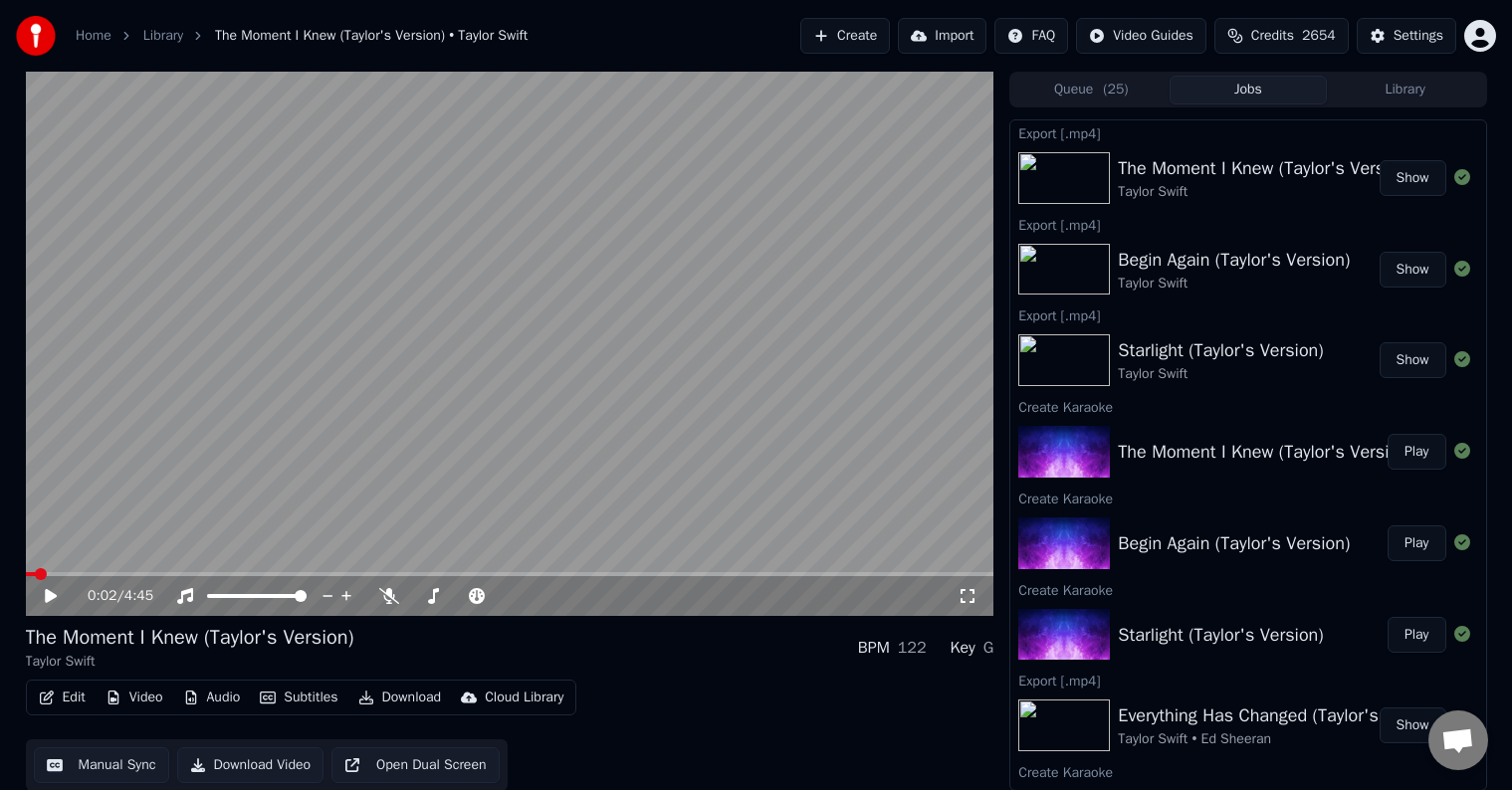 click on "Create" at bounding box center (845, 36) 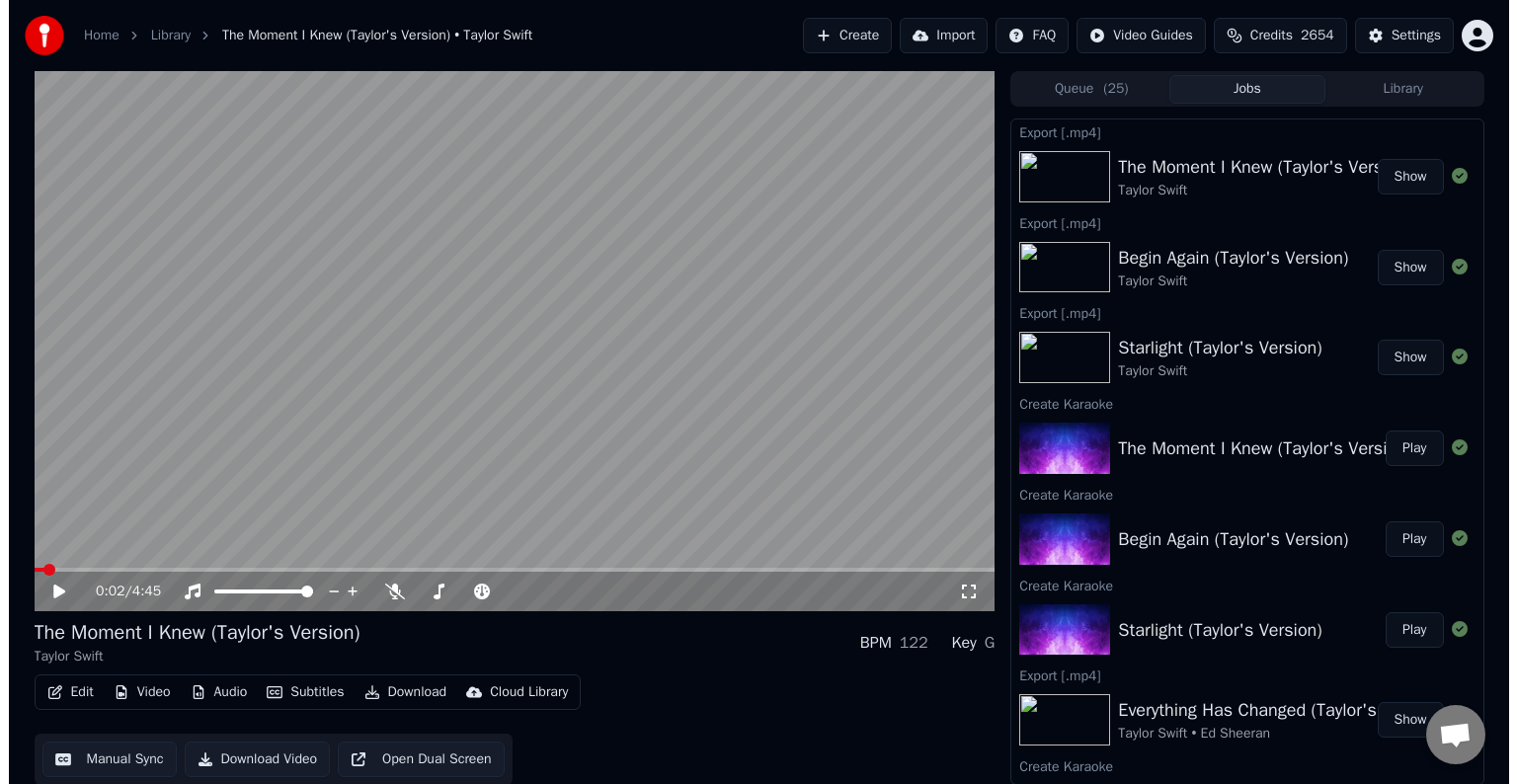 scroll, scrollTop: 0, scrollLeft: 0, axis: both 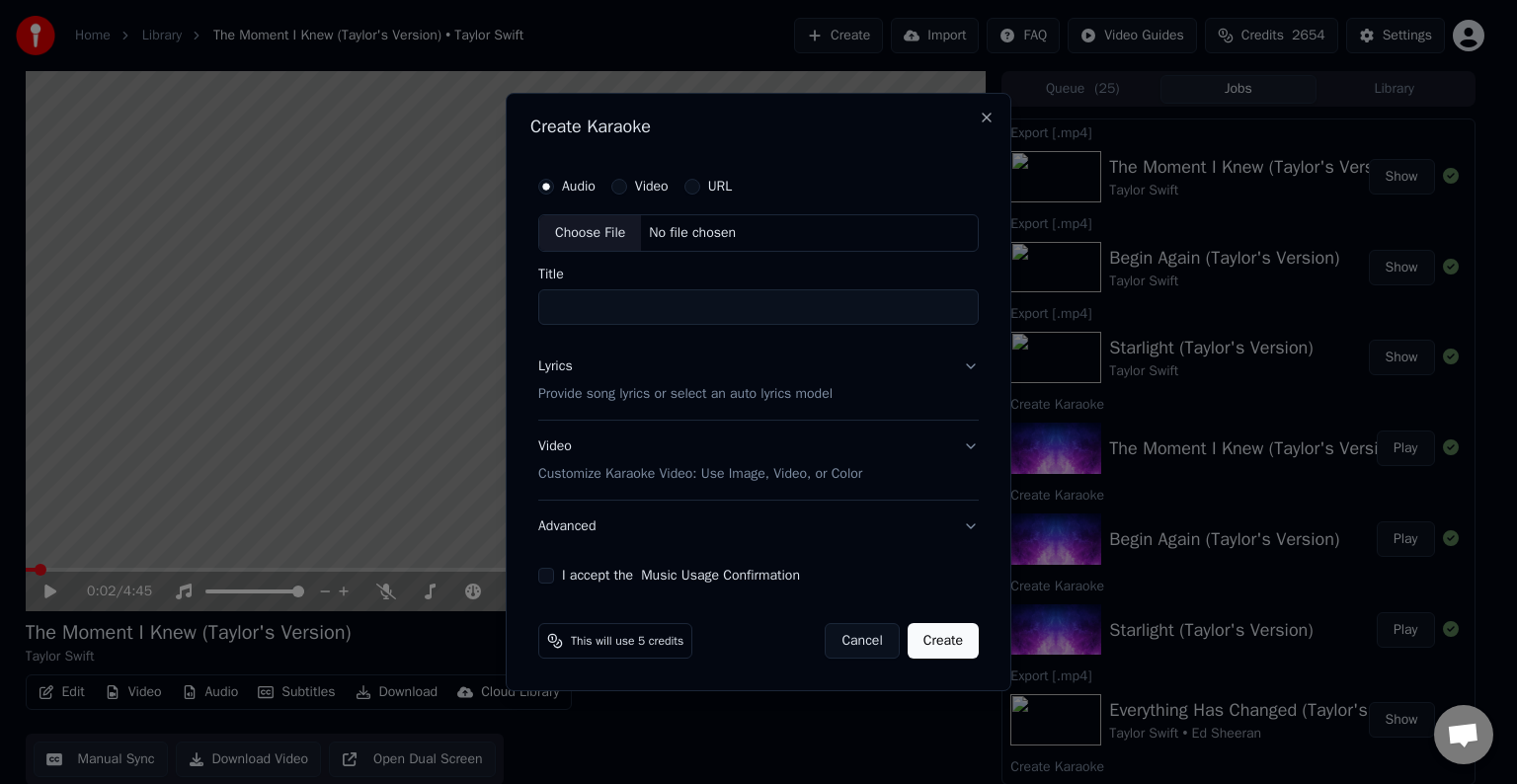 click on "Choose File" at bounding box center (590, 233) 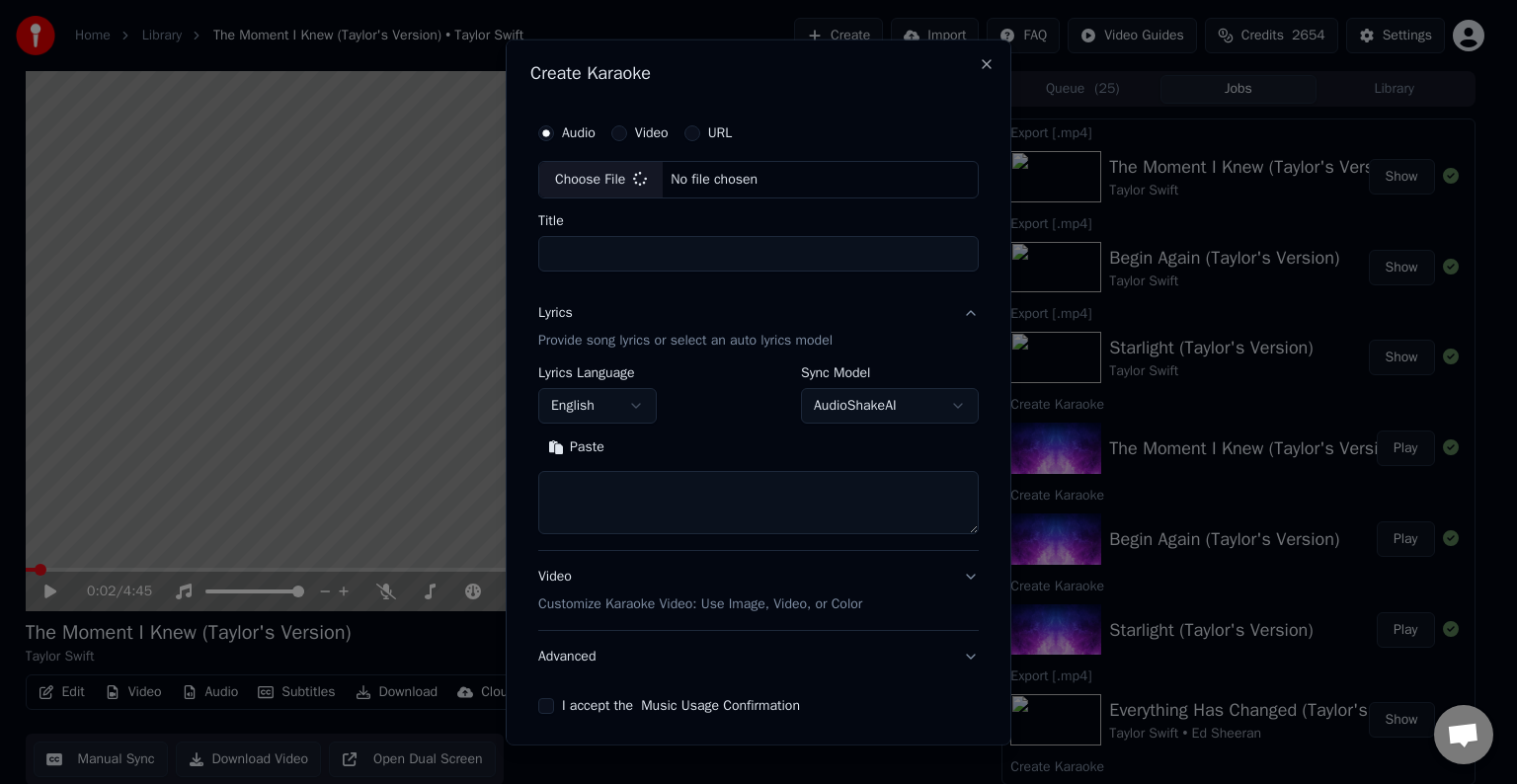 click at bounding box center [758, 503] 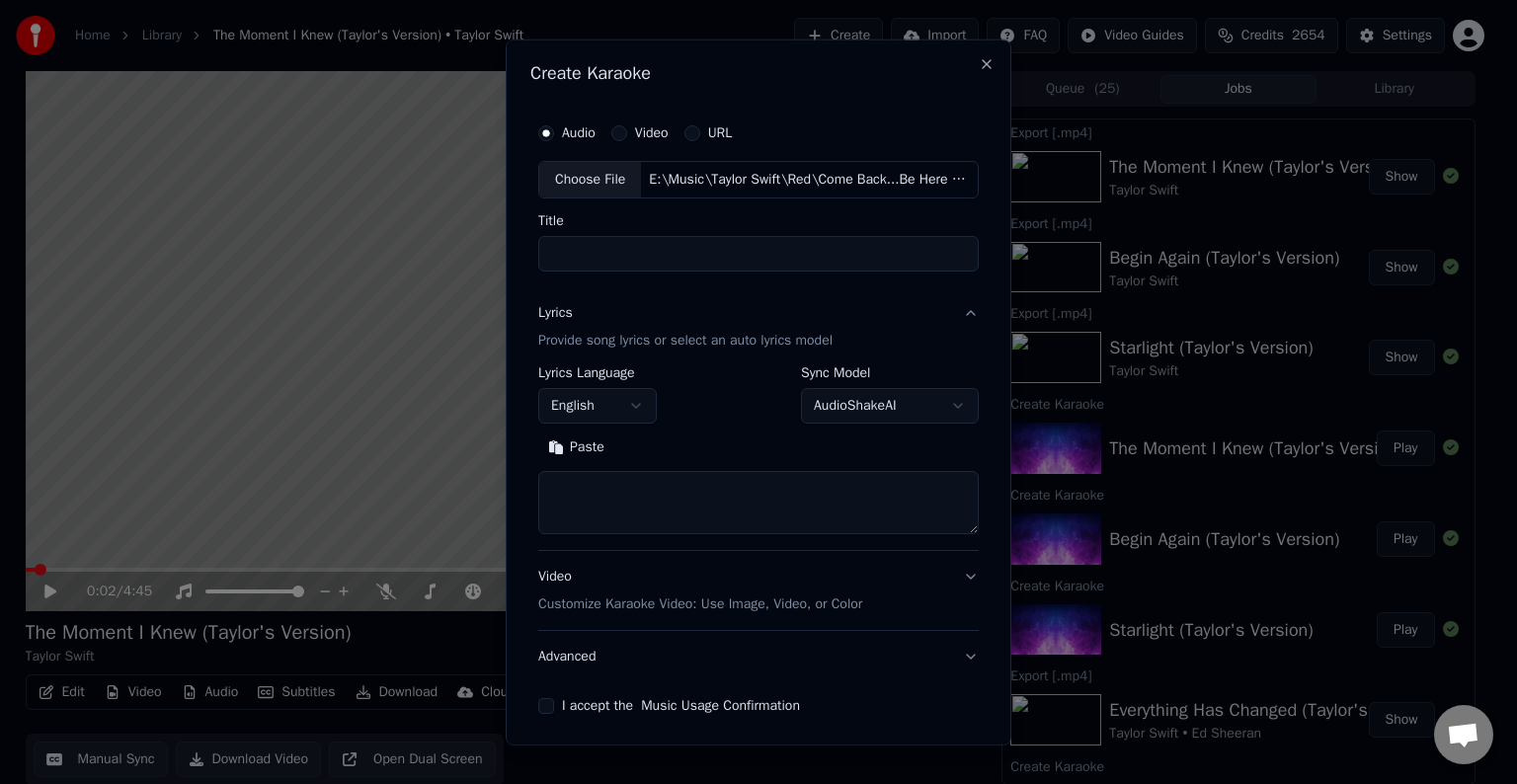 type on "**********" 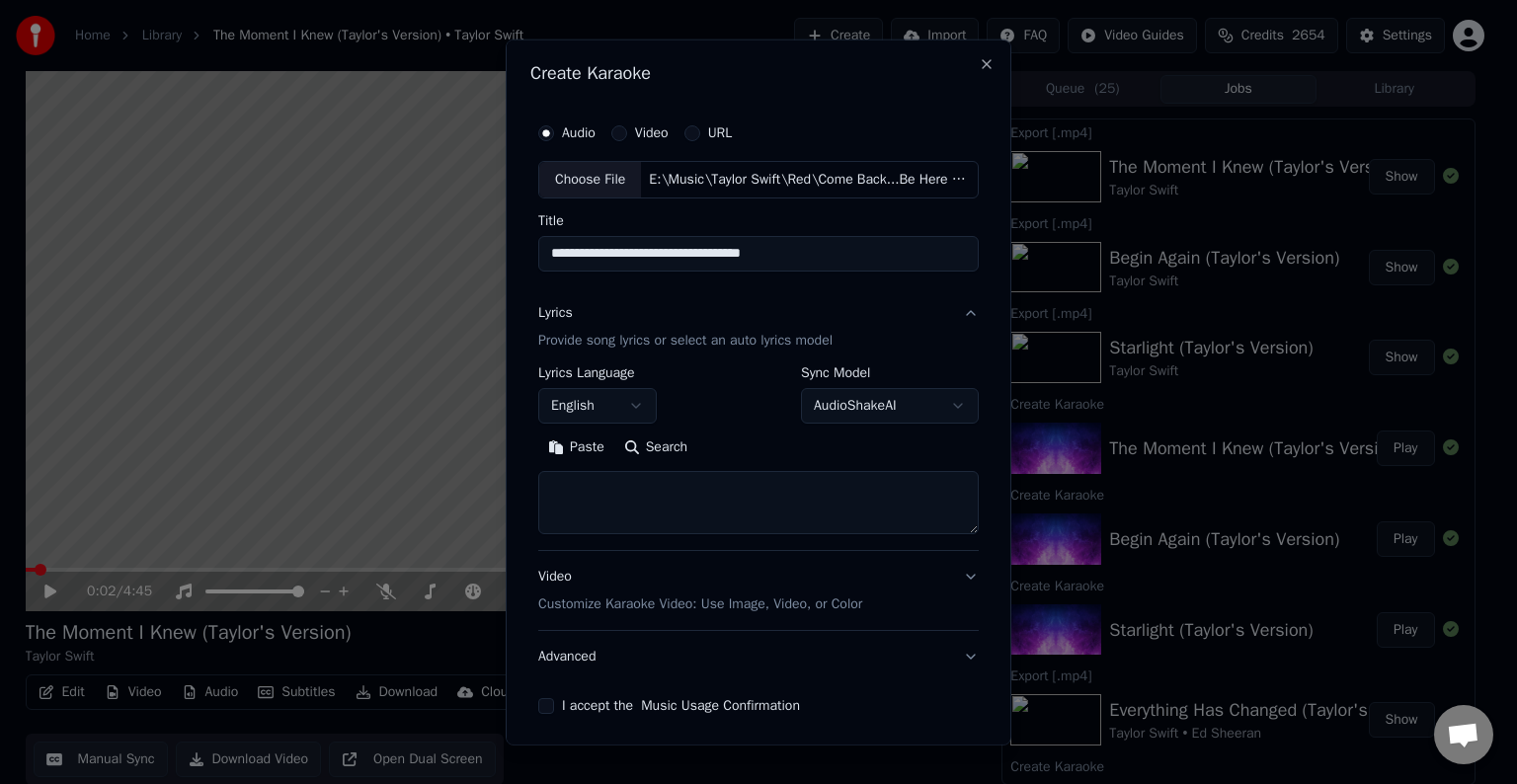 paste on "**********" 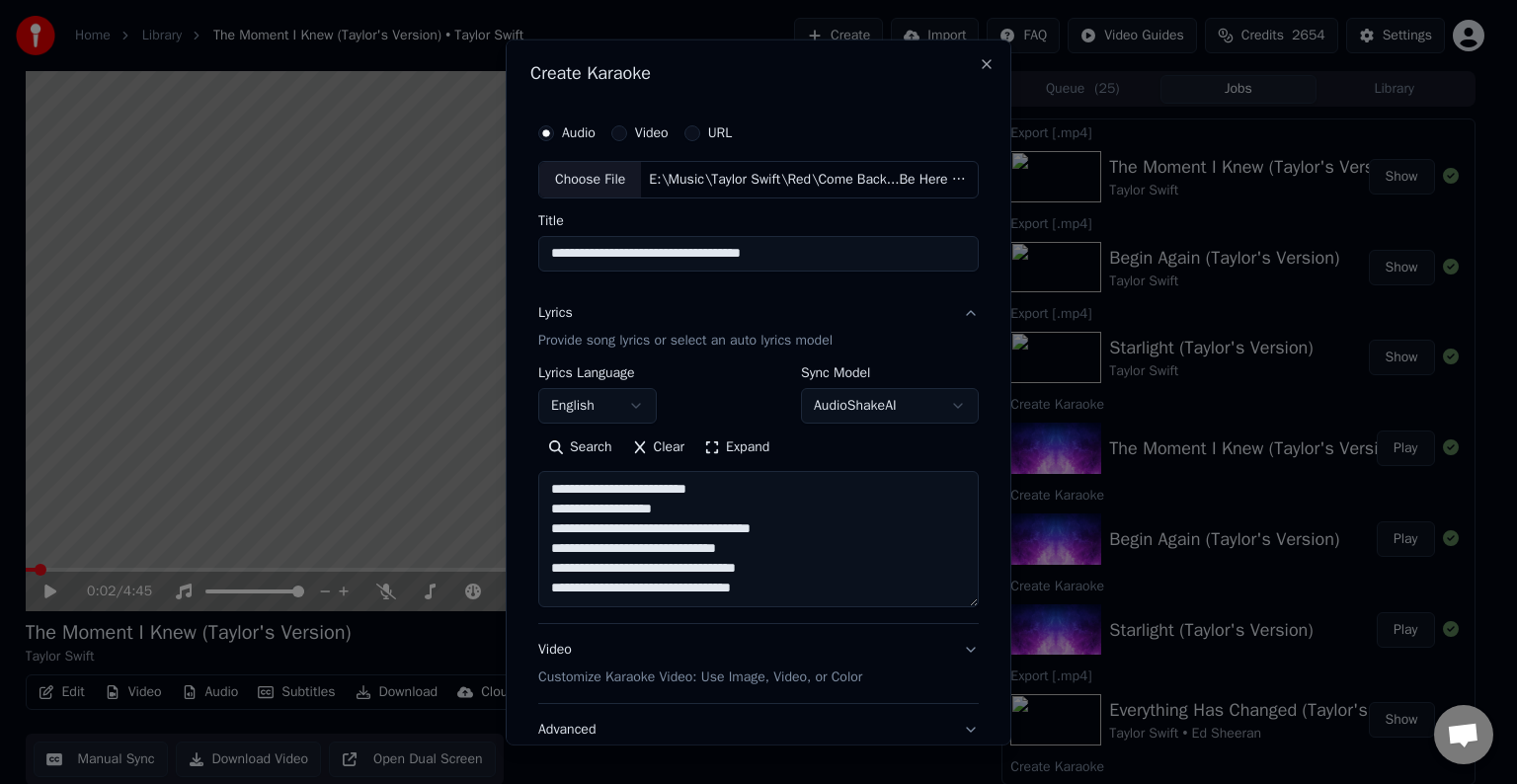 scroll, scrollTop: 83, scrollLeft: 0, axis: vertical 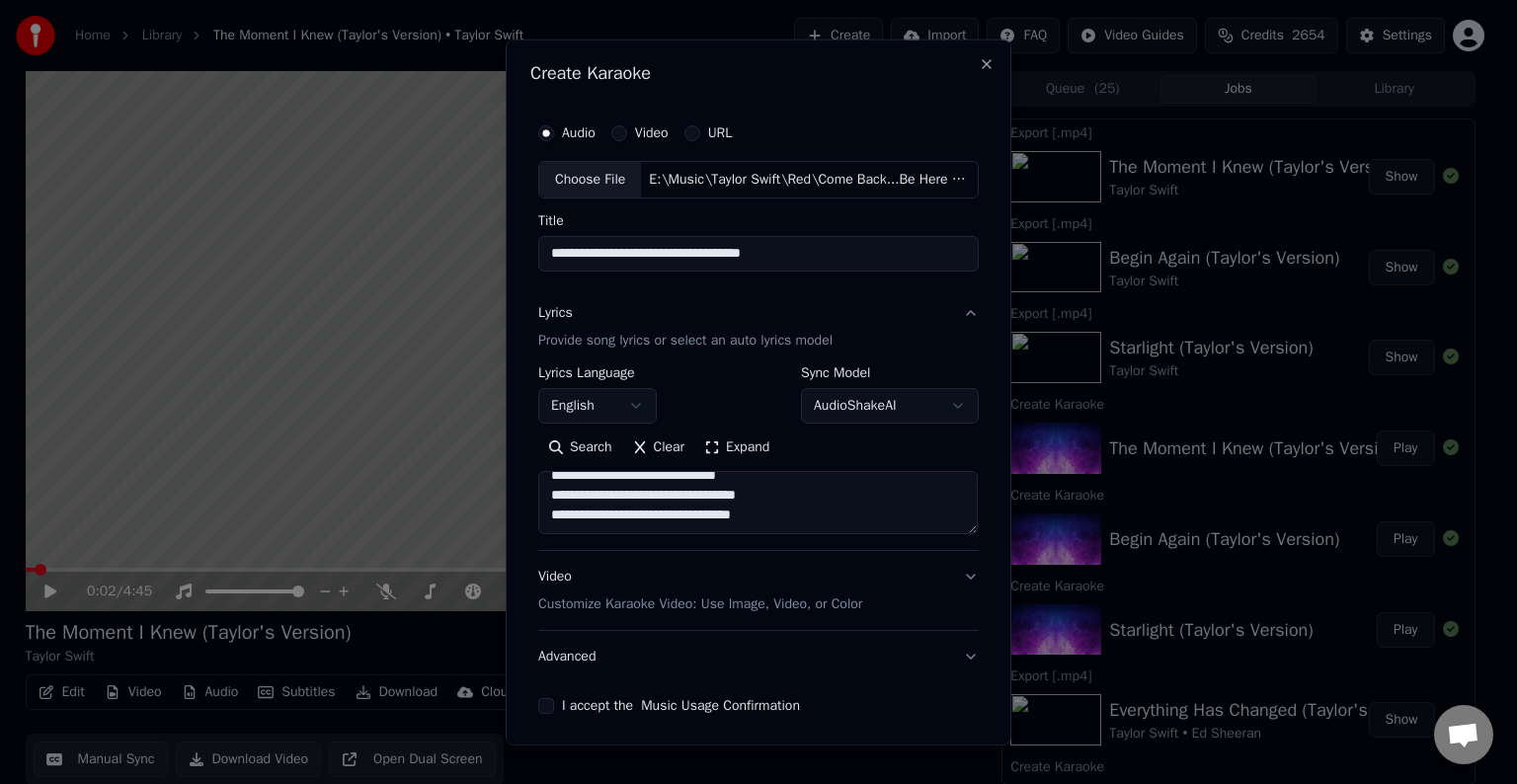 paste on "**********" 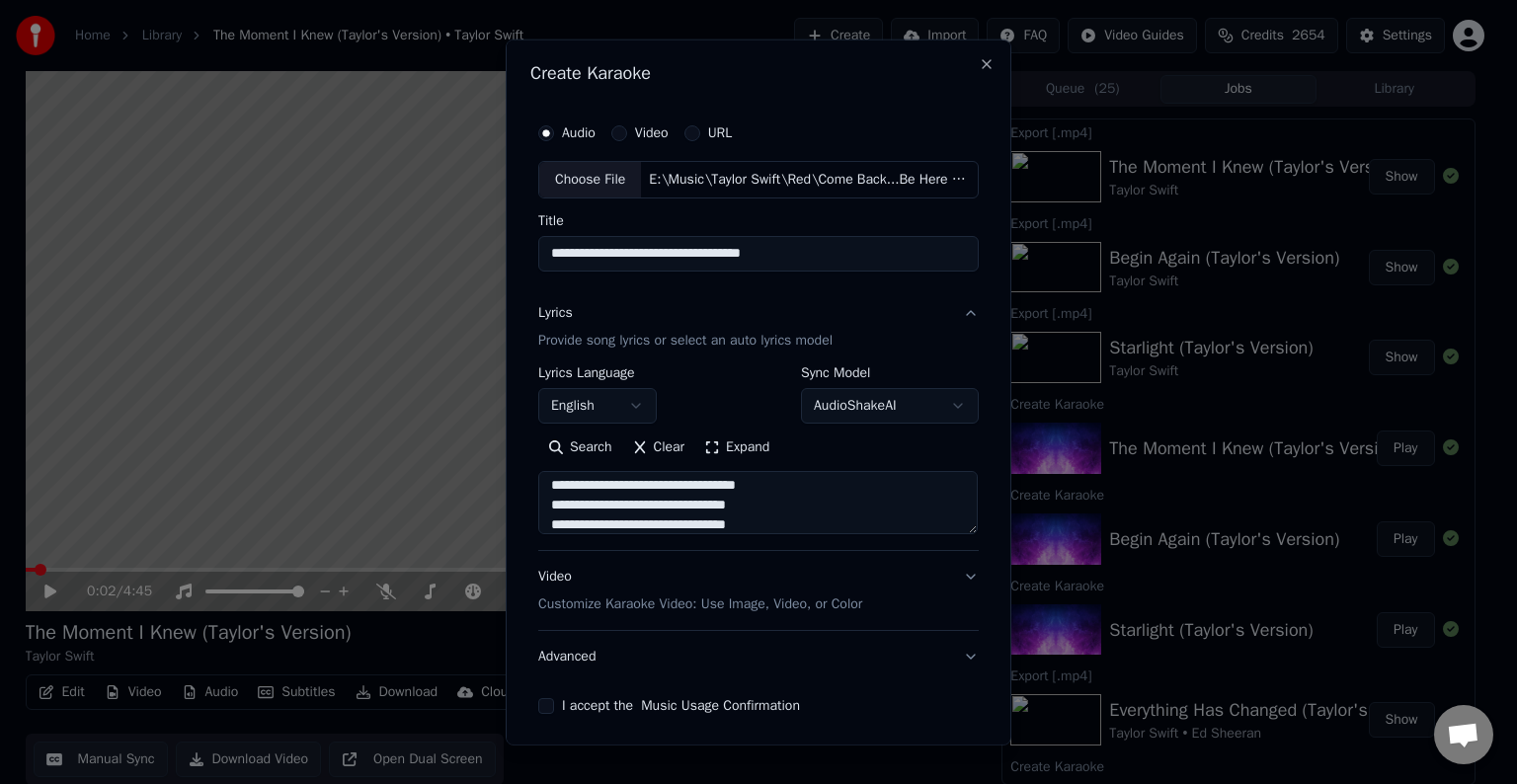 scroll, scrollTop: 142, scrollLeft: 0, axis: vertical 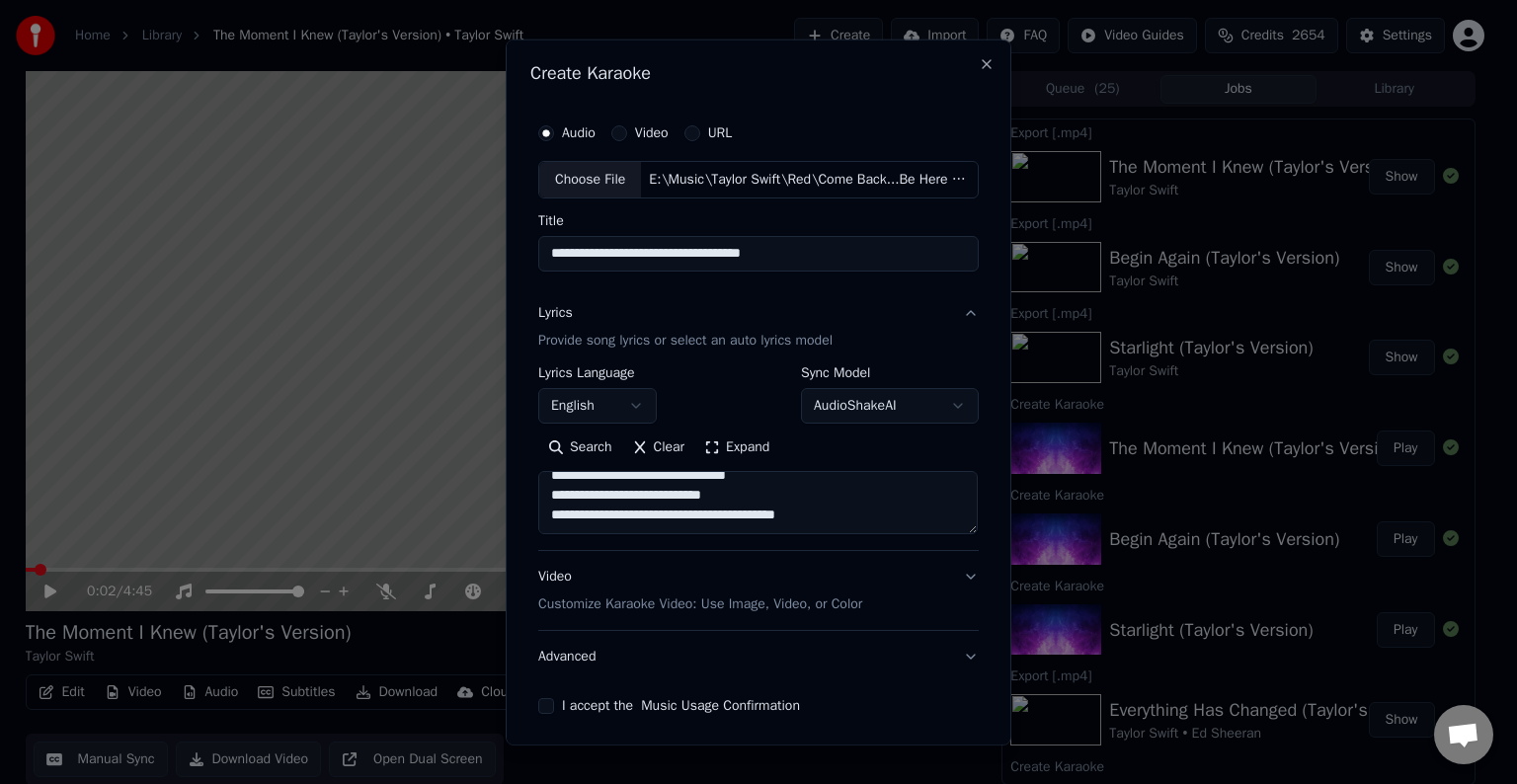 paste on "**********" 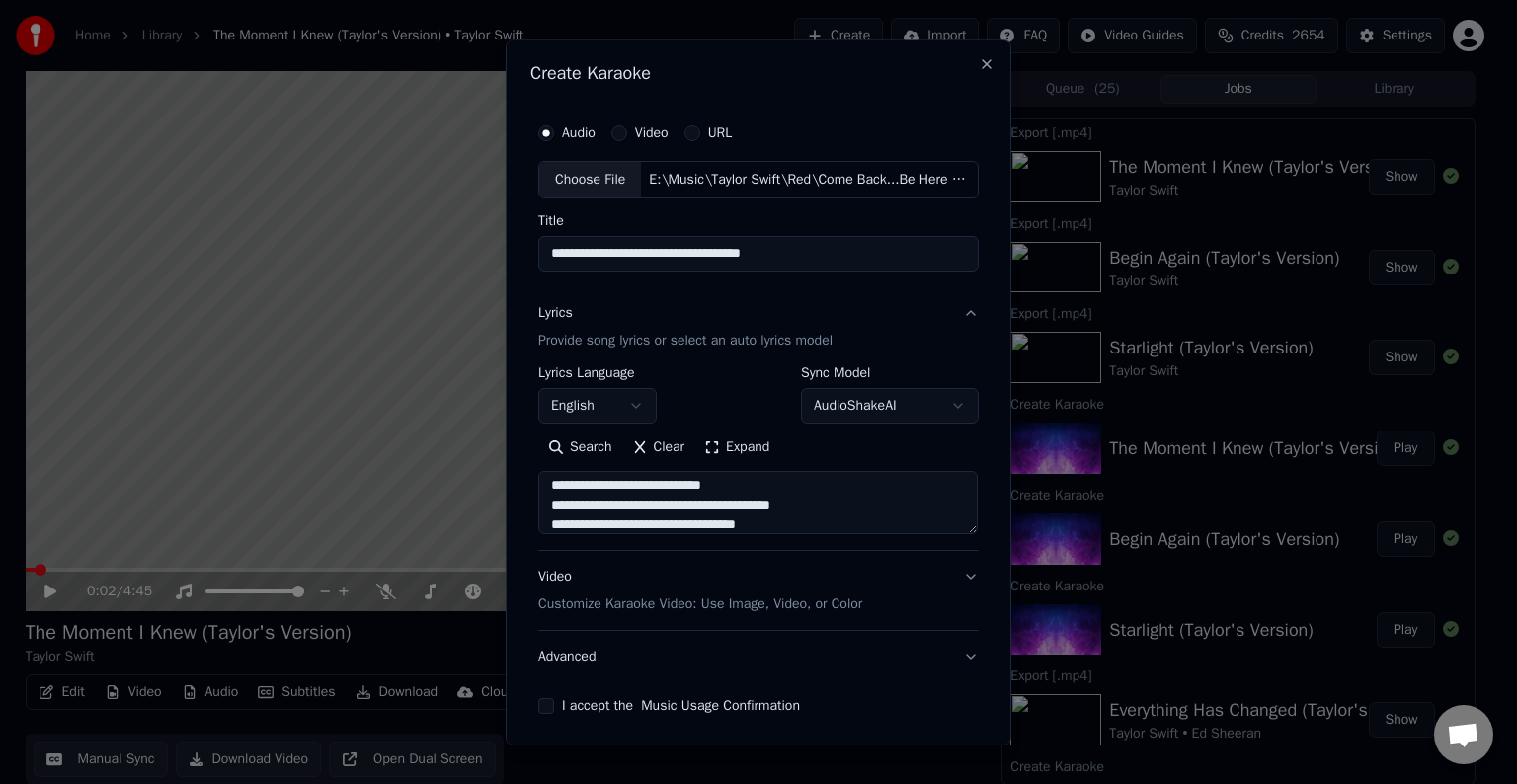 scroll, scrollTop: 300, scrollLeft: 0, axis: vertical 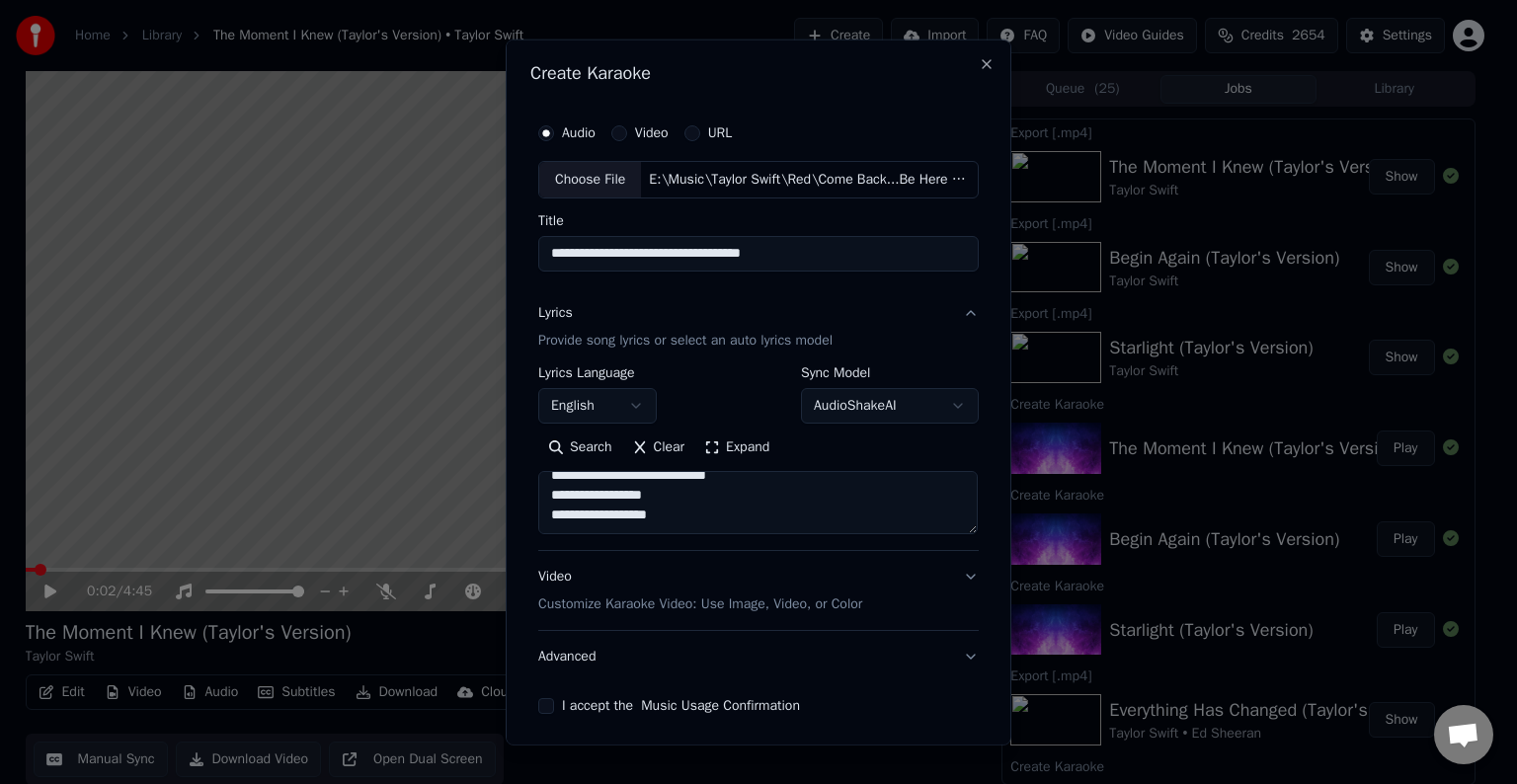 paste on "**********" 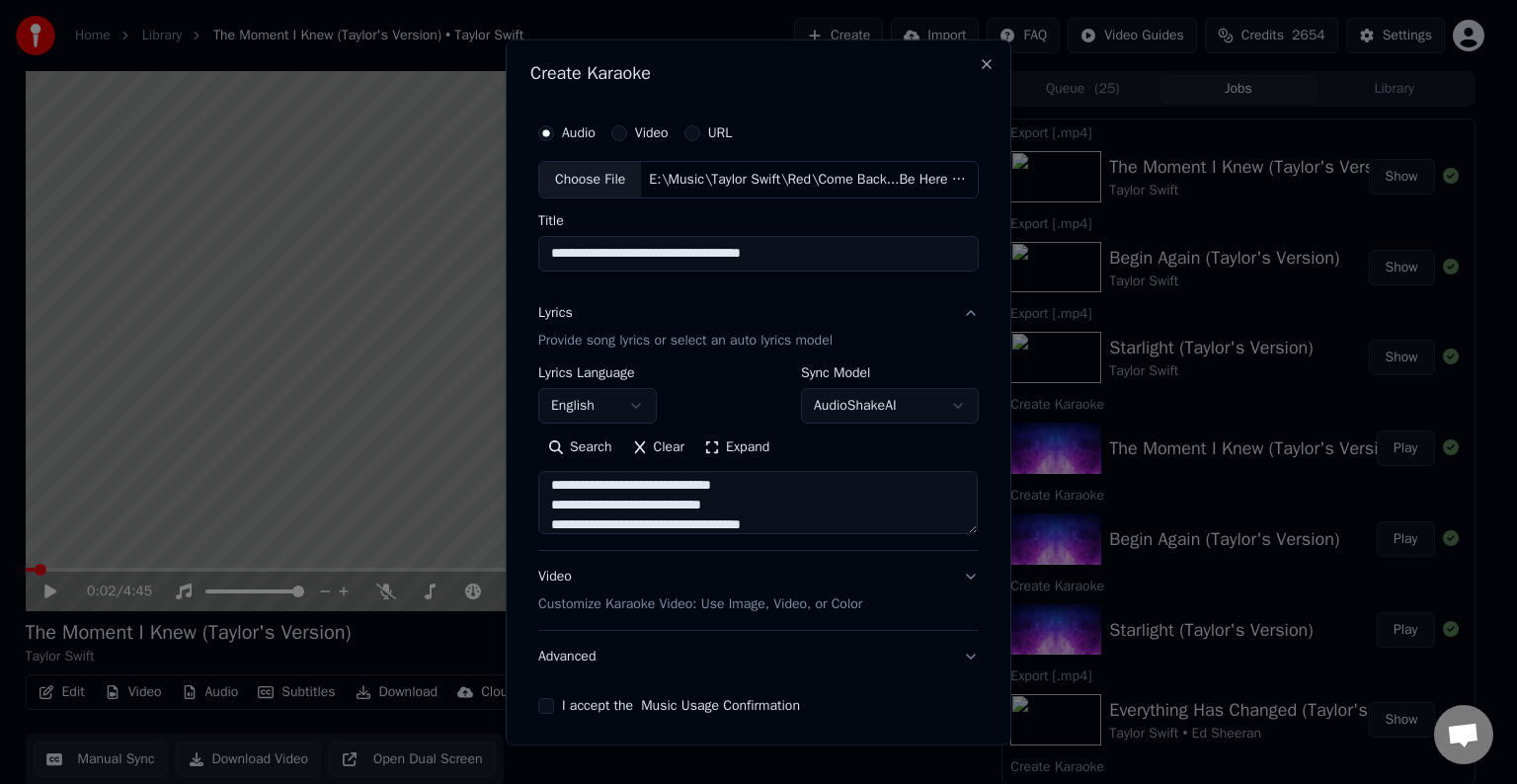 scroll, scrollTop: 419, scrollLeft: 0, axis: vertical 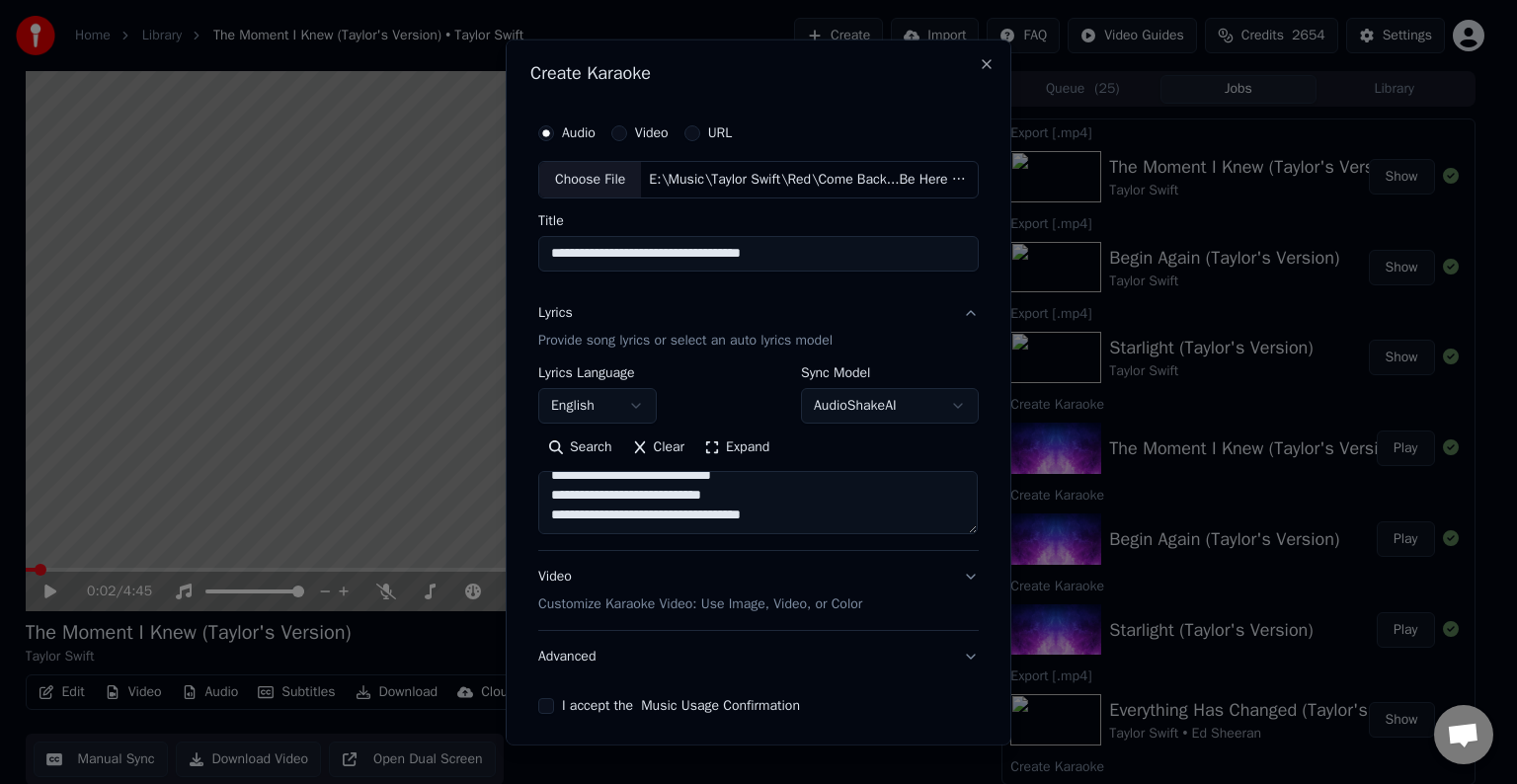 paste on "**********" 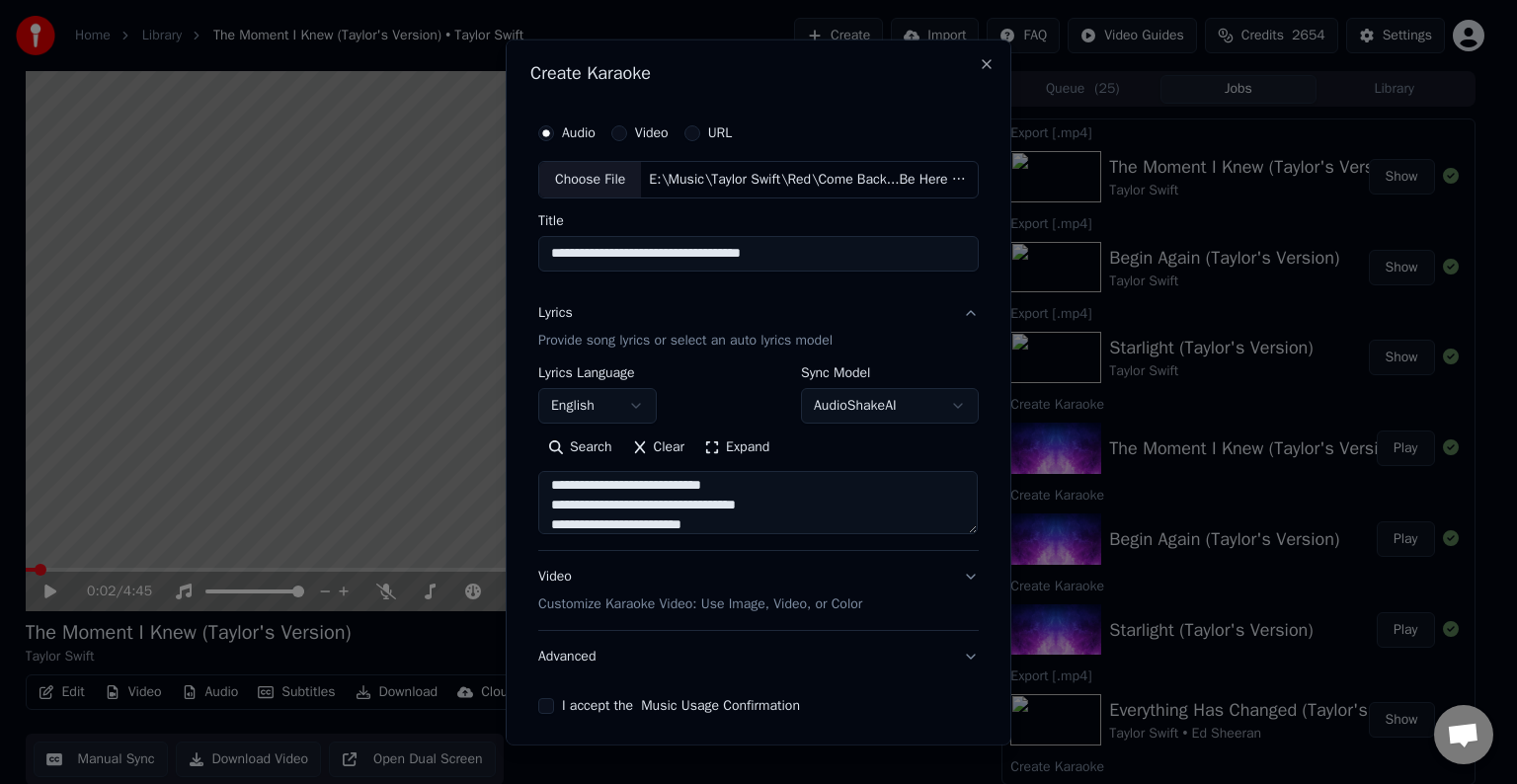 scroll, scrollTop: 478, scrollLeft: 0, axis: vertical 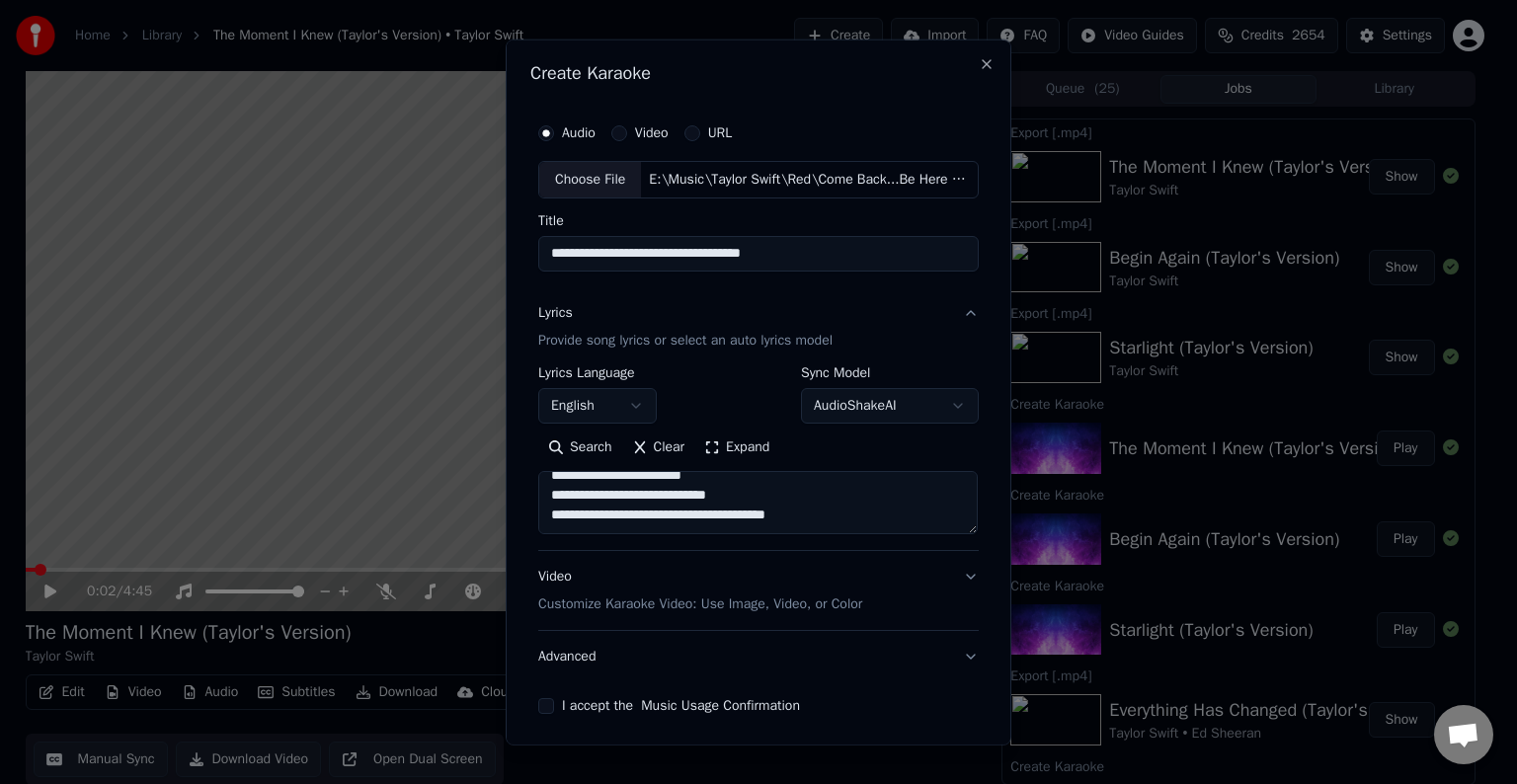paste on "**********" 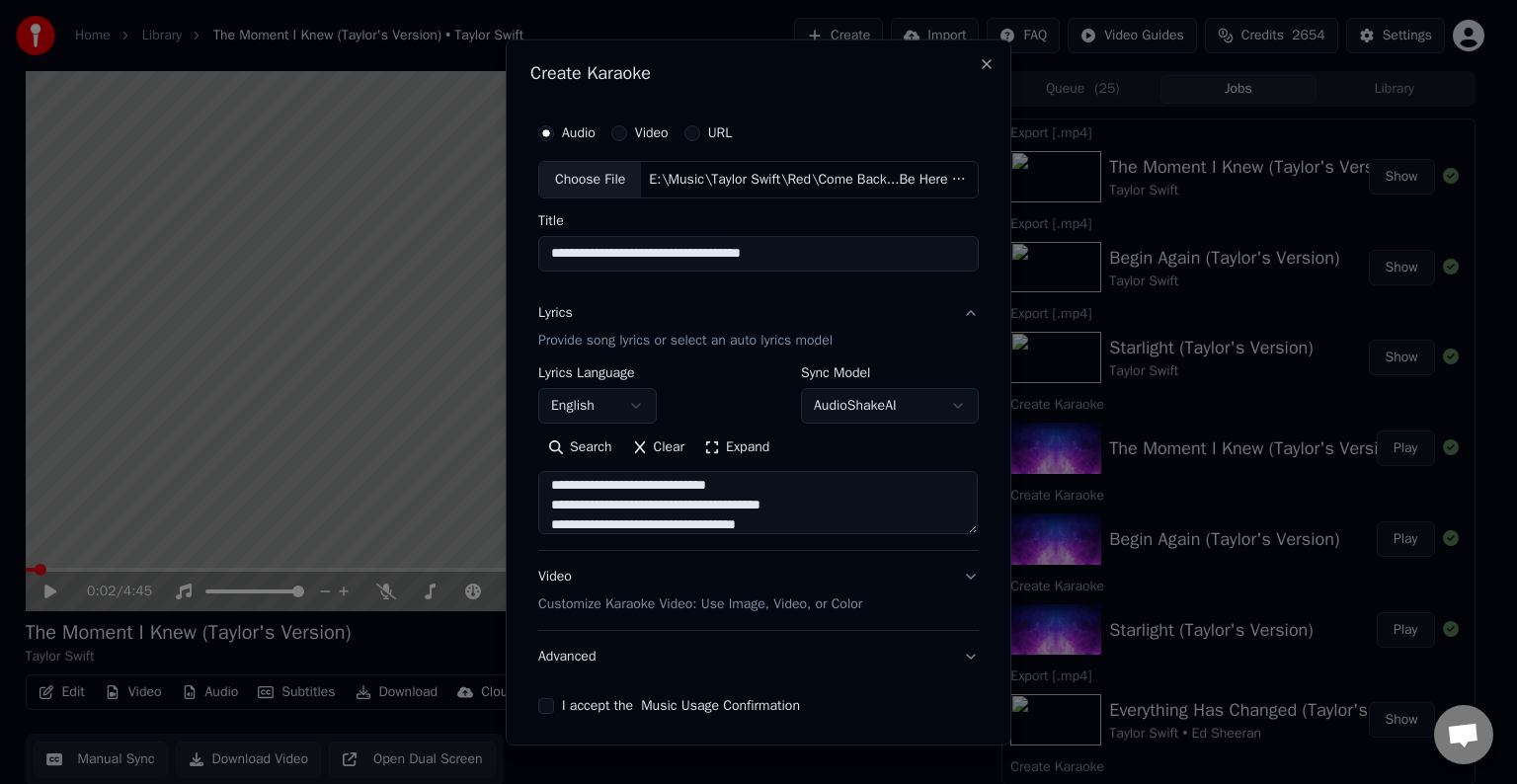 scroll, scrollTop: 636, scrollLeft: 0, axis: vertical 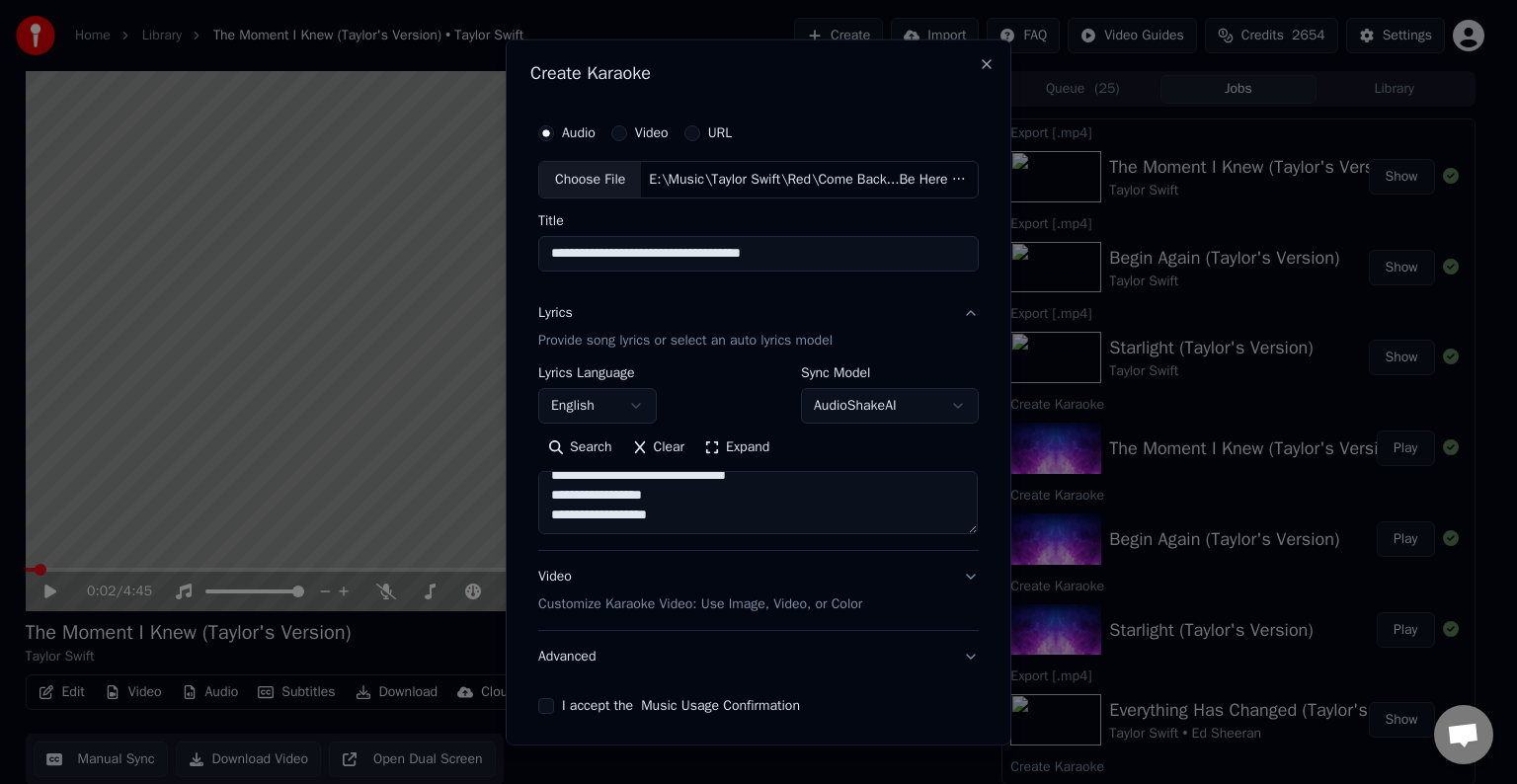 paste on "**********" 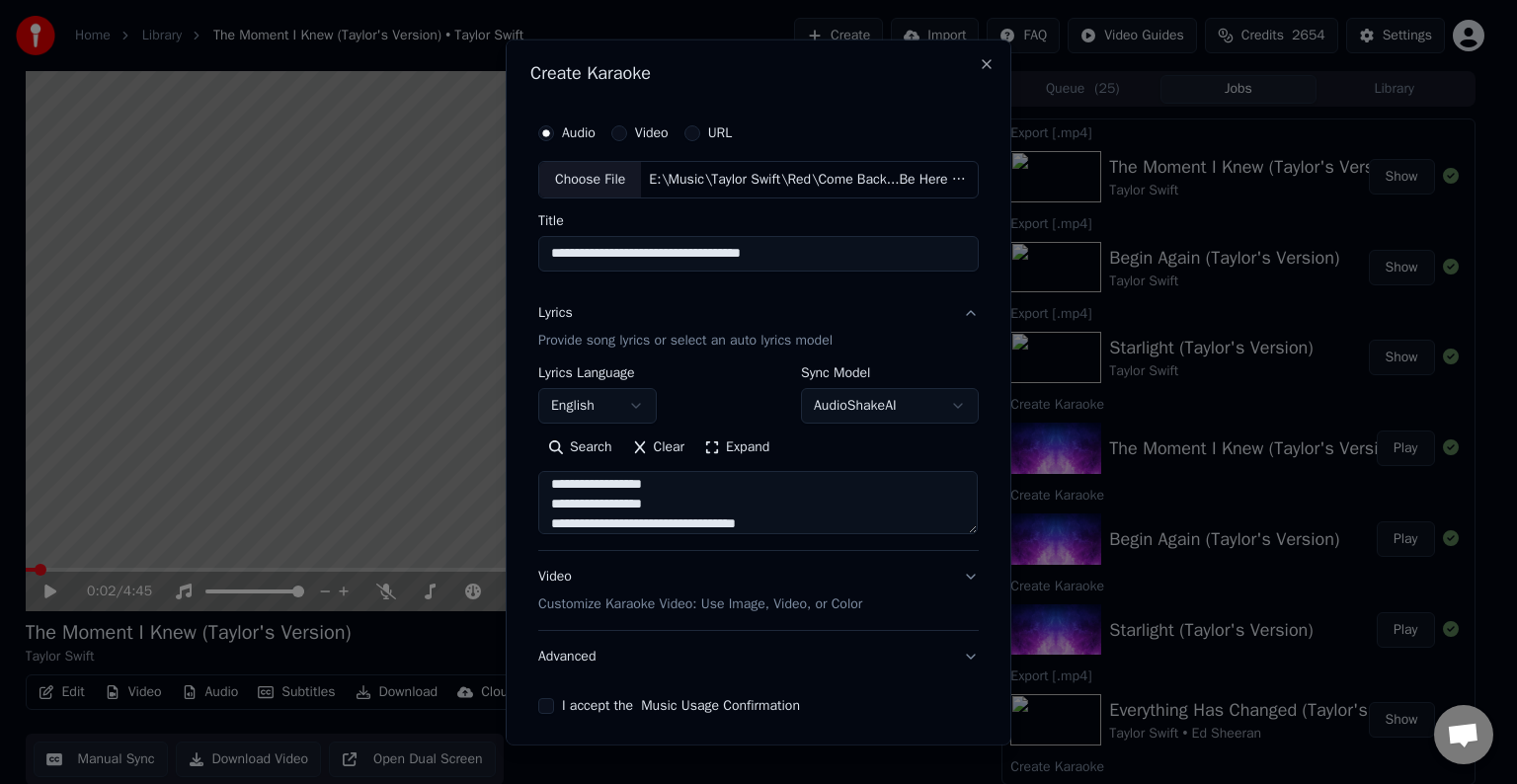 scroll, scrollTop: 794, scrollLeft: 0, axis: vertical 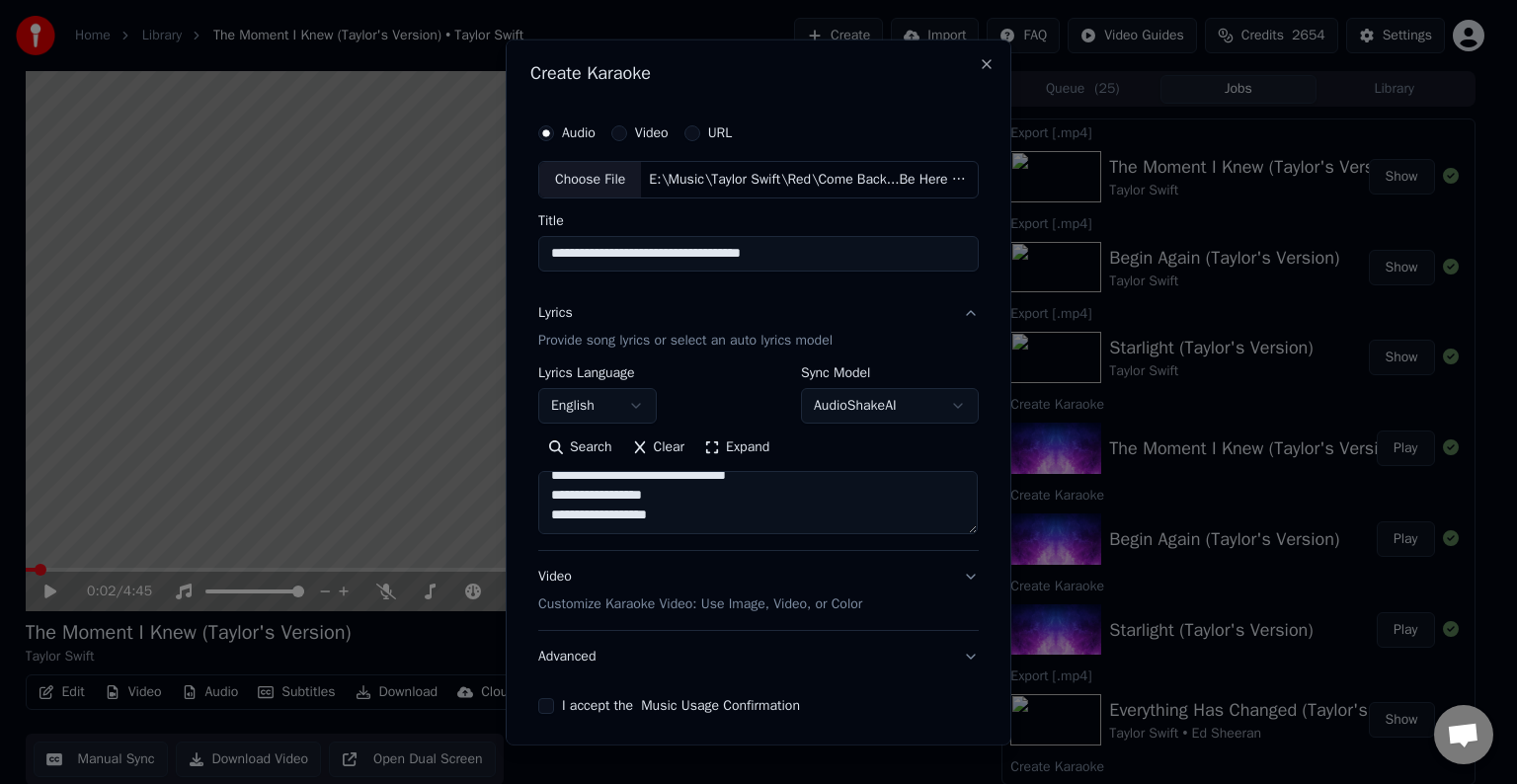 paste on "**********" 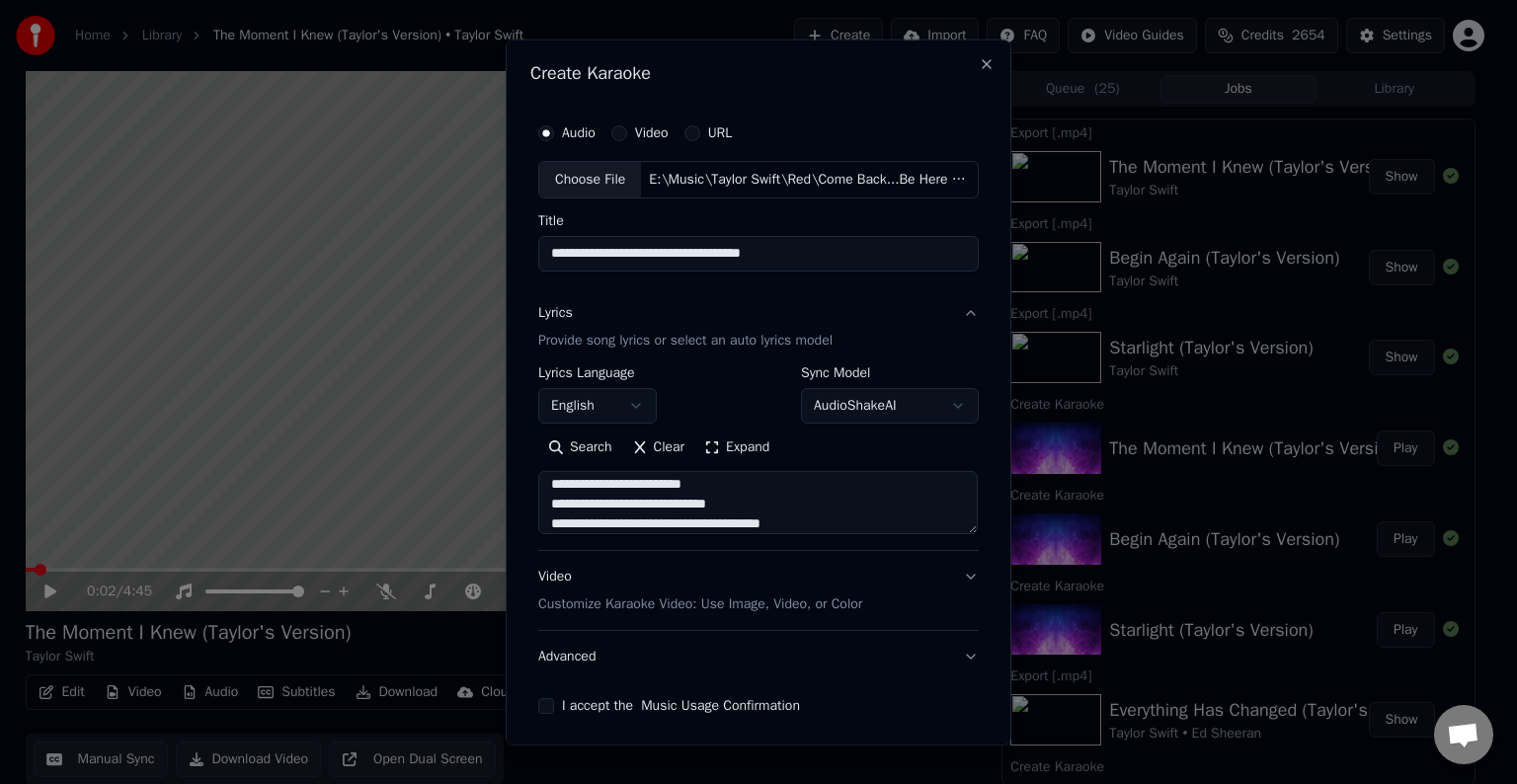 scroll, scrollTop: 458, scrollLeft: 0, axis: vertical 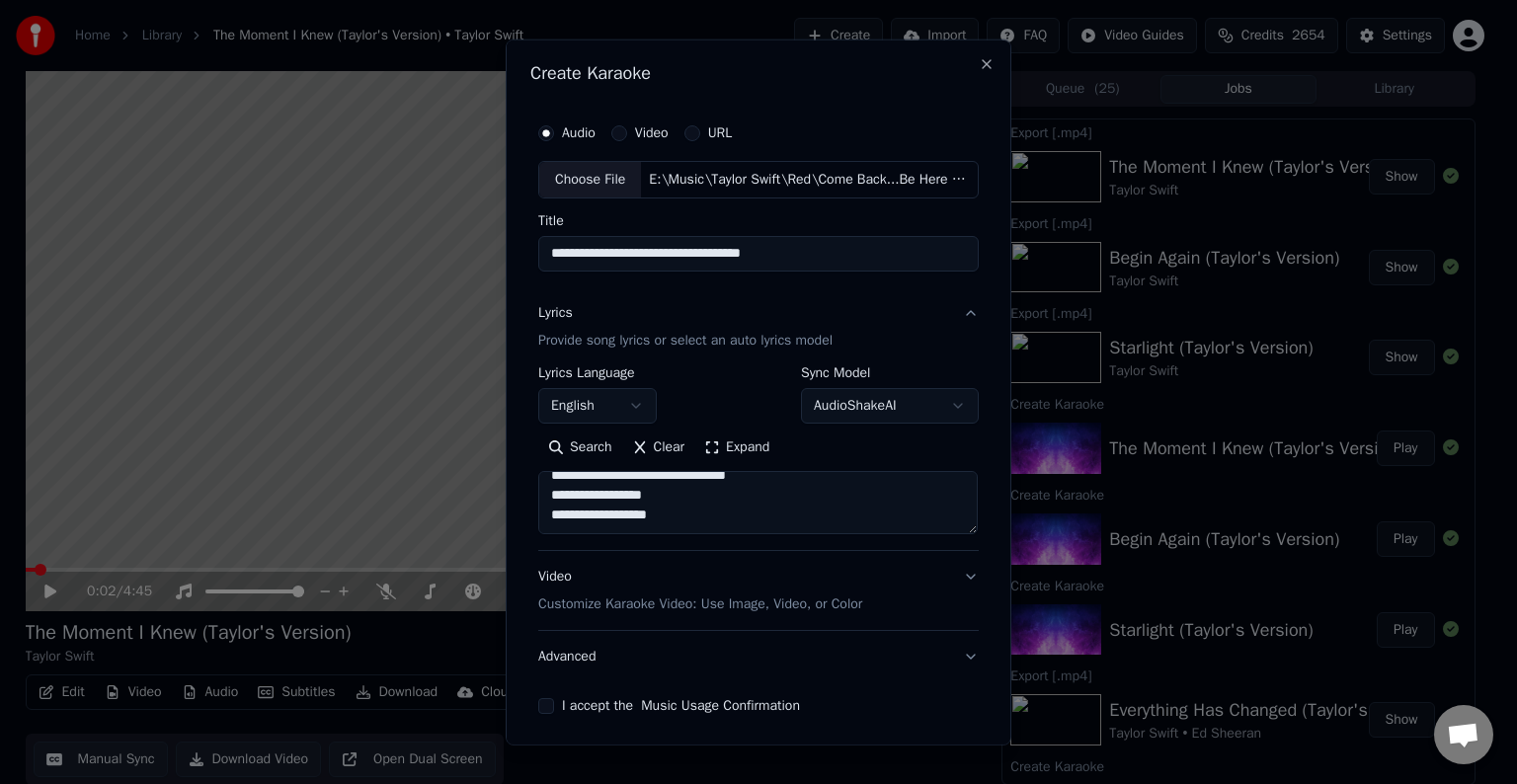 drag, startPoint x: 538, startPoint y: 509, endPoint x: 832, endPoint y: 577, distance: 301.7615 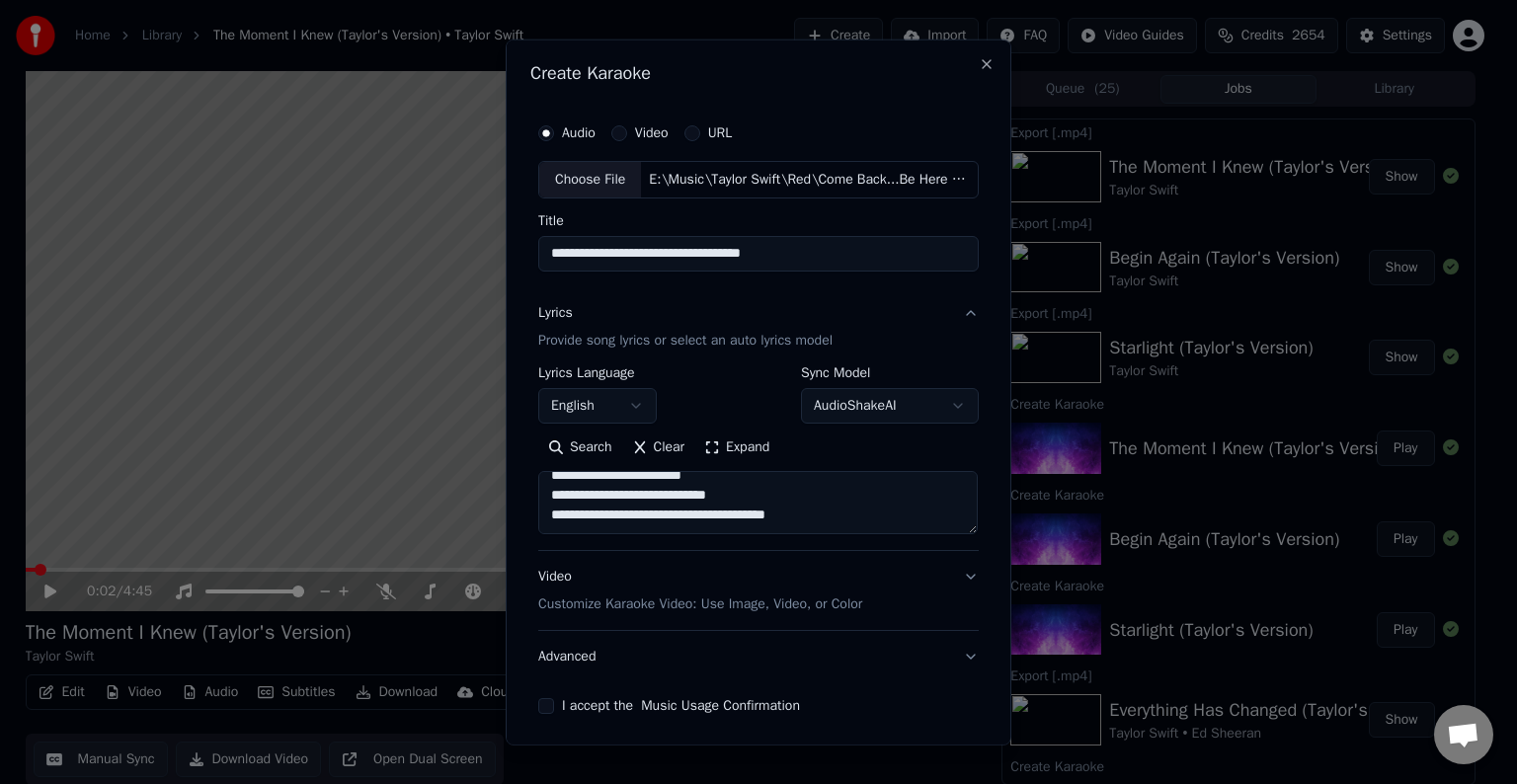 scroll, scrollTop: 487, scrollLeft: 0, axis: vertical 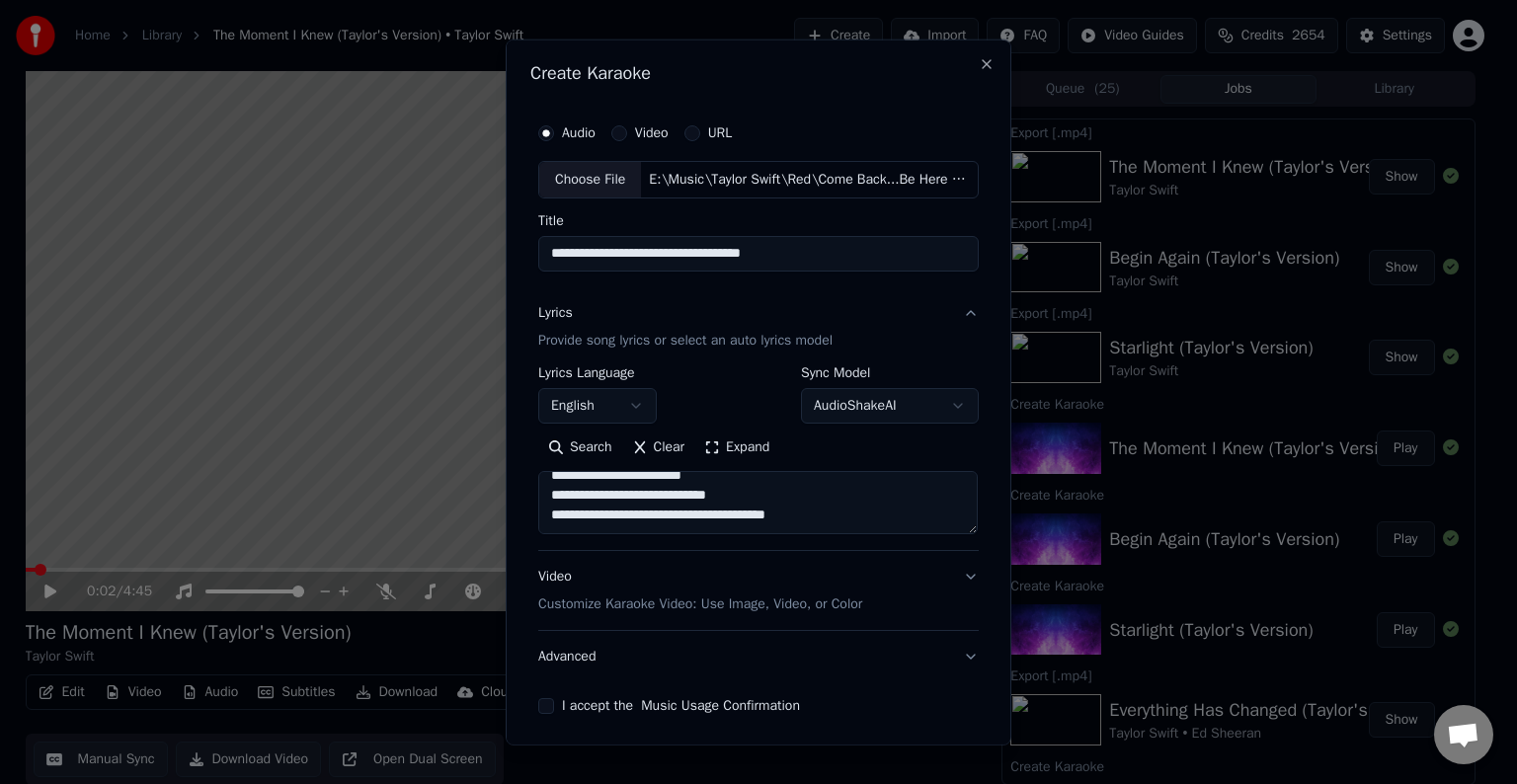 paste on "******
******
******" 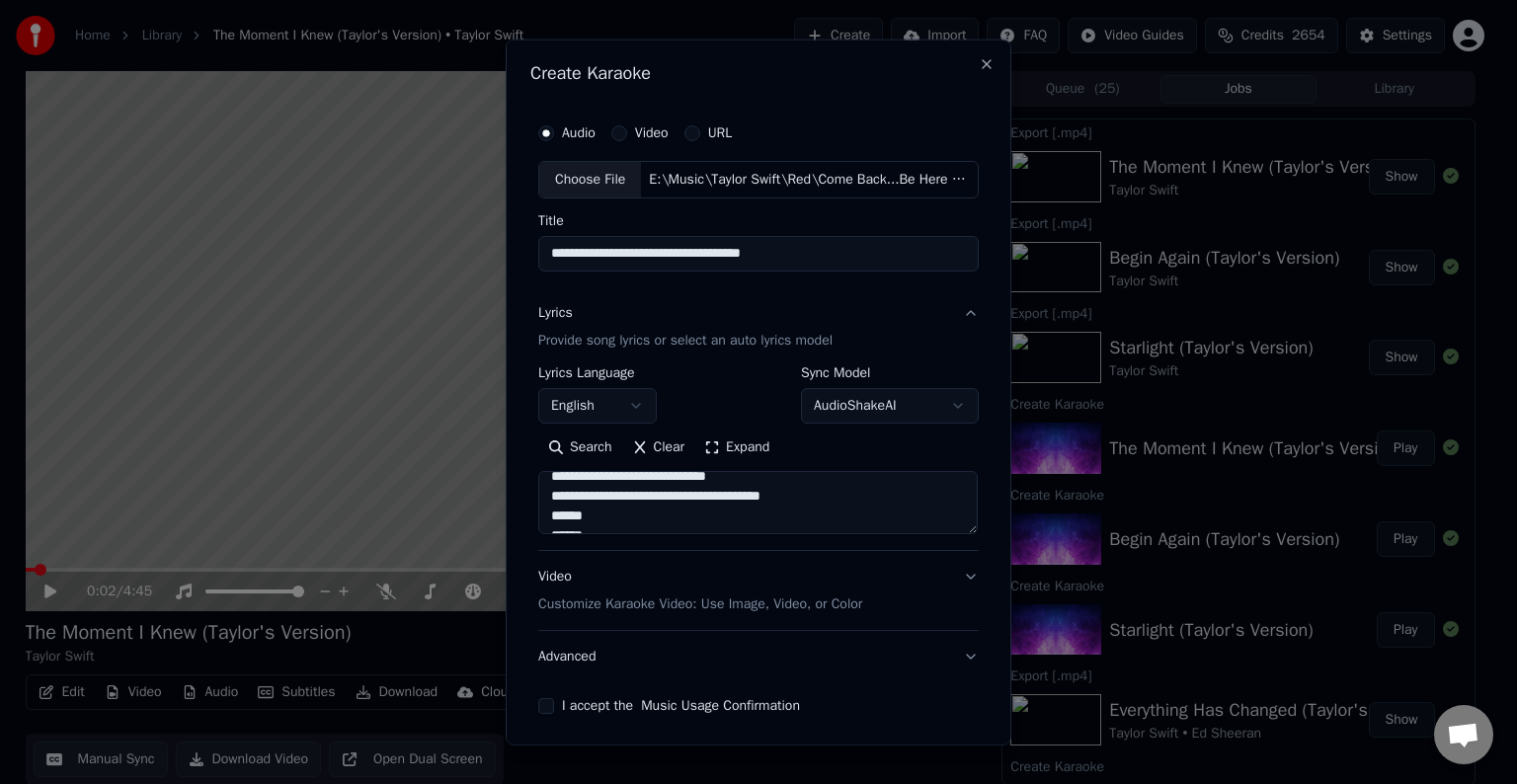 scroll, scrollTop: 537, scrollLeft: 0, axis: vertical 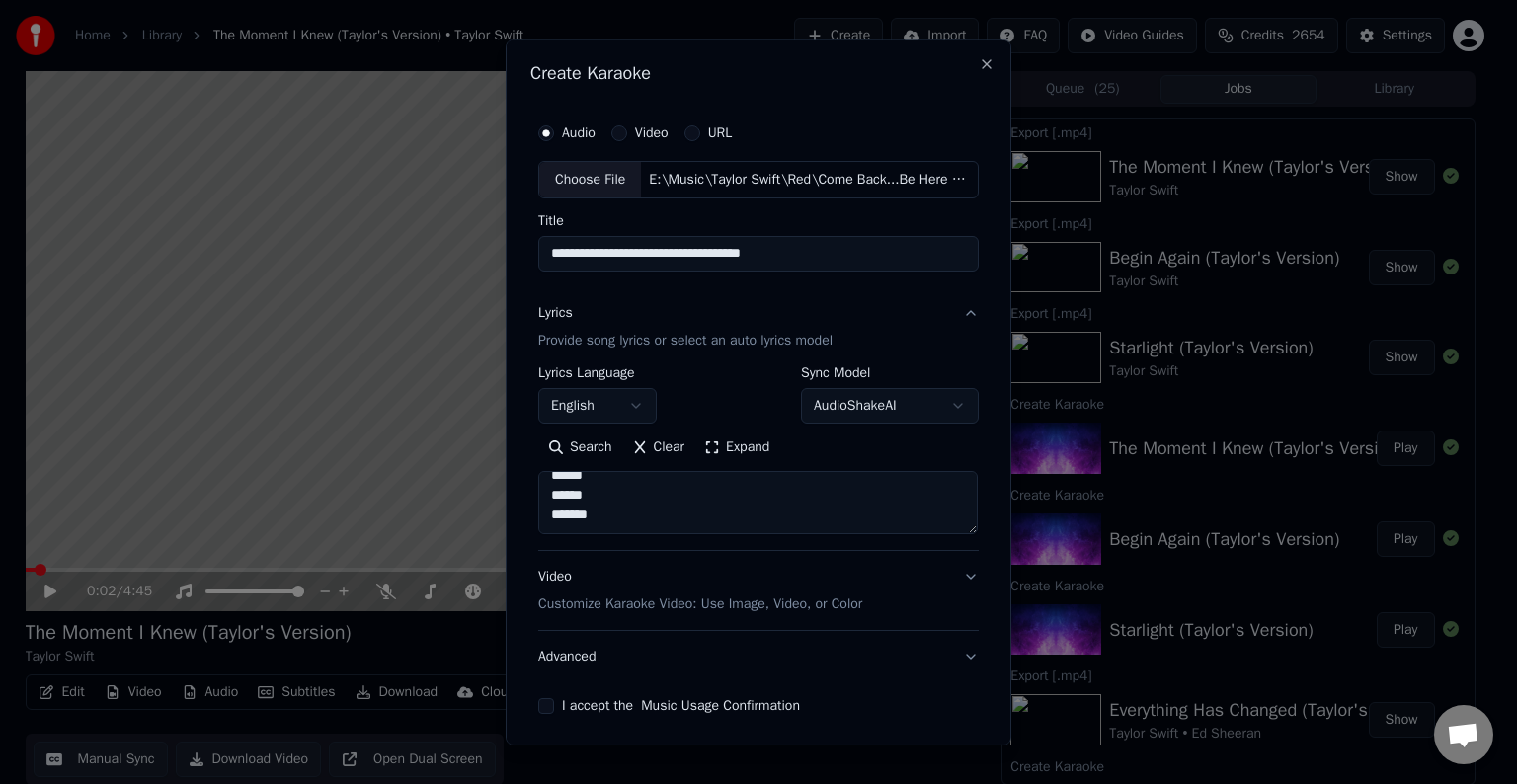 drag, startPoint x: 540, startPoint y: 502, endPoint x: 586, endPoint y: 545, distance: 62.968246 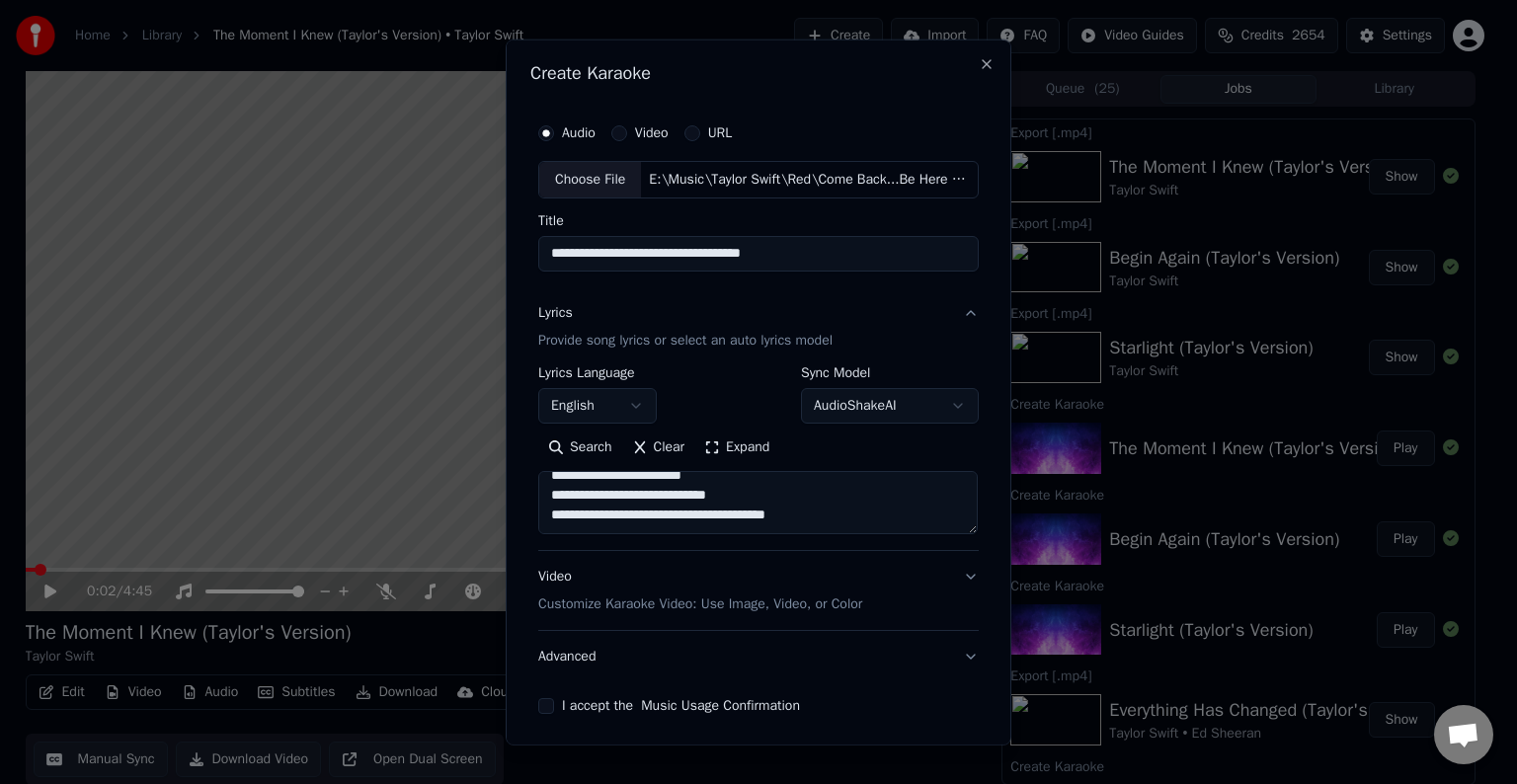 scroll, scrollTop: 487, scrollLeft: 0, axis: vertical 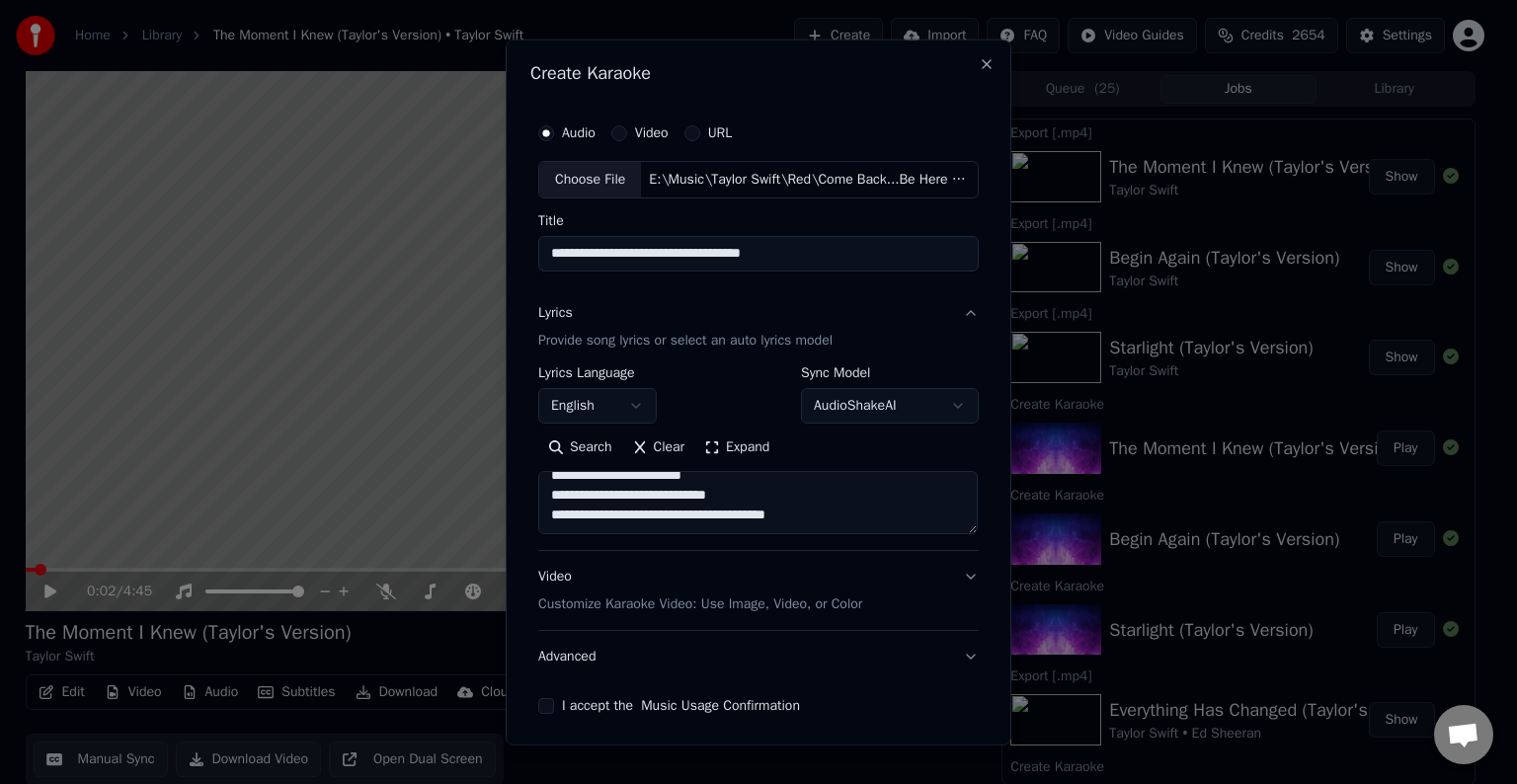 paste on "**********" 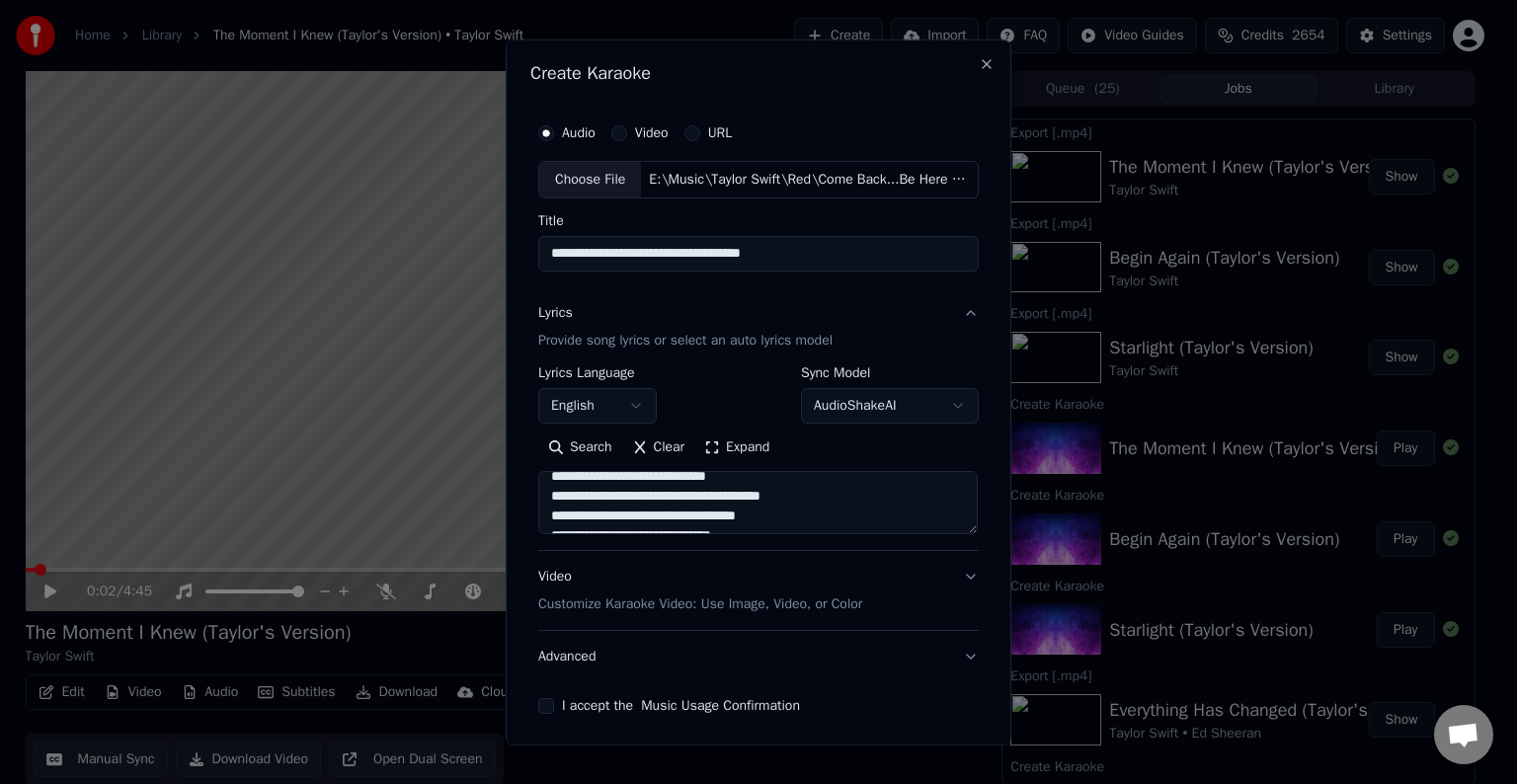 scroll, scrollTop: 636, scrollLeft: 0, axis: vertical 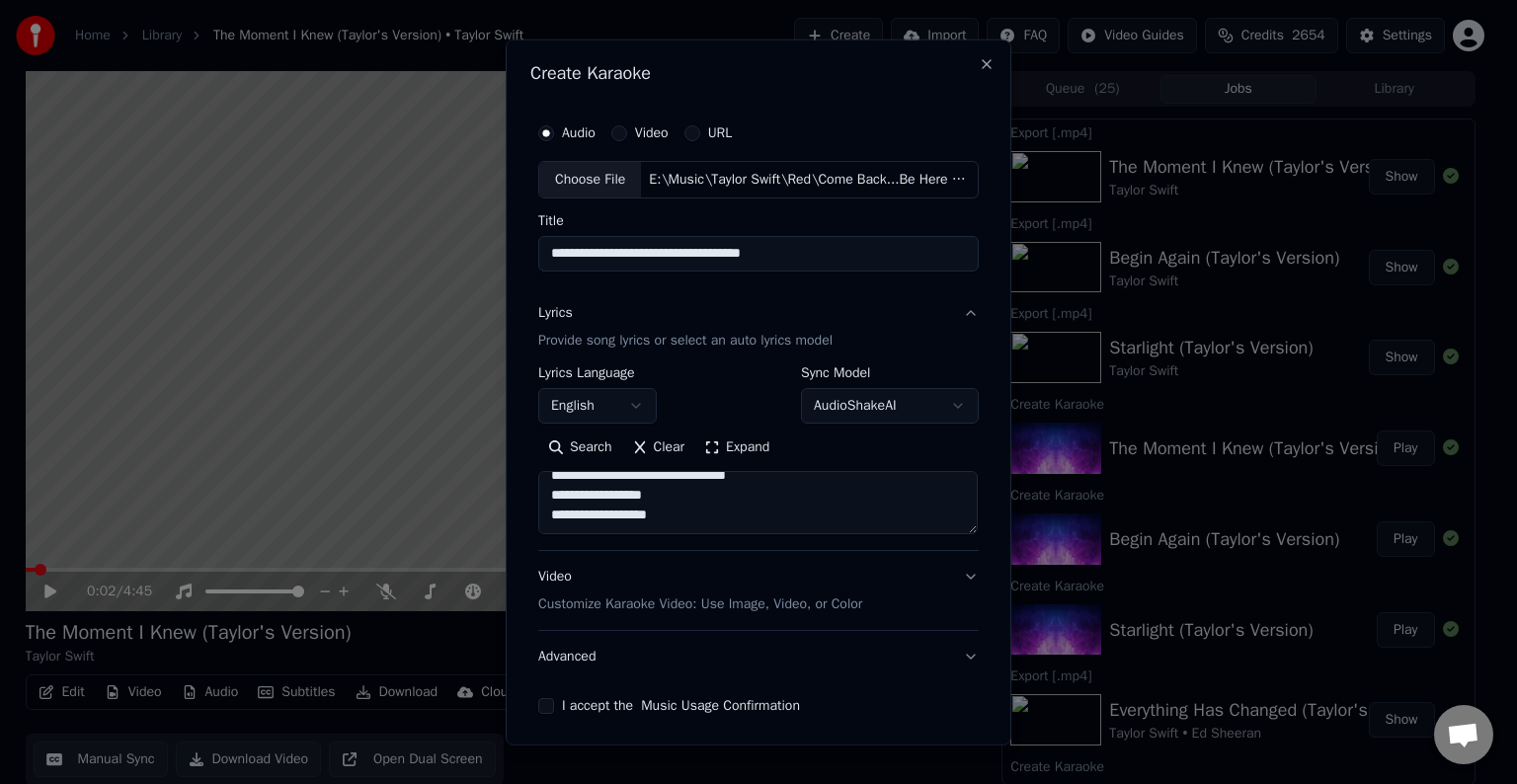 paste on "**********" 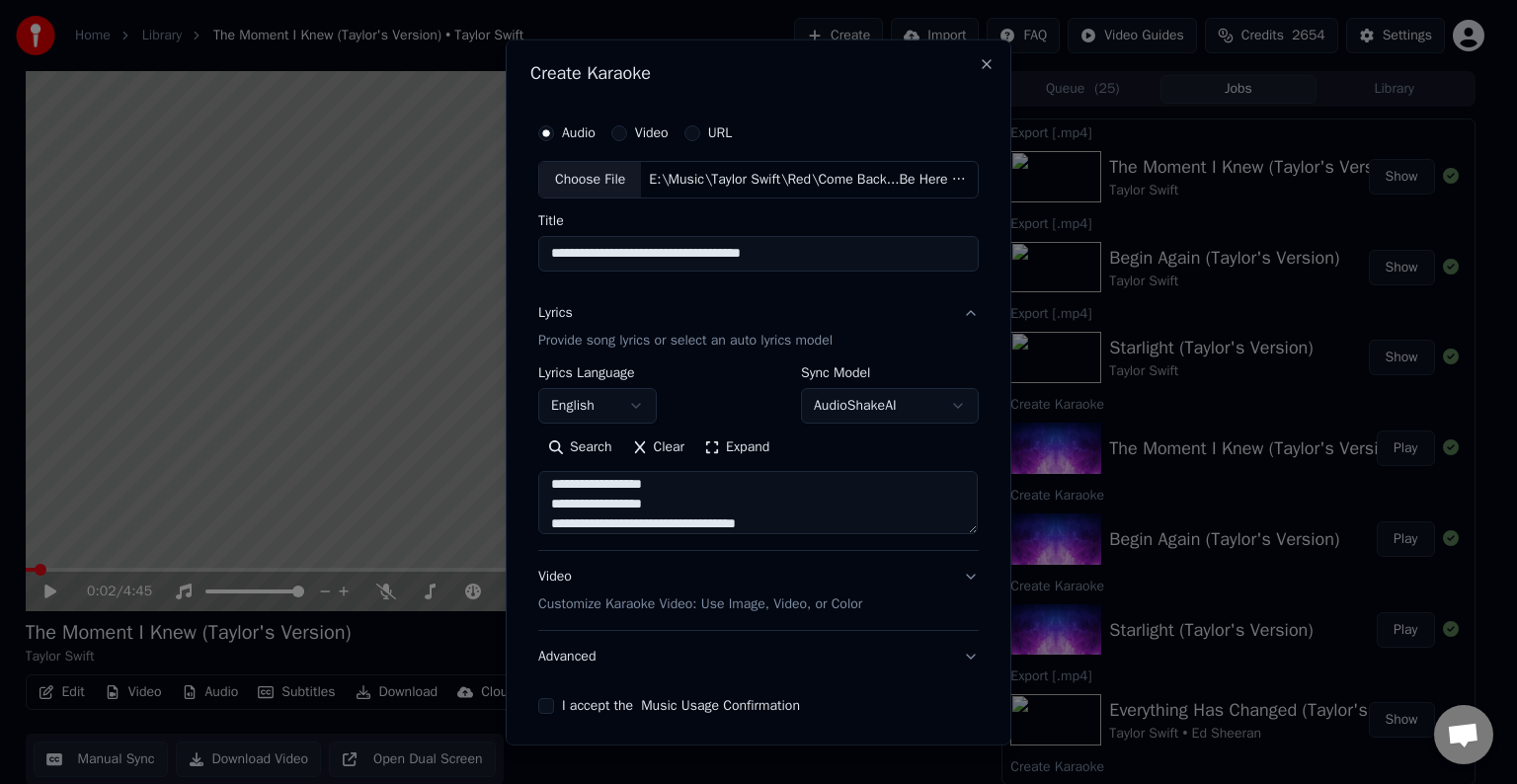 scroll, scrollTop: 794, scrollLeft: 0, axis: vertical 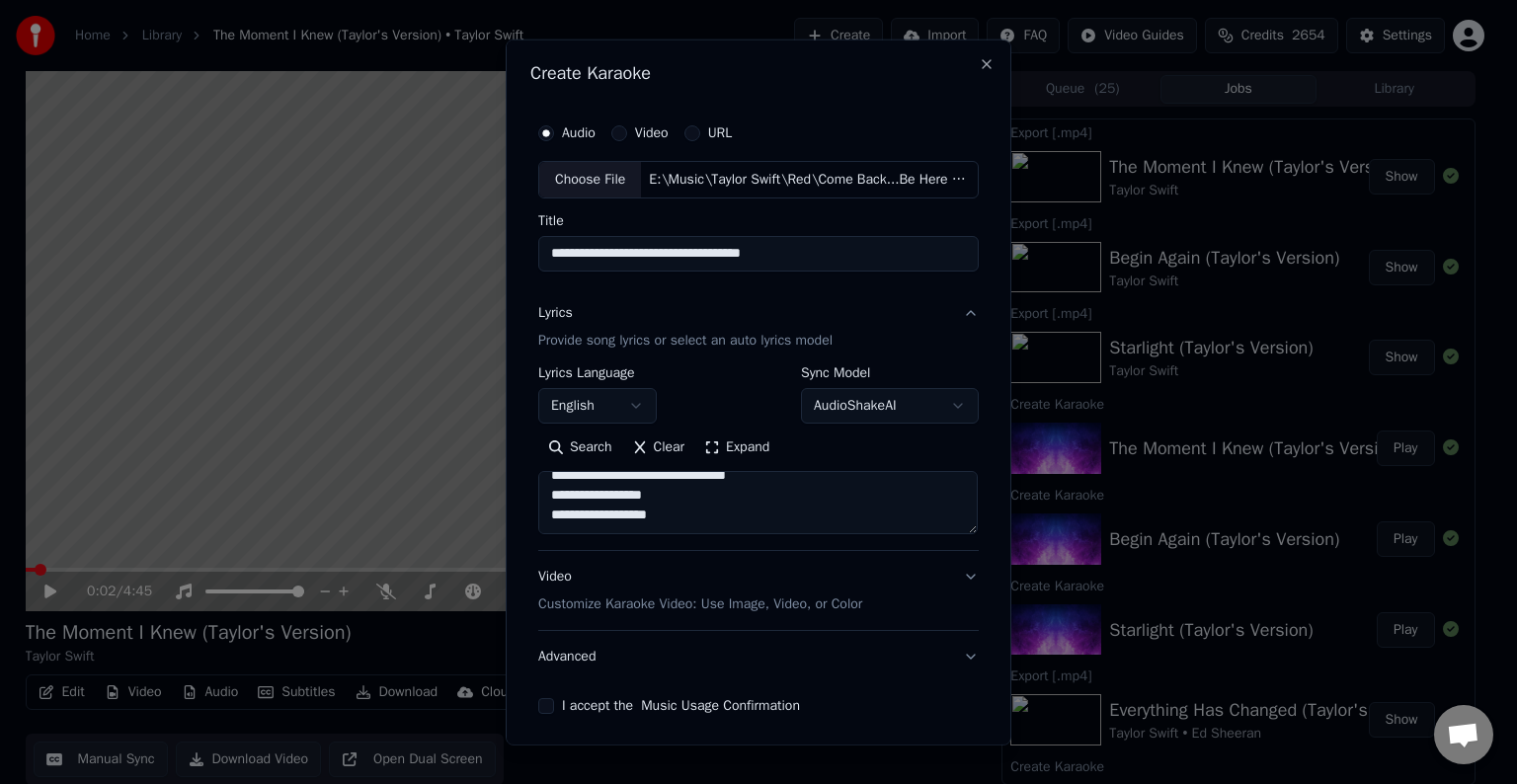 paste on "**********" 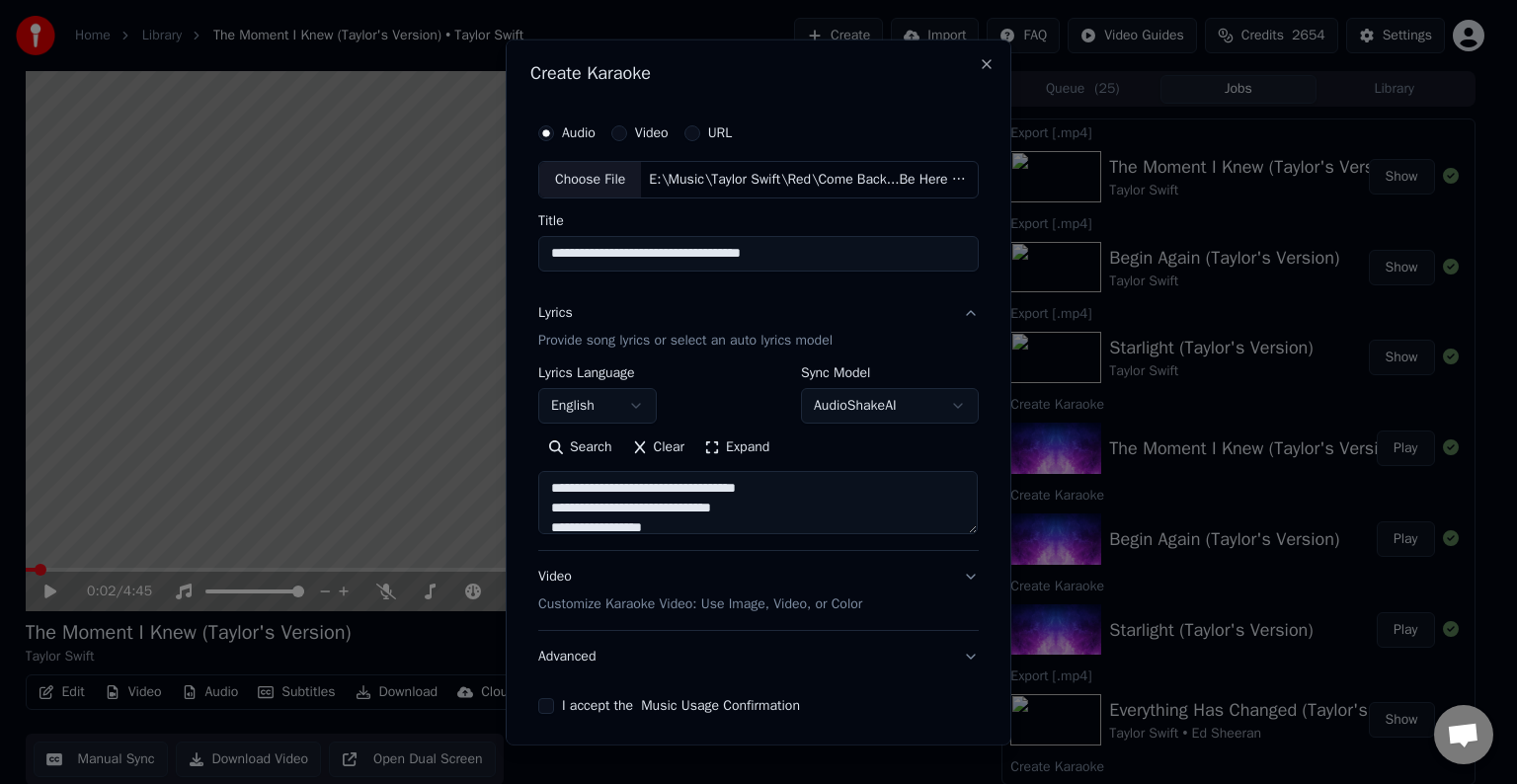 scroll, scrollTop: 656, scrollLeft: 0, axis: vertical 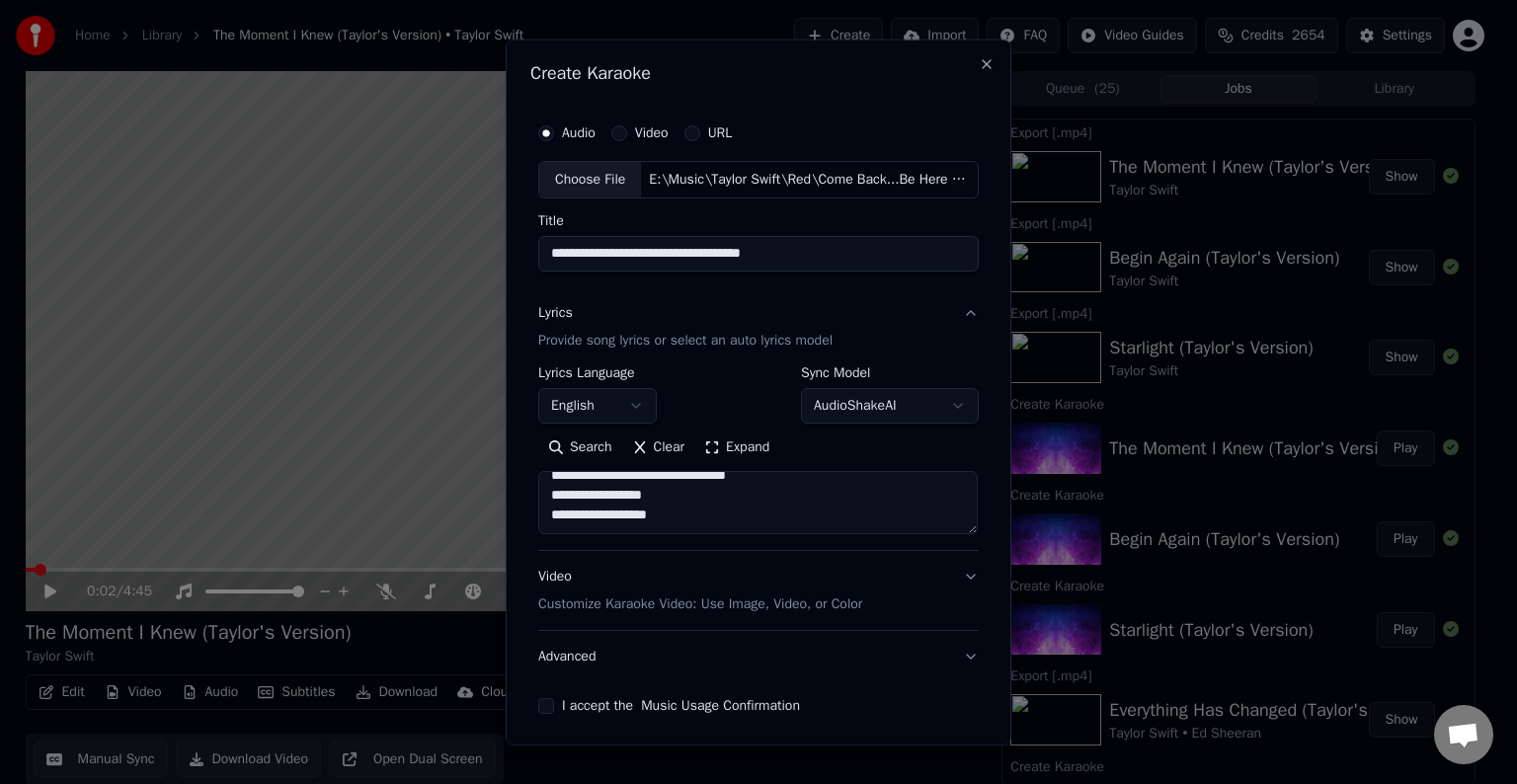 paste on "******
******
******" 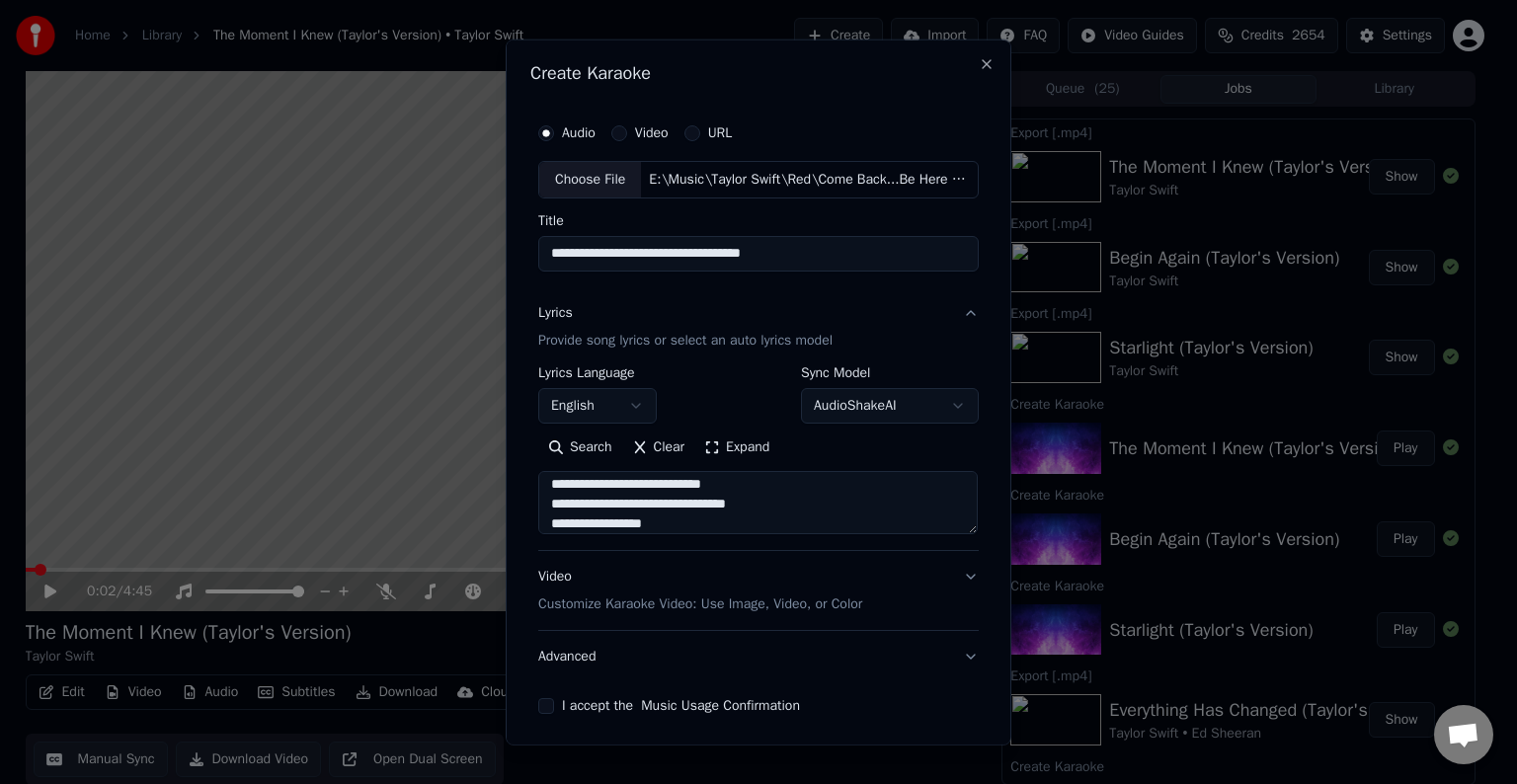 scroll, scrollTop: 715, scrollLeft: 0, axis: vertical 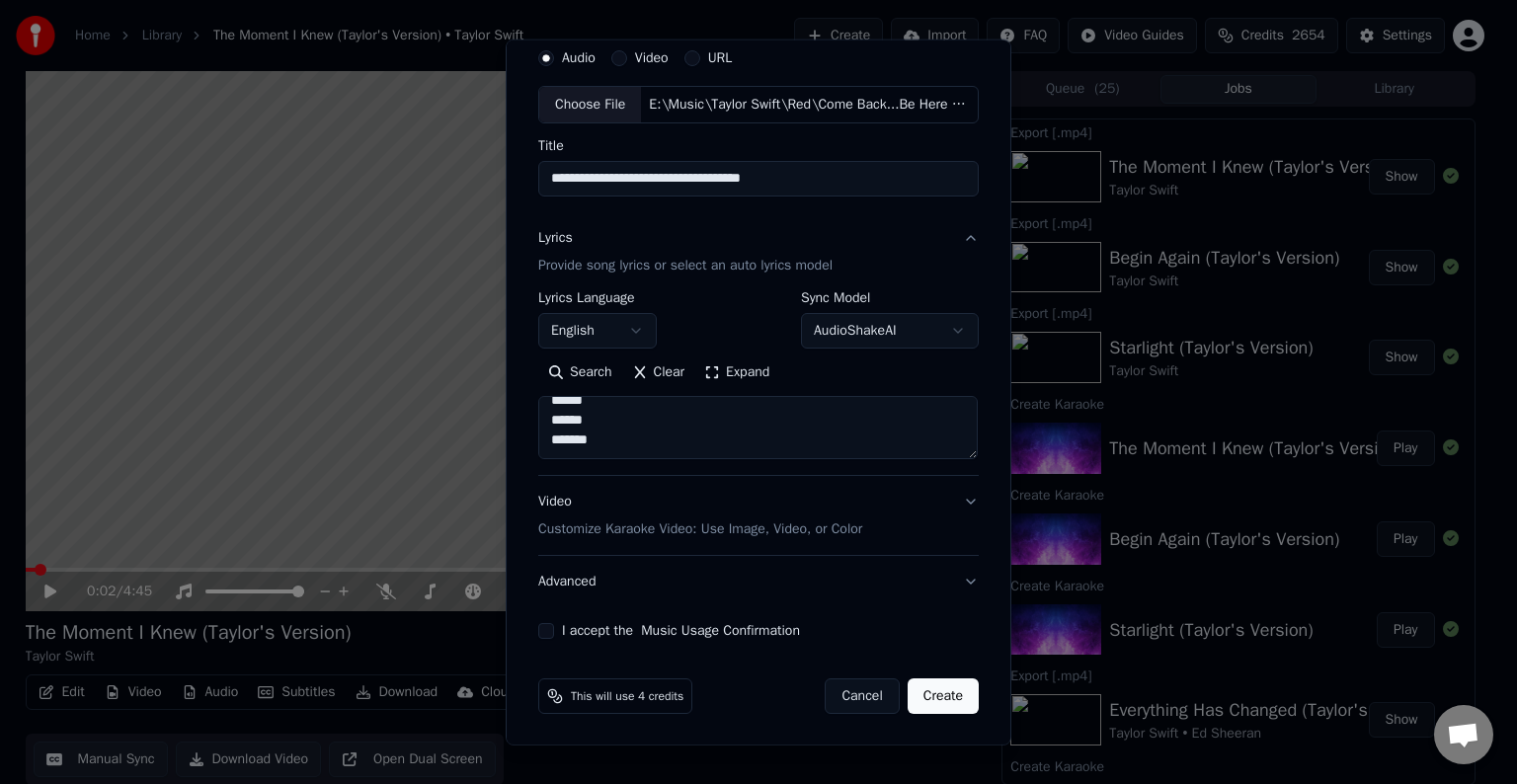drag, startPoint x: 542, startPoint y: 521, endPoint x: 660, endPoint y: 498, distance: 120.22063 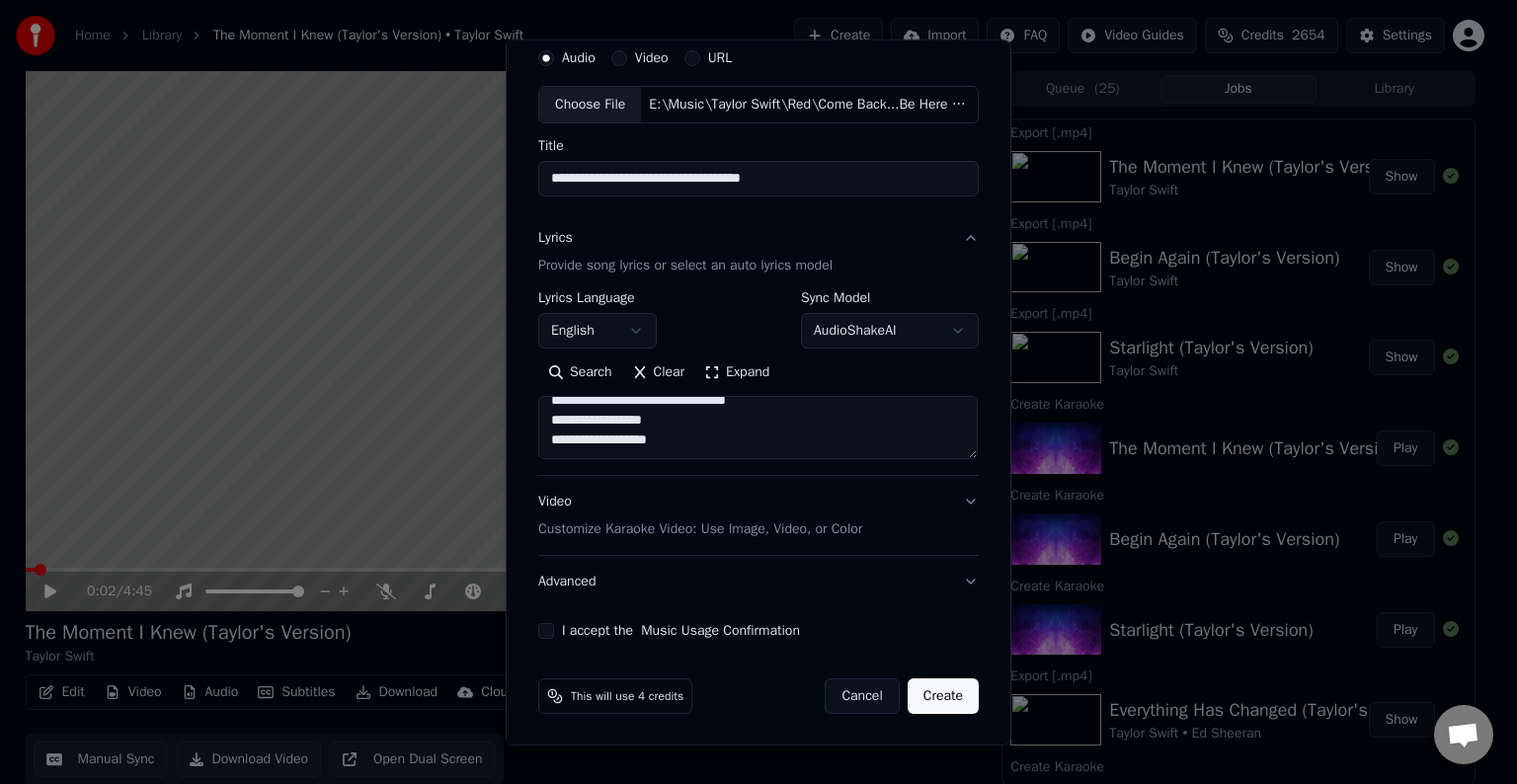 scroll, scrollTop: 644, scrollLeft: 0, axis: vertical 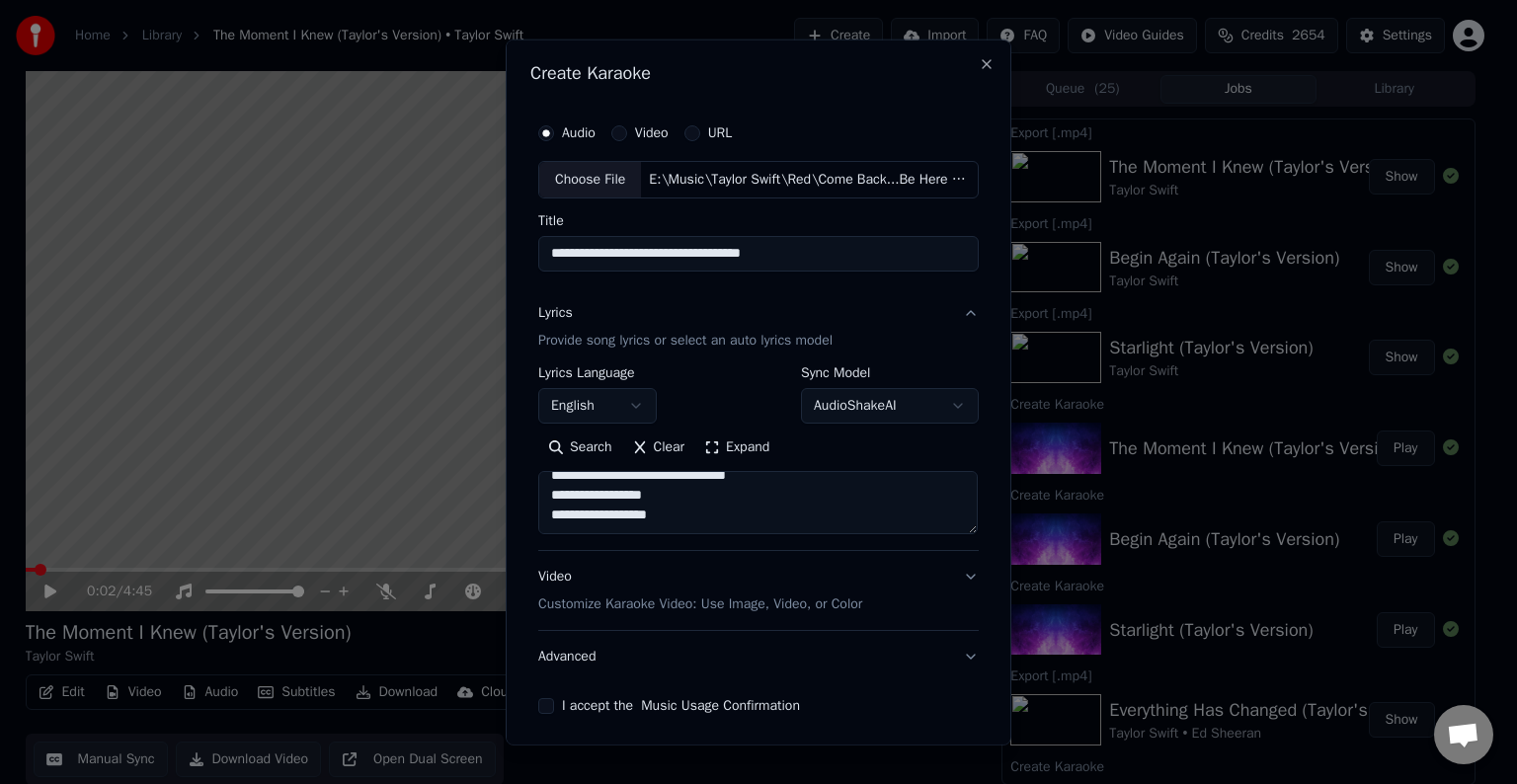 paste on "******
******
******" 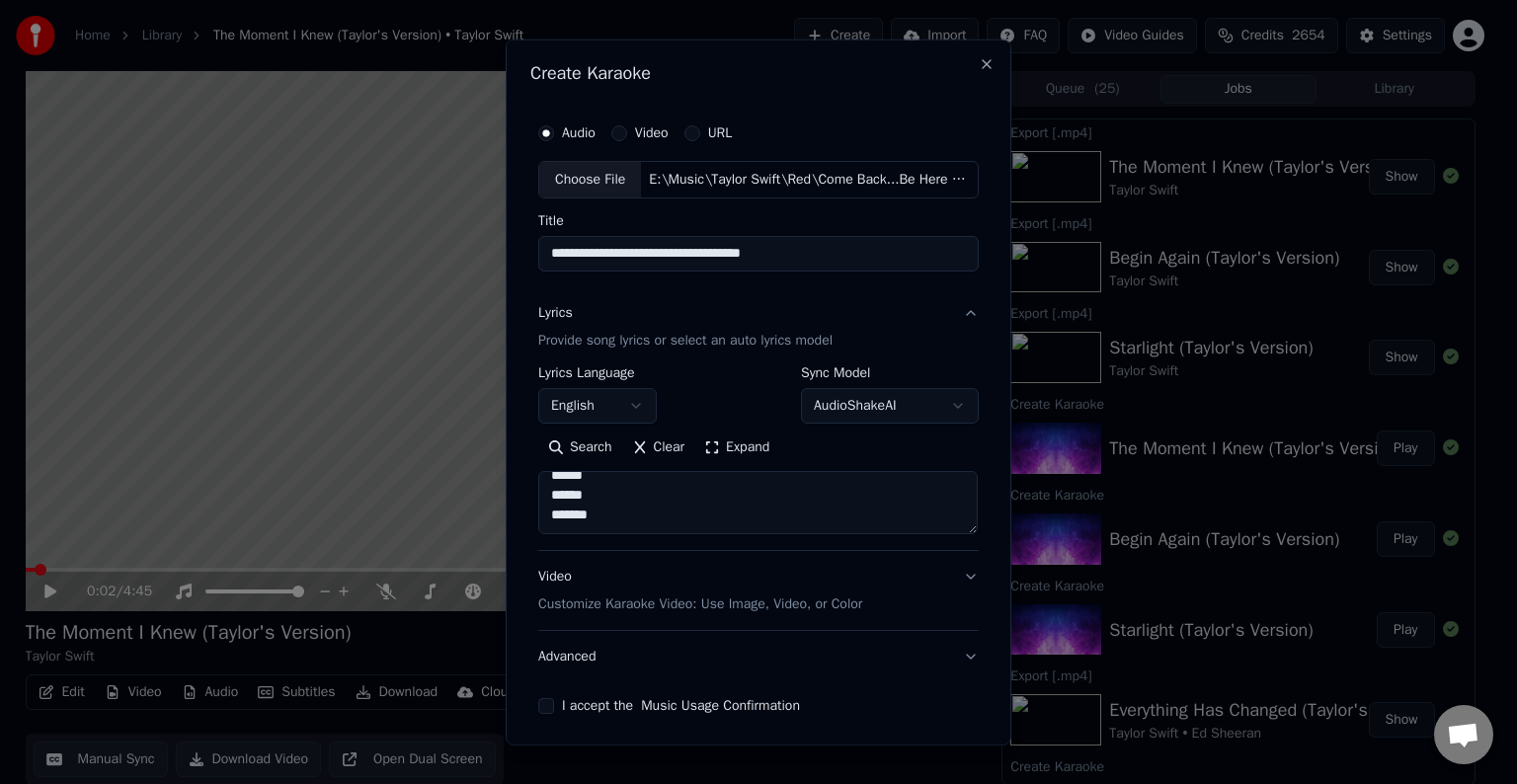 scroll, scrollTop: 498, scrollLeft: 0, axis: vertical 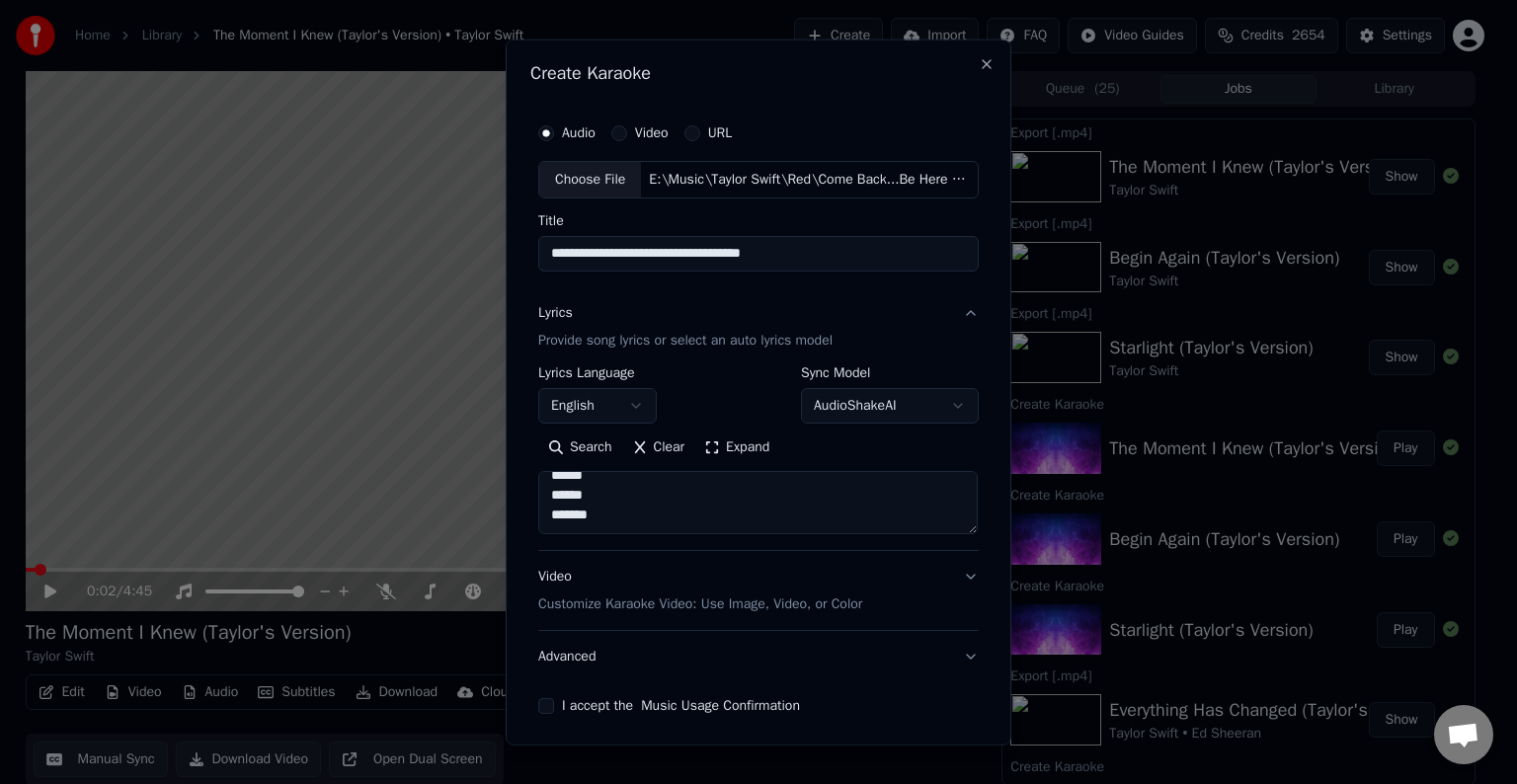 paste on "**********" 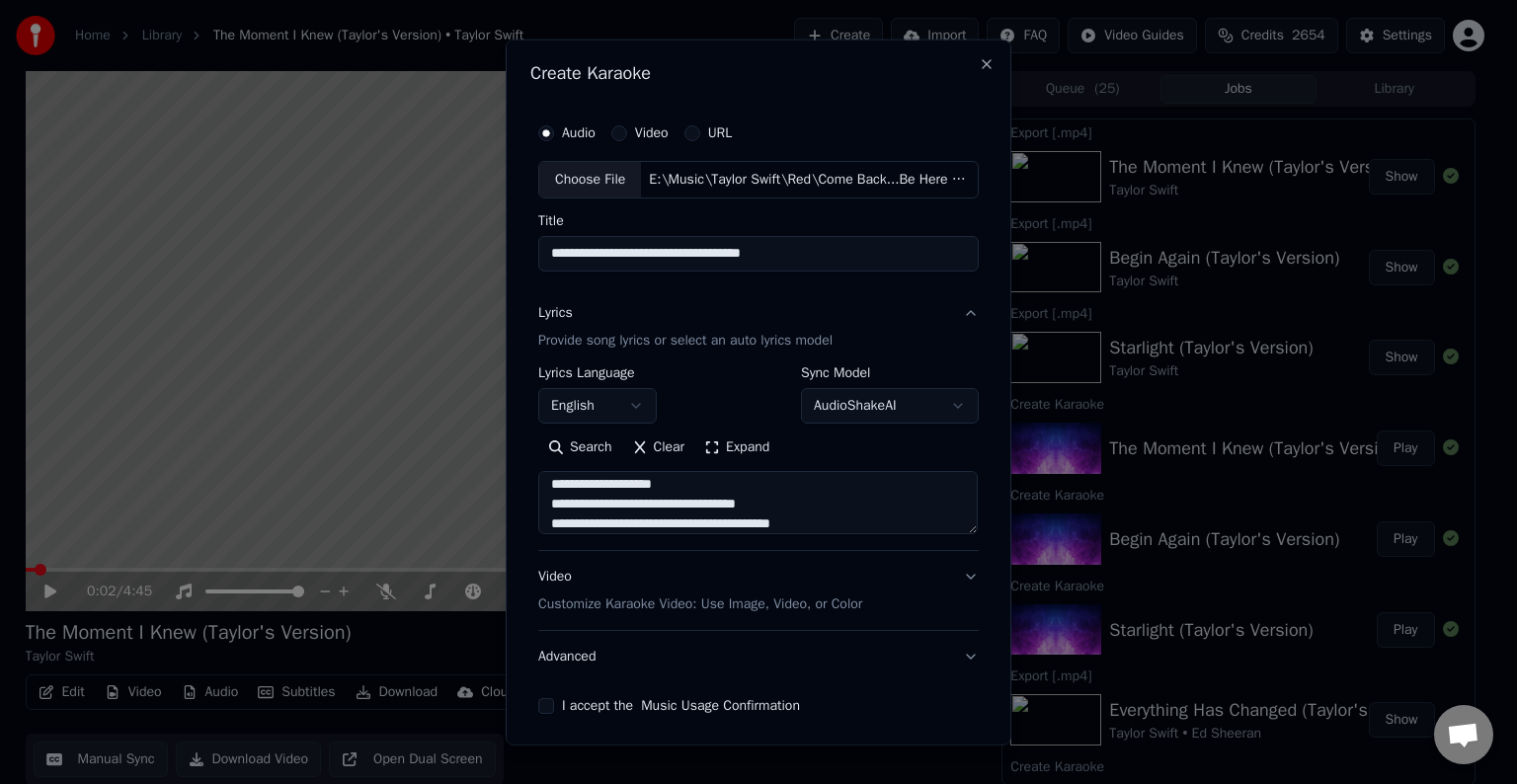 scroll, scrollTop: 794, scrollLeft: 0, axis: vertical 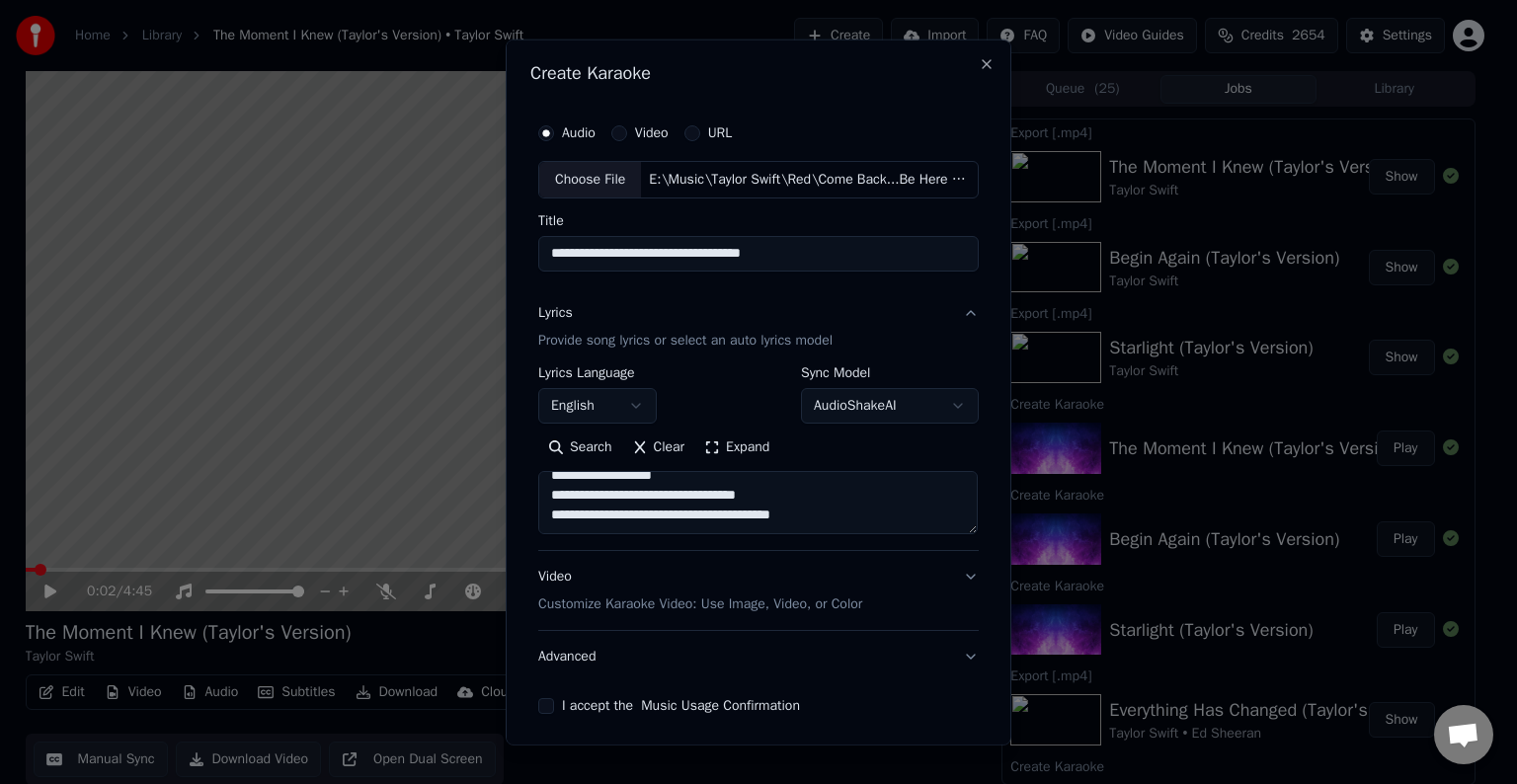 paste on "**********" 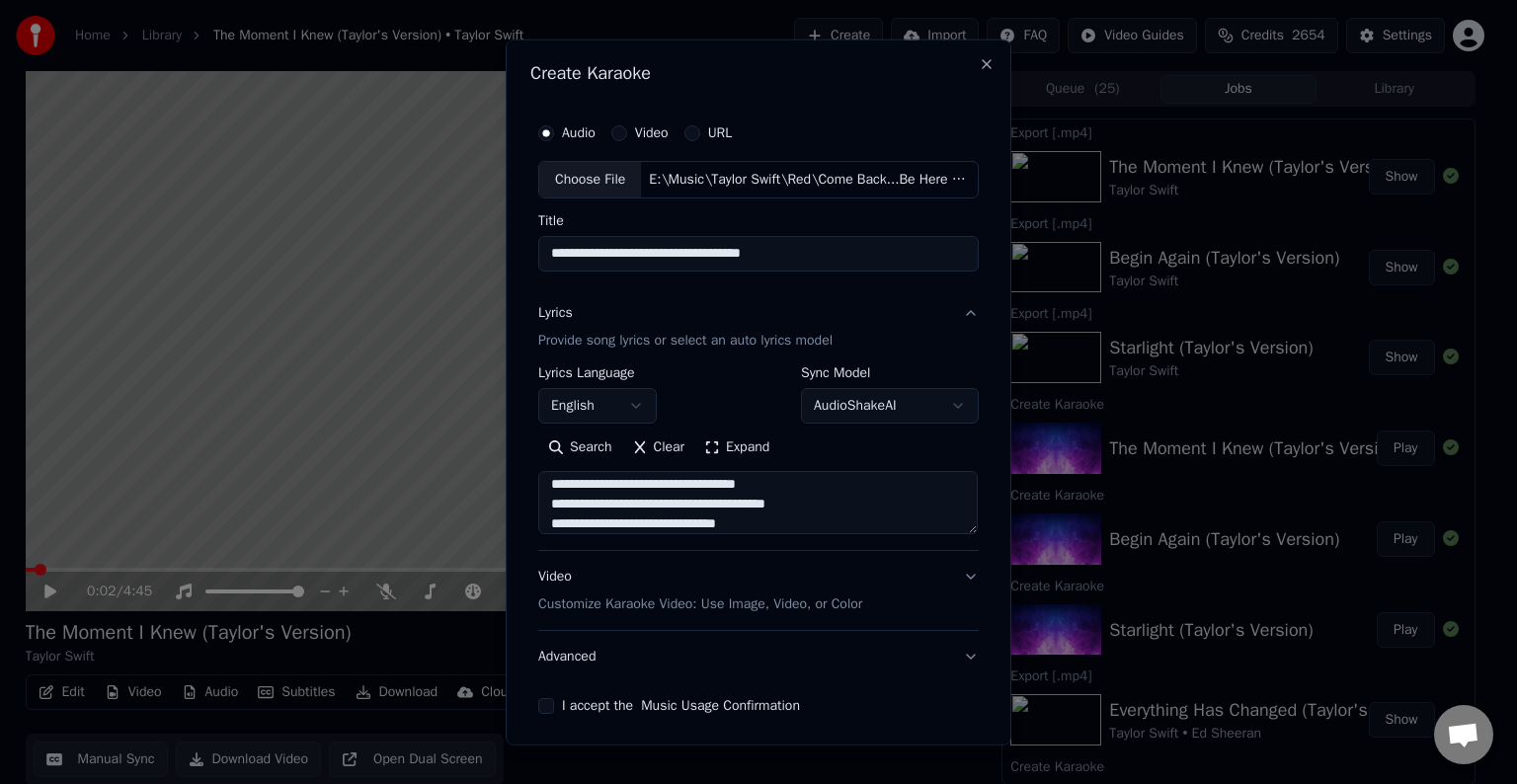 scroll, scrollTop: 952, scrollLeft: 0, axis: vertical 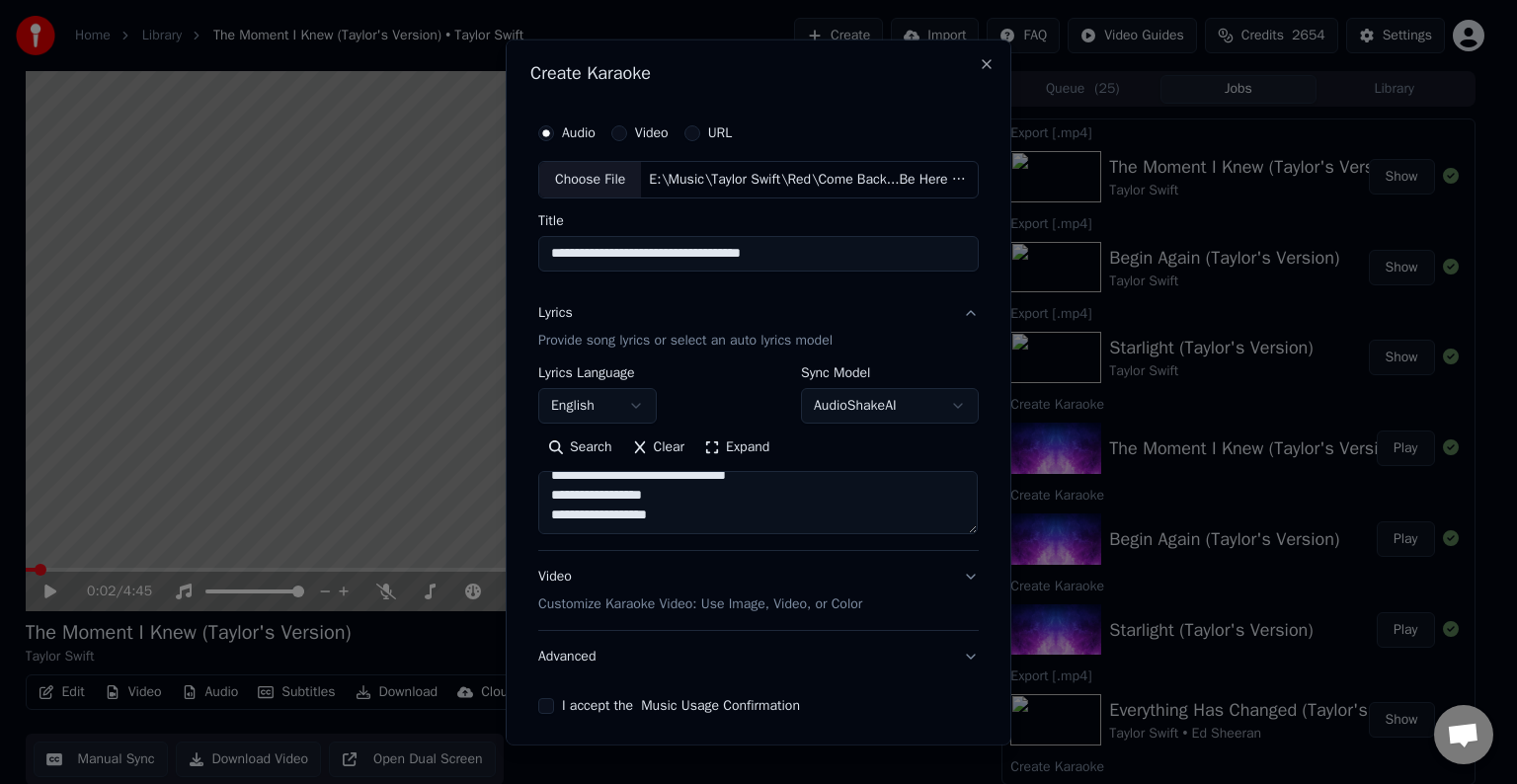 paste on "**********" 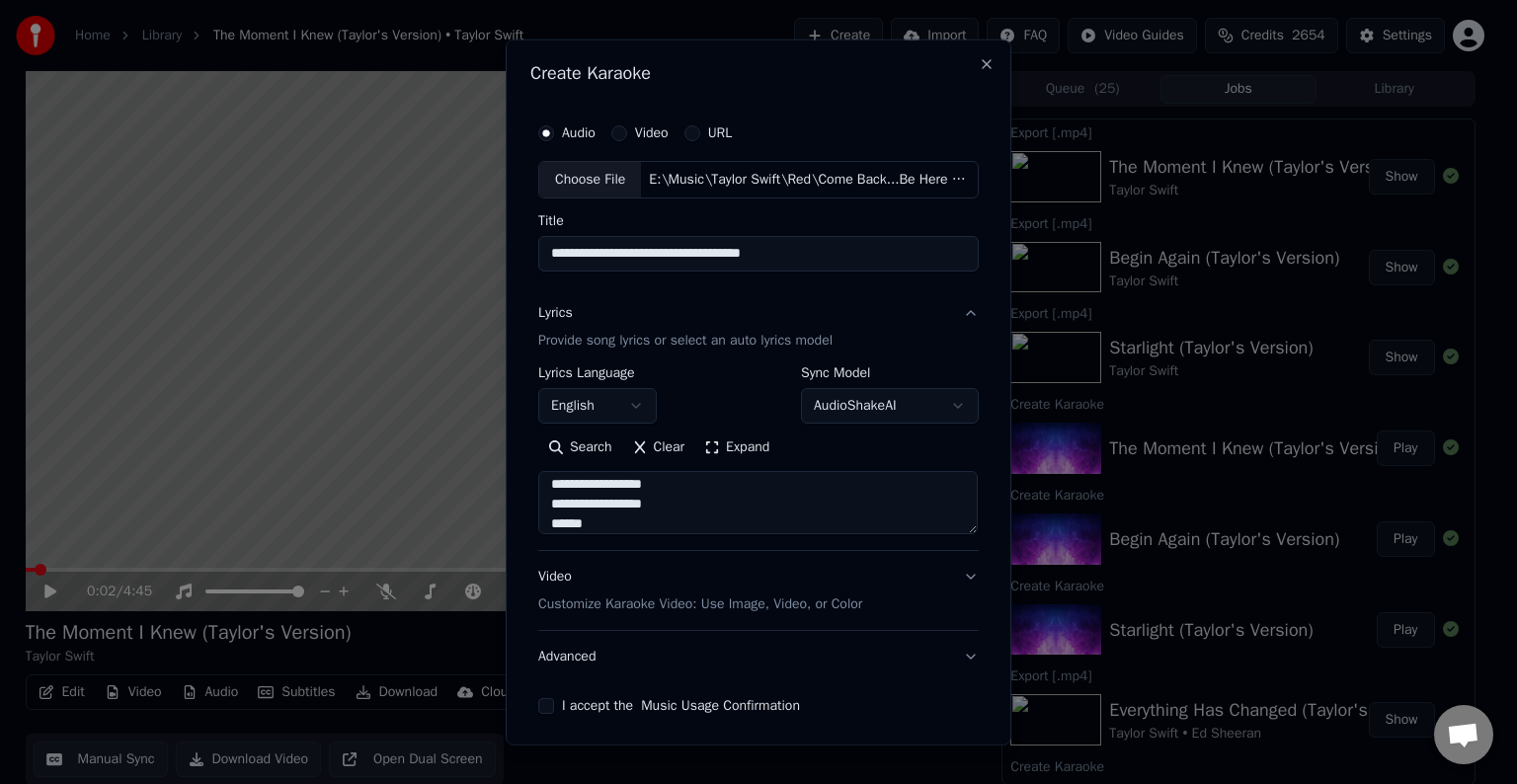 scroll, scrollTop: 1011, scrollLeft: 0, axis: vertical 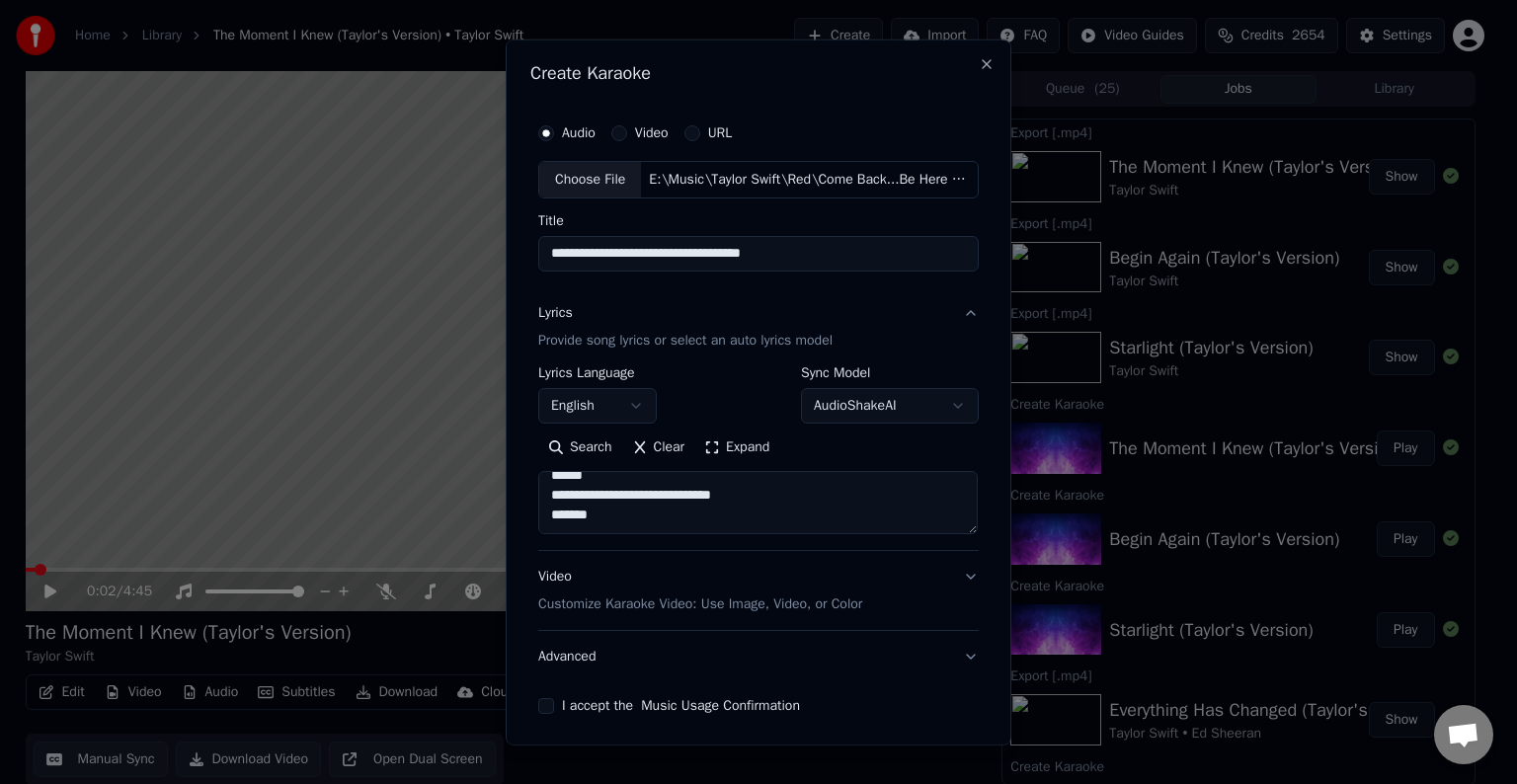 paste on "**********" 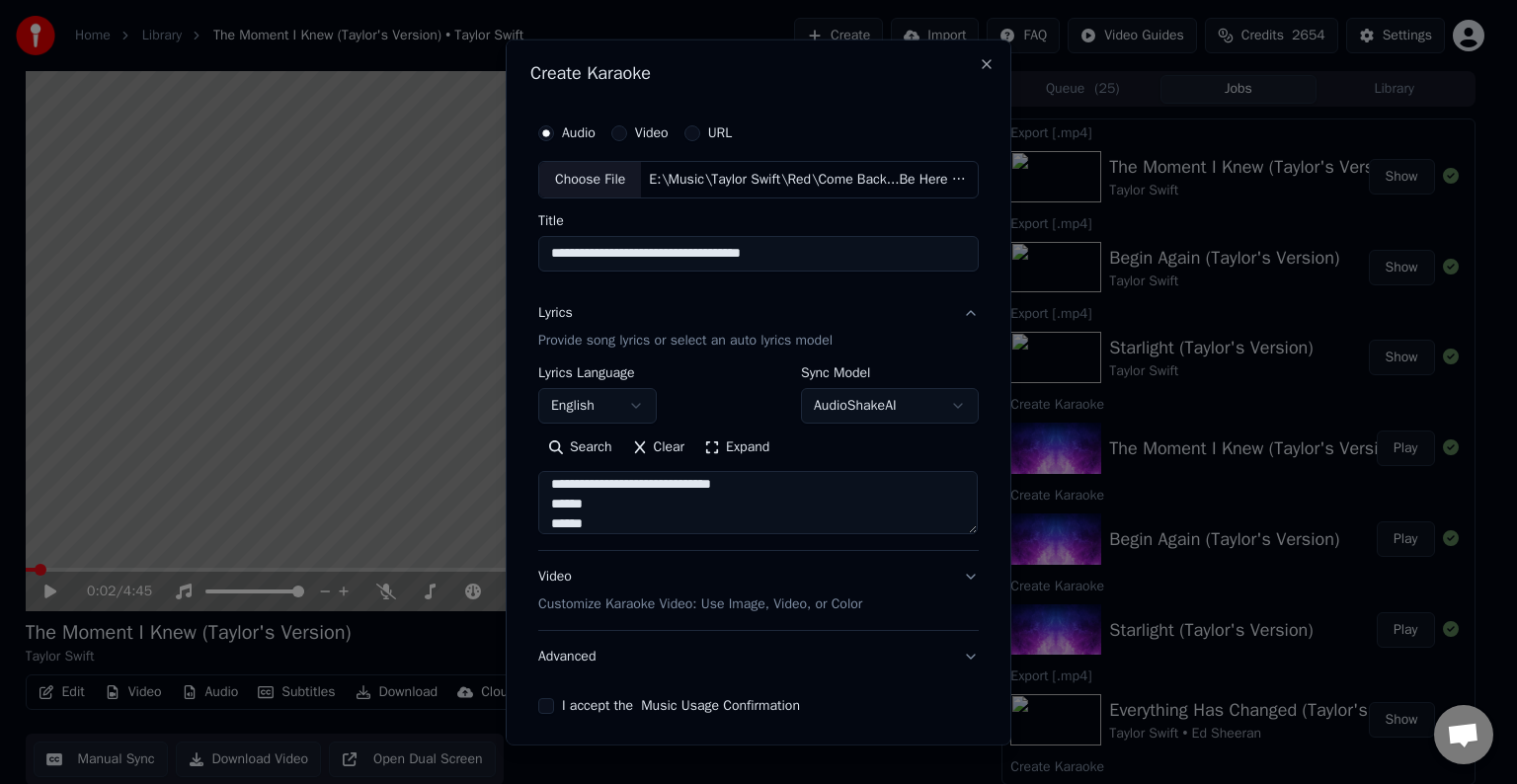 scroll, scrollTop: 1070, scrollLeft: 0, axis: vertical 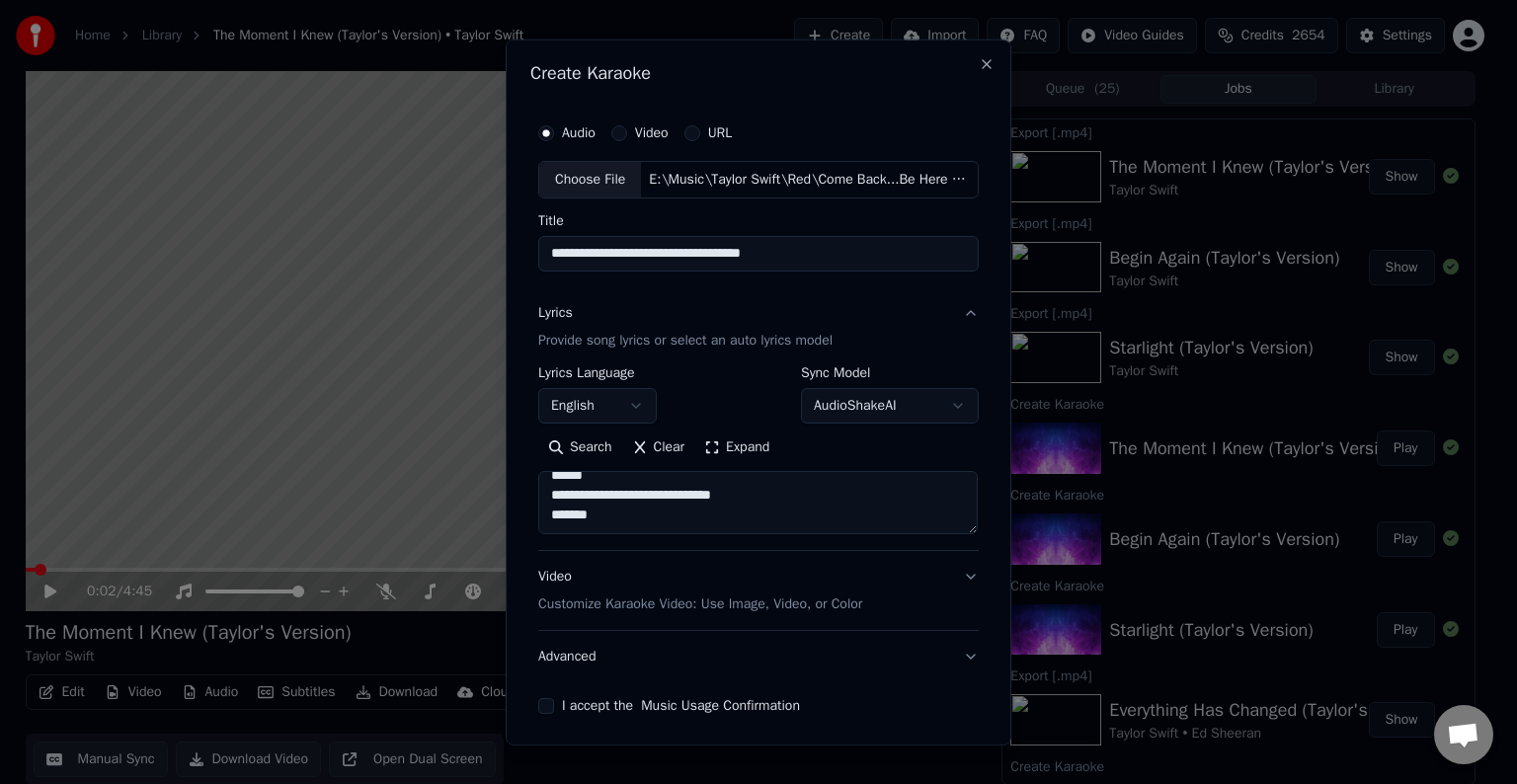 drag, startPoint x: 544, startPoint y: 506, endPoint x: 839, endPoint y: 549, distance: 298.11743 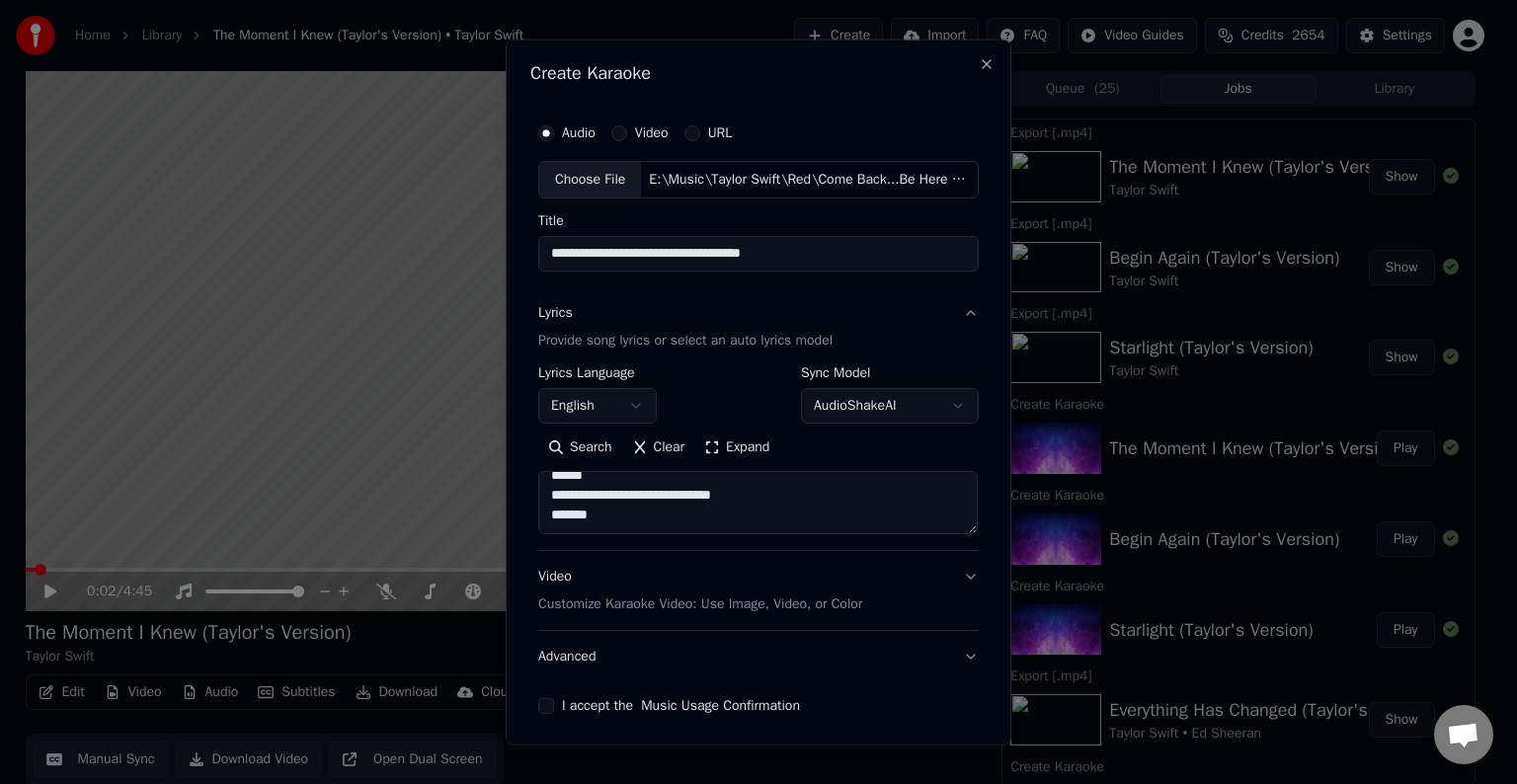 paste on "**********" 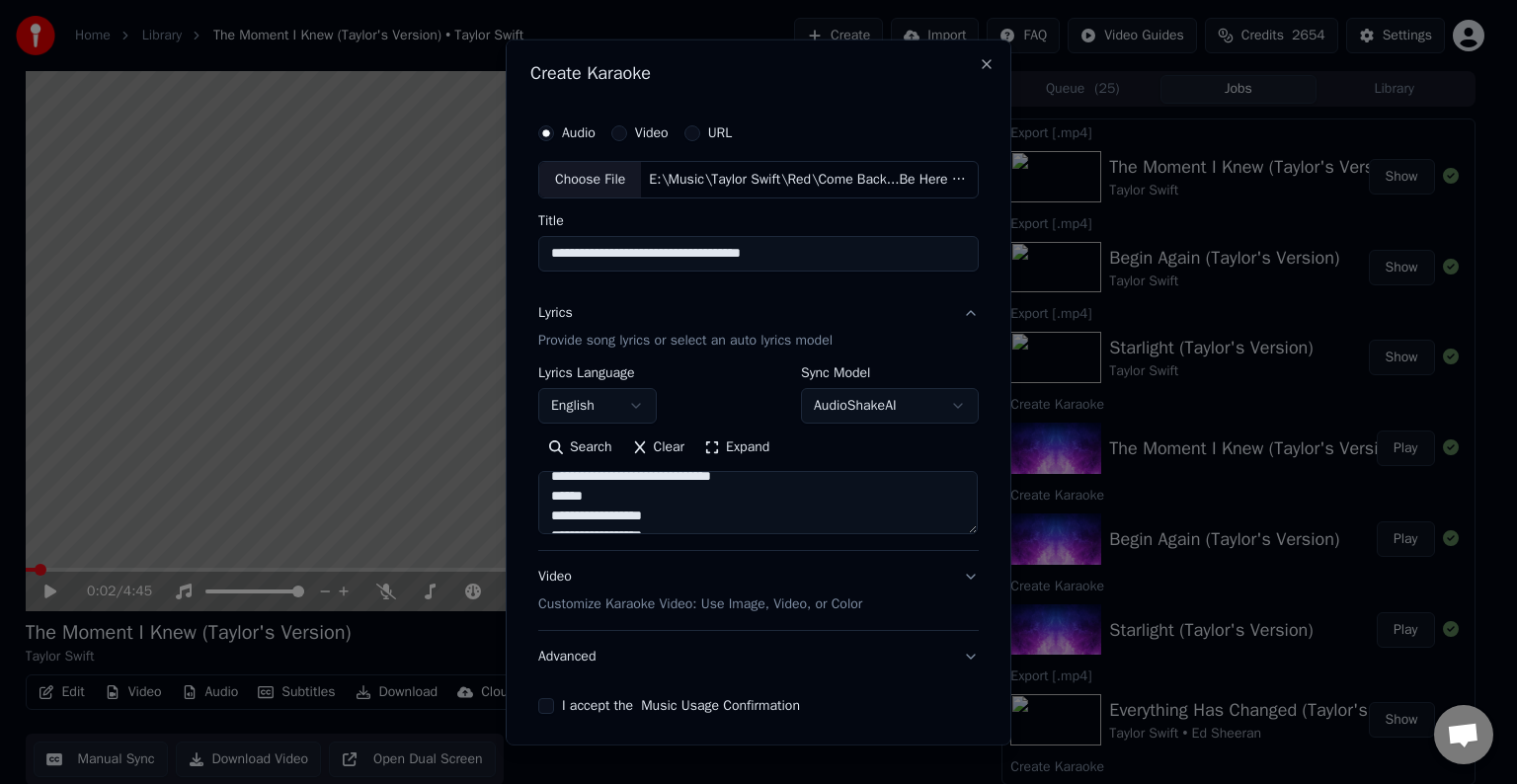 scroll, scrollTop: 1031, scrollLeft: 0, axis: vertical 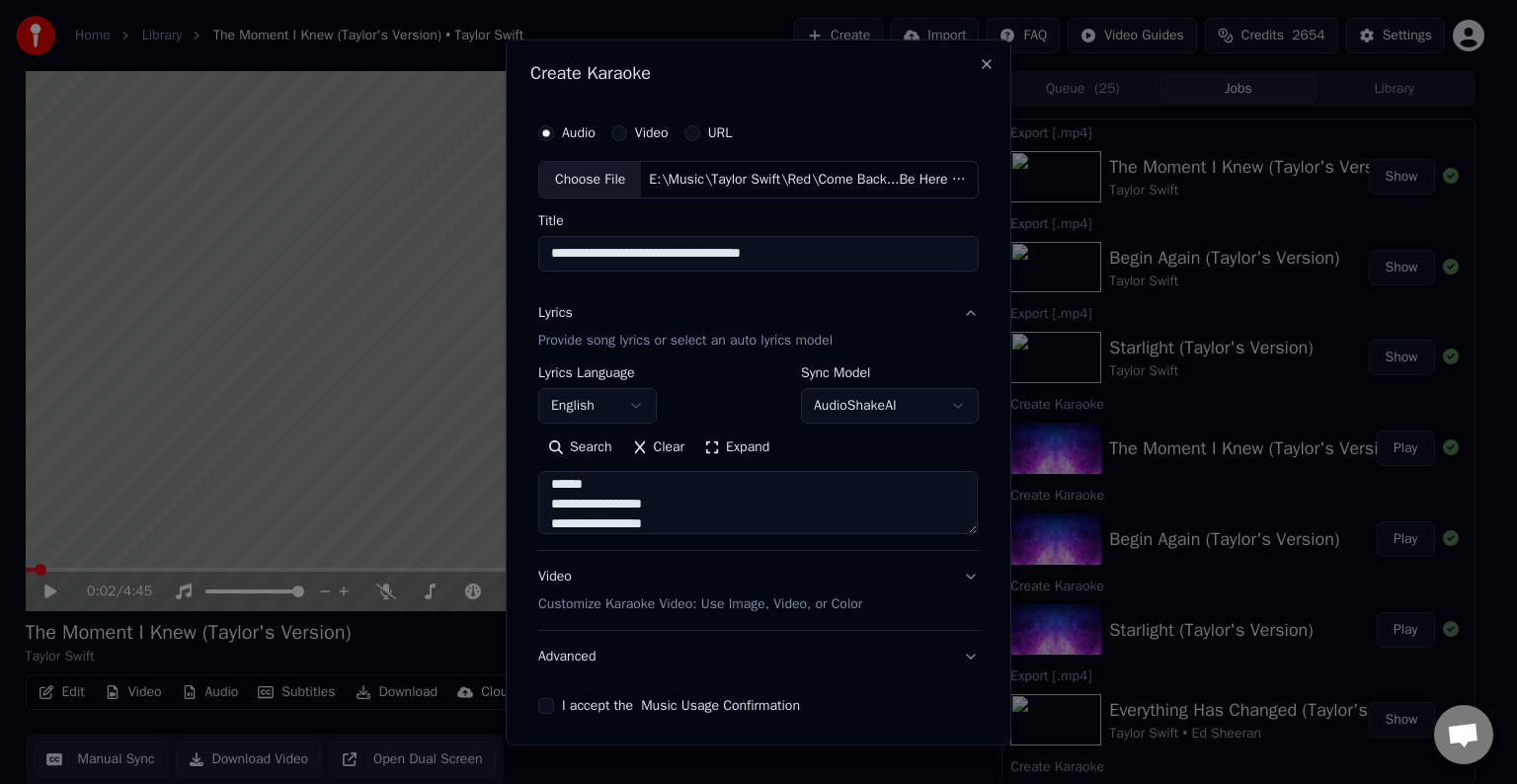 type on "**********" 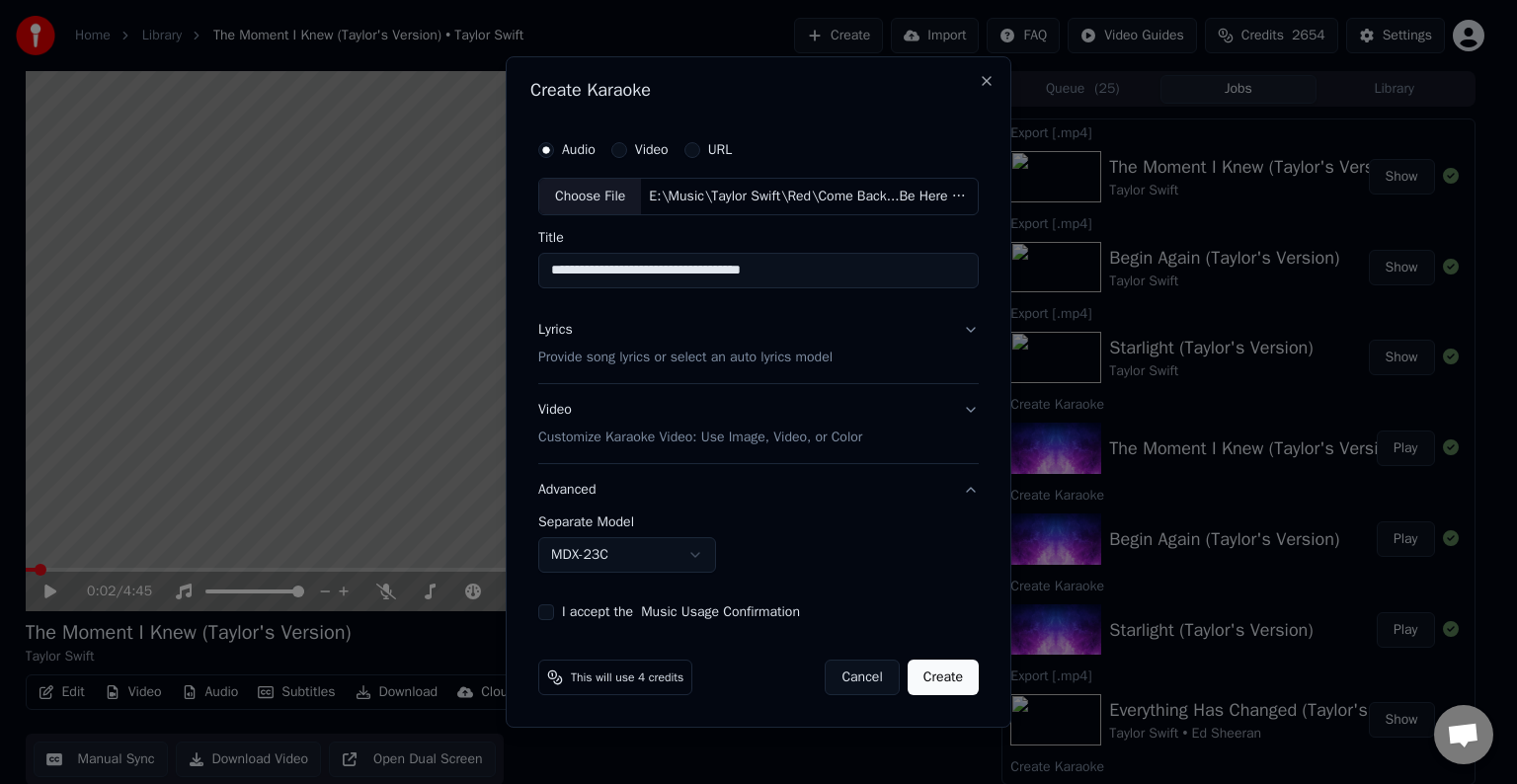 click on "MDX-23C" at bounding box center (627, 555) 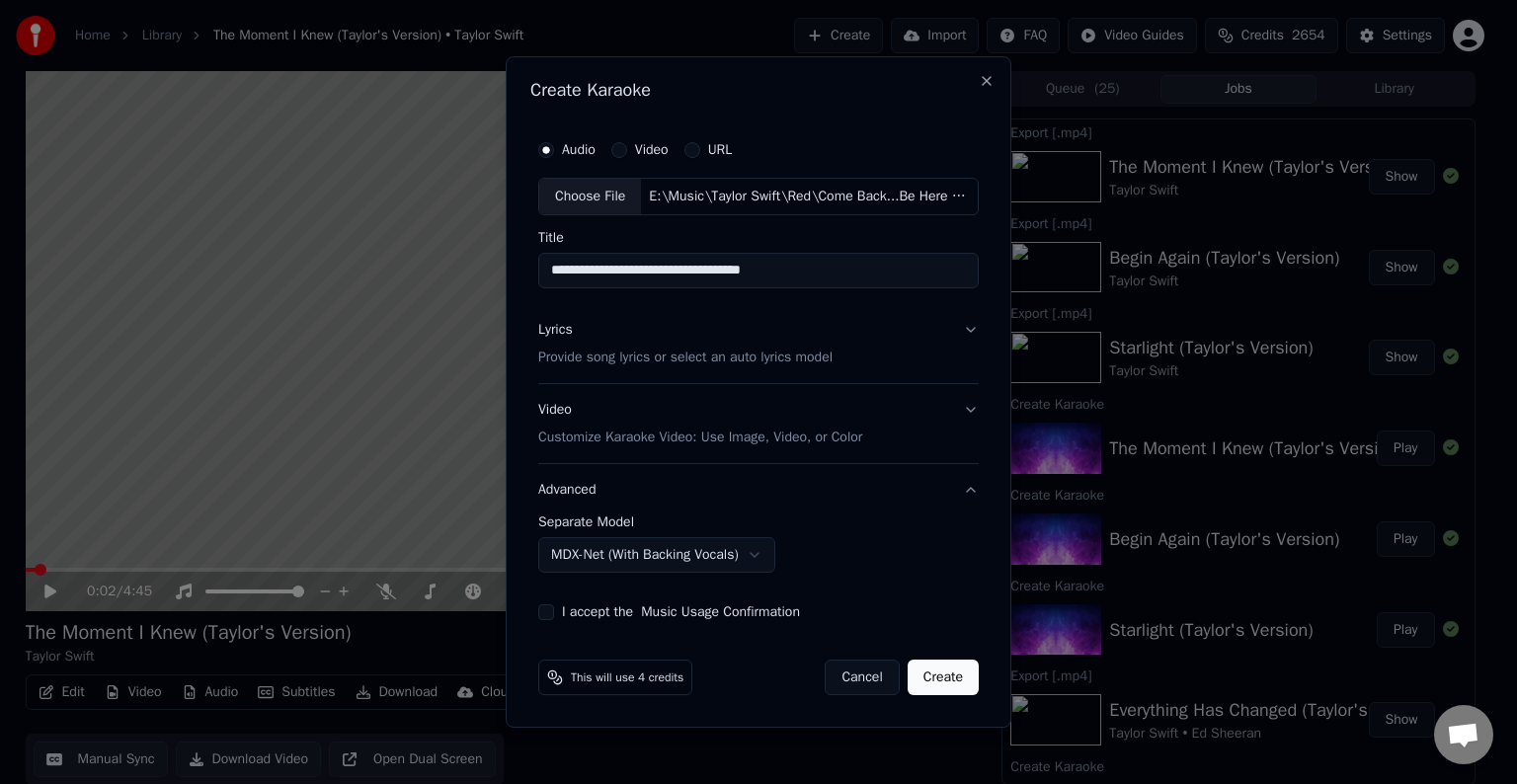 click on "I accept the   Music Usage Confirmation" at bounding box center (546, 612) 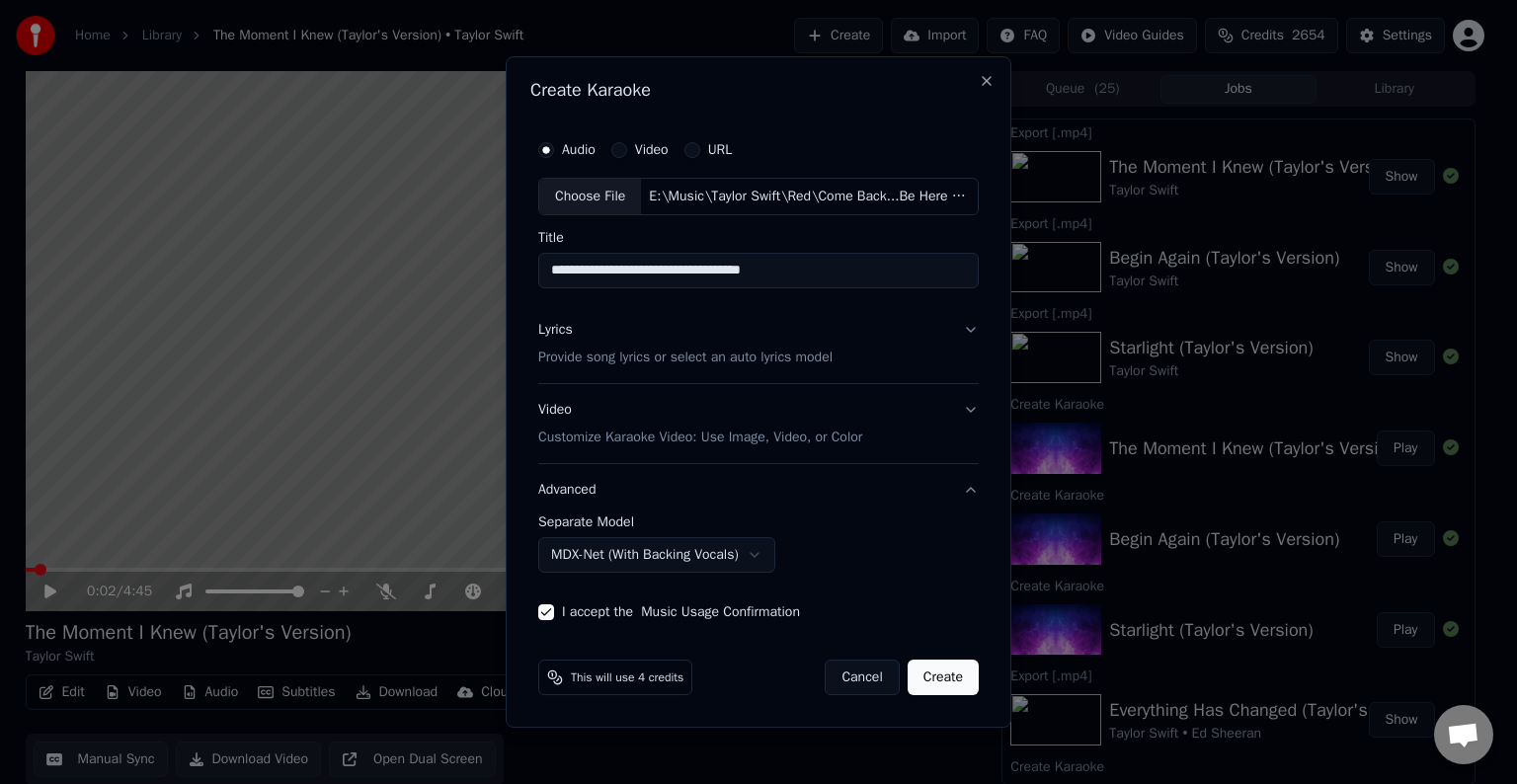 click on "Create" at bounding box center [943, 677] 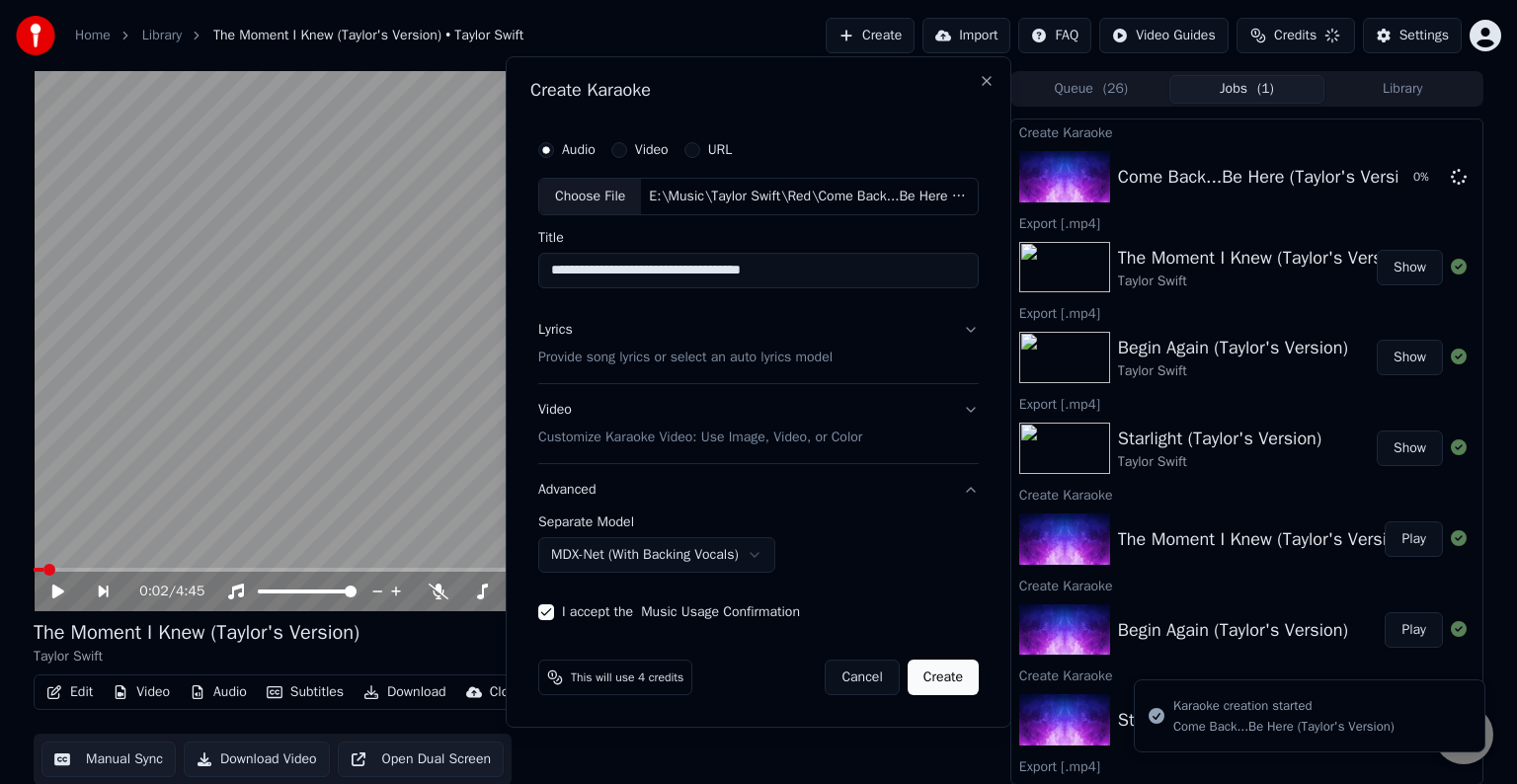 select on "******" 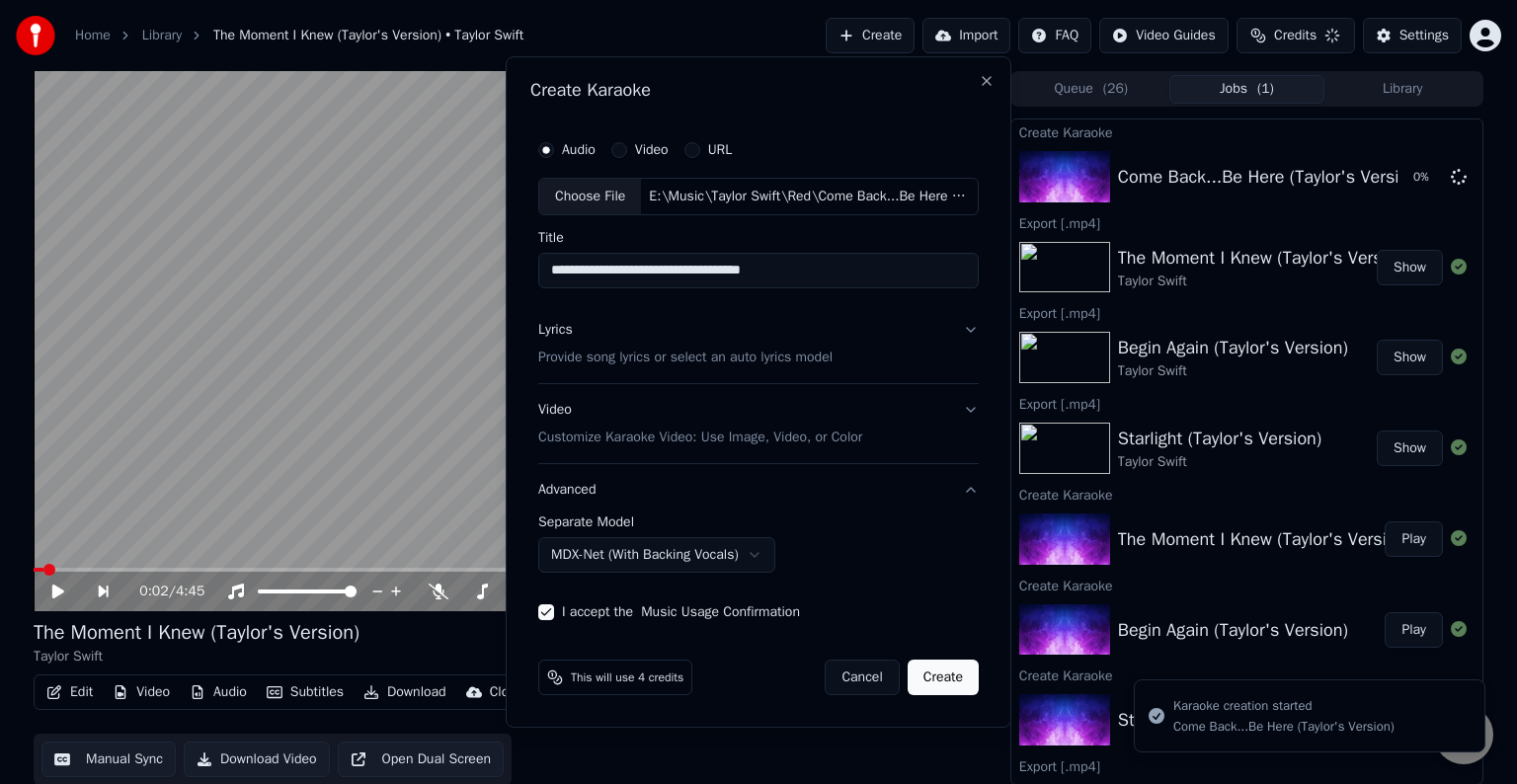 type 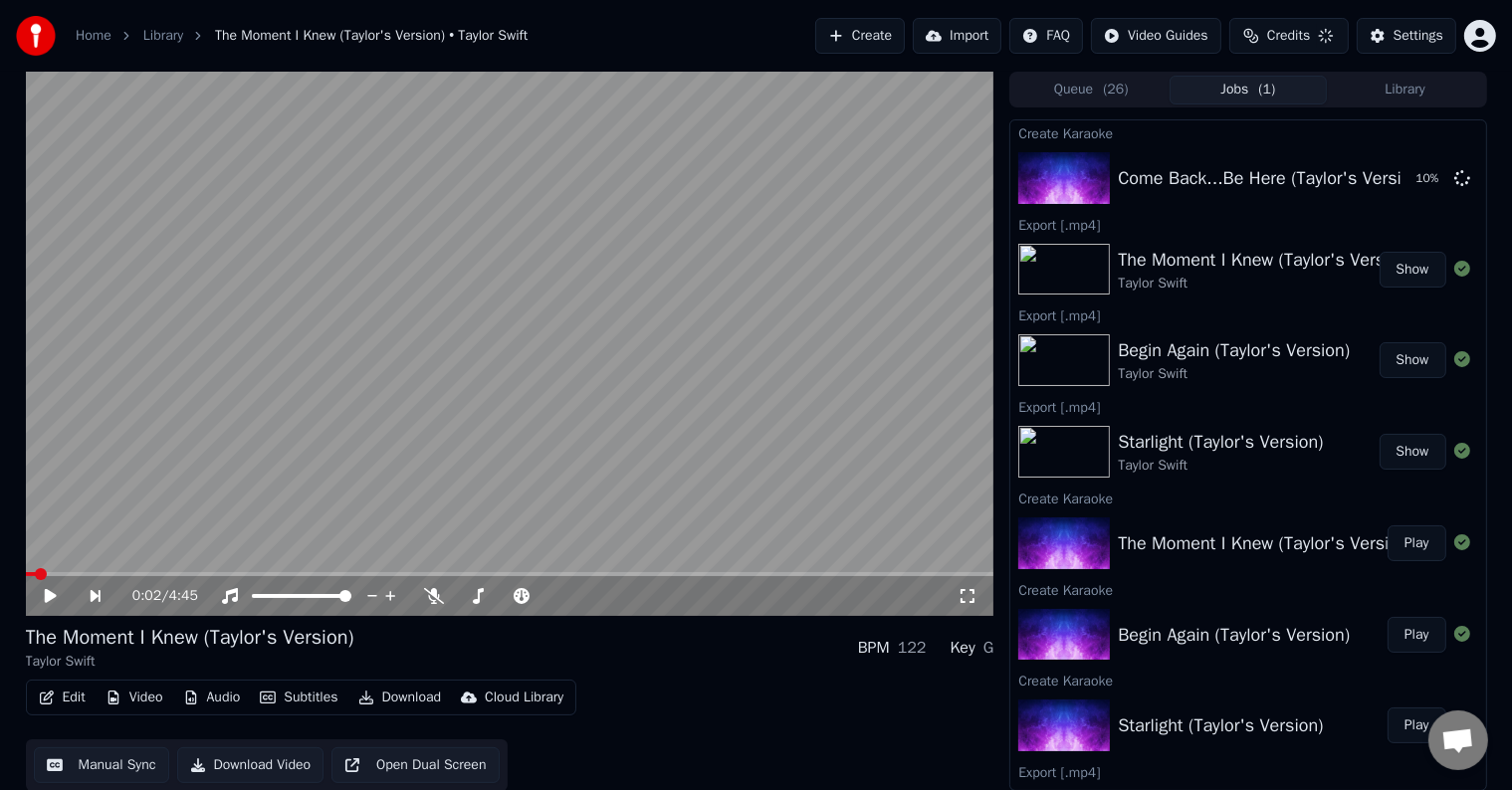 click on "Create" at bounding box center [860, 36] 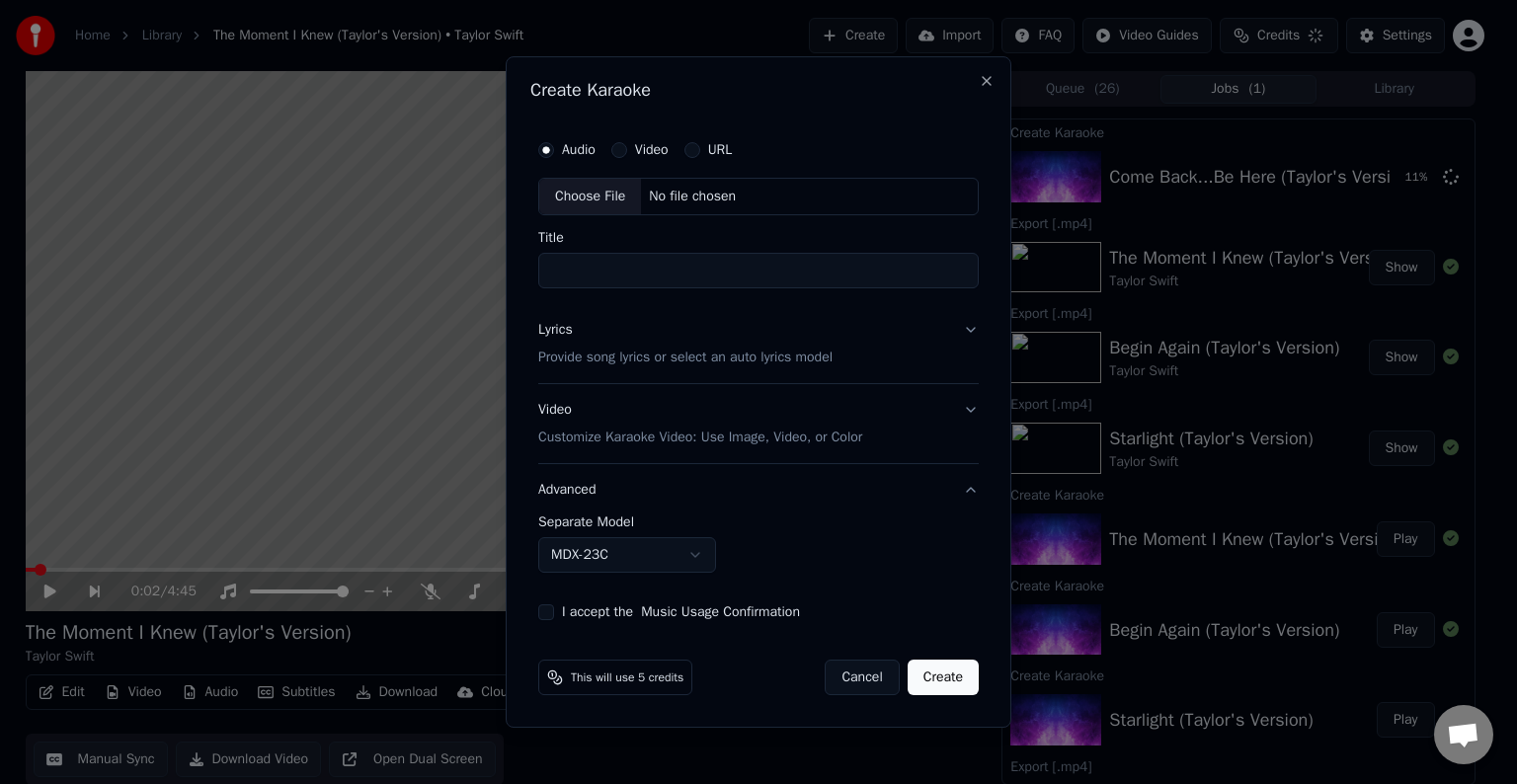 click on "Choose File" at bounding box center (590, 196) 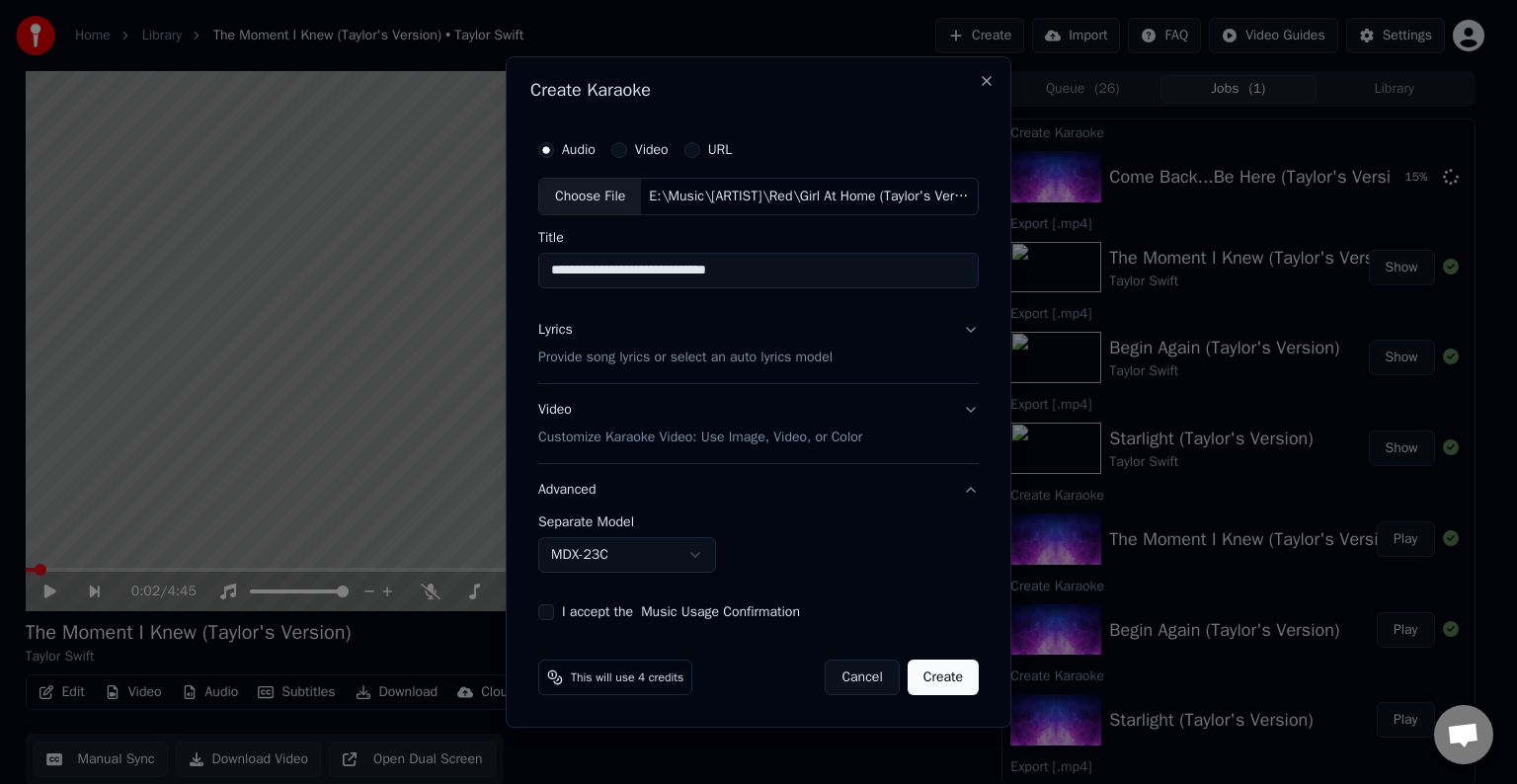 type on "**********" 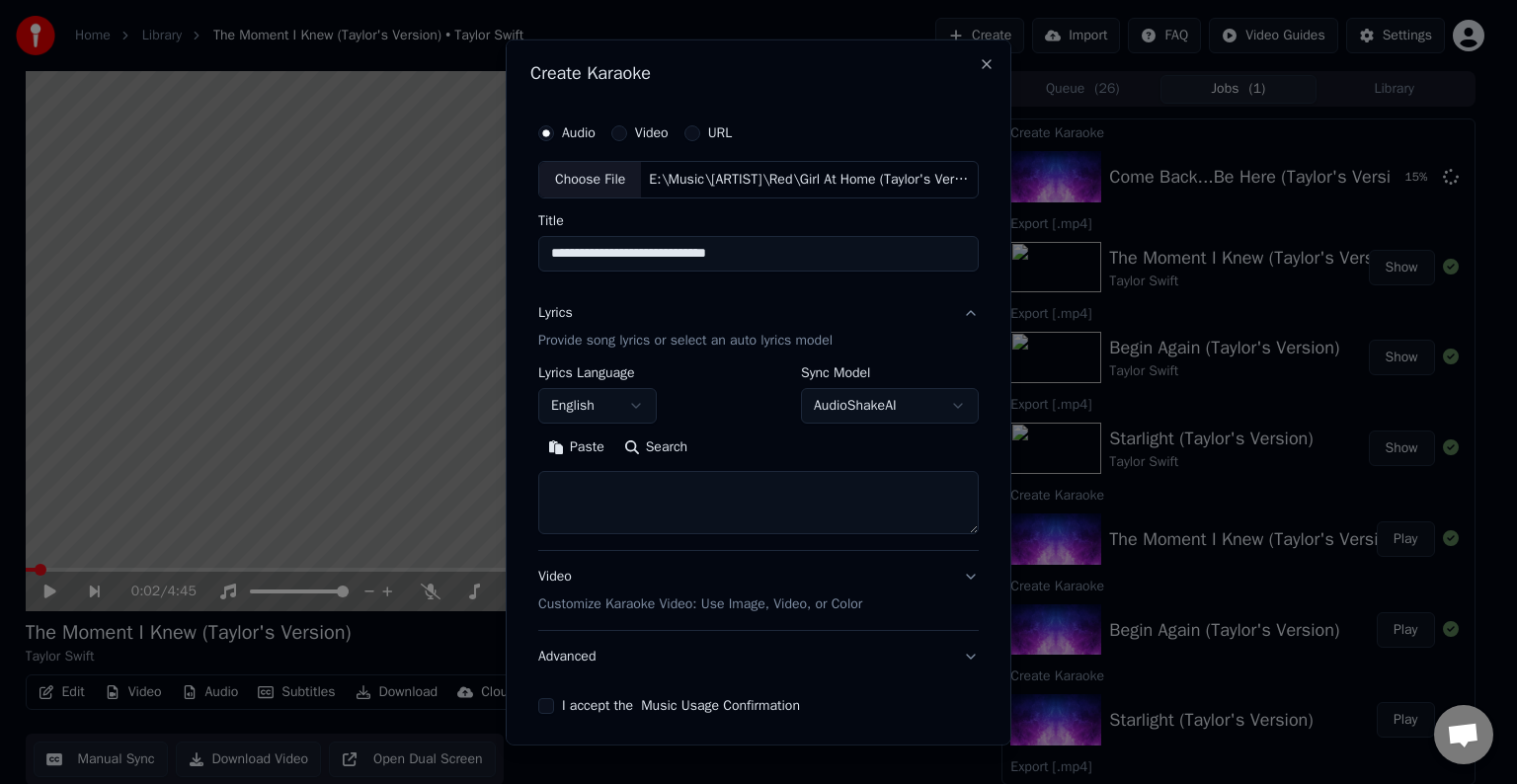 click at bounding box center [758, 503] 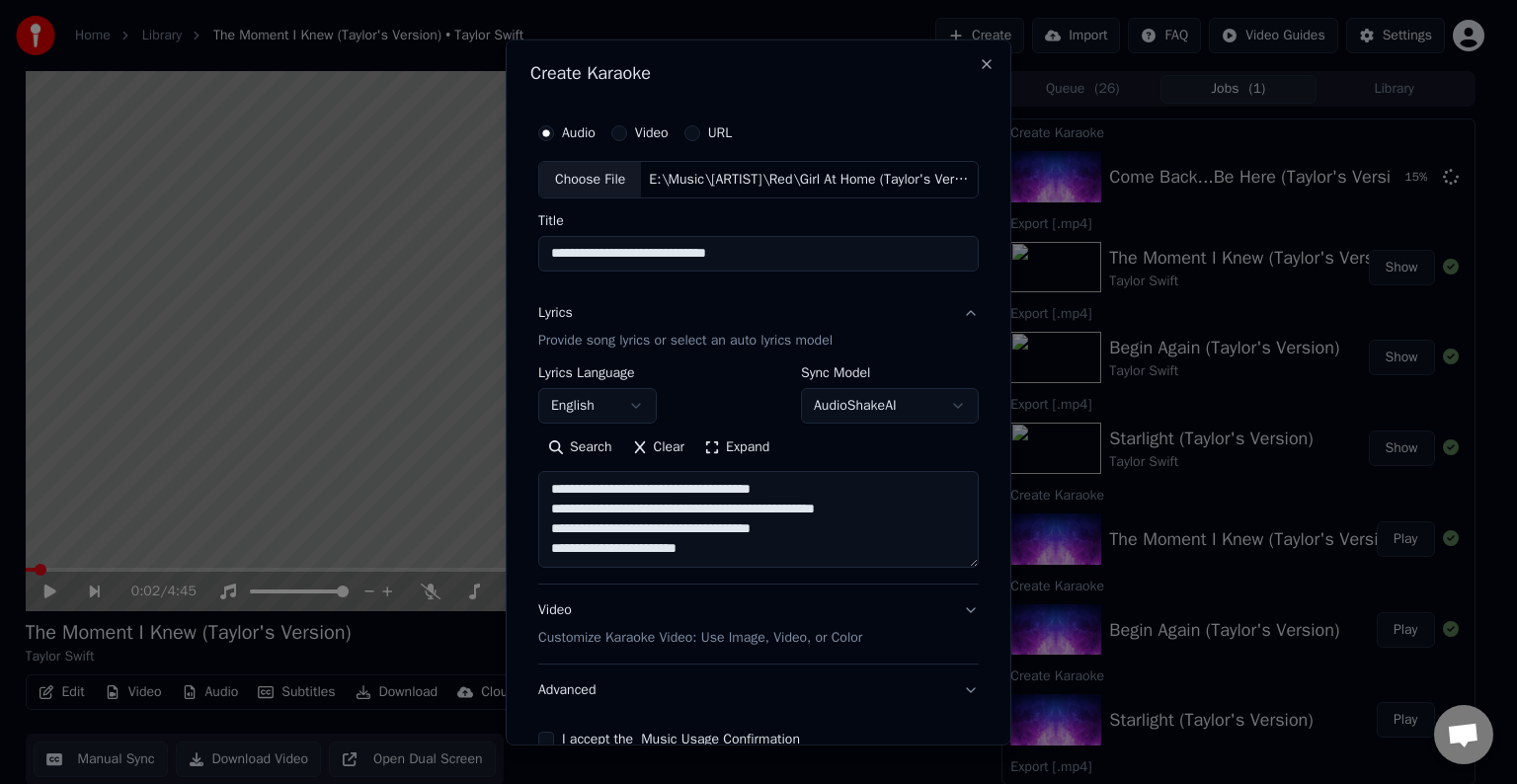 scroll, scrollTop: 43, scrollLeft: 0, axis: vertical 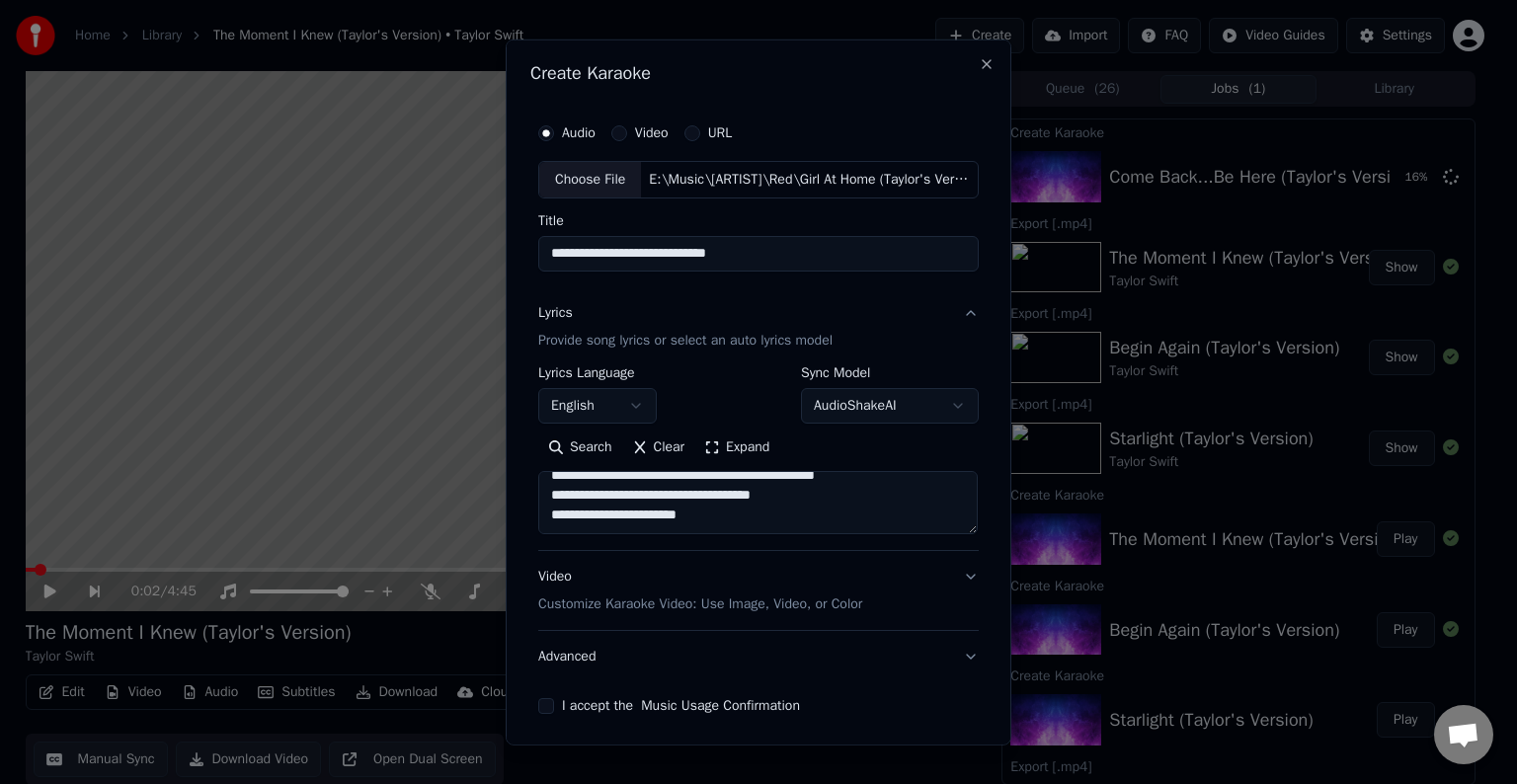 paste on "**********" 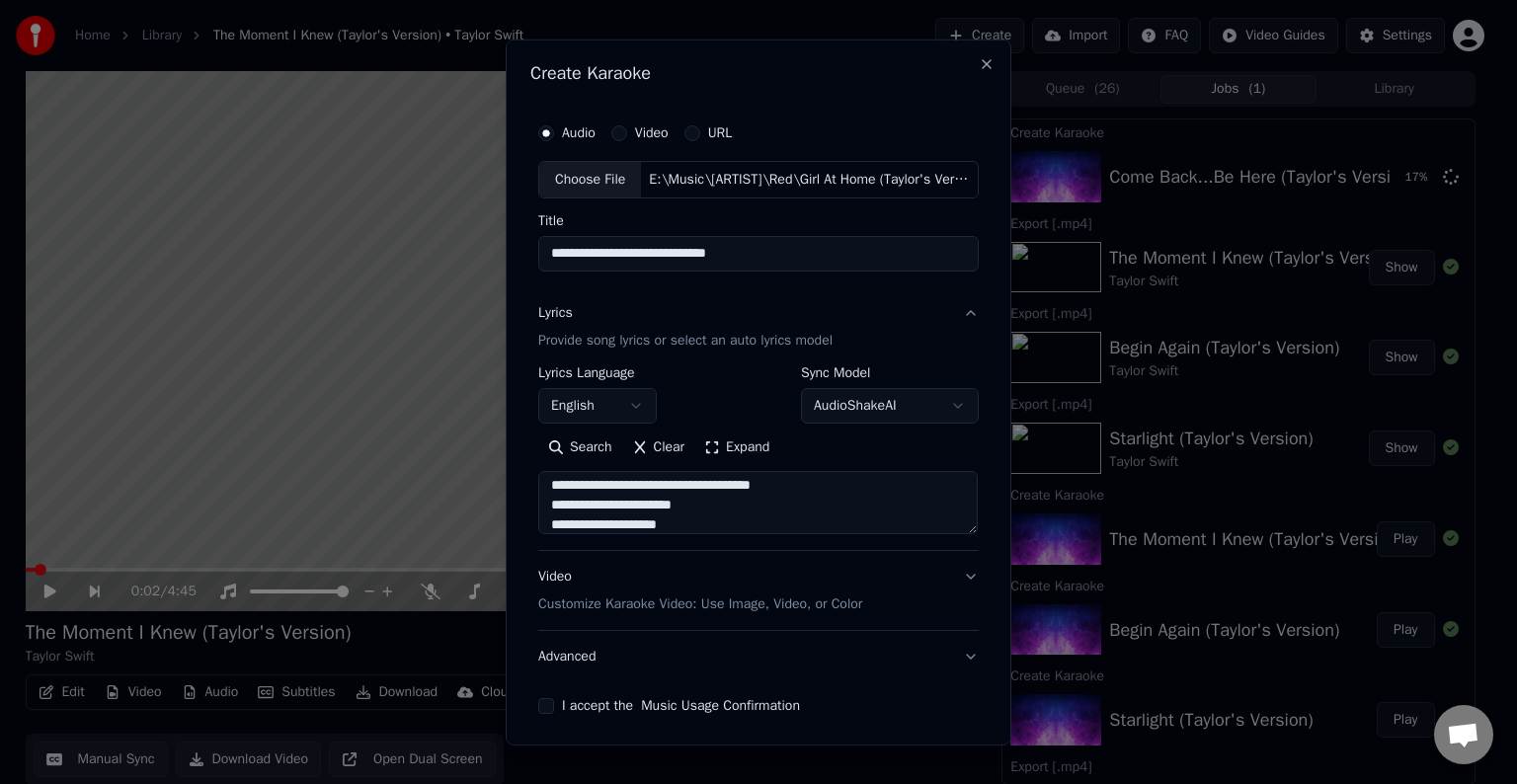 scroll, scrollTop: 162, scrollLeft: 0, axis: vertical 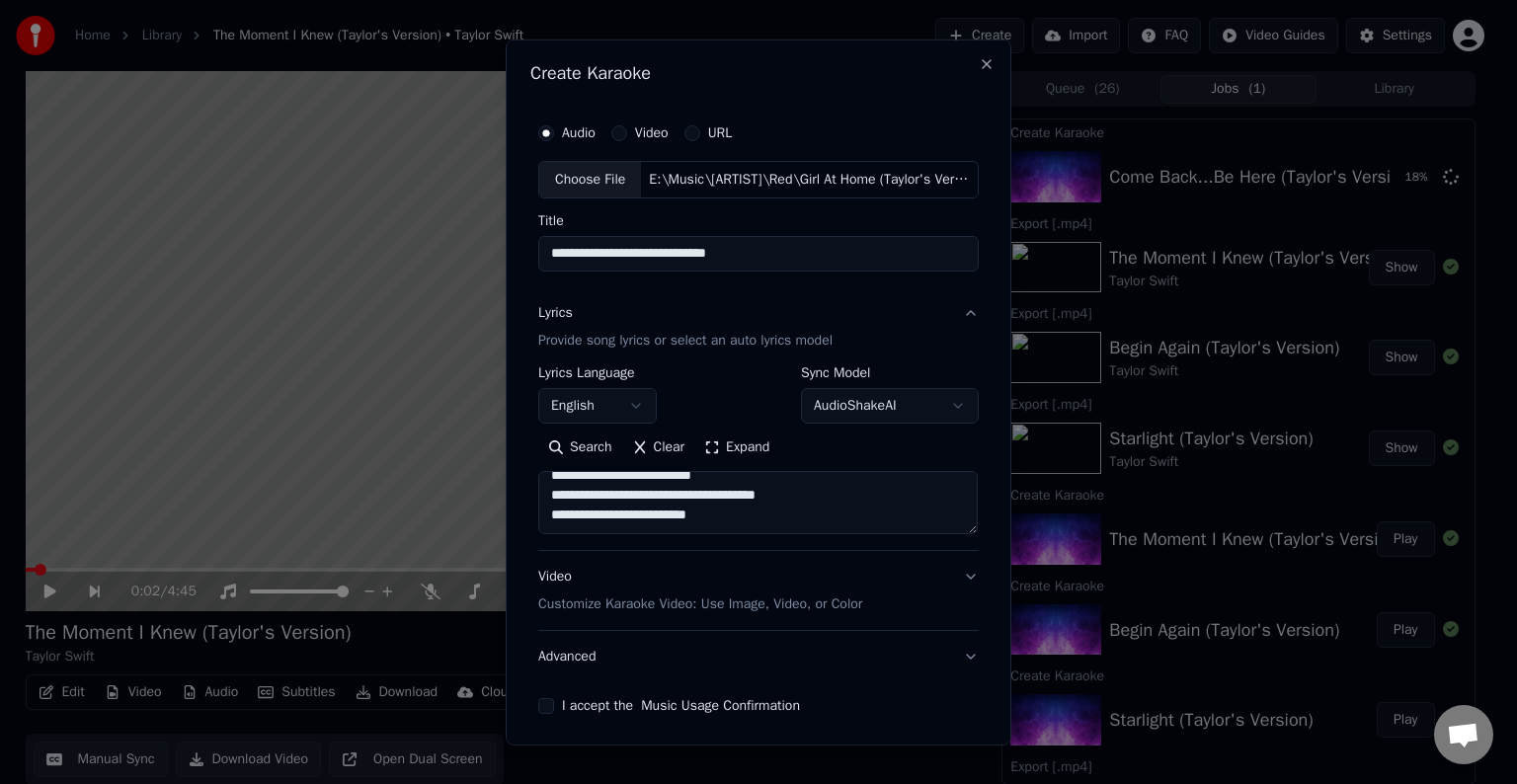 paste on "**********" 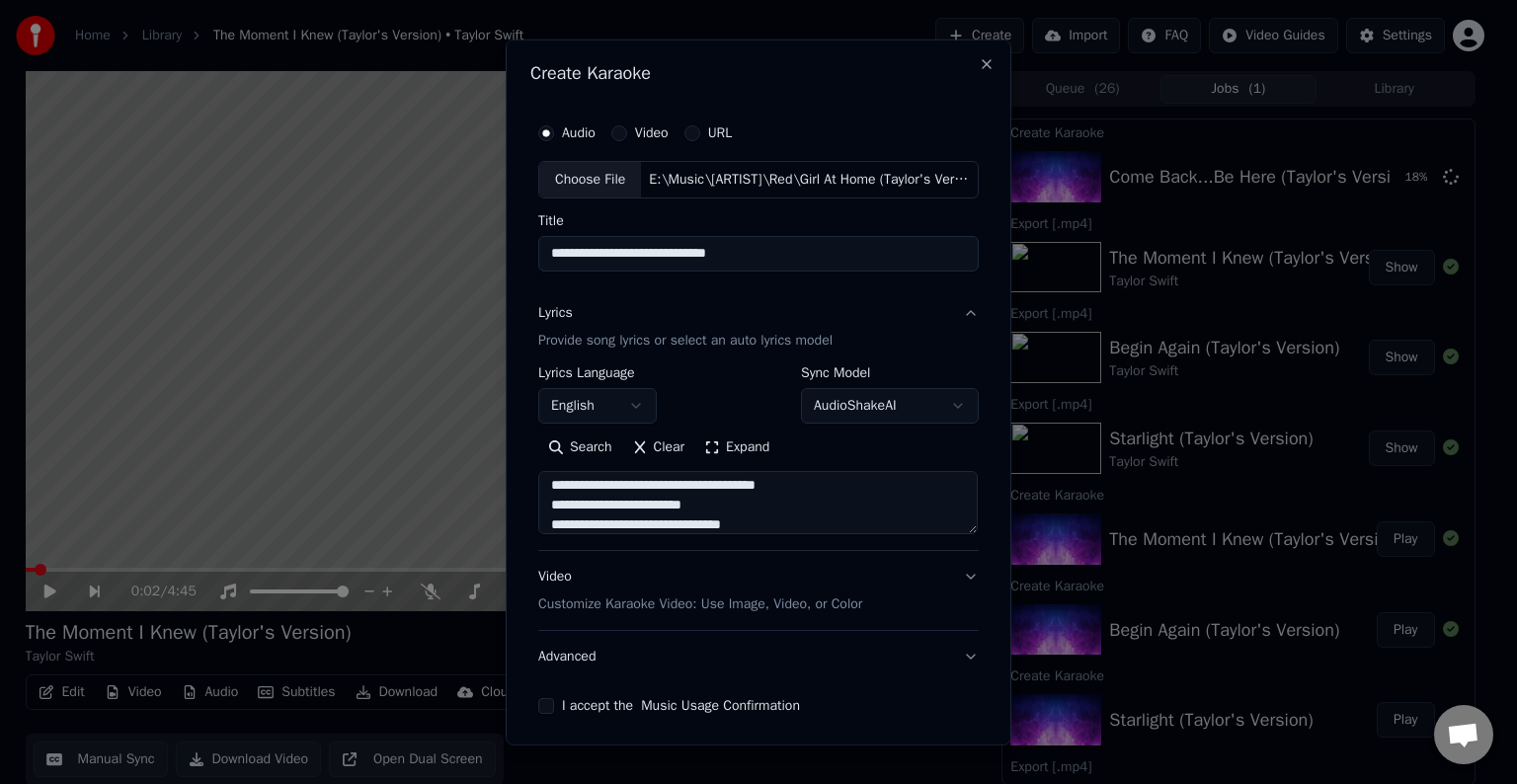 scroll, scrollTop: 241, scrollLeft: 0, axis: vertical 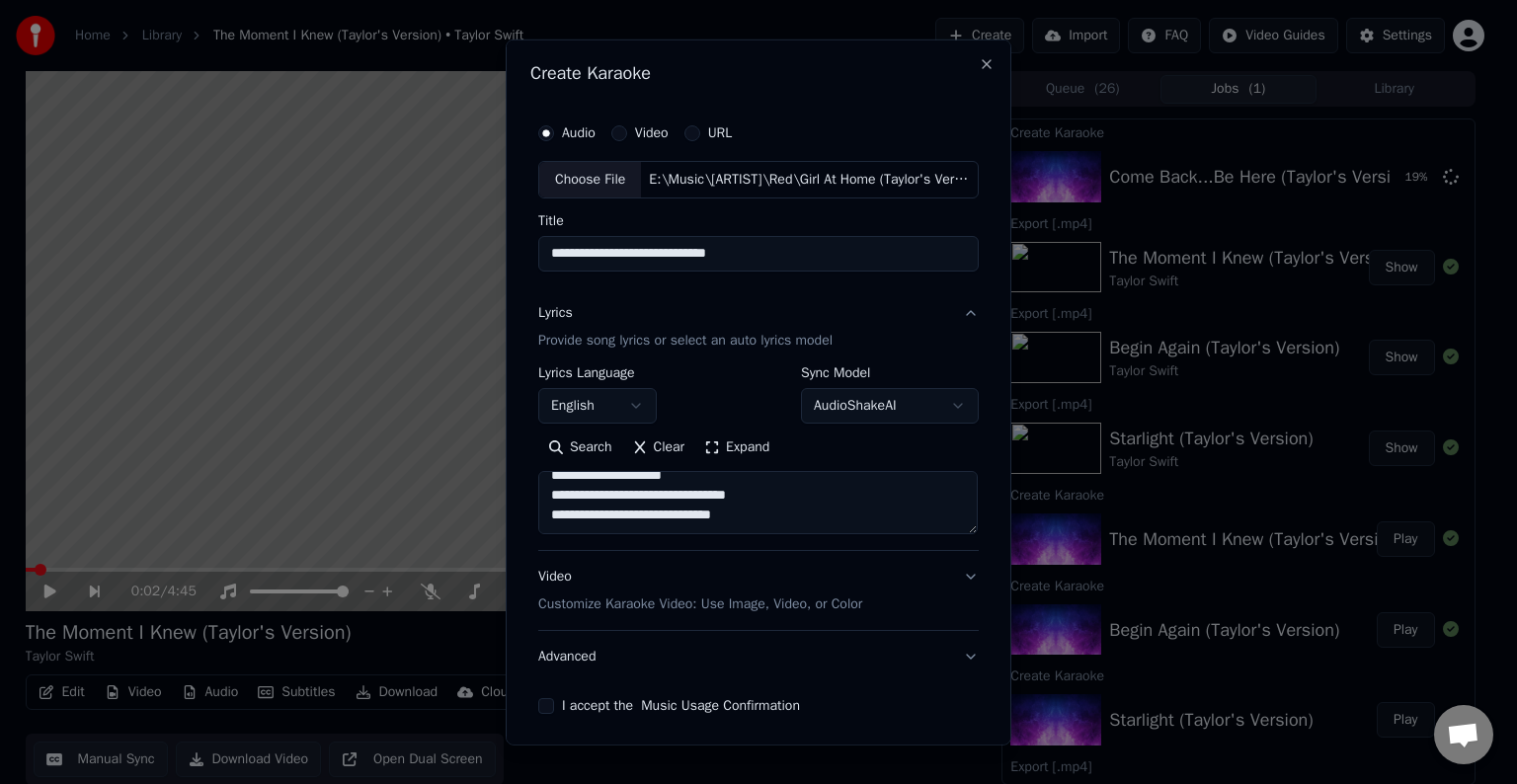 paste on "**********" 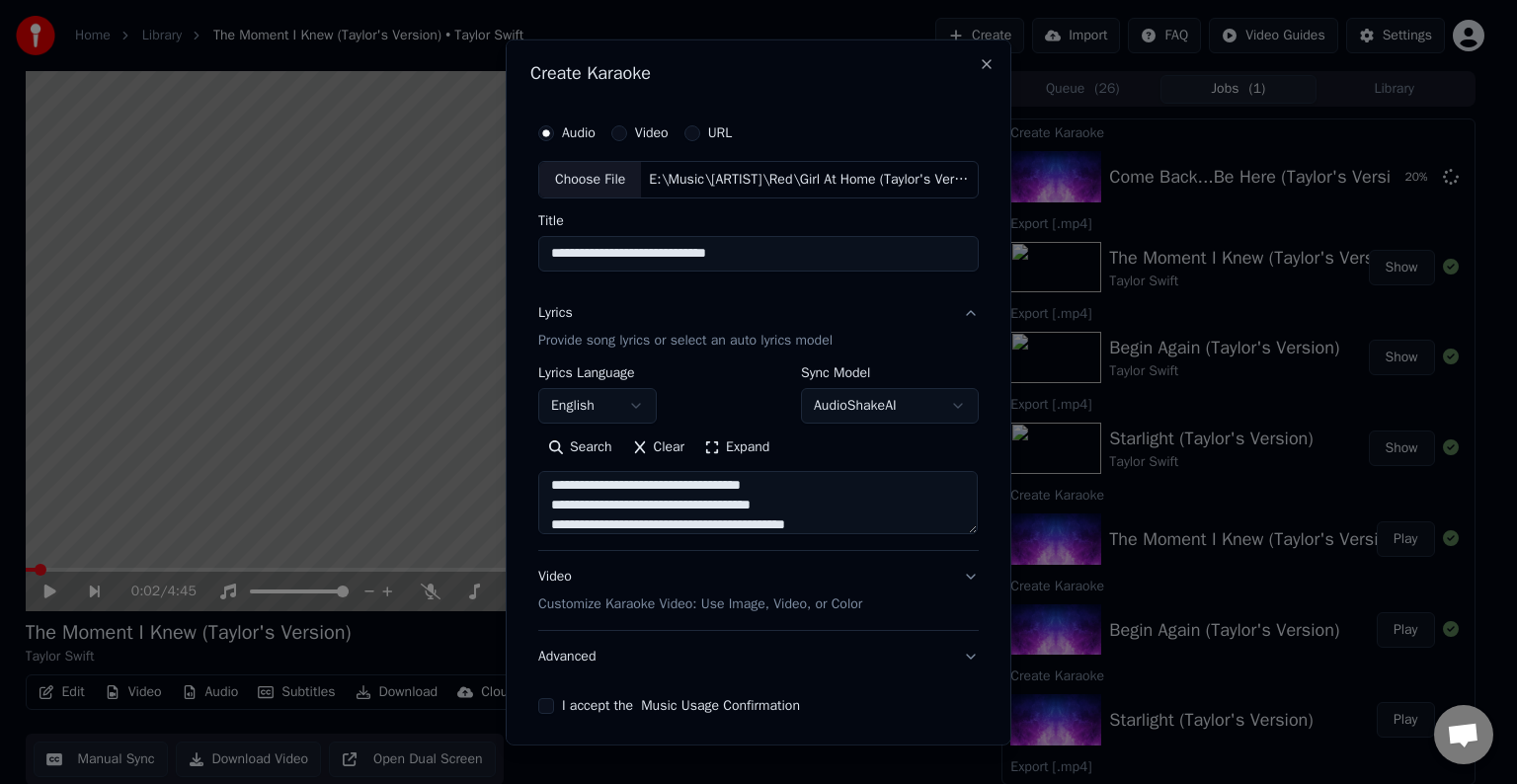 scroll, scrollTop: 399, scrollLeft: 0, axis: vertical 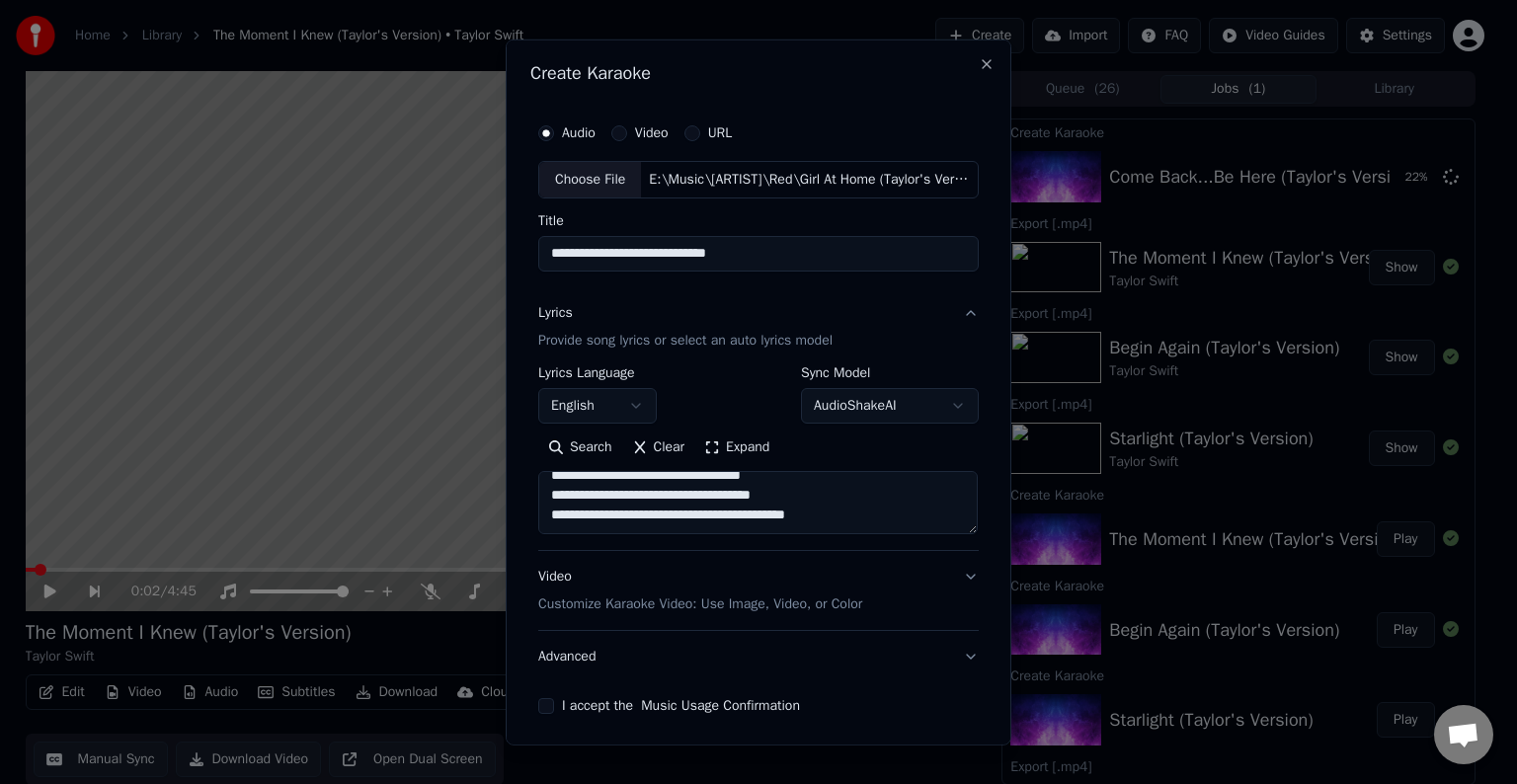 paste on "**********" 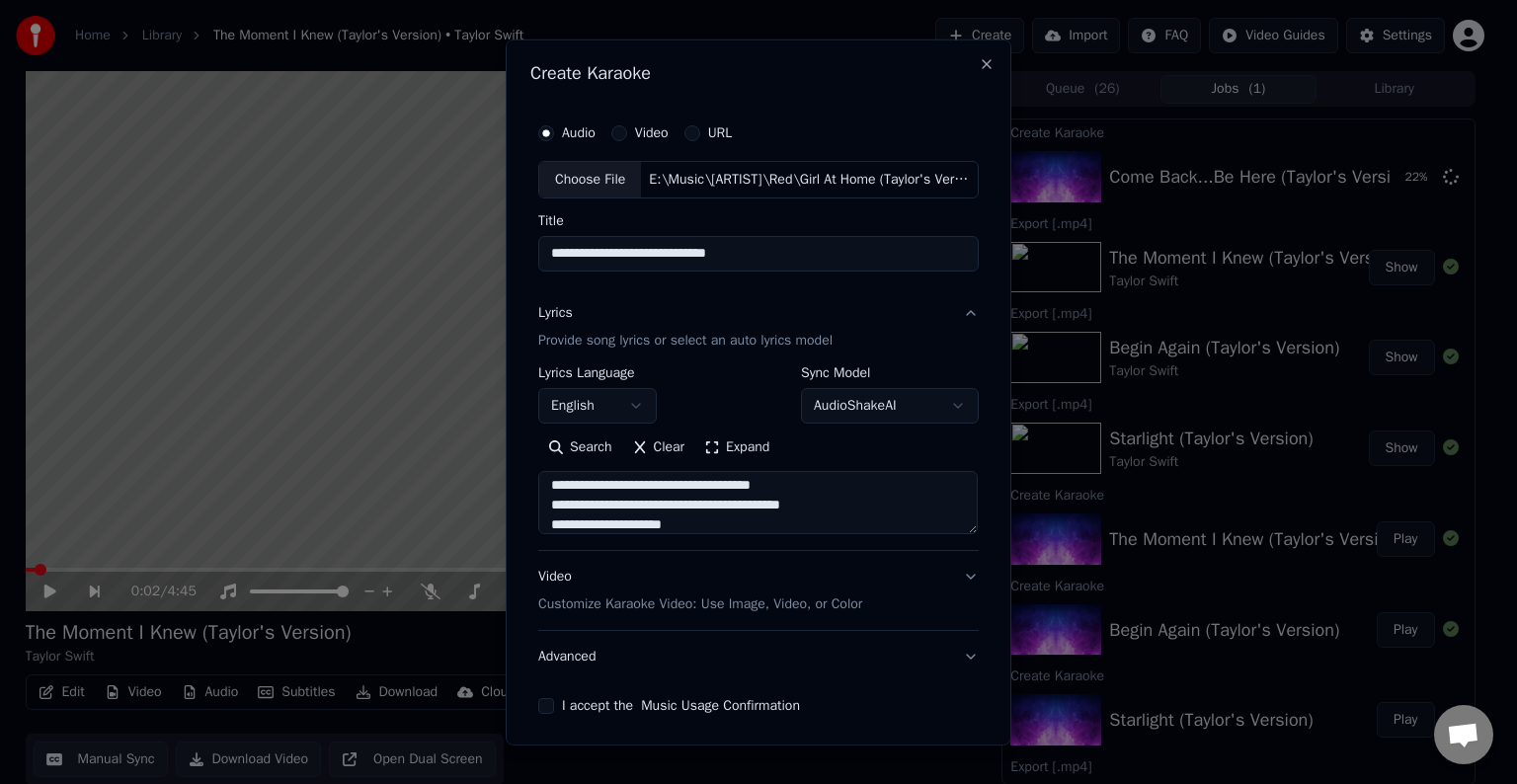 scroll, scrollTop: 517, scrollLeft: 0, axis: vertical 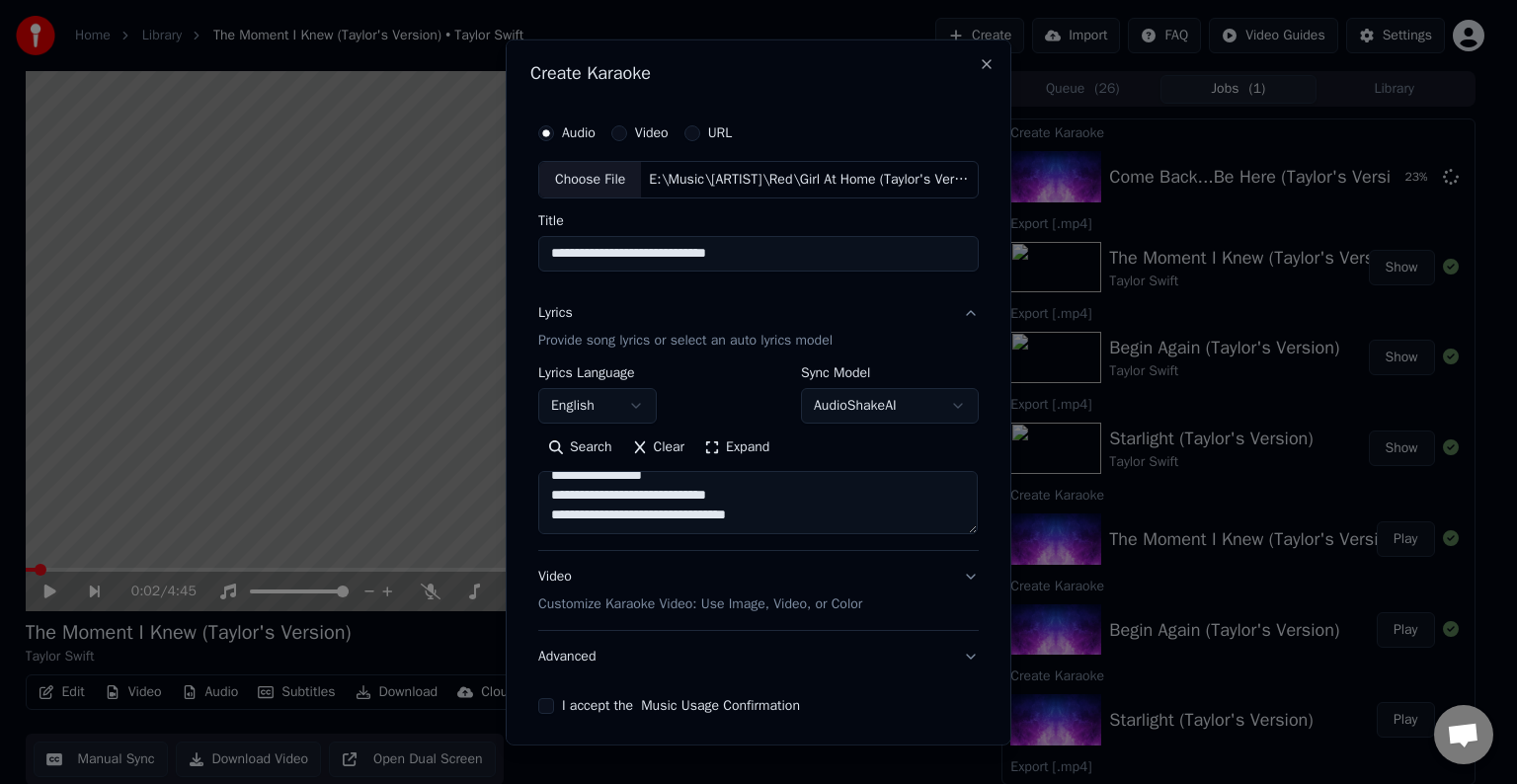 paste on "**********" 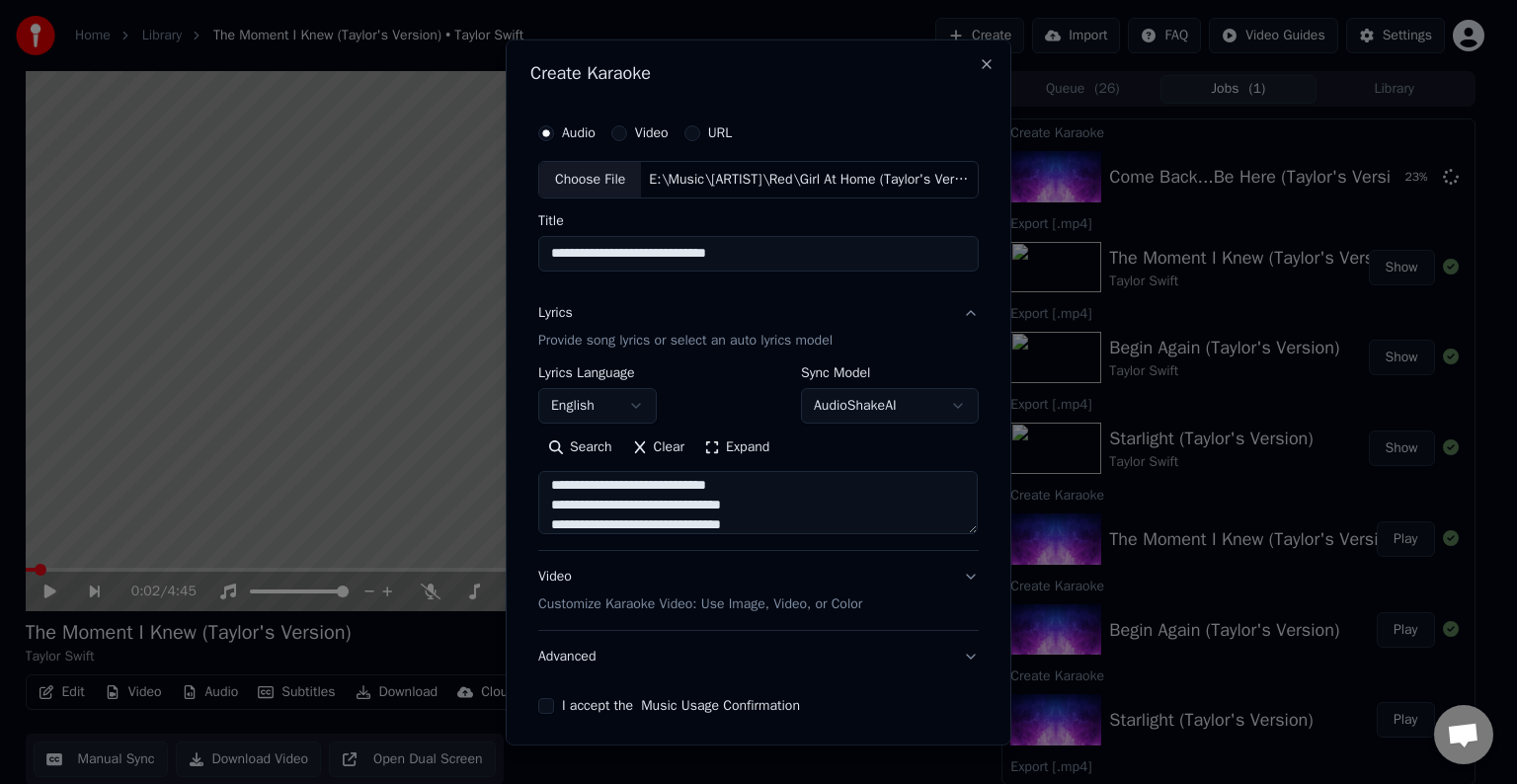 scroll, scrollTop: 596, scrollLeft: 0, axis: vertical 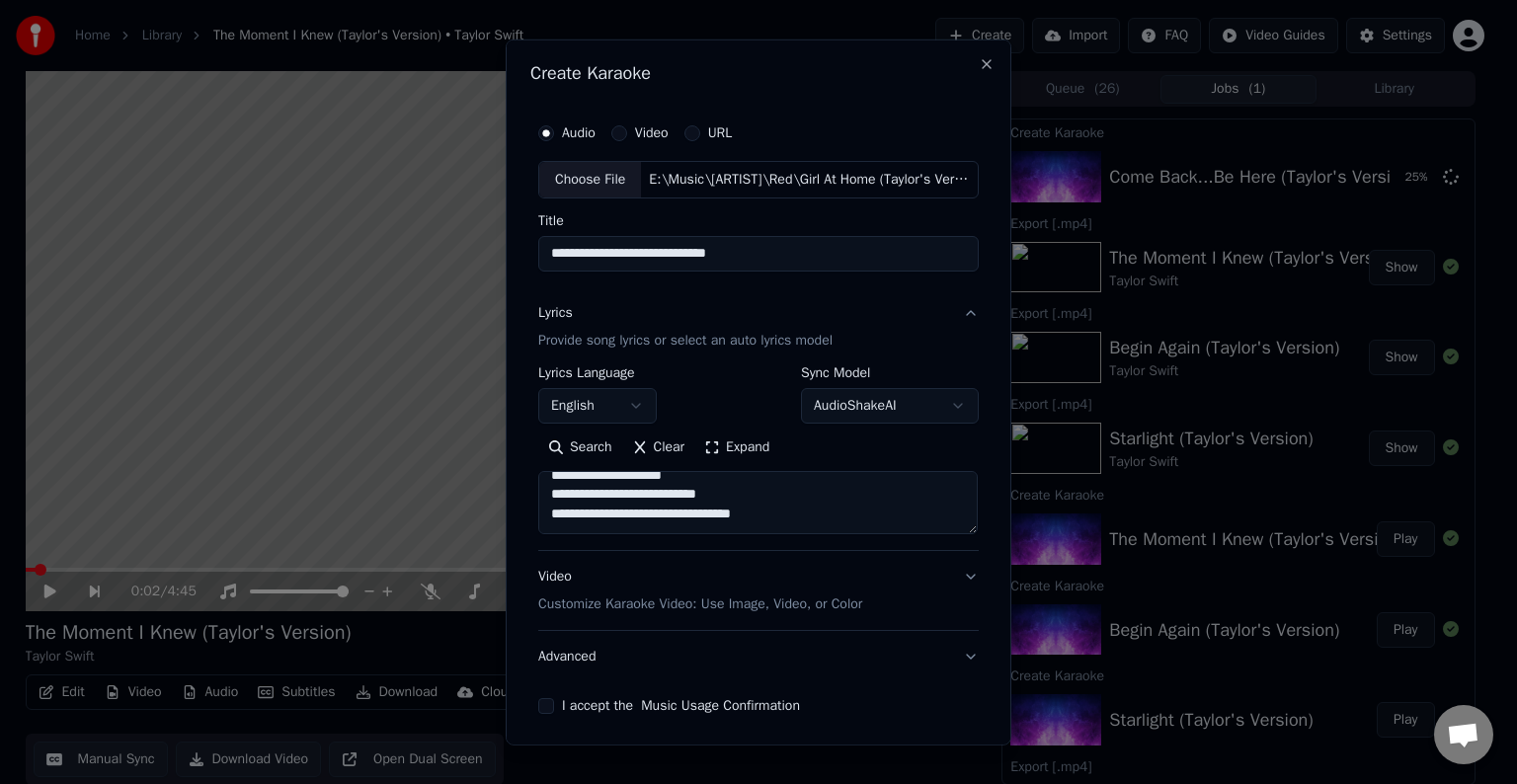 paste on "**********" 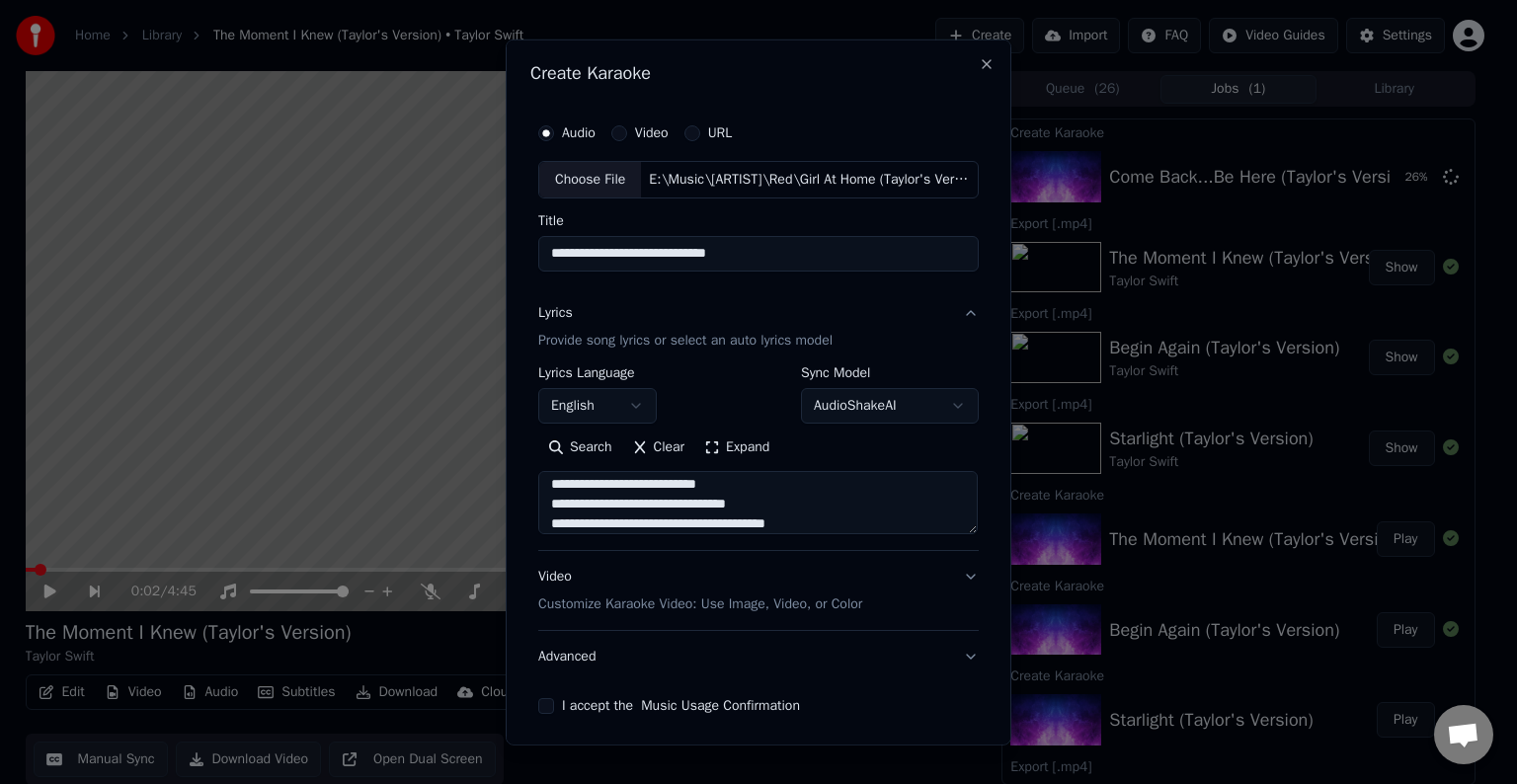 scroll, scrollTop: 754, scrollLeft: 0, axis: vertical 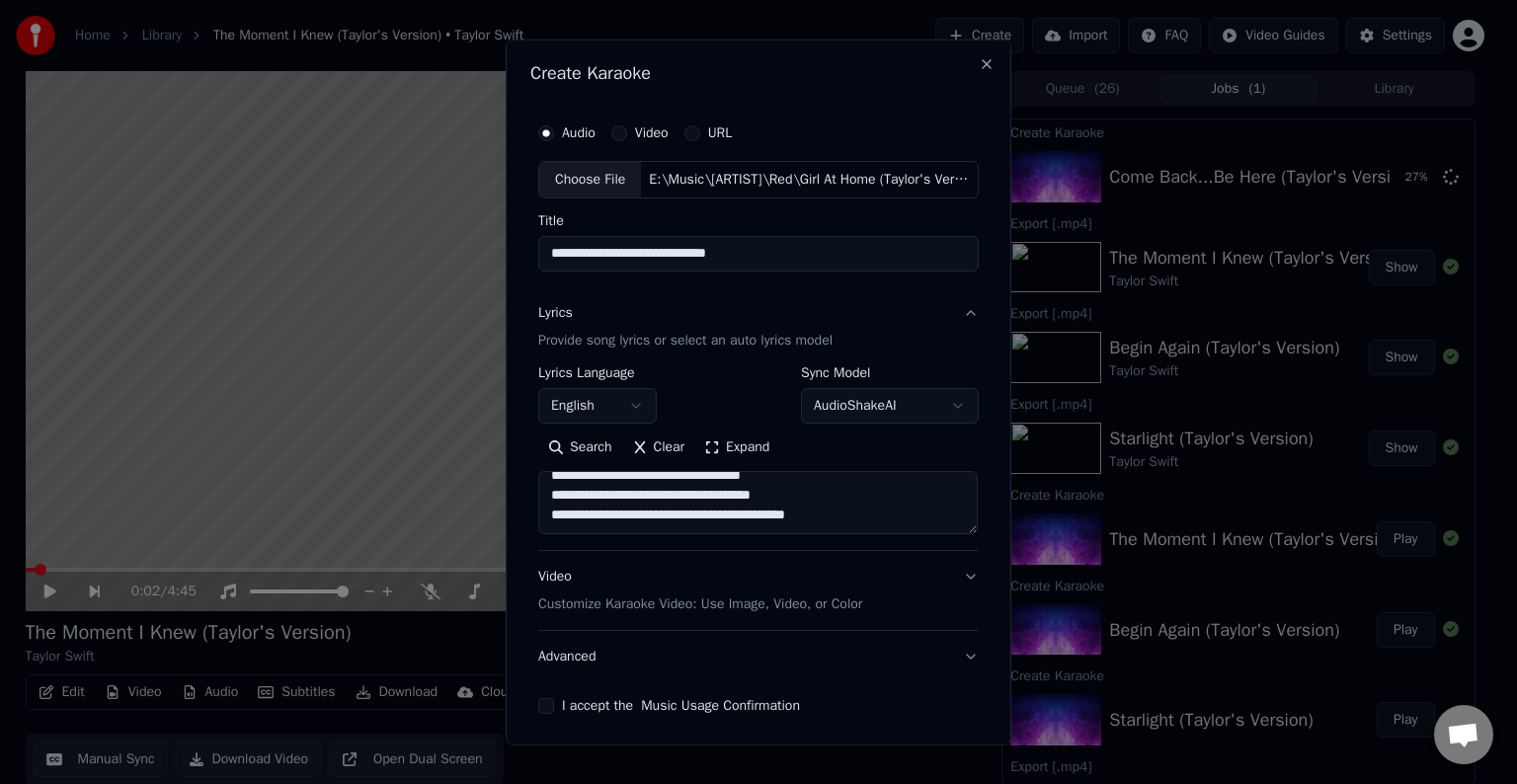 paste on "*****
*****" 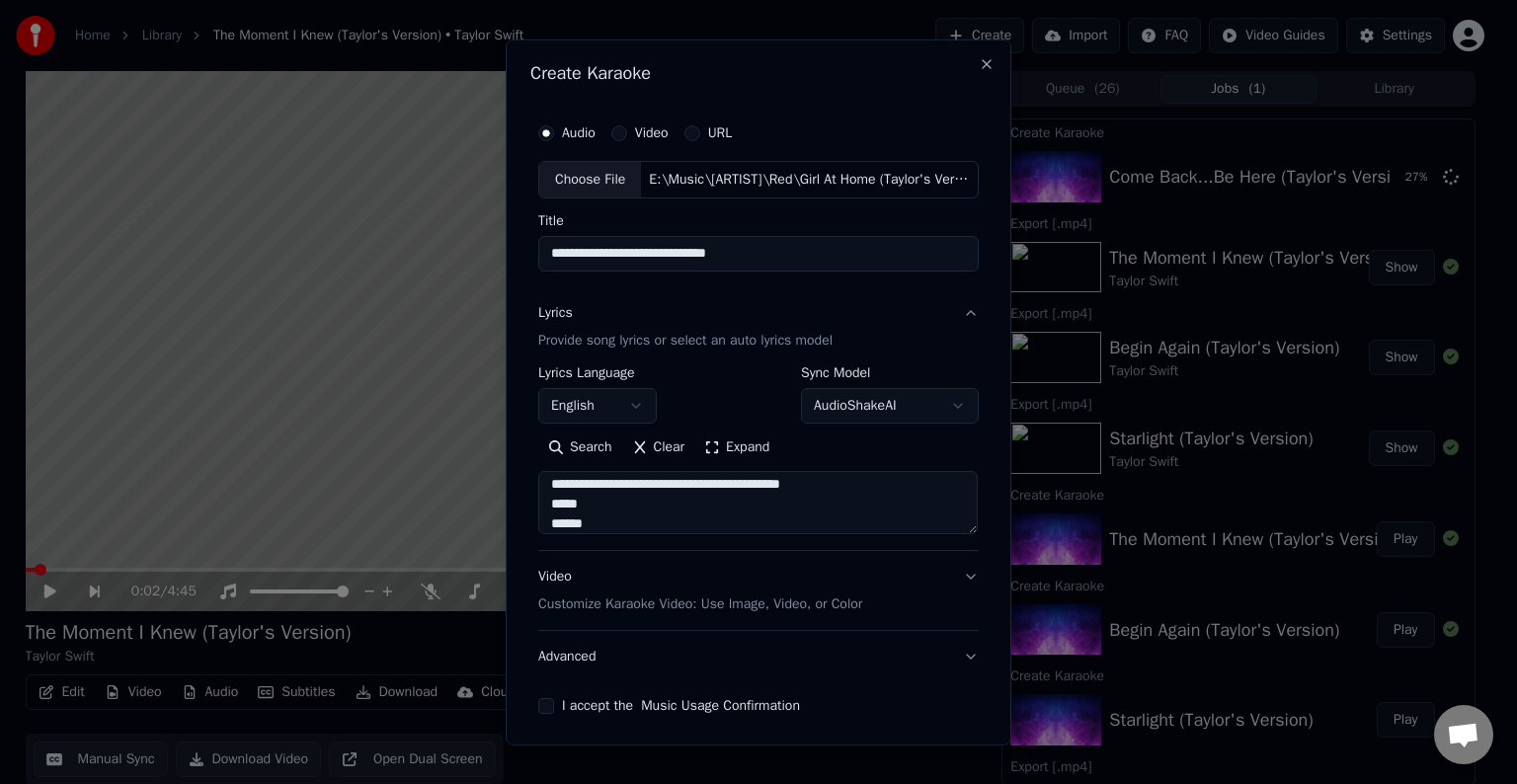 scroll, scrollTop: 794, scrollLeft: 0, axis: vertical 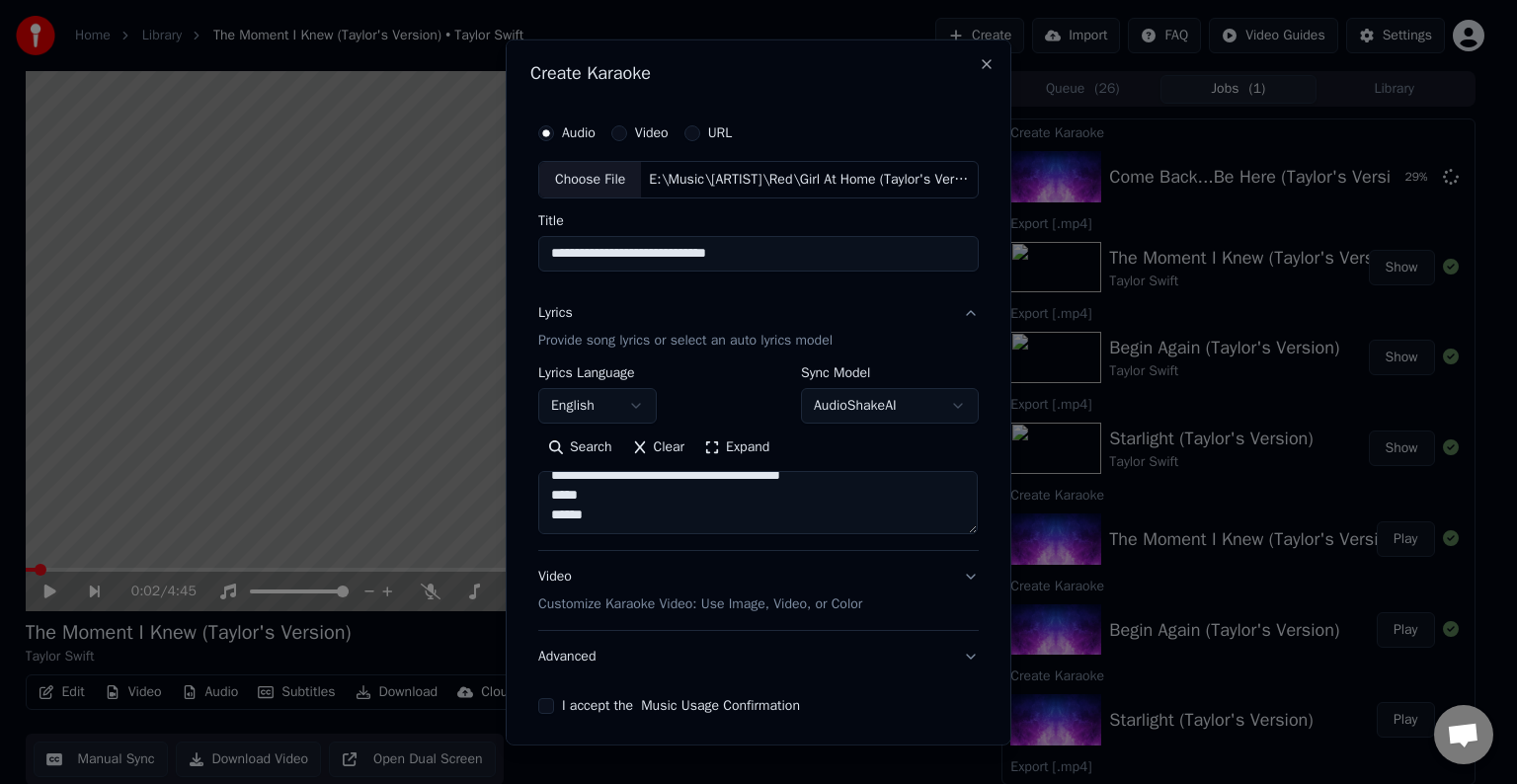 paste on "**********" 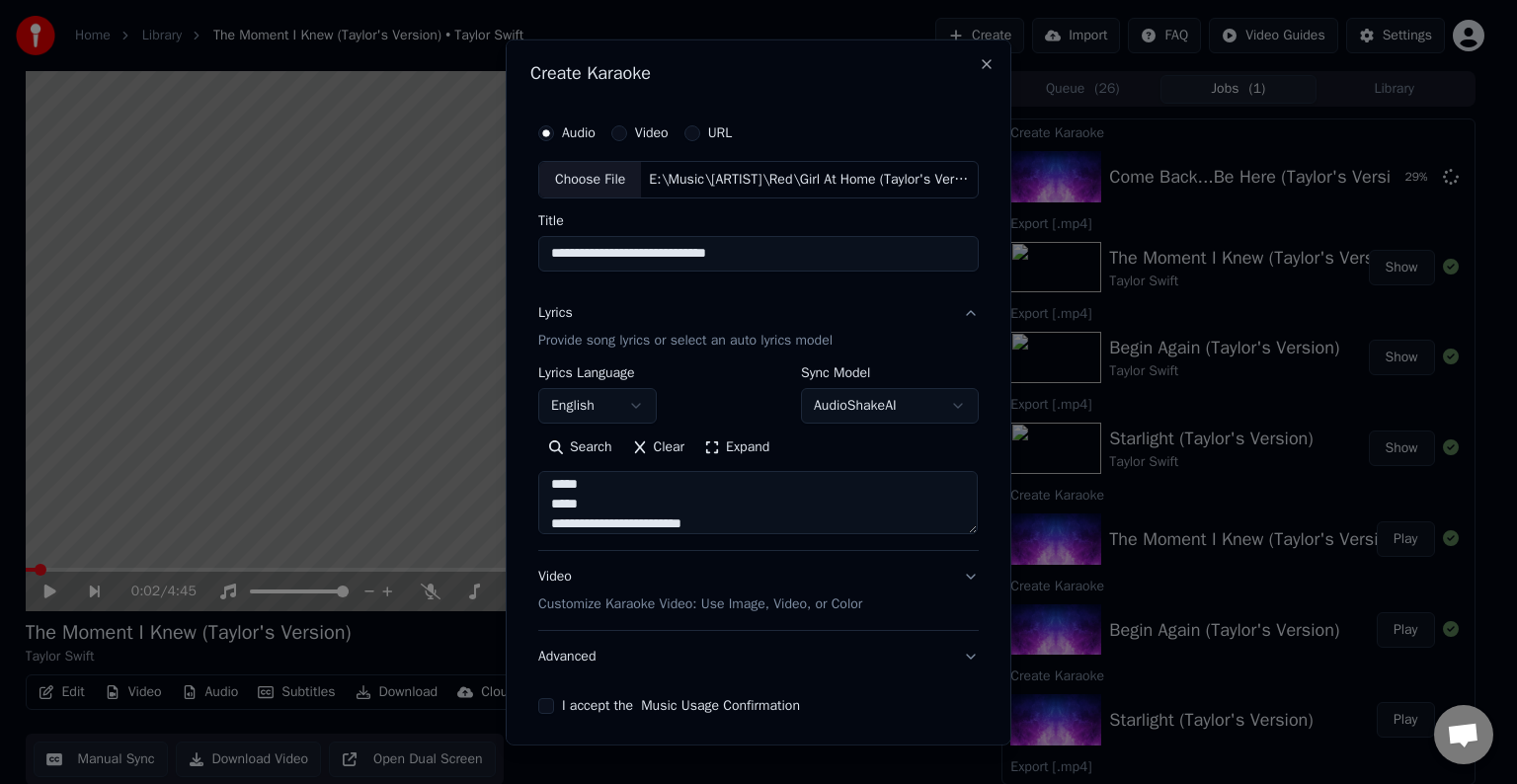 scroll, scrollTop: 873, scrollLeft: 0, axis: vertical 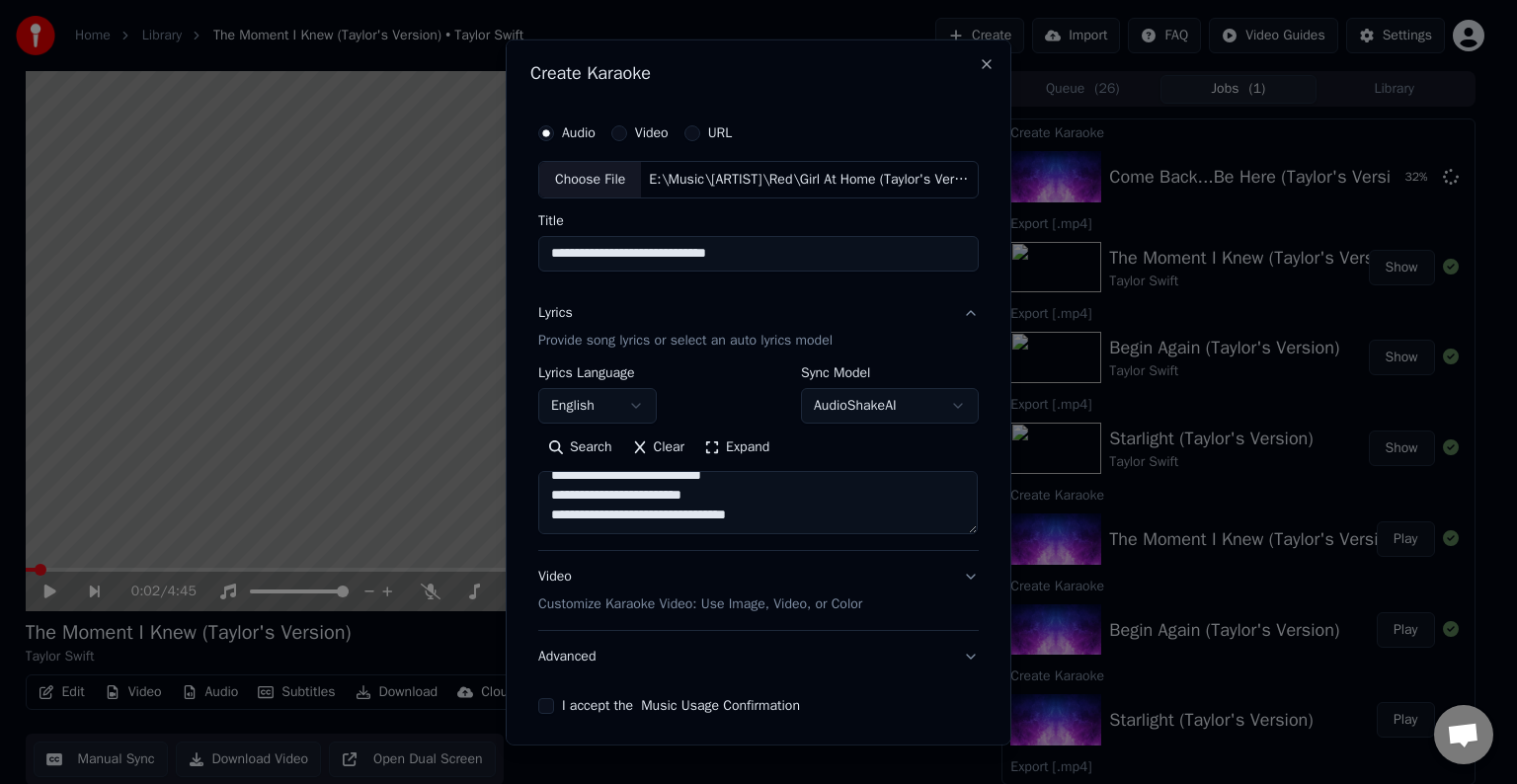 paste on "**********" 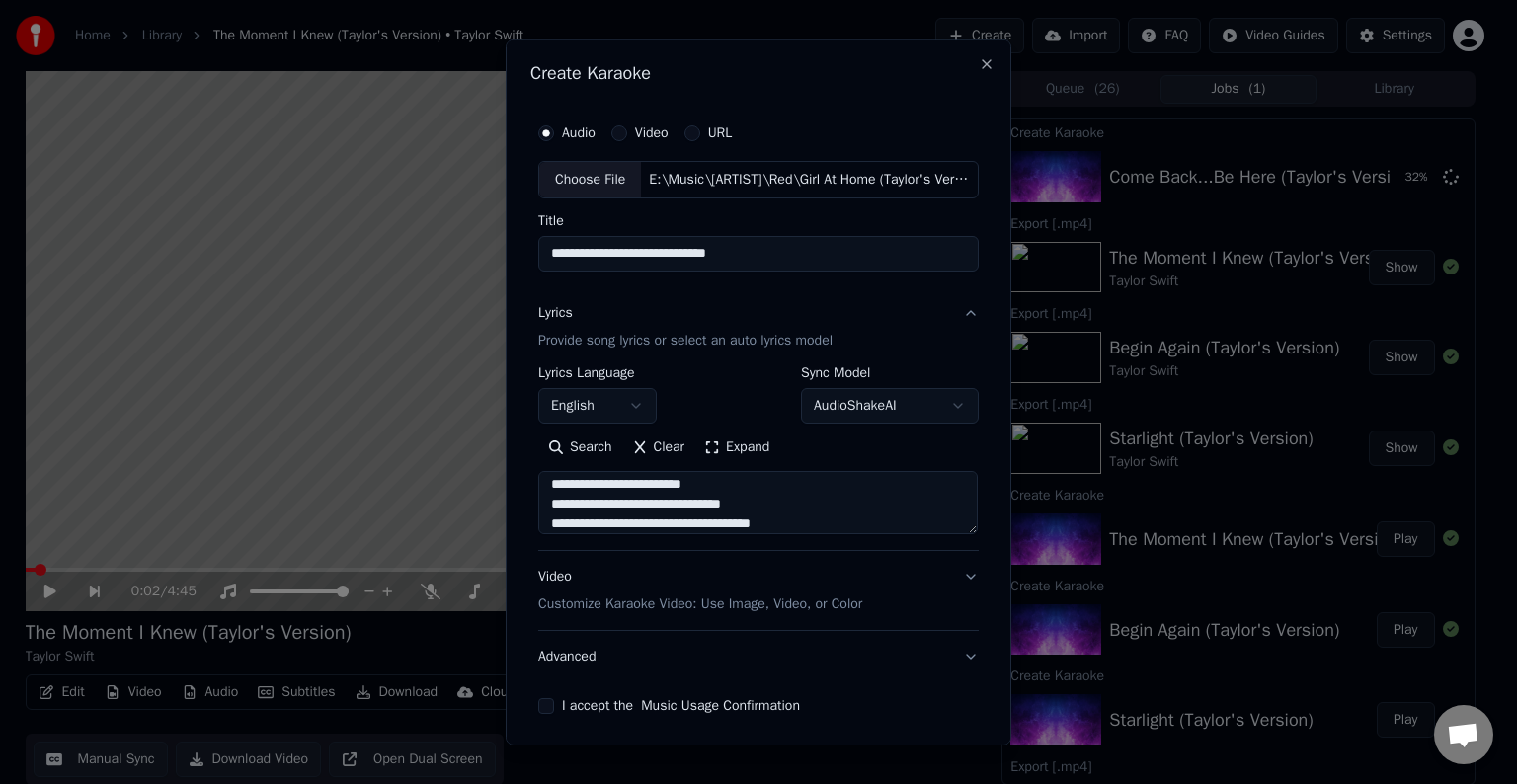 scroll, scrollTop: 1031, scrollLeft: 0, axis: vertical 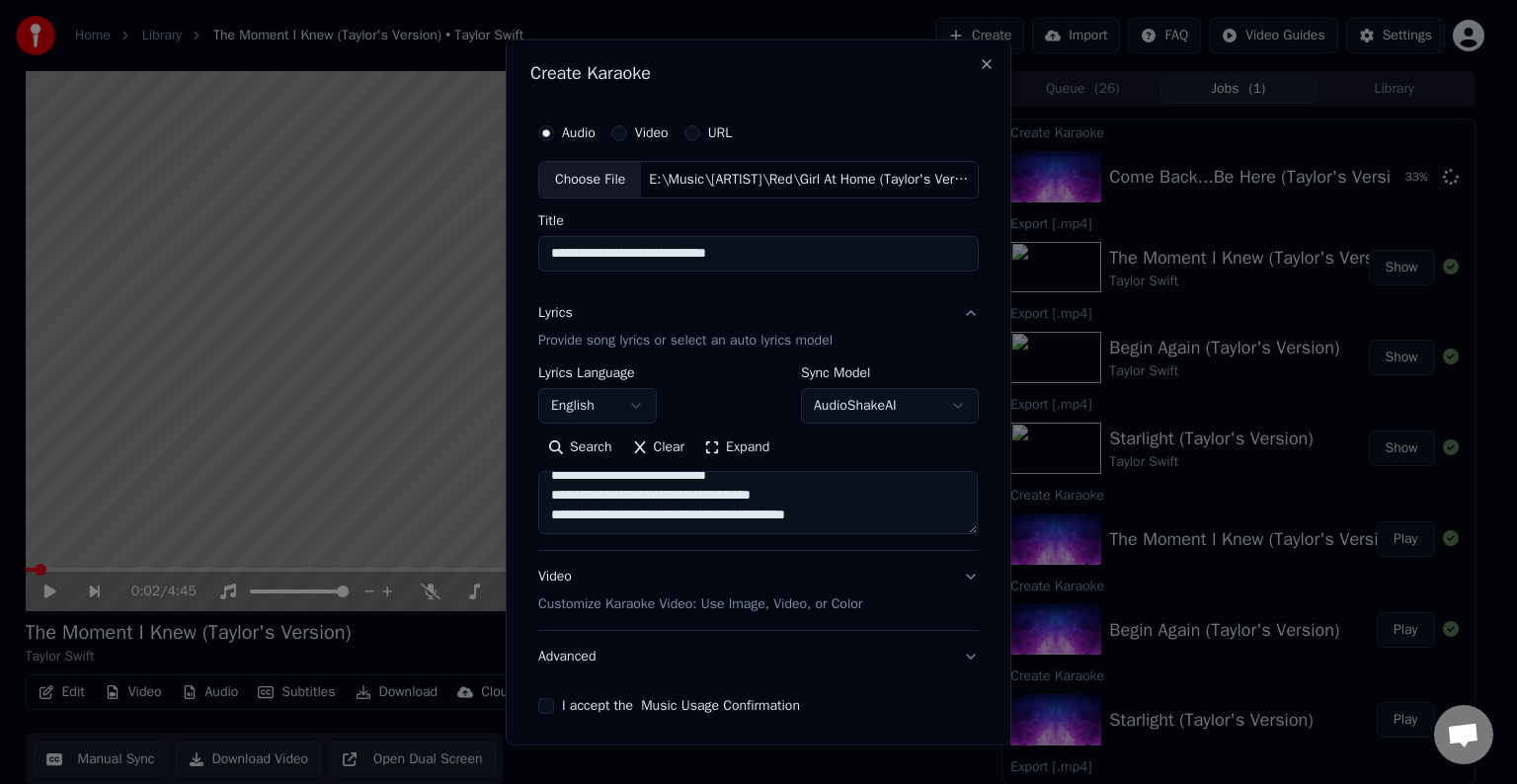paste on "**********" 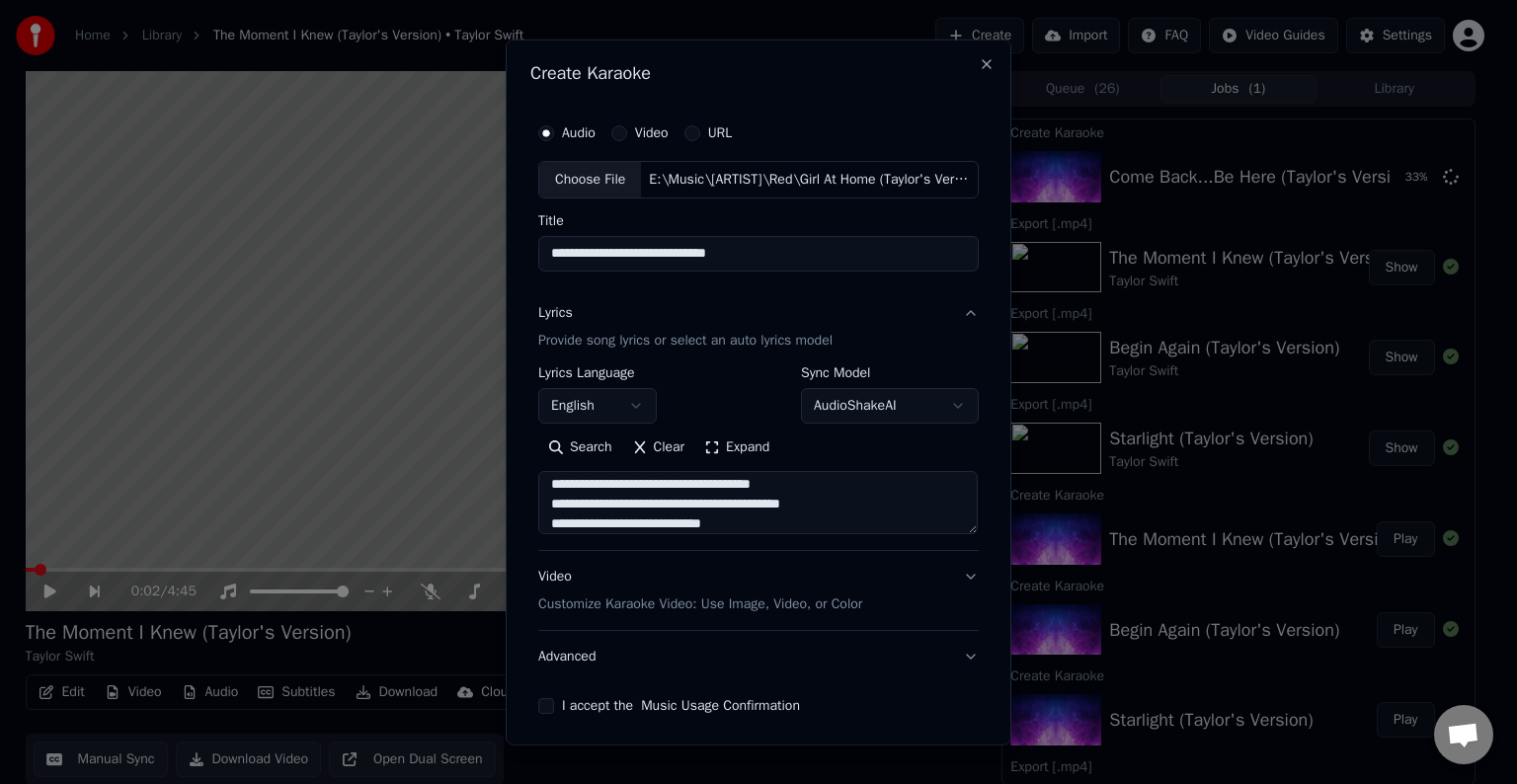 scroll, scrollTop: 1051, scrollLeft: 0, axis: vertical 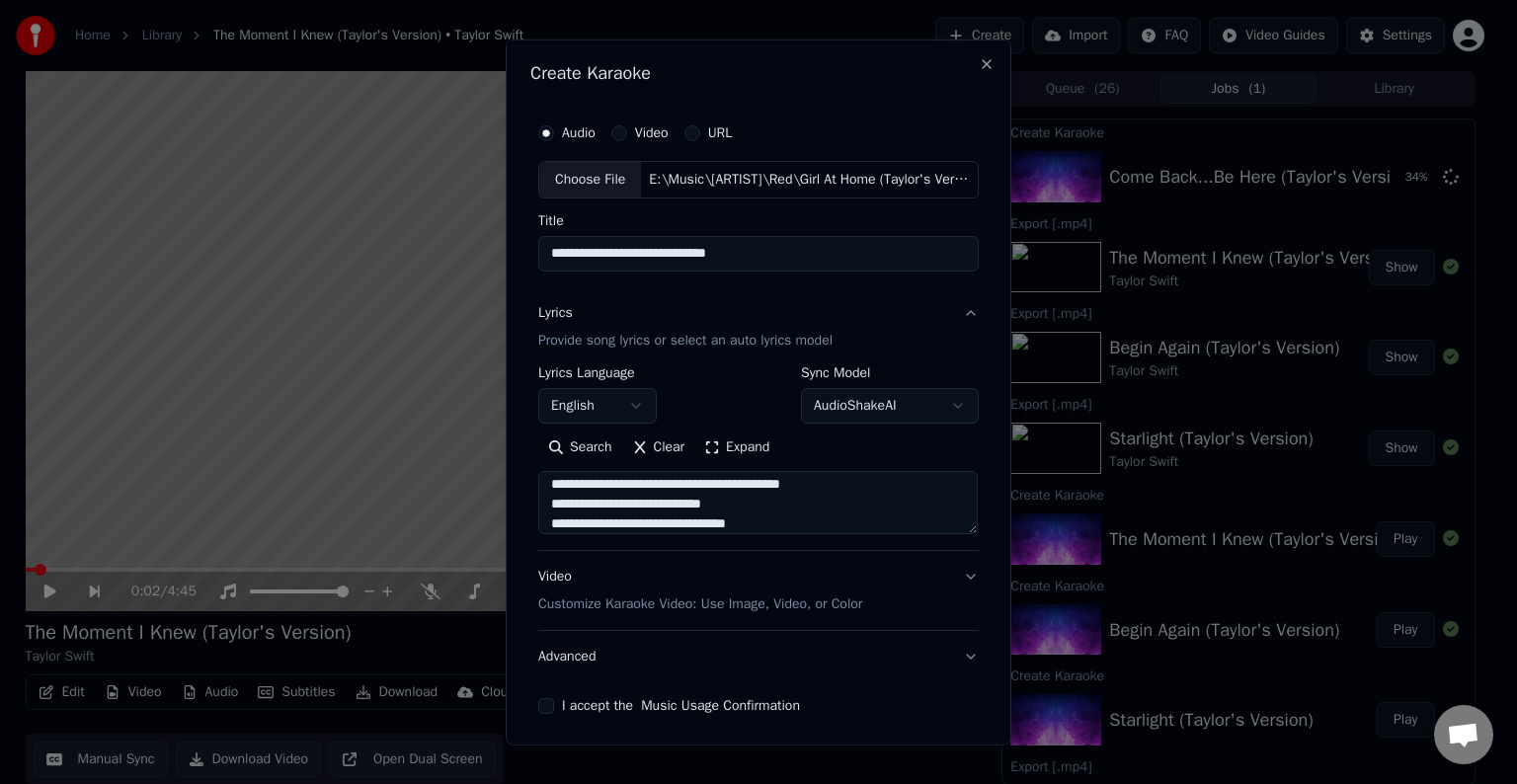 type on "**********" 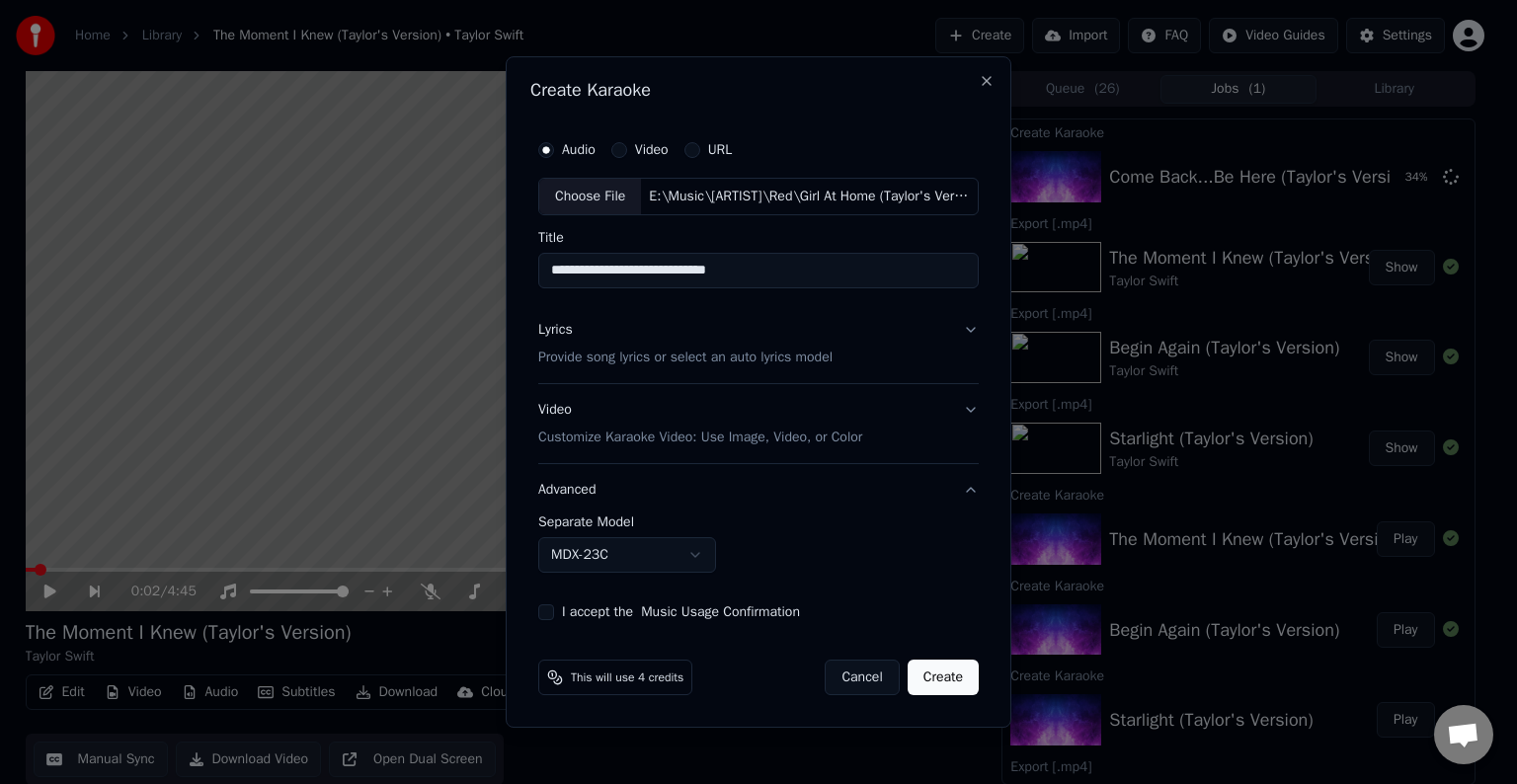 click on "MDX-23C" at bounding box center (627, 555) 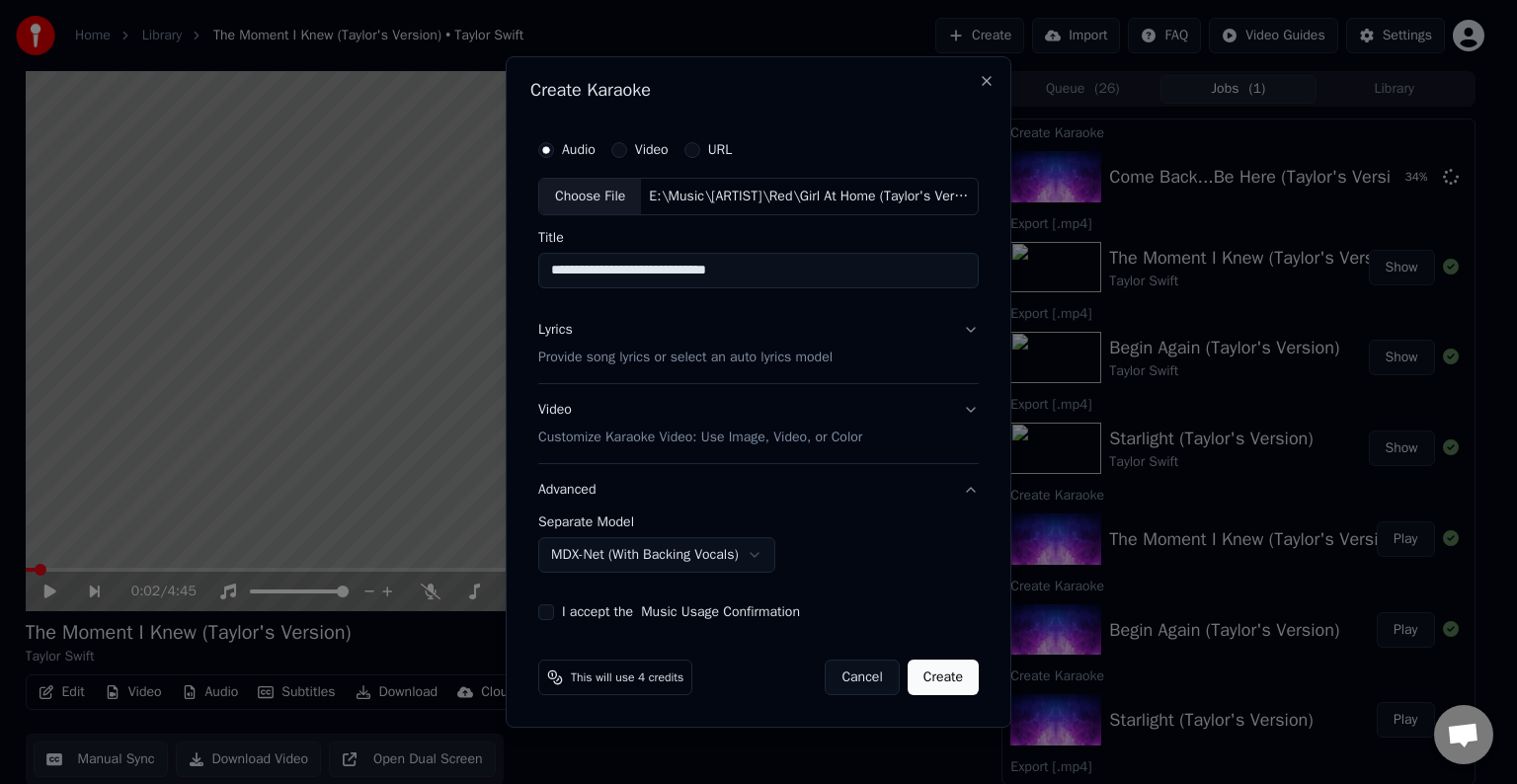 click on "**********" at bounding box center [758, 375] 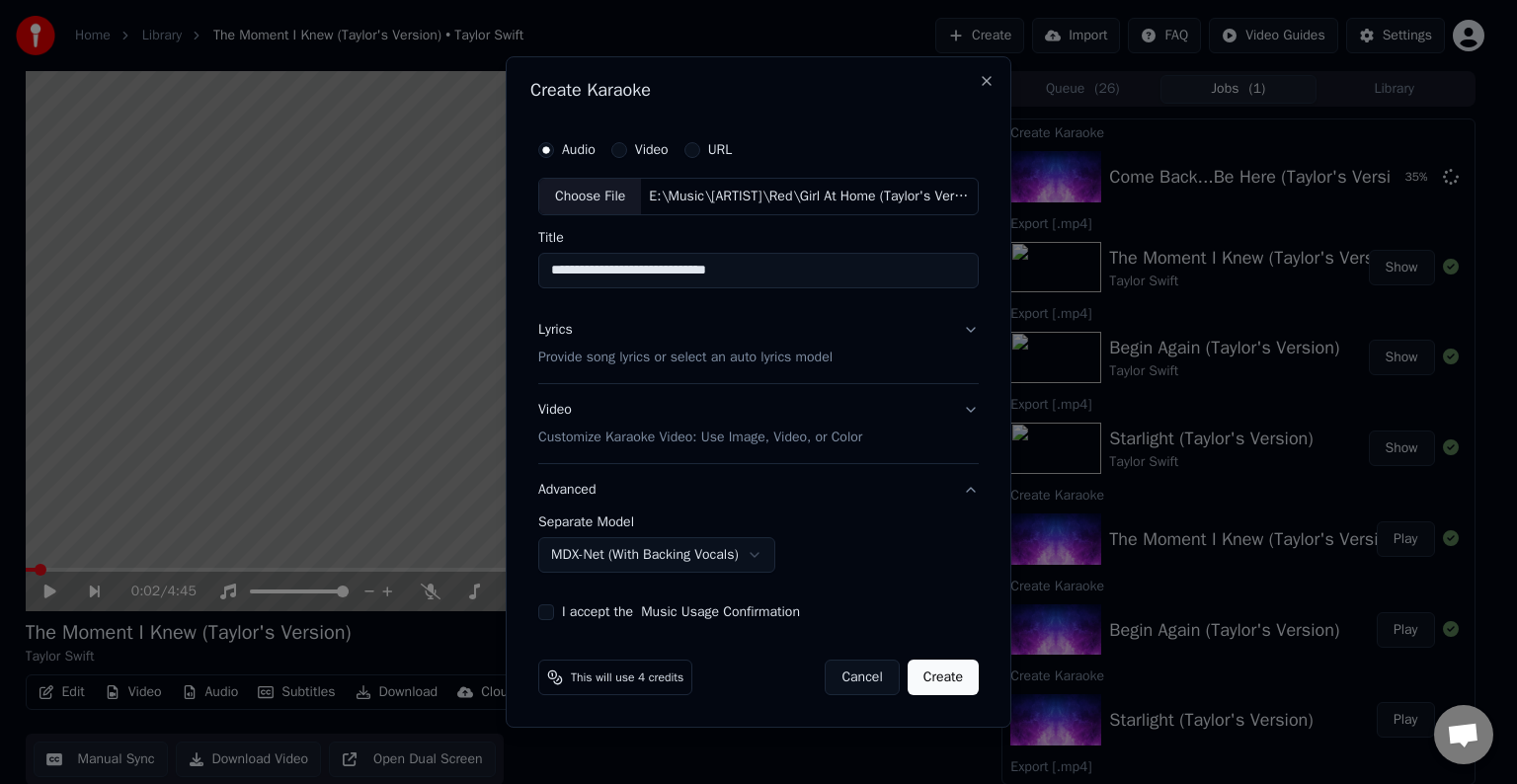 click on "I accept the   Music Usage Confirmation" at bounding box center (546, 612) 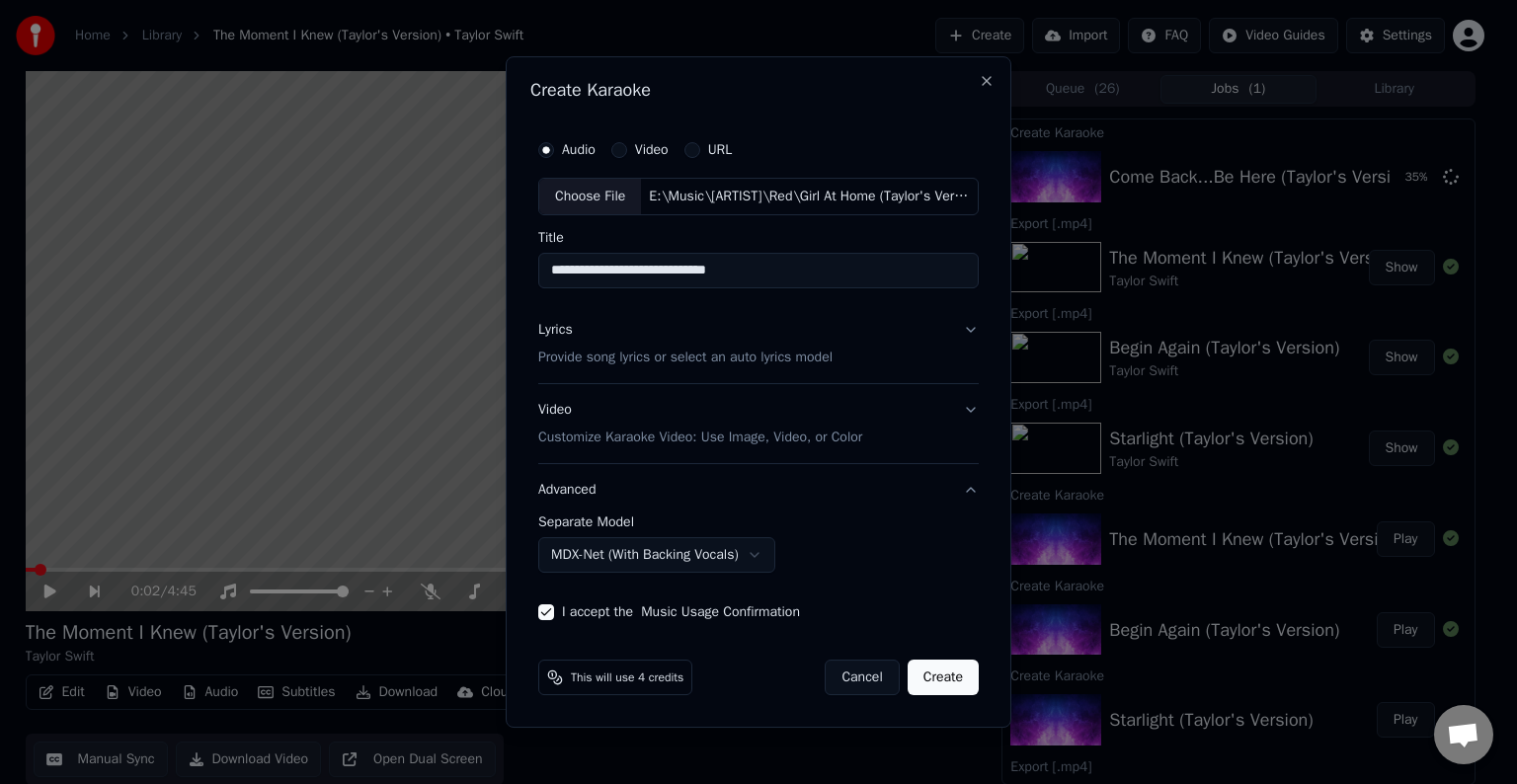 click on "Create" at bounding box center (943, 677) 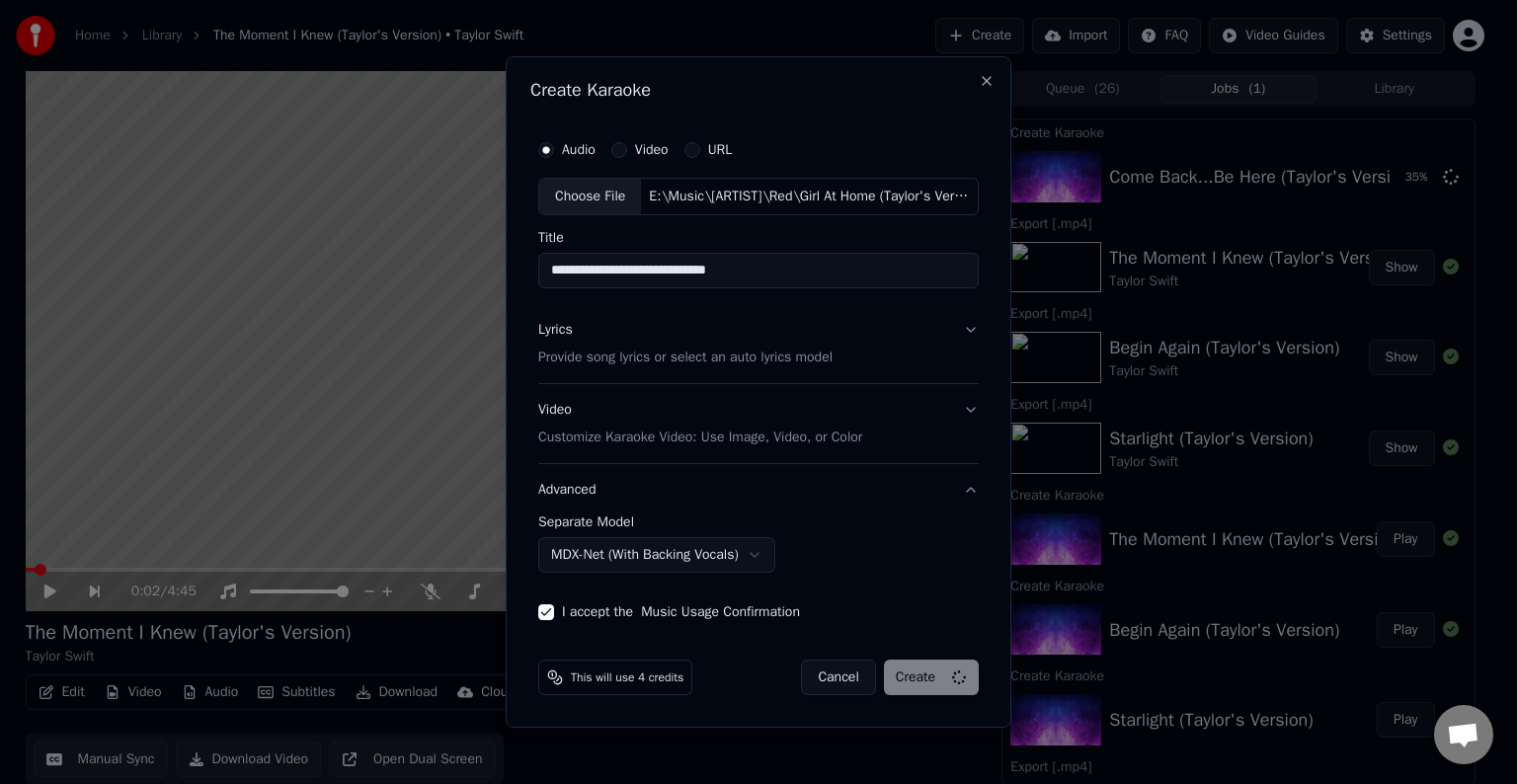 select on "******" 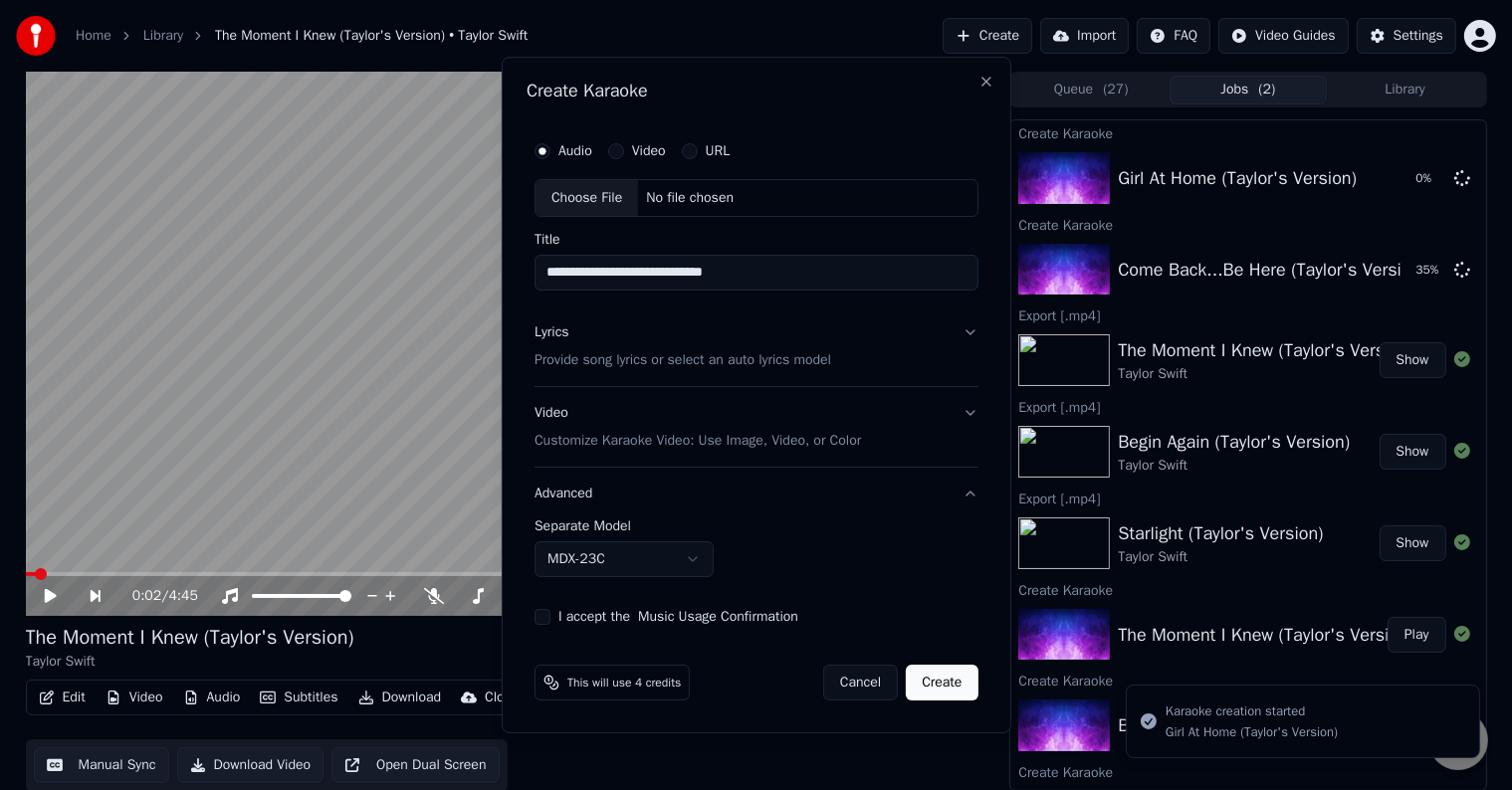 type 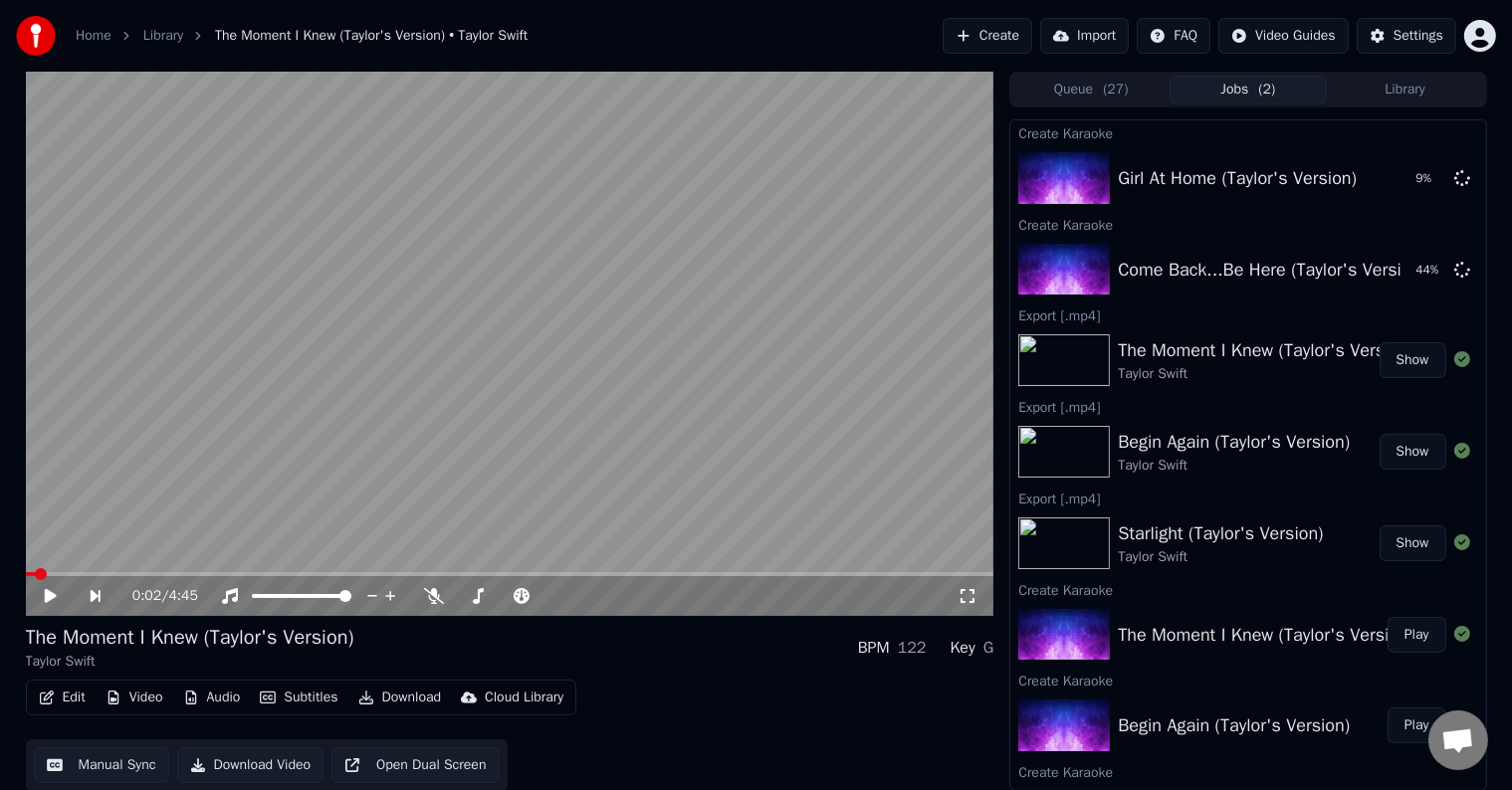 click on "Create" at bounding box center [987, 36] 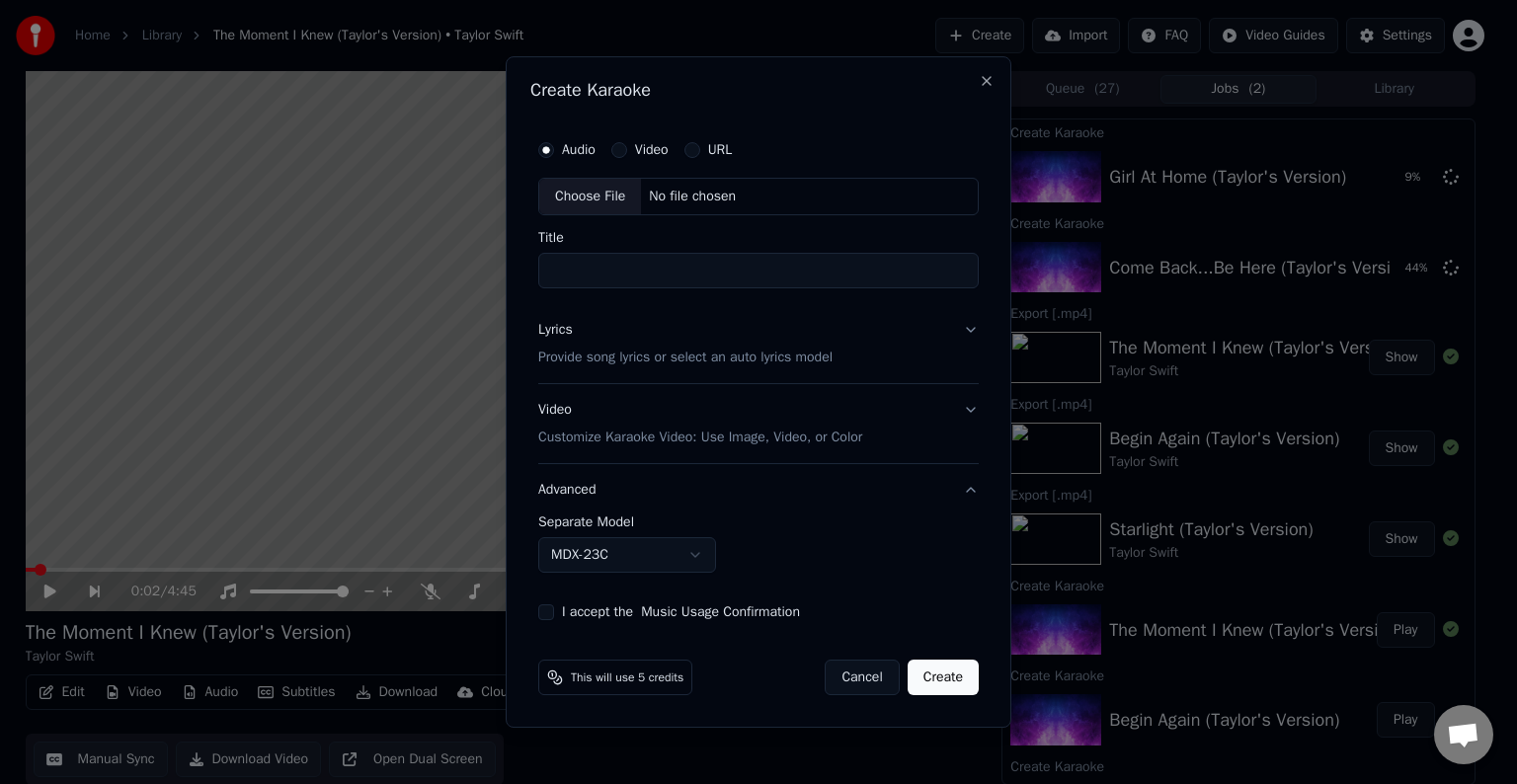 click on "Choose File" at bounding box center [590, 196] 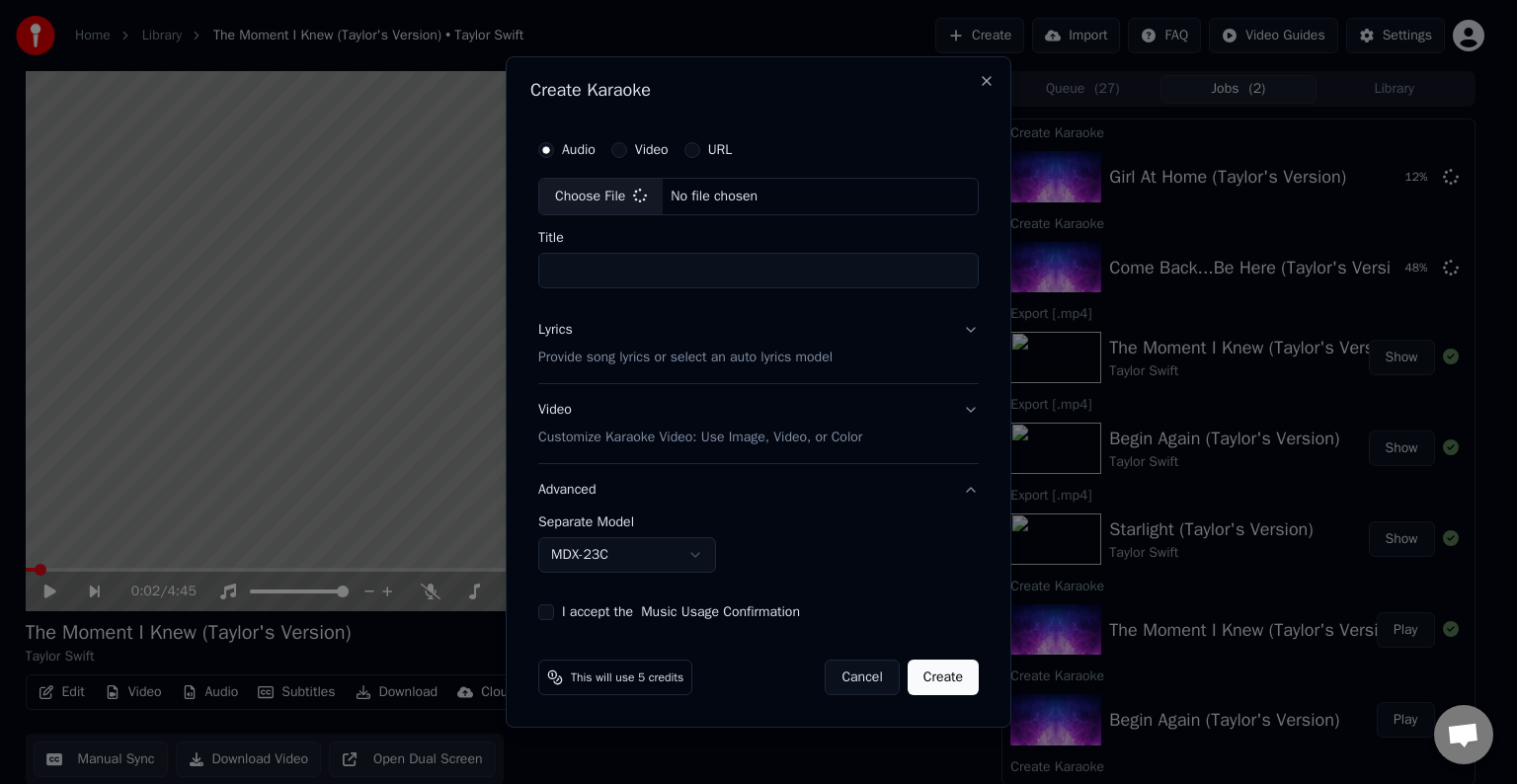 click on "Lyrics Provide song lyrics or select an auto lyrics model" at bounding box center (758, 344) 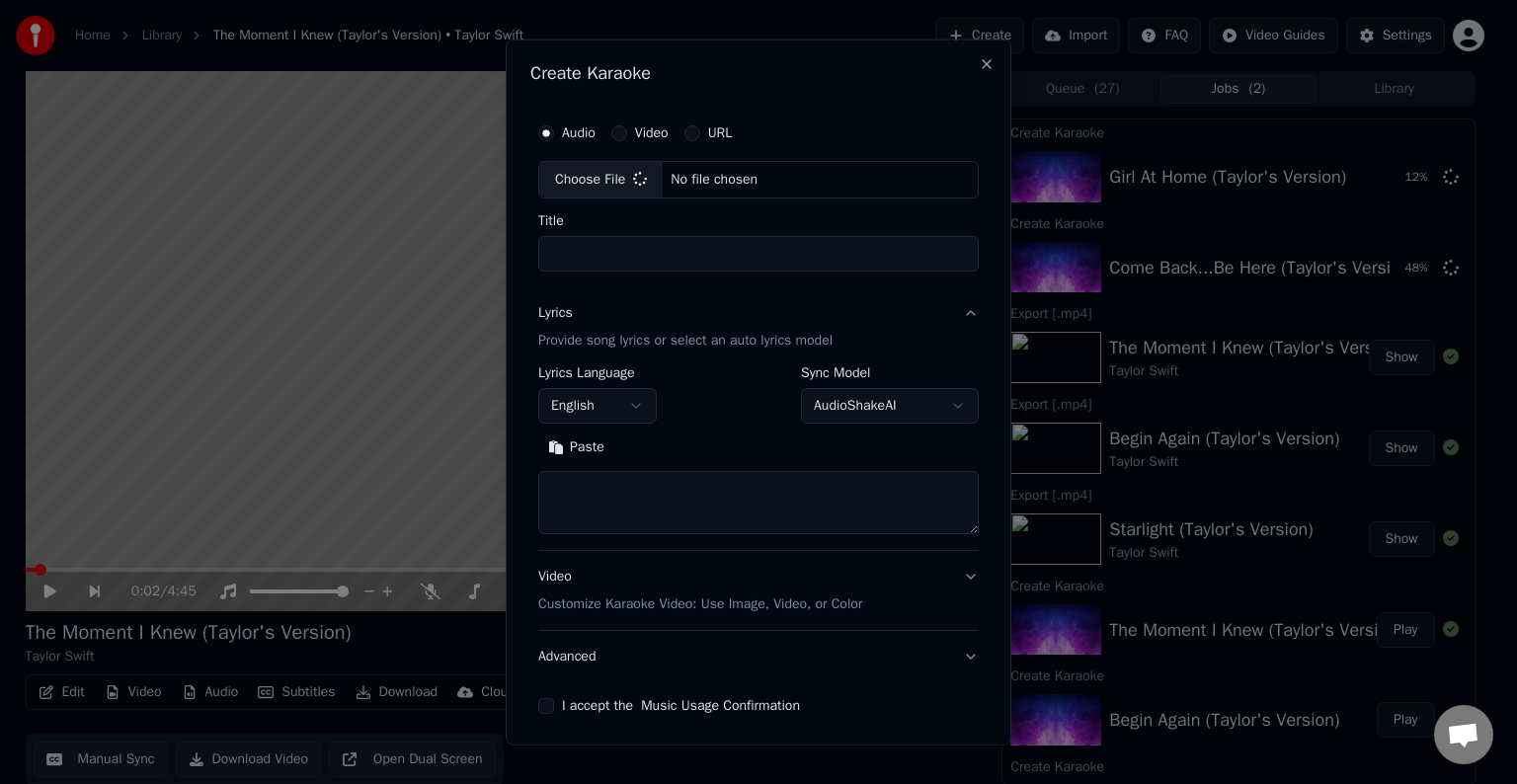 click at bounding box center (758, 503) 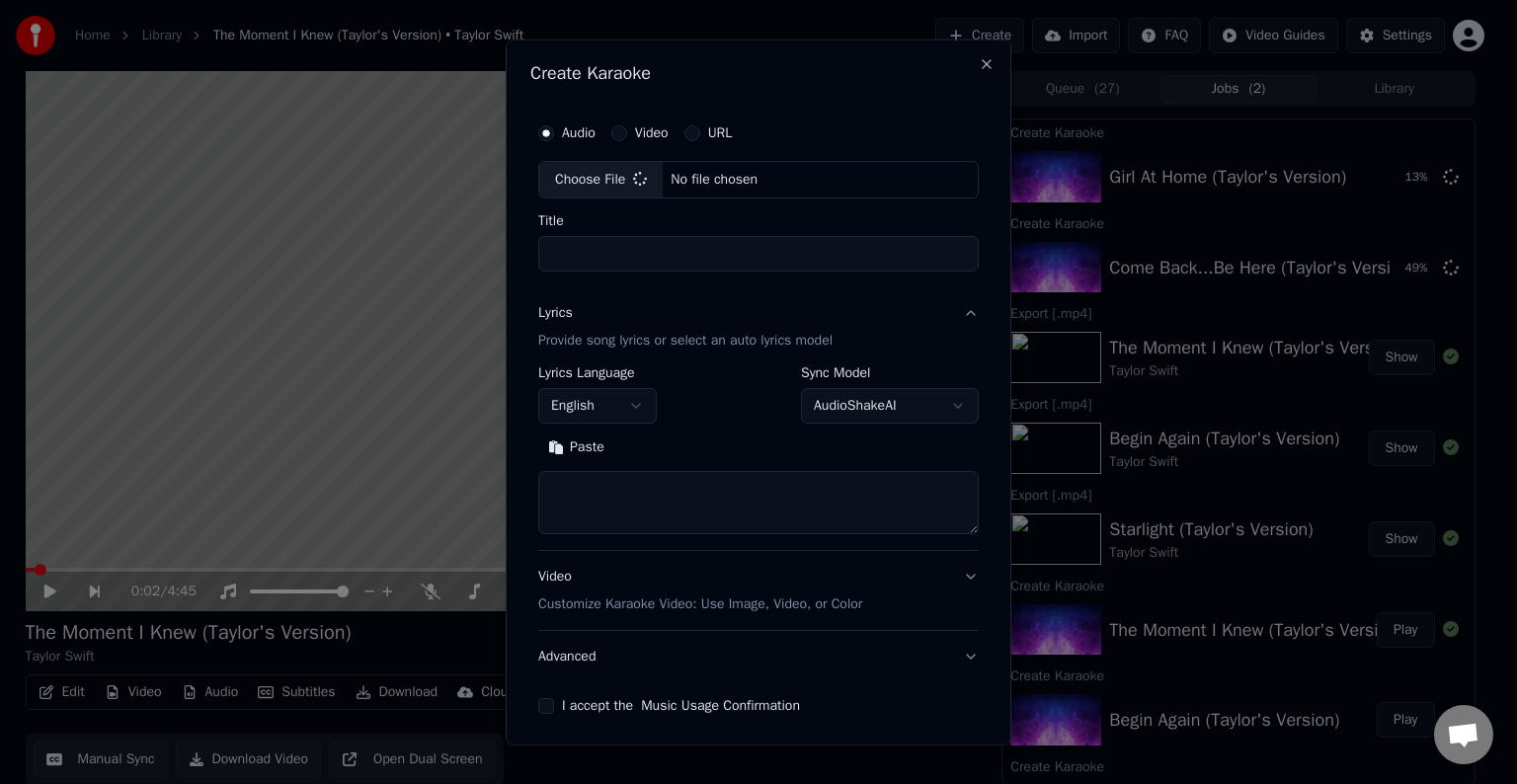 paste on "**********" 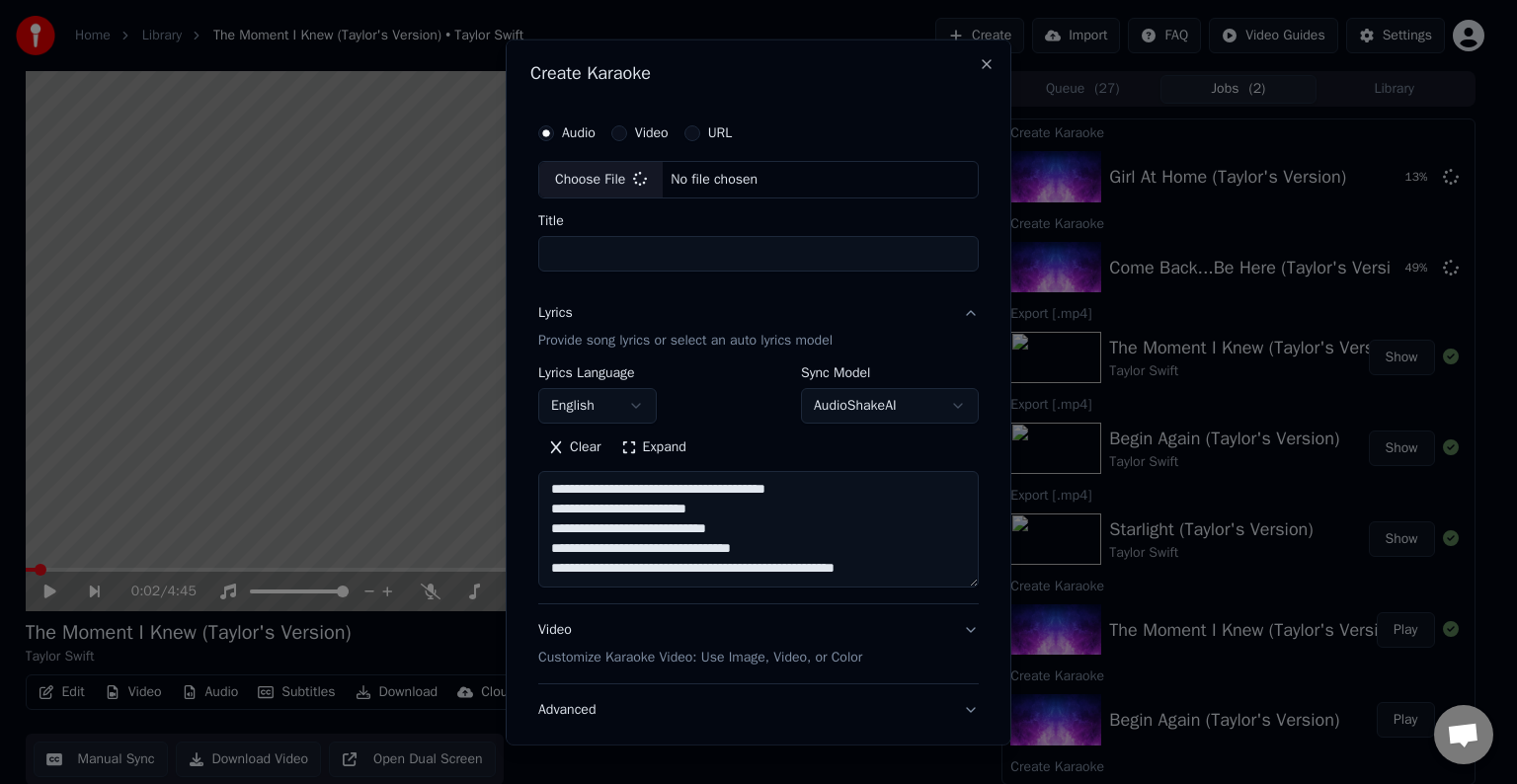type on "**********" 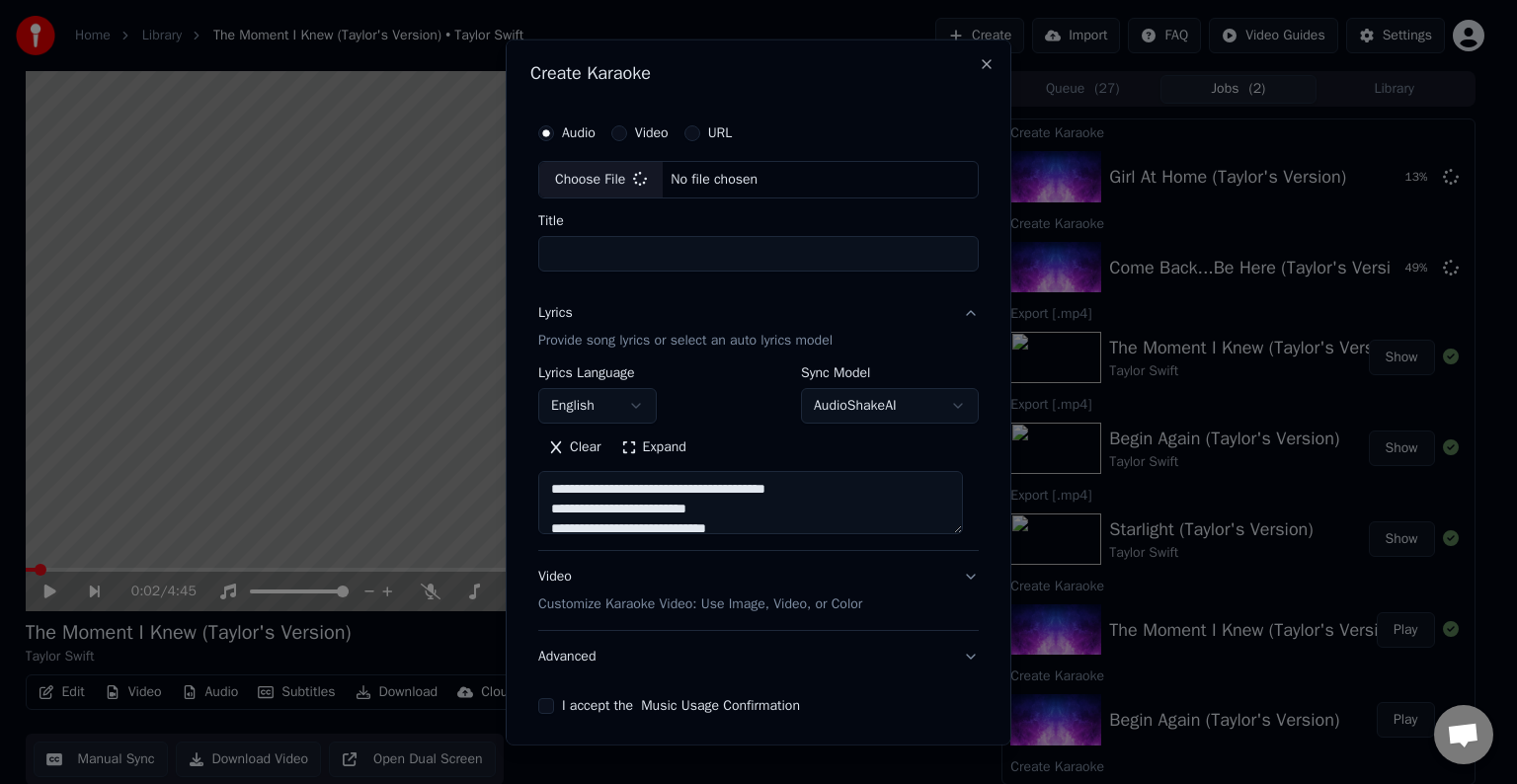 scroll, scrollTop: 63, scrollLeft: 0, axis: vertical 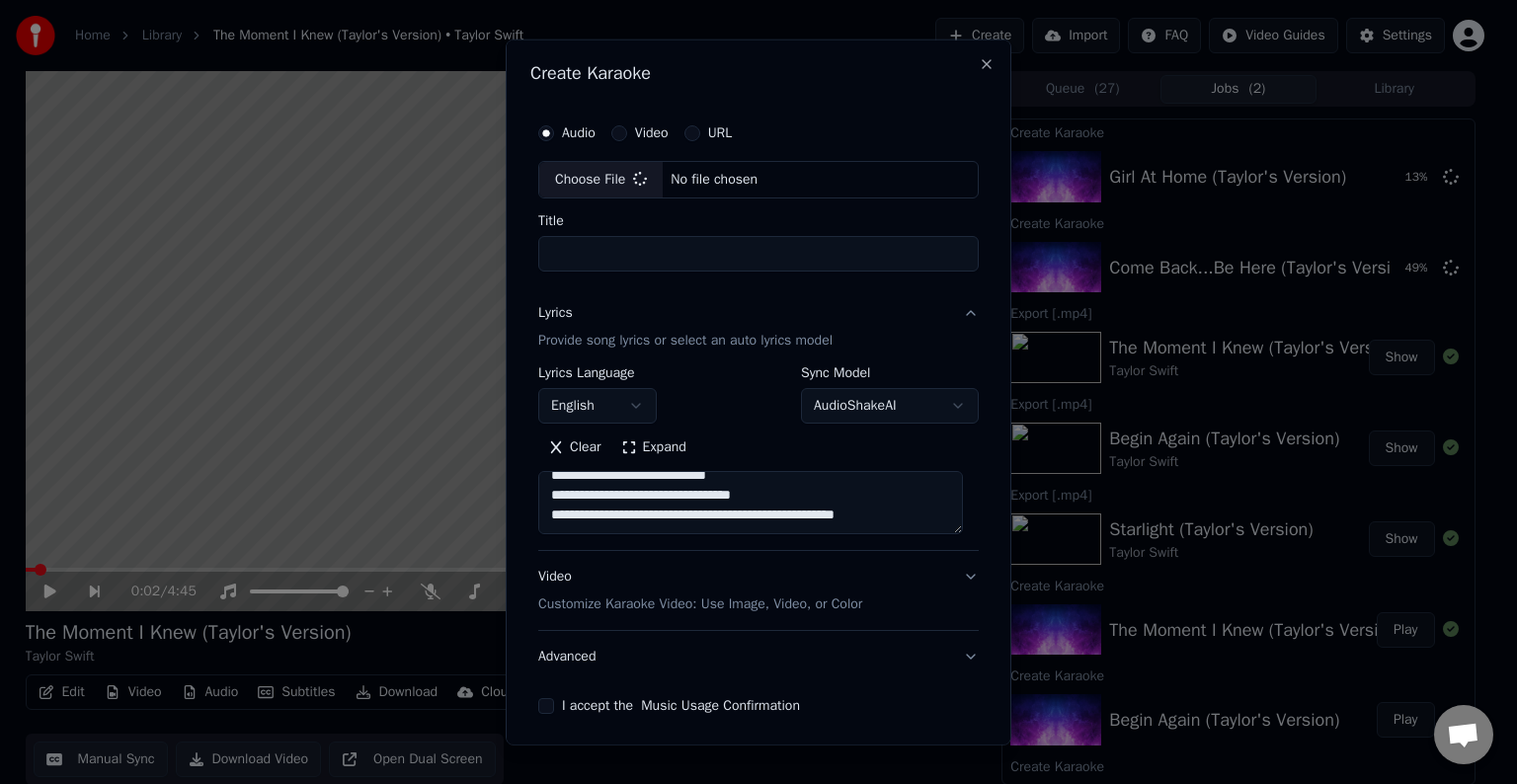 type on "**********" 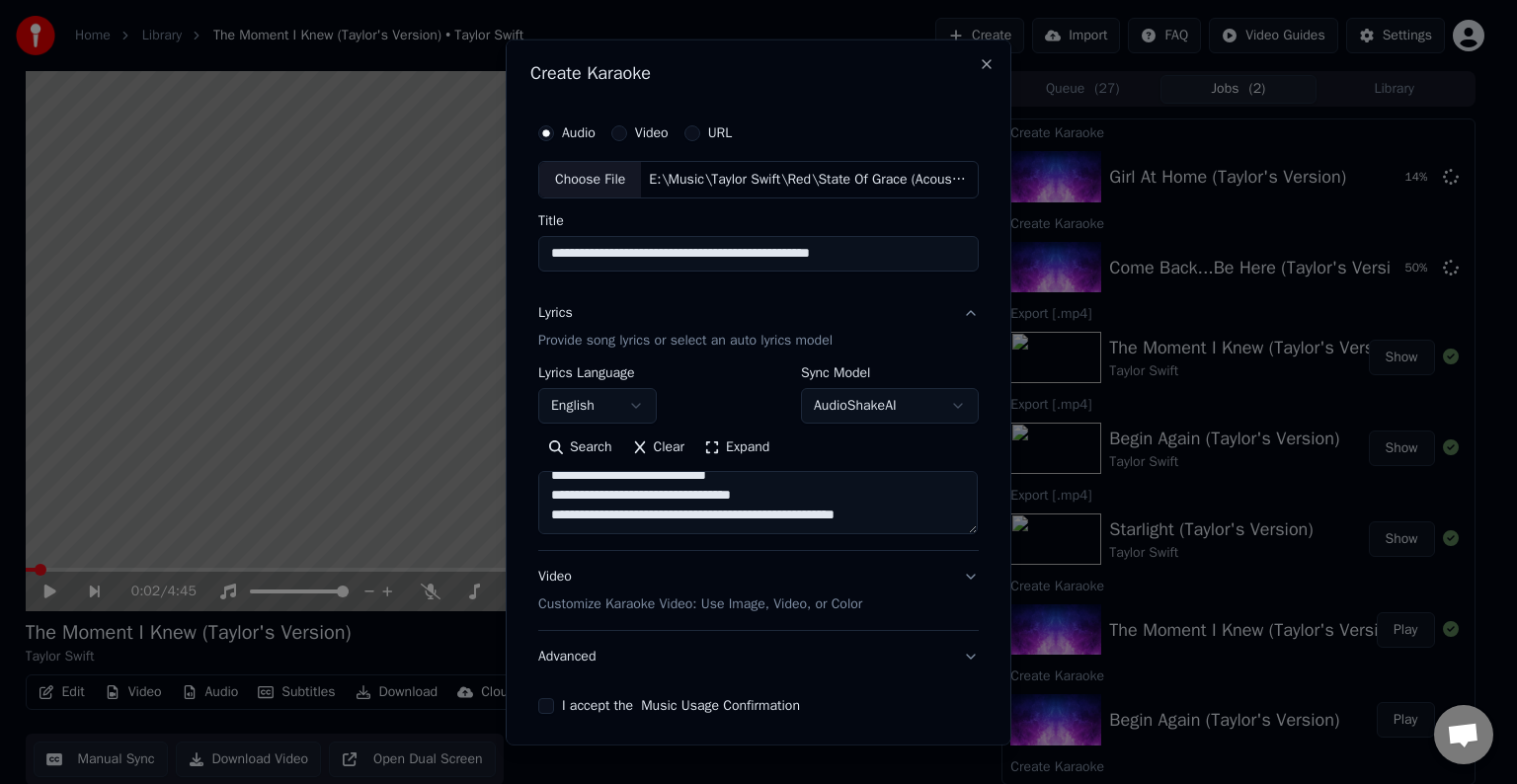 paste on "**********" 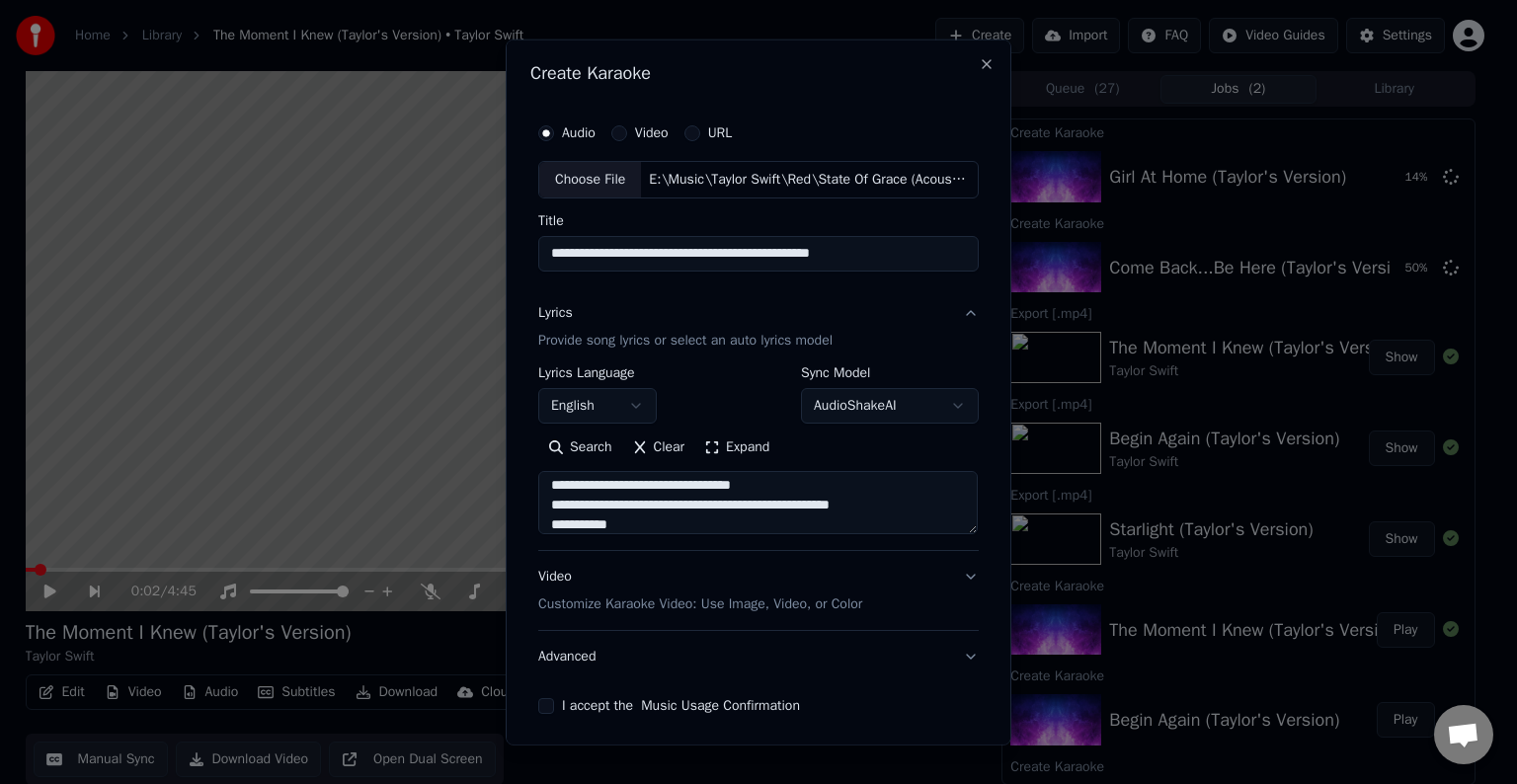 scroll, scrollTop: 142, scrollLeft: 0, axis: vertical 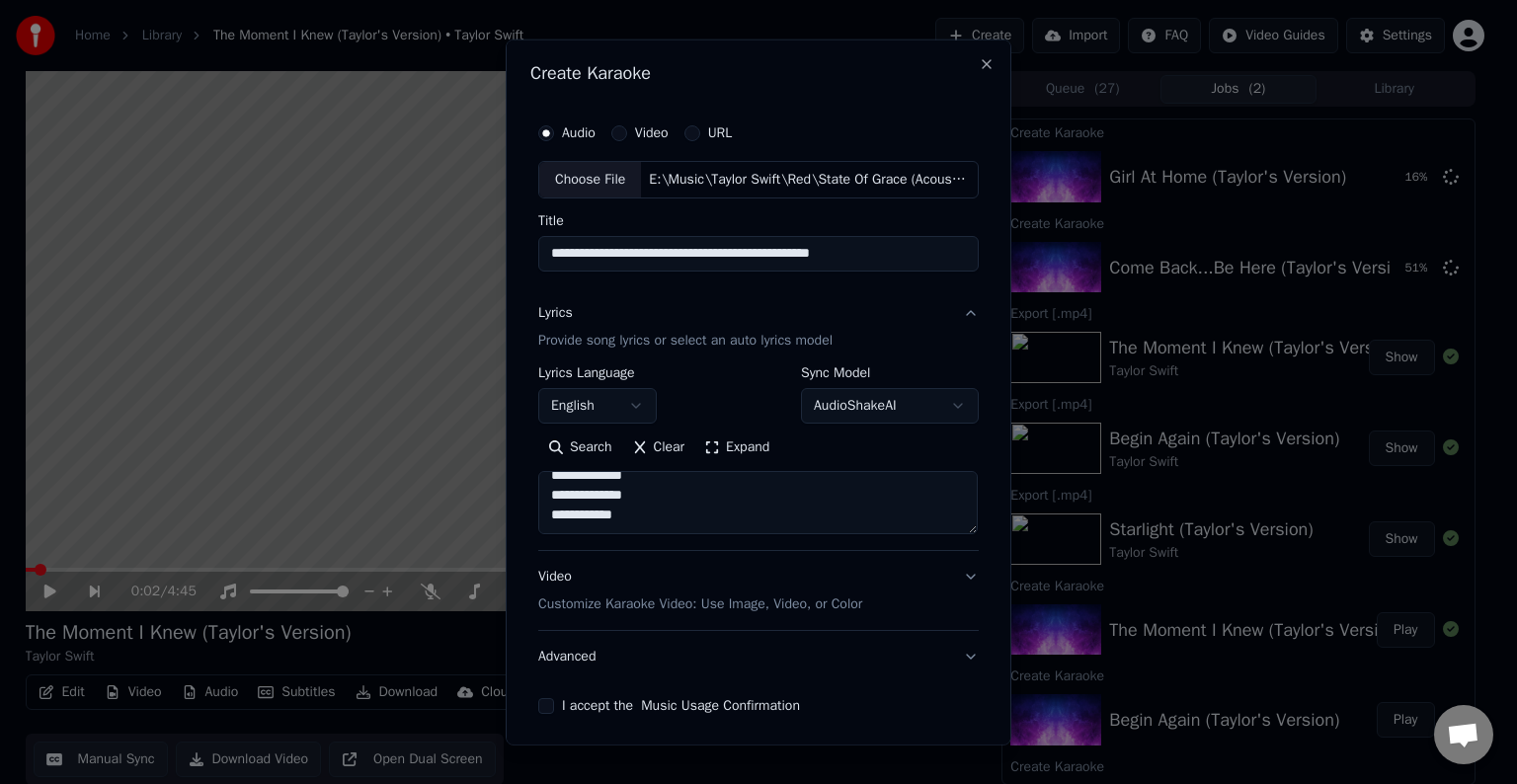 paste on "**********" 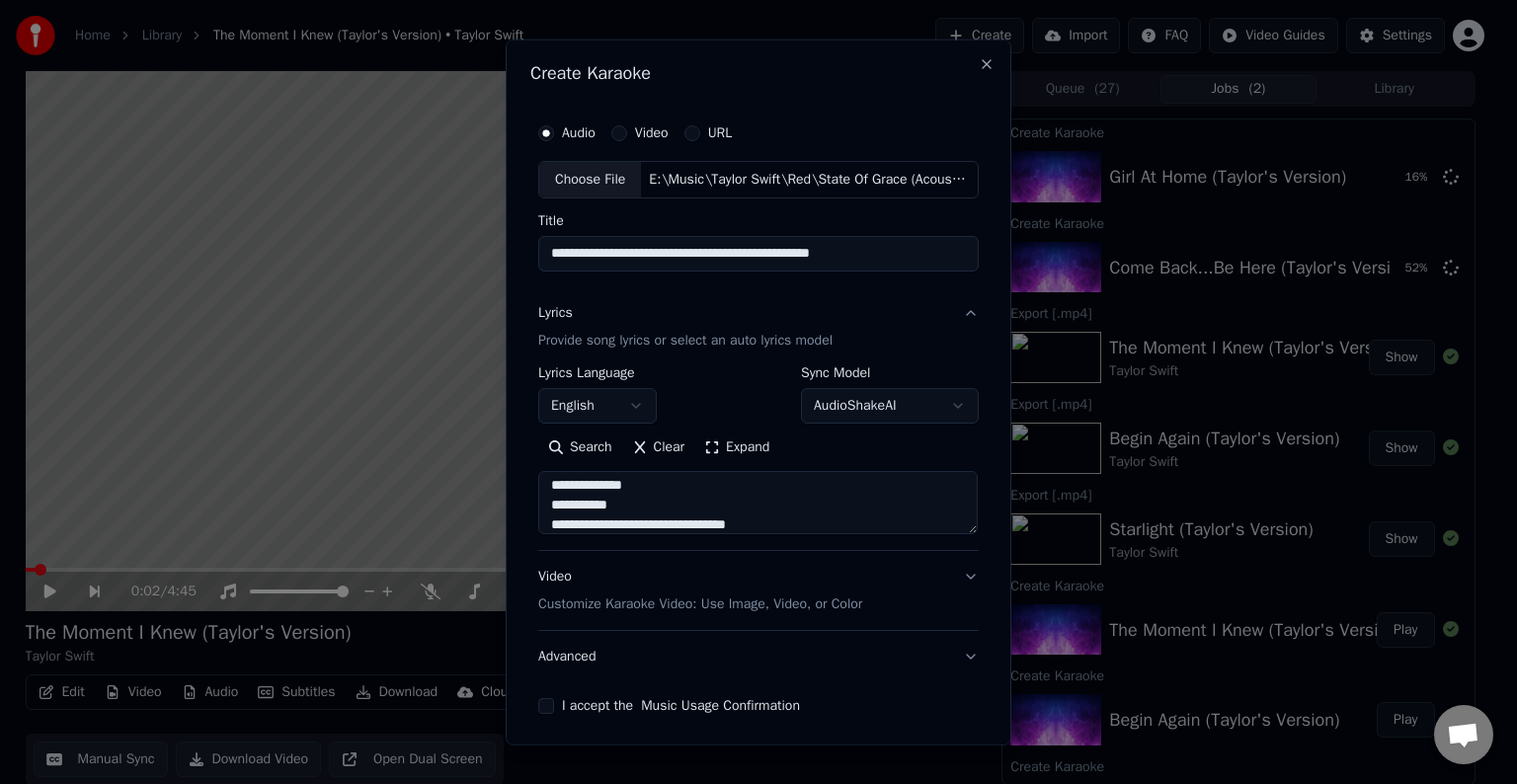 scroll, scrollTop: 261, scrollLeft: 0, axis: vertical 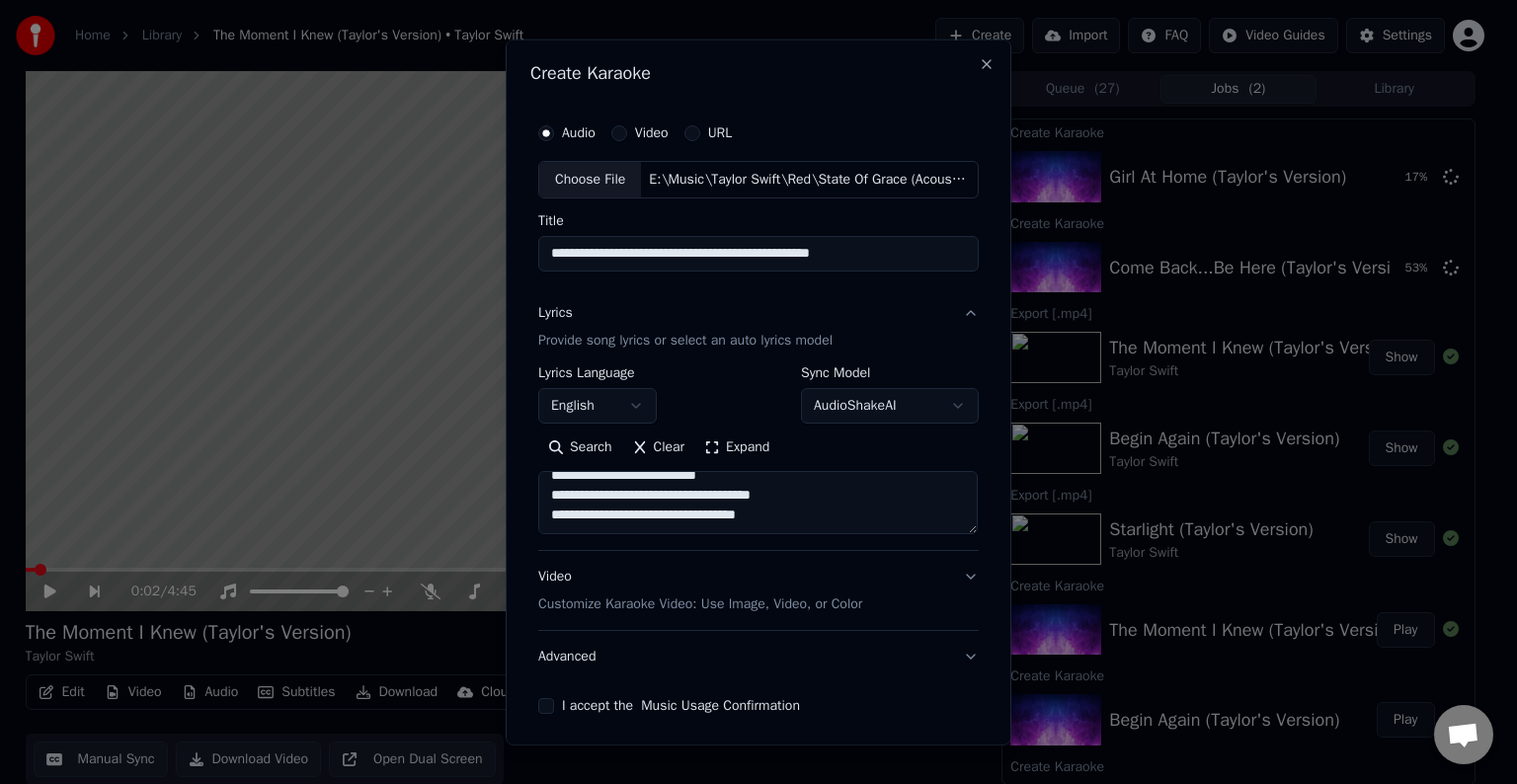 paste on "**********" 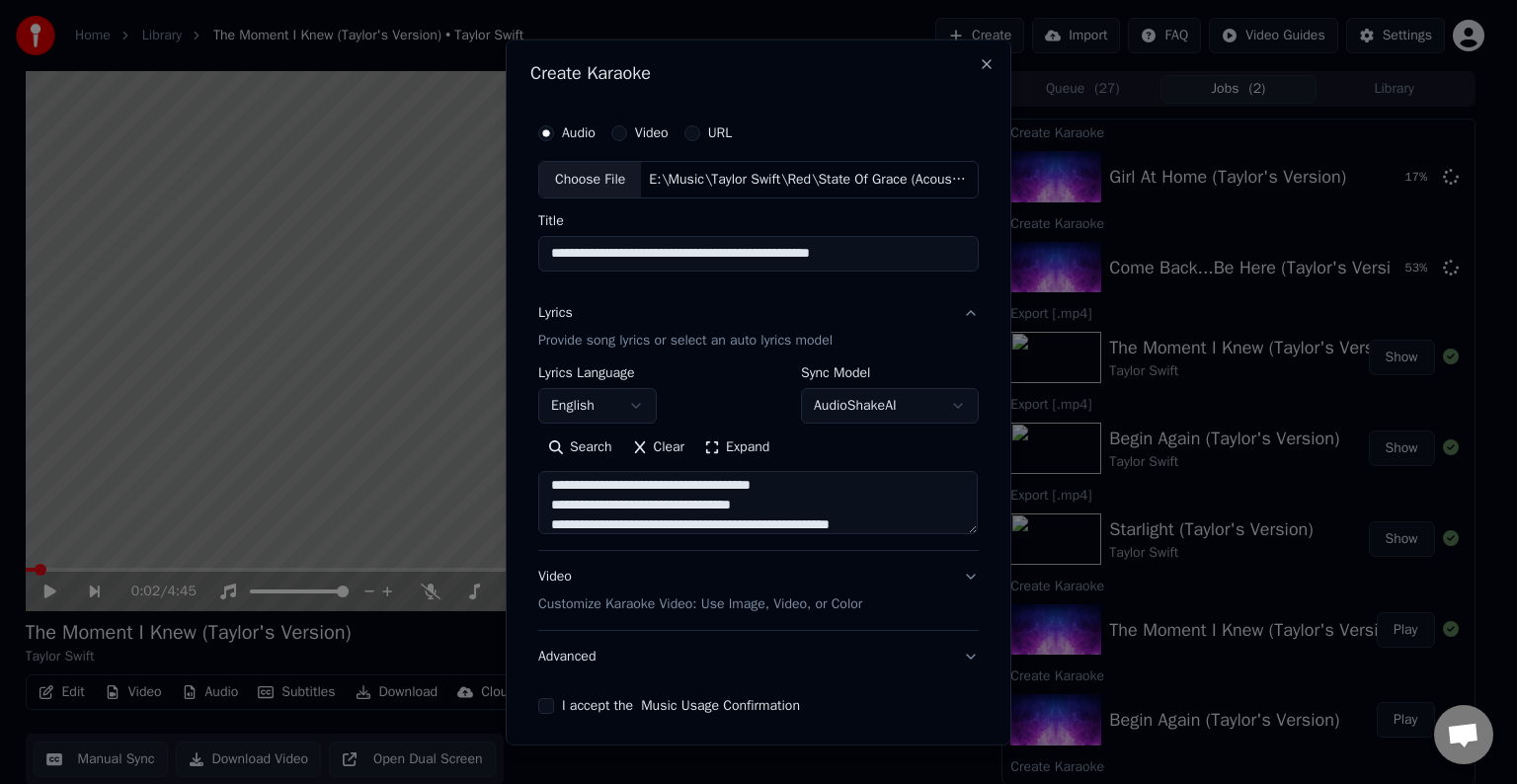 scroll, scrollTop: 300, scrollLeft: 0, axis: vertical 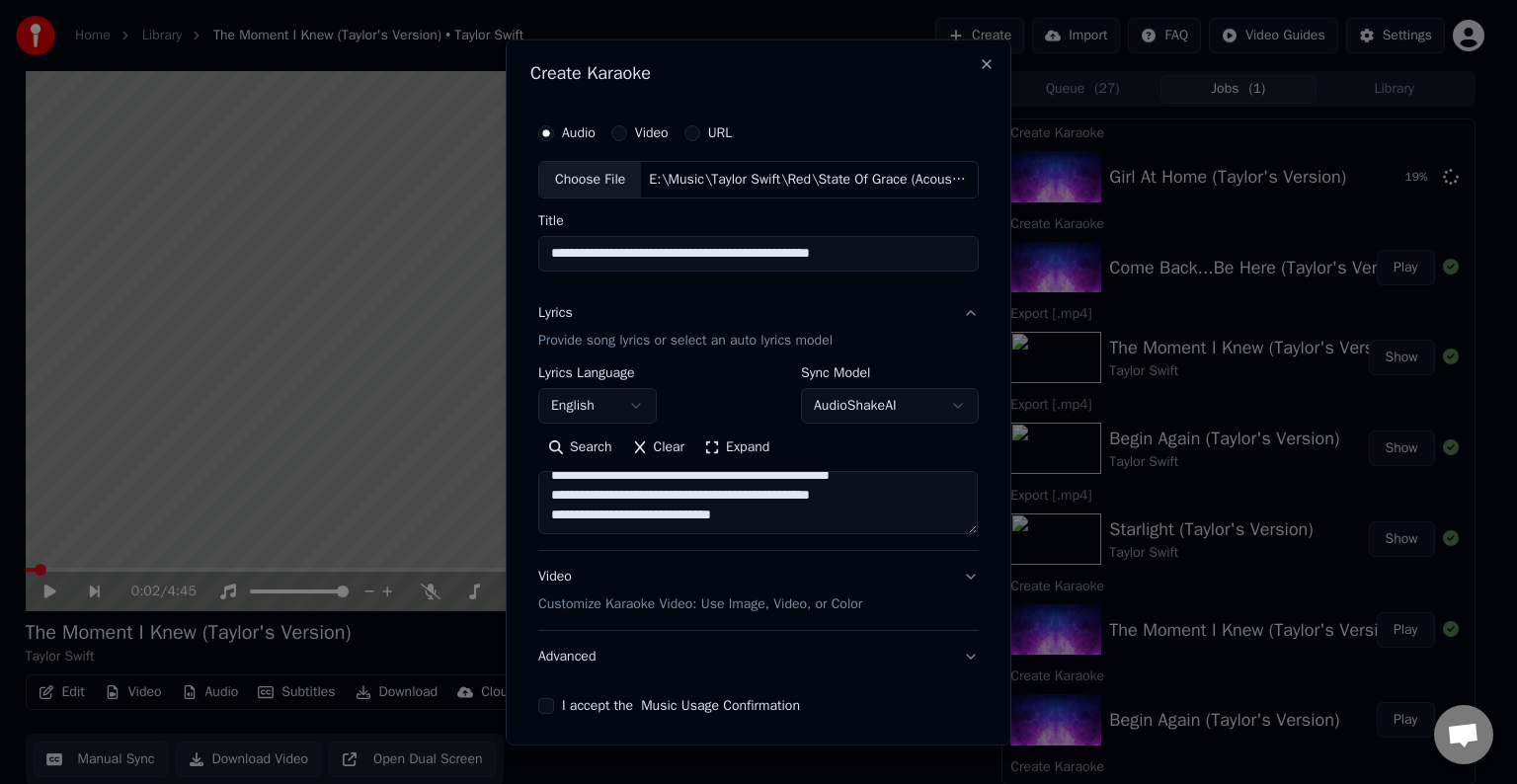 paste on "**********" 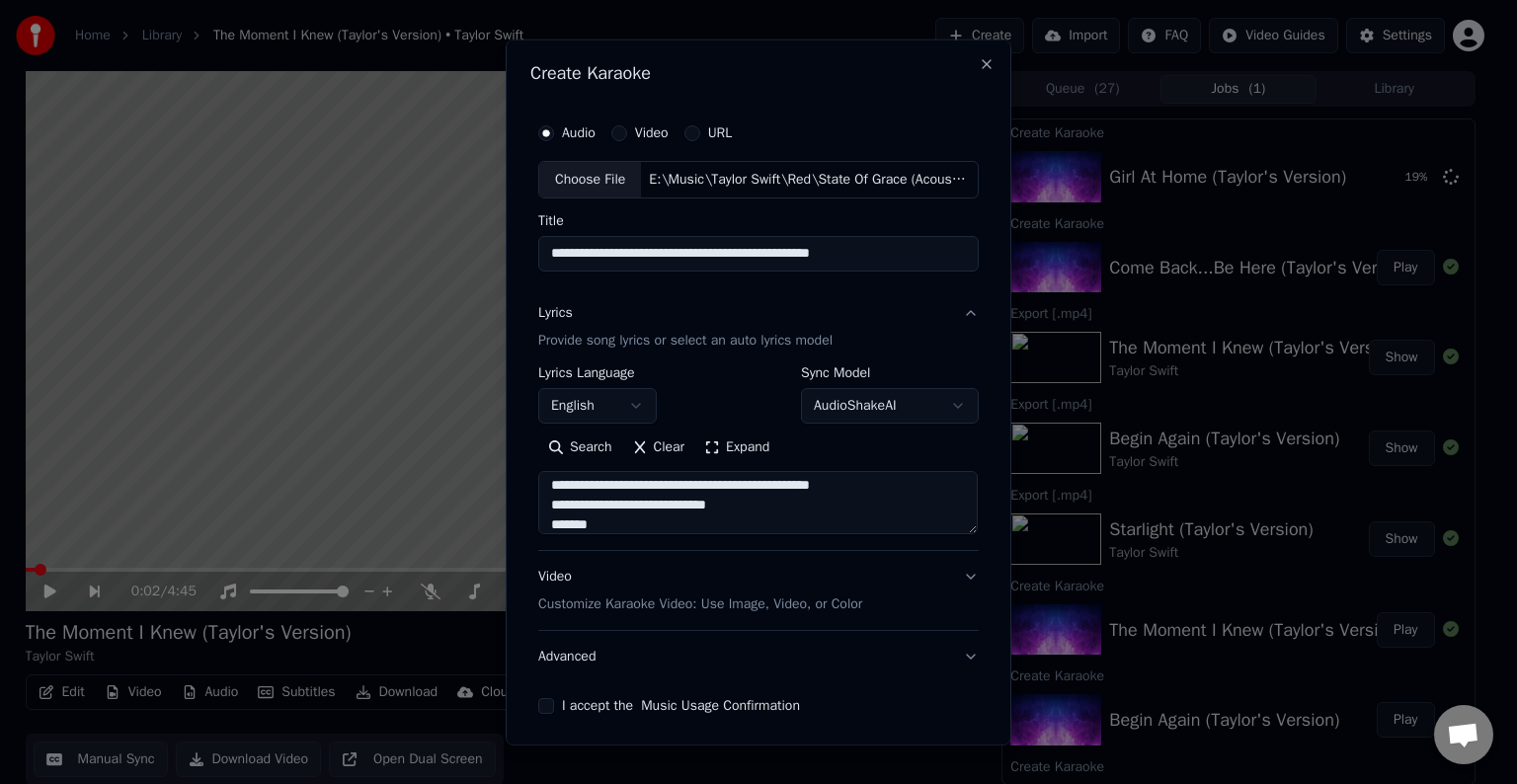 scroll, scrollTop: 399, scrollLeft: 0, axis: vertical 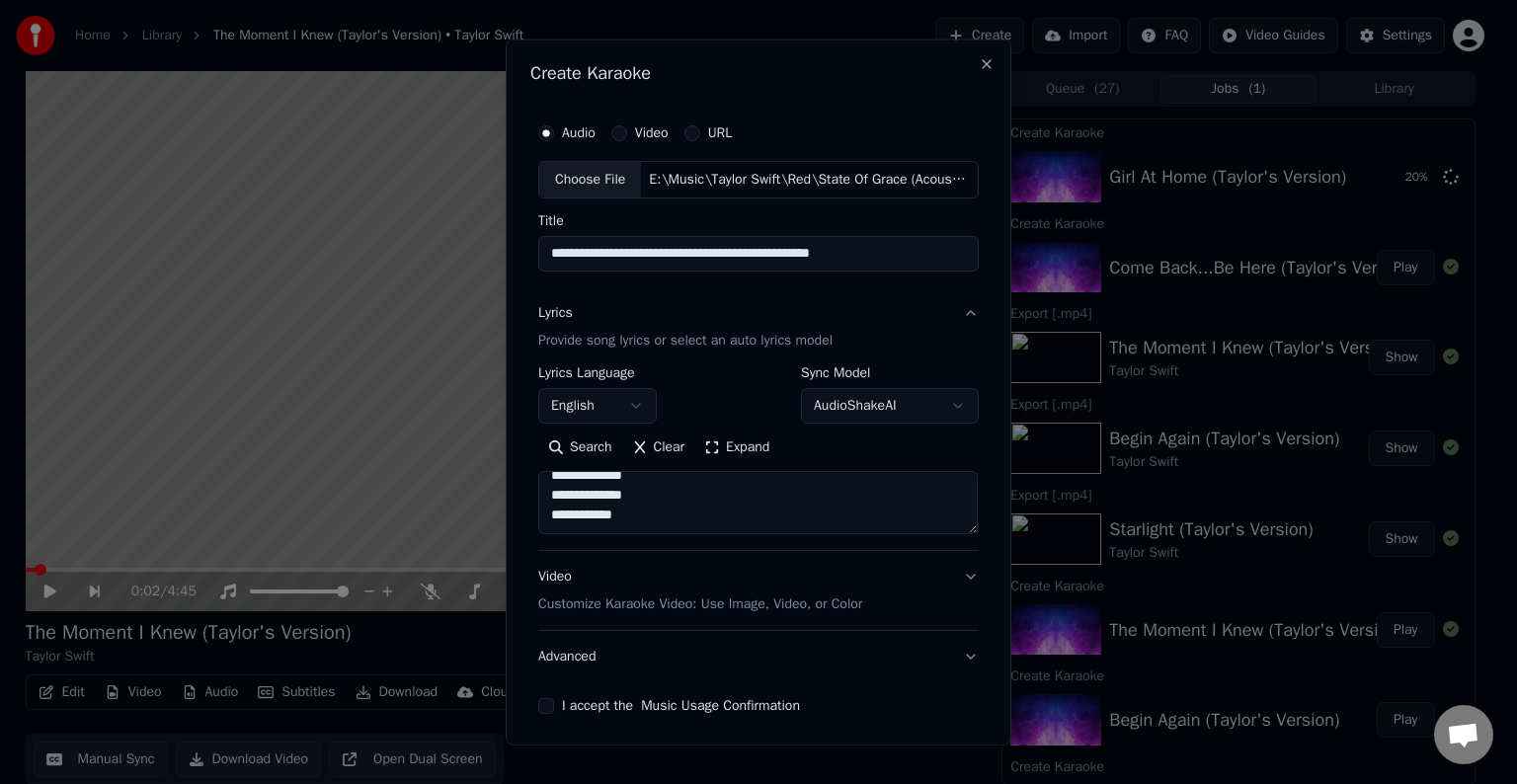 paste on "**********" 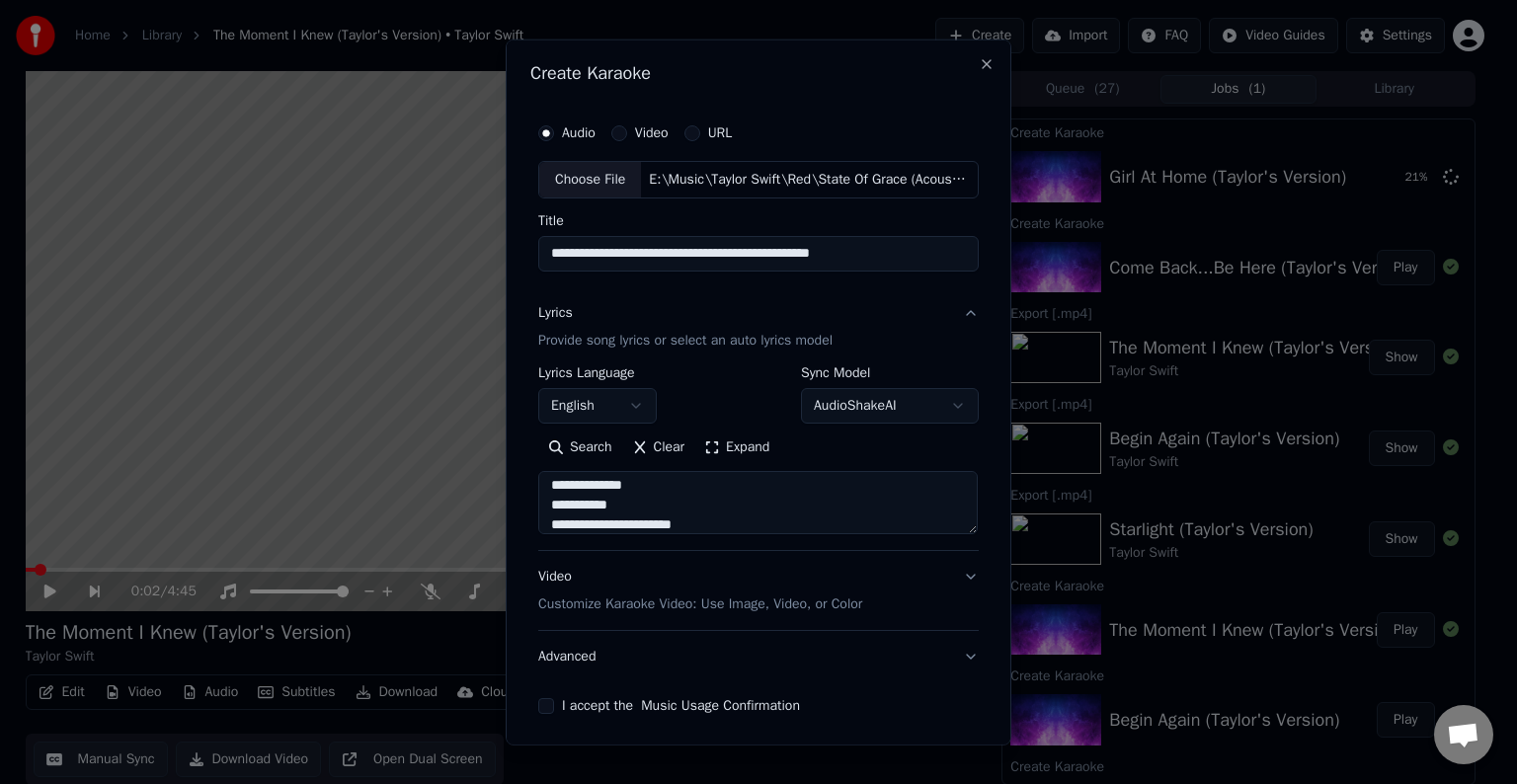 scroll, scrollTop: 557, scrollLeft: 0, axis: vertical 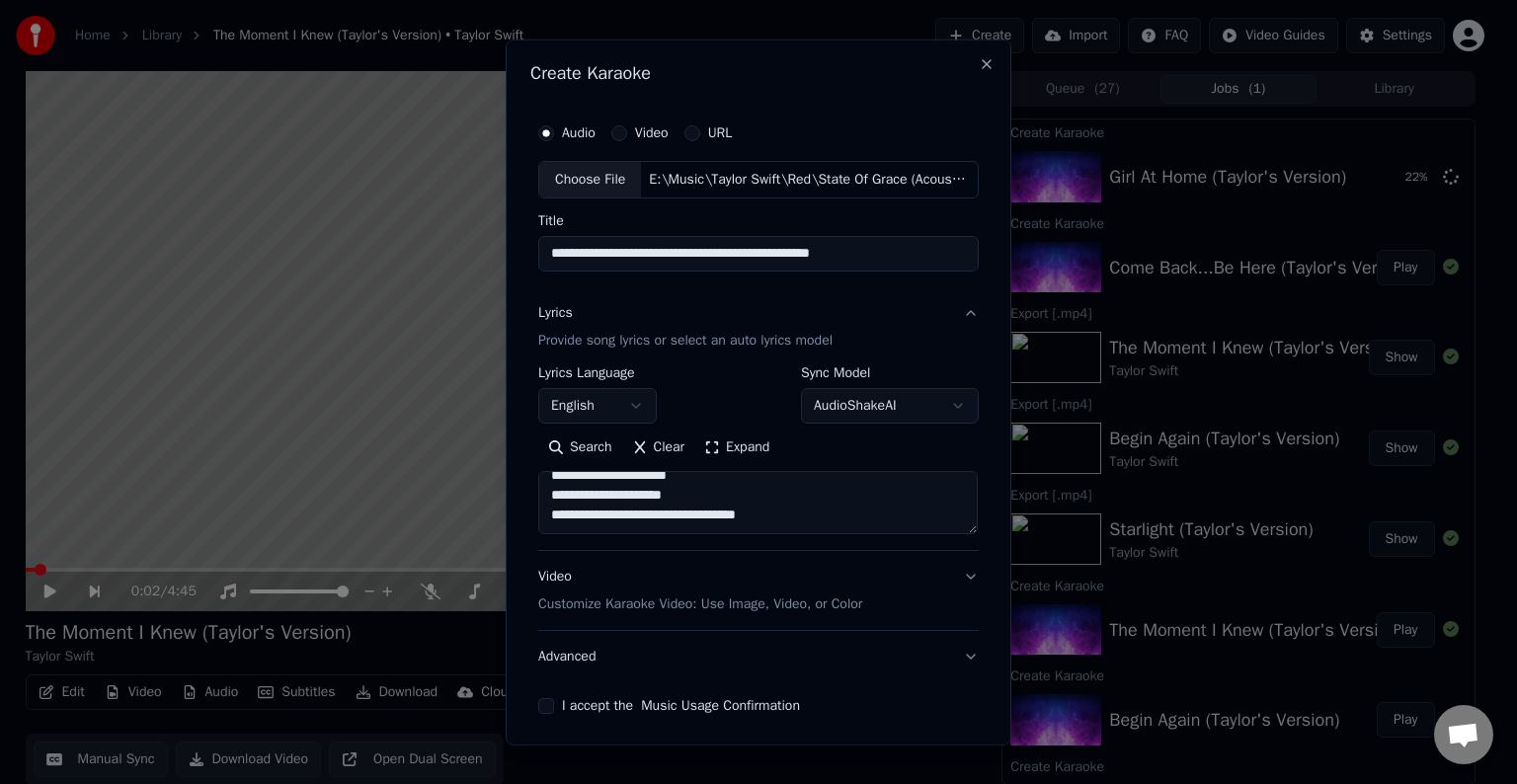 paste on "**********" 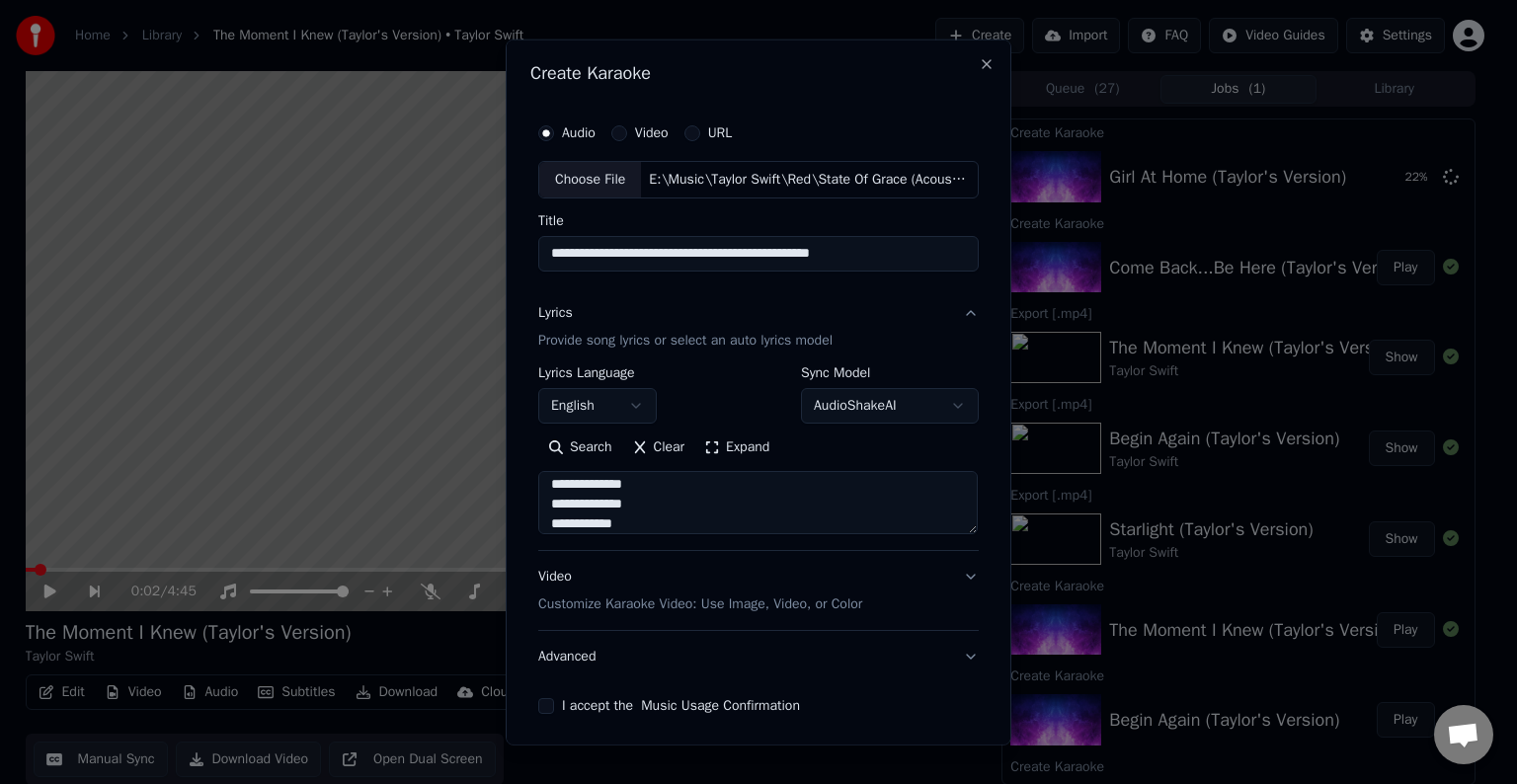 scroll, scrollTop: 715, scrollLeft: 0, axis: vertical 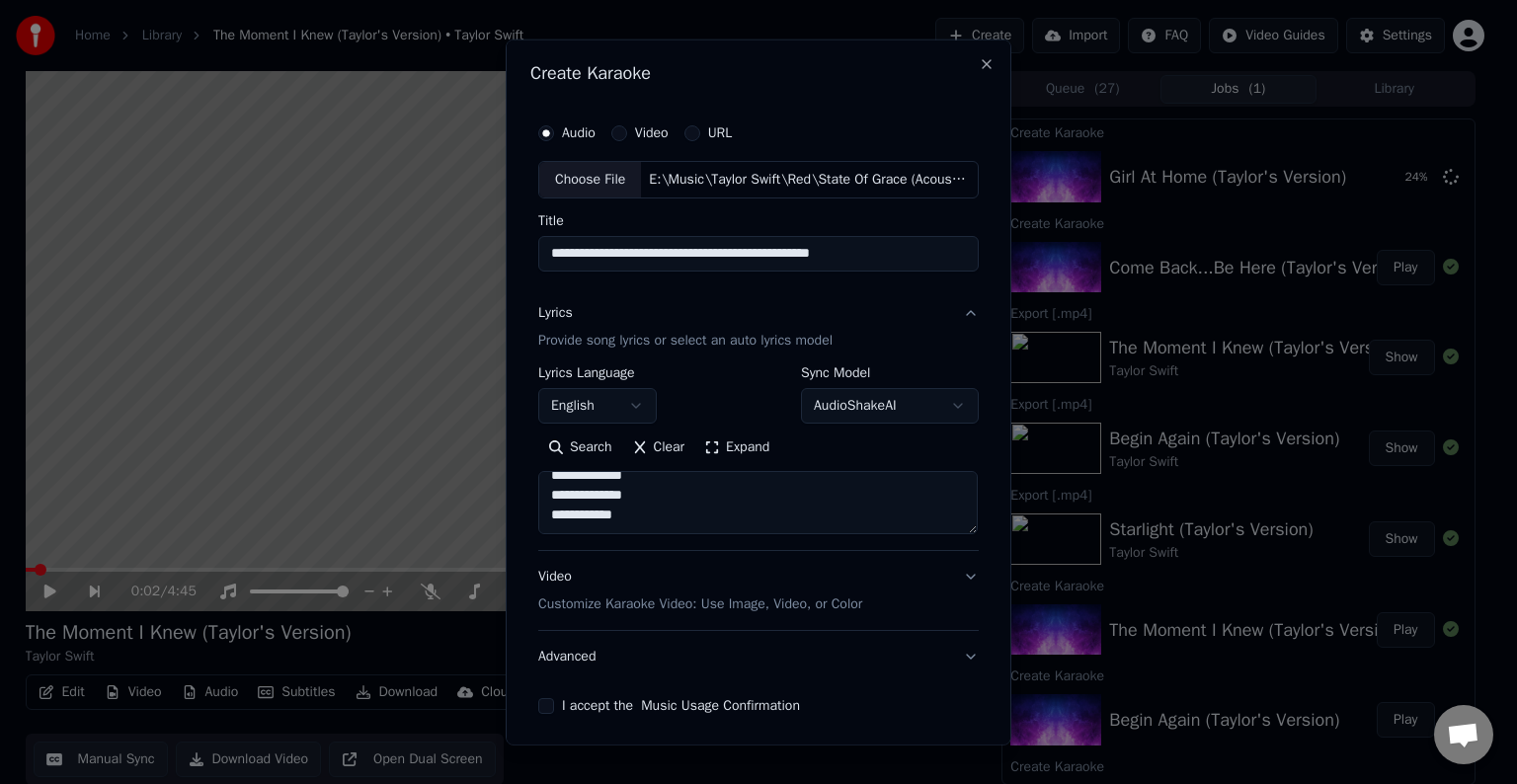 paste on "**********" 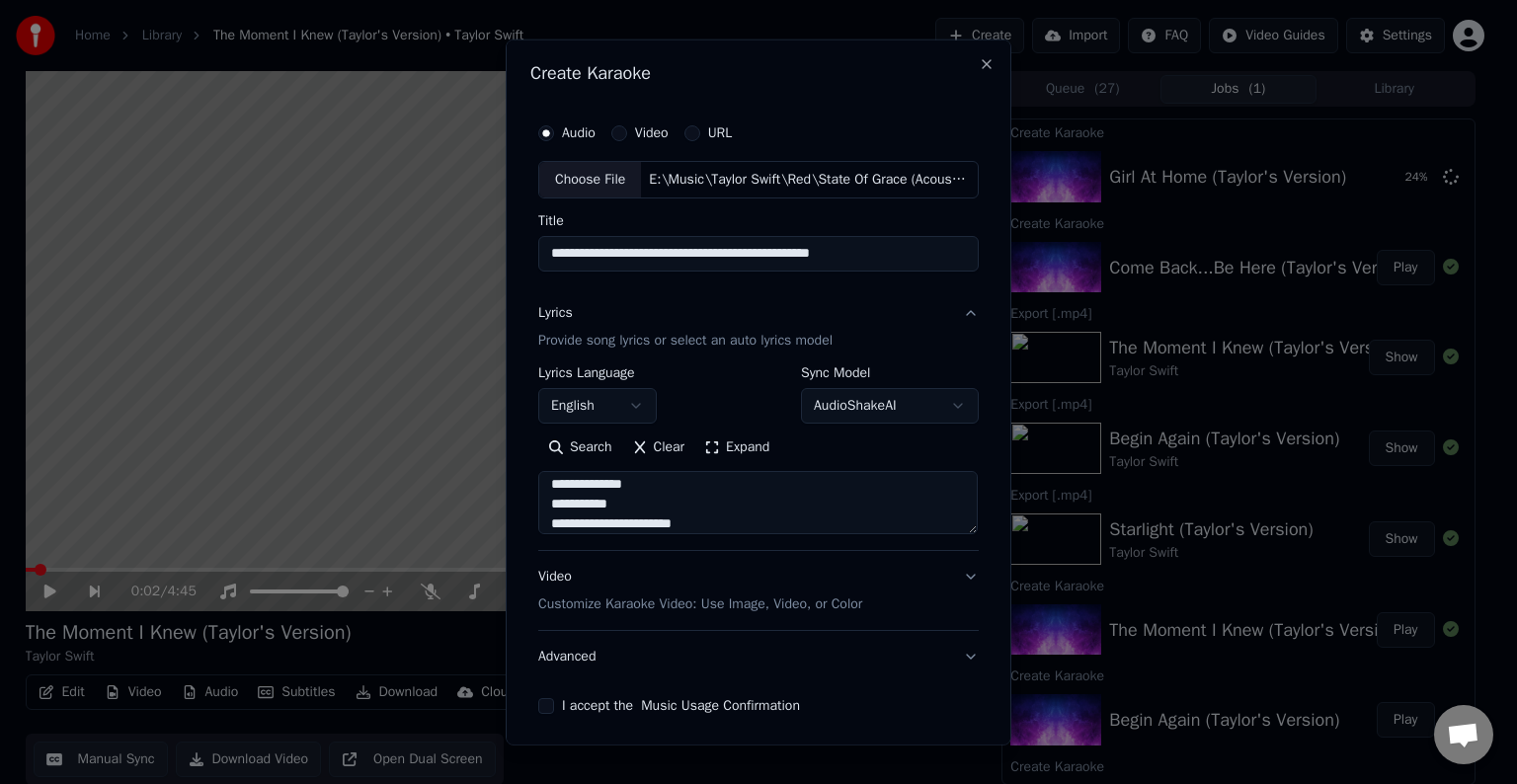 scroll, scrollTop: 774, scrollLeft: 0, axis: vertical 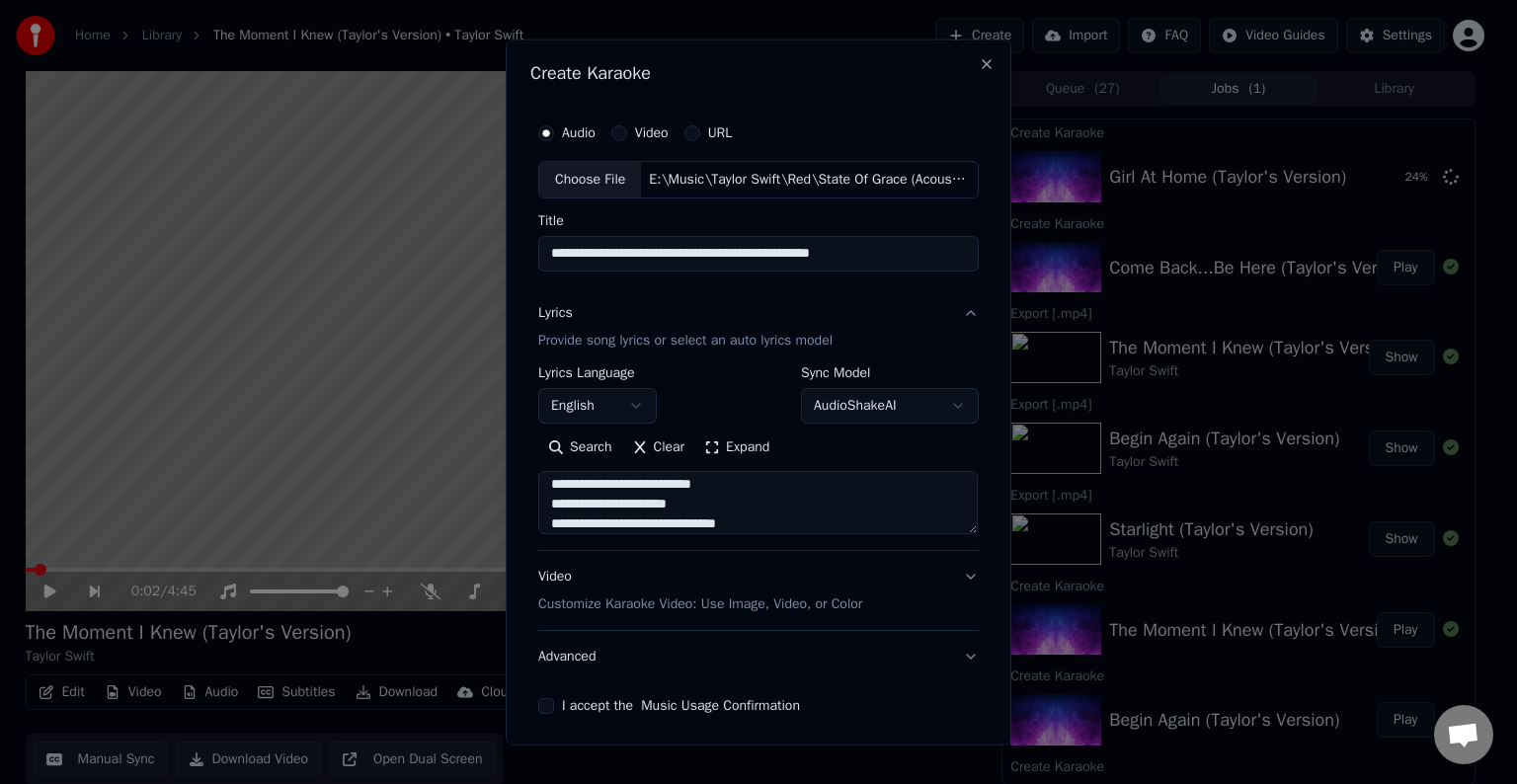 type on "**********" 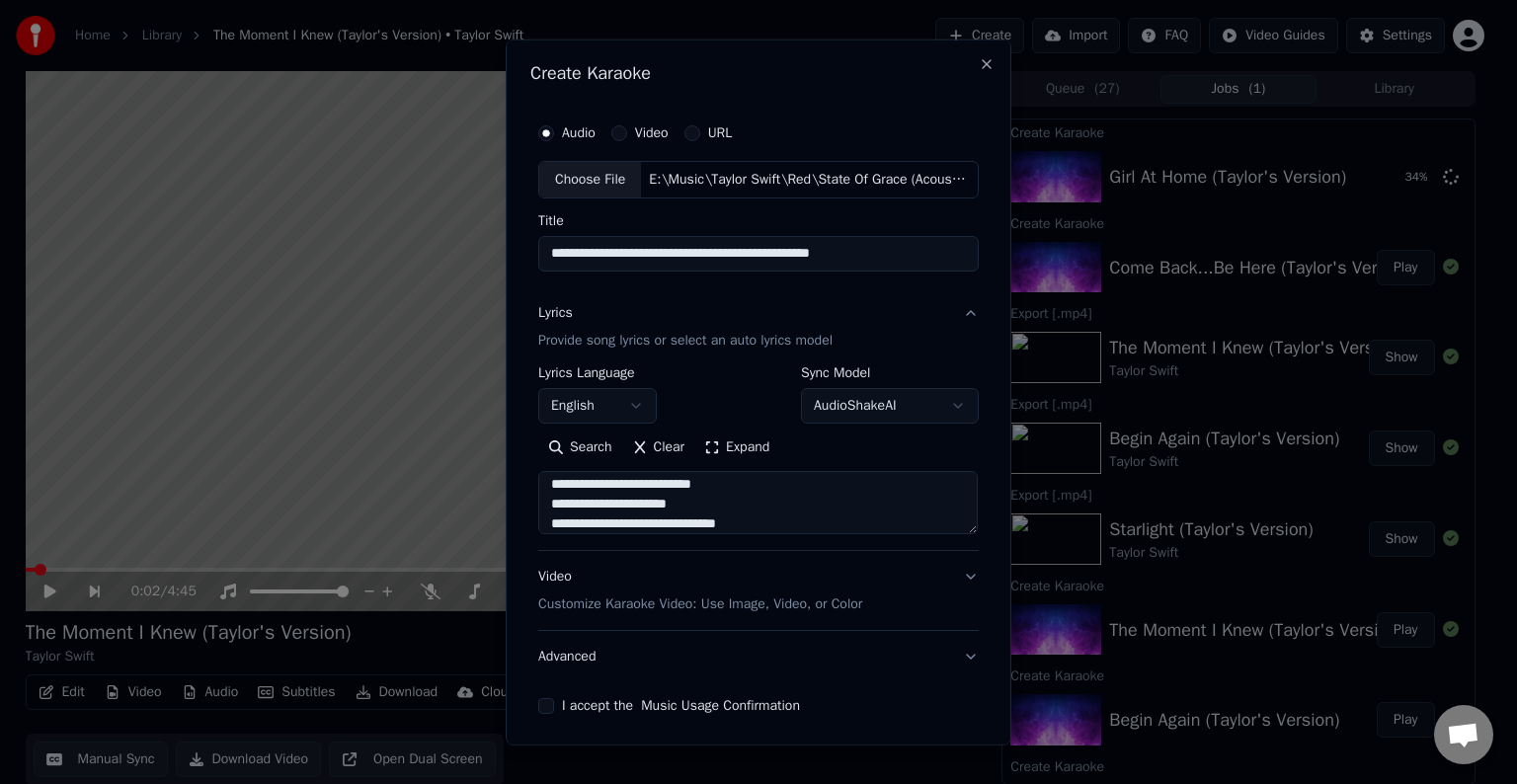 click on "Advanced" at bounding box center (758, 657) 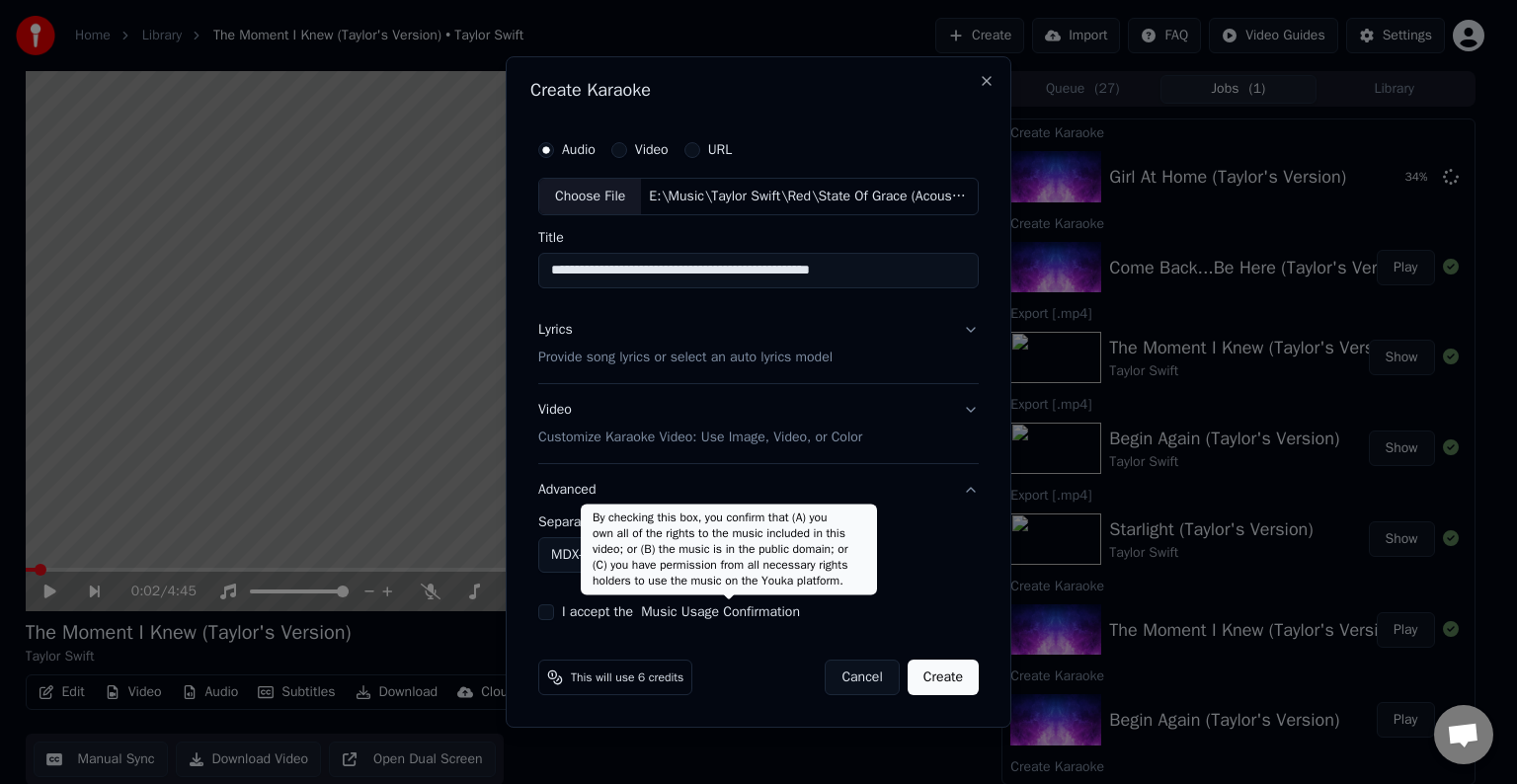 click on "MDX-23C" at bounding box center [627, 555] 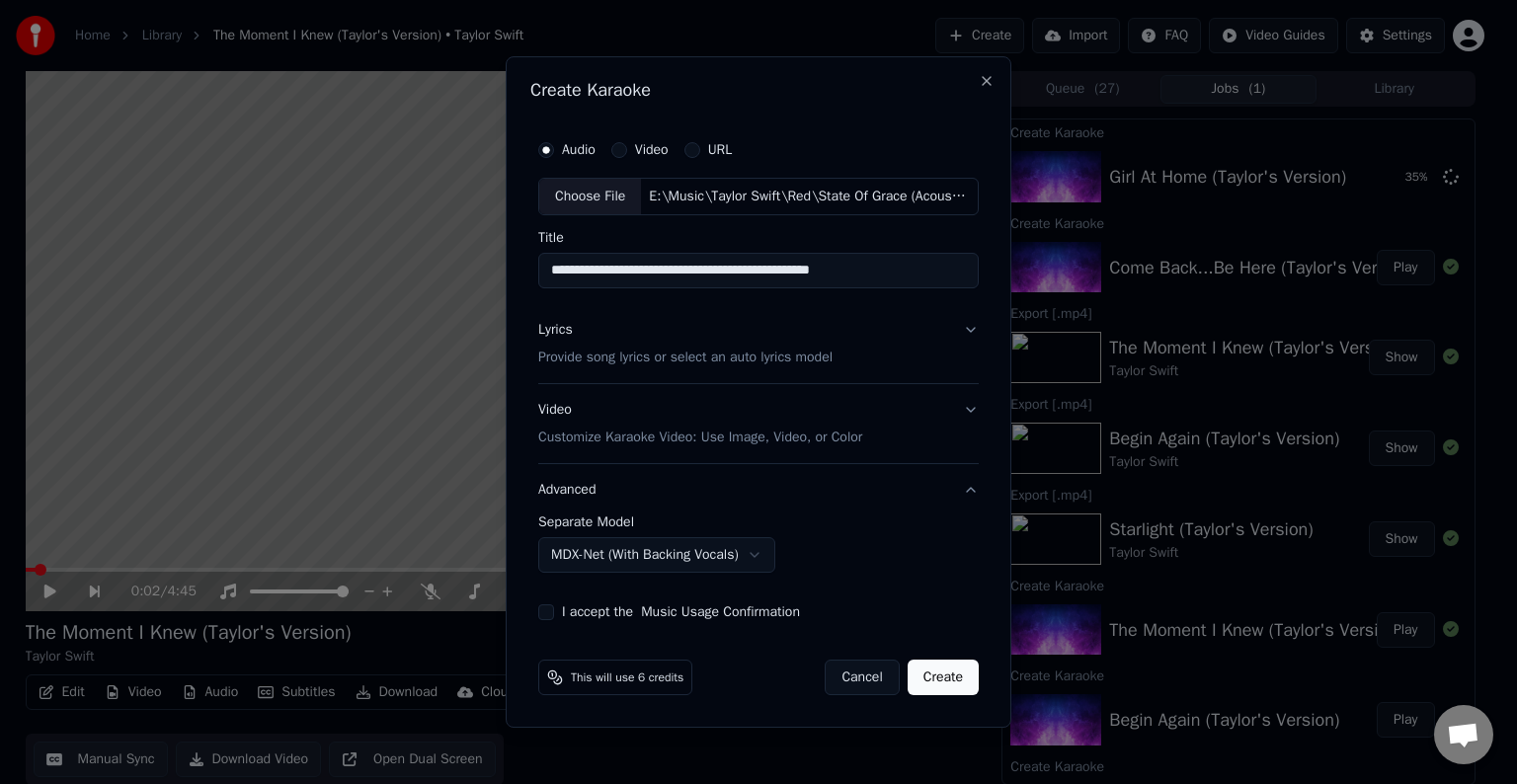 click on "I accept the   Music Usage Confirmation" at bounding box center [546, 612] 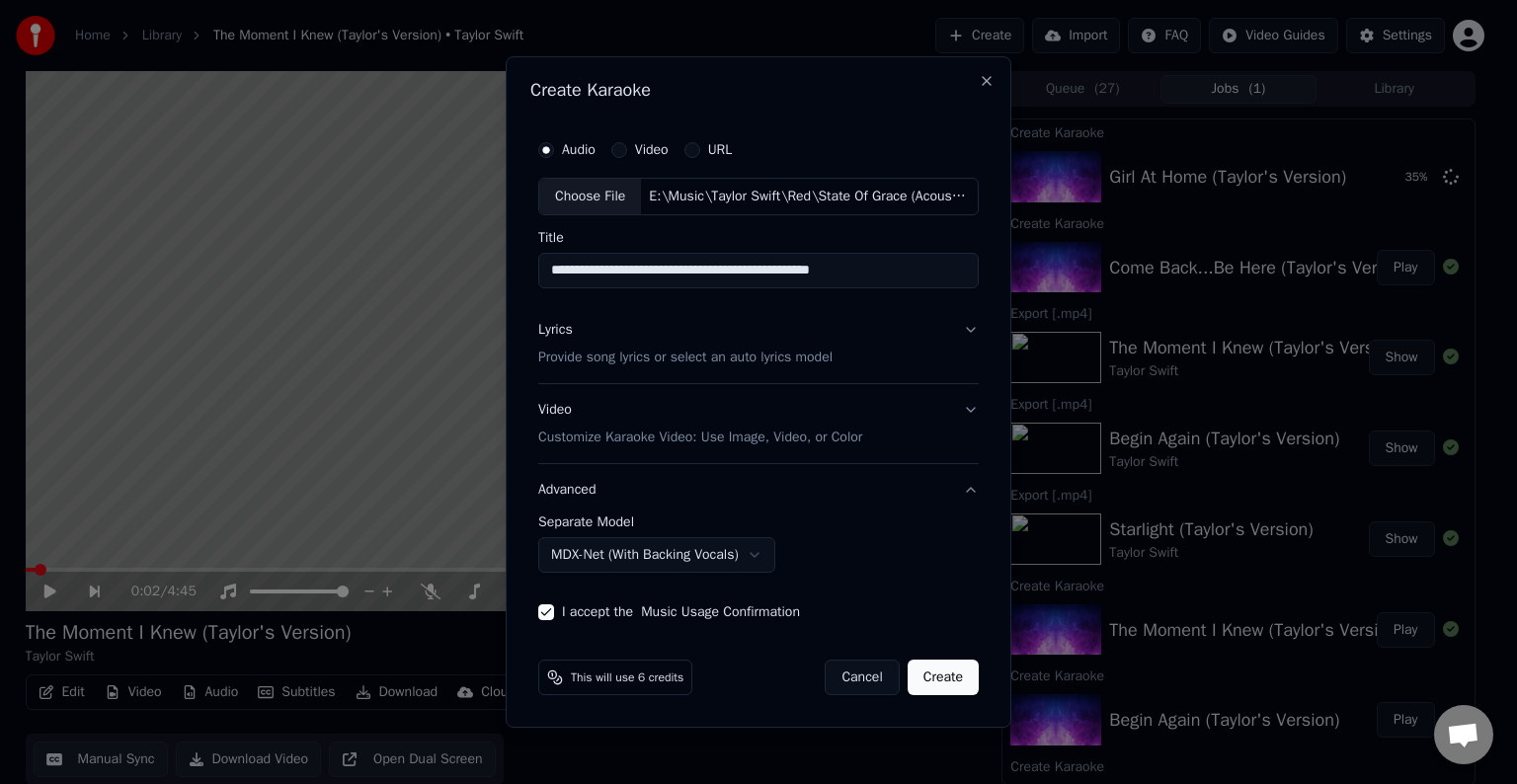 click on "Create" at bounding box center [943, 677] 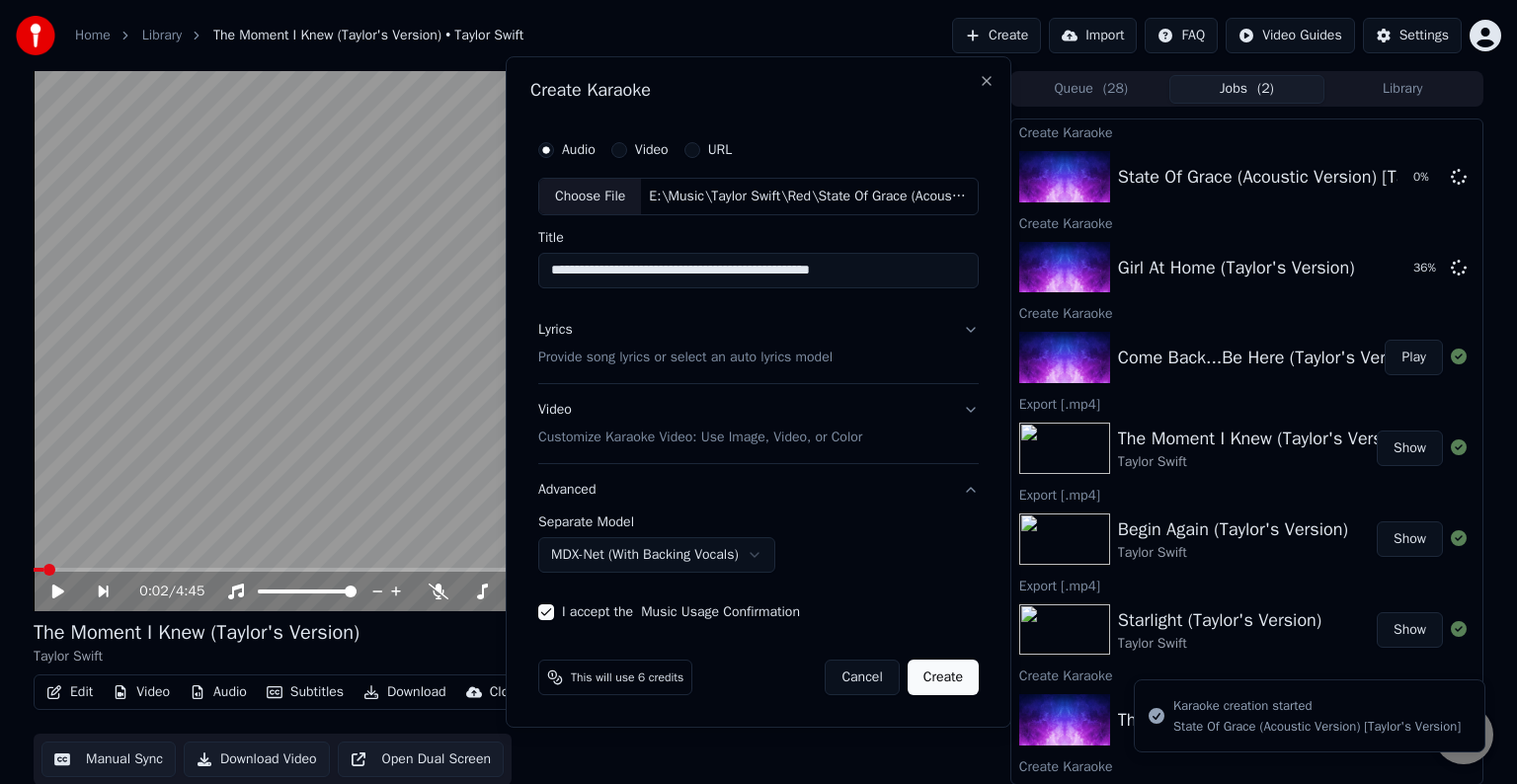 select on "******" 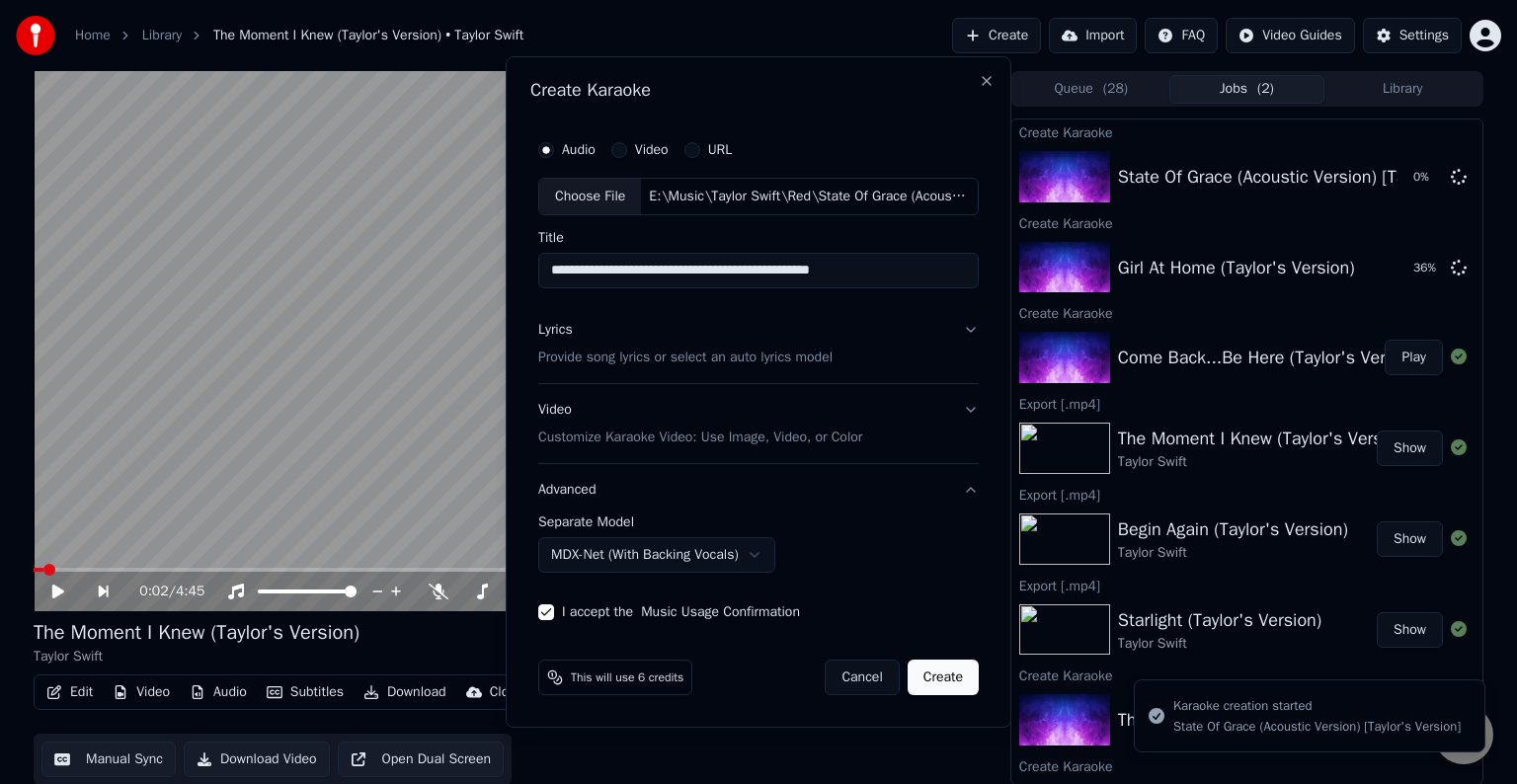 type 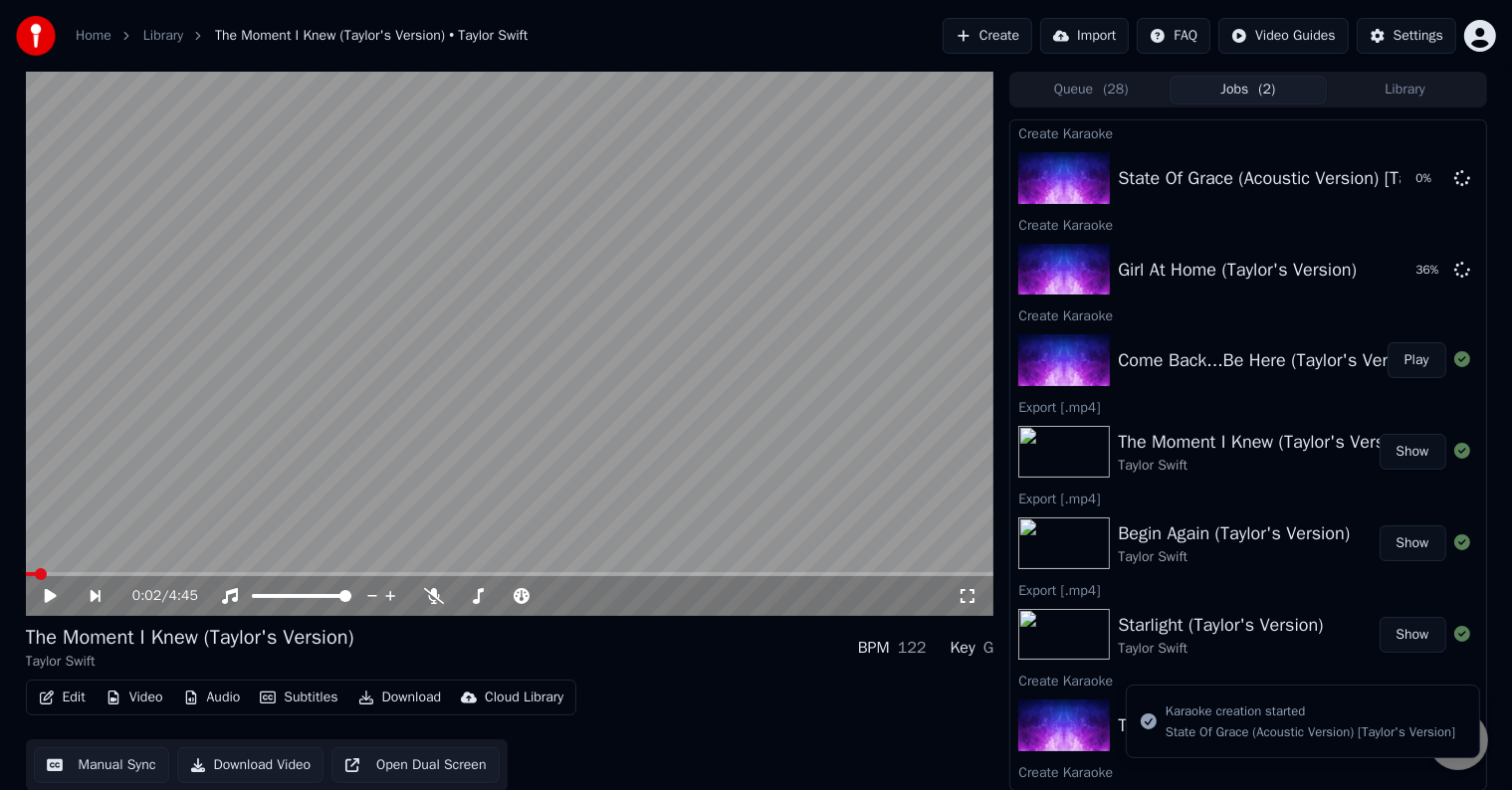 click on "Play" at bounding box center (1416, 360) 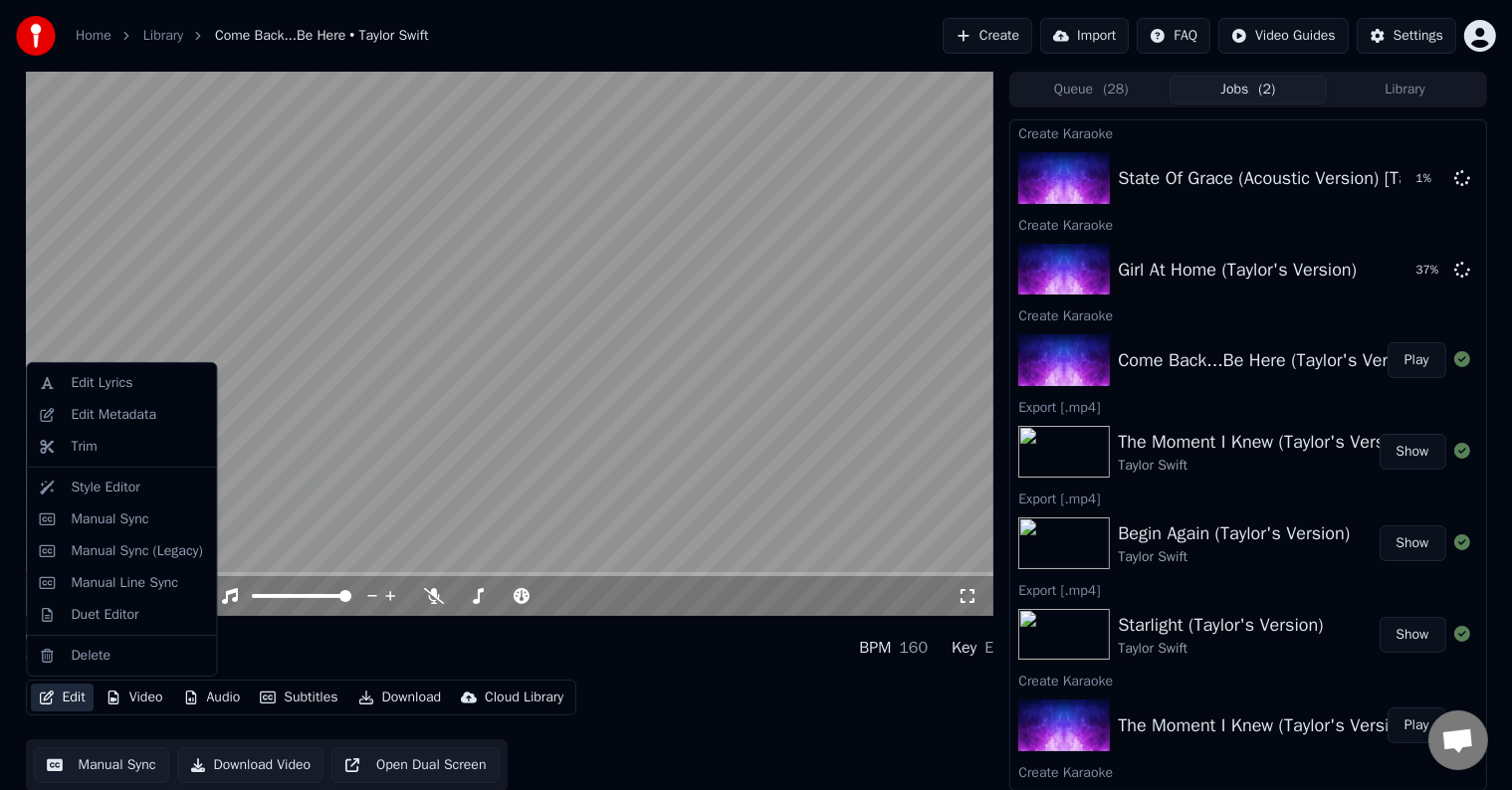 click on "Edit" at bounding box center (62, 697) 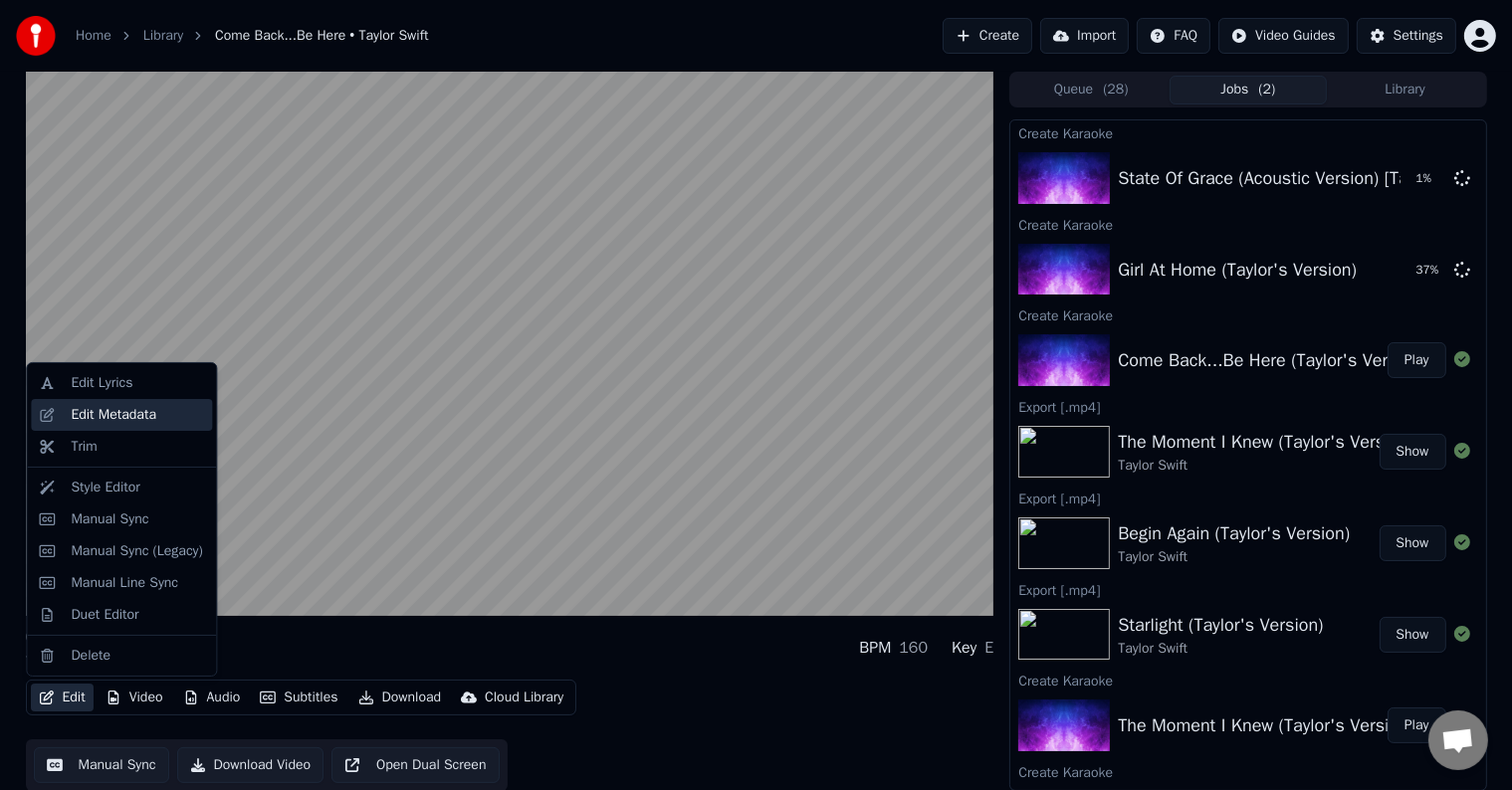 click on "Edit Metadata" at bounding box center (113, 415) 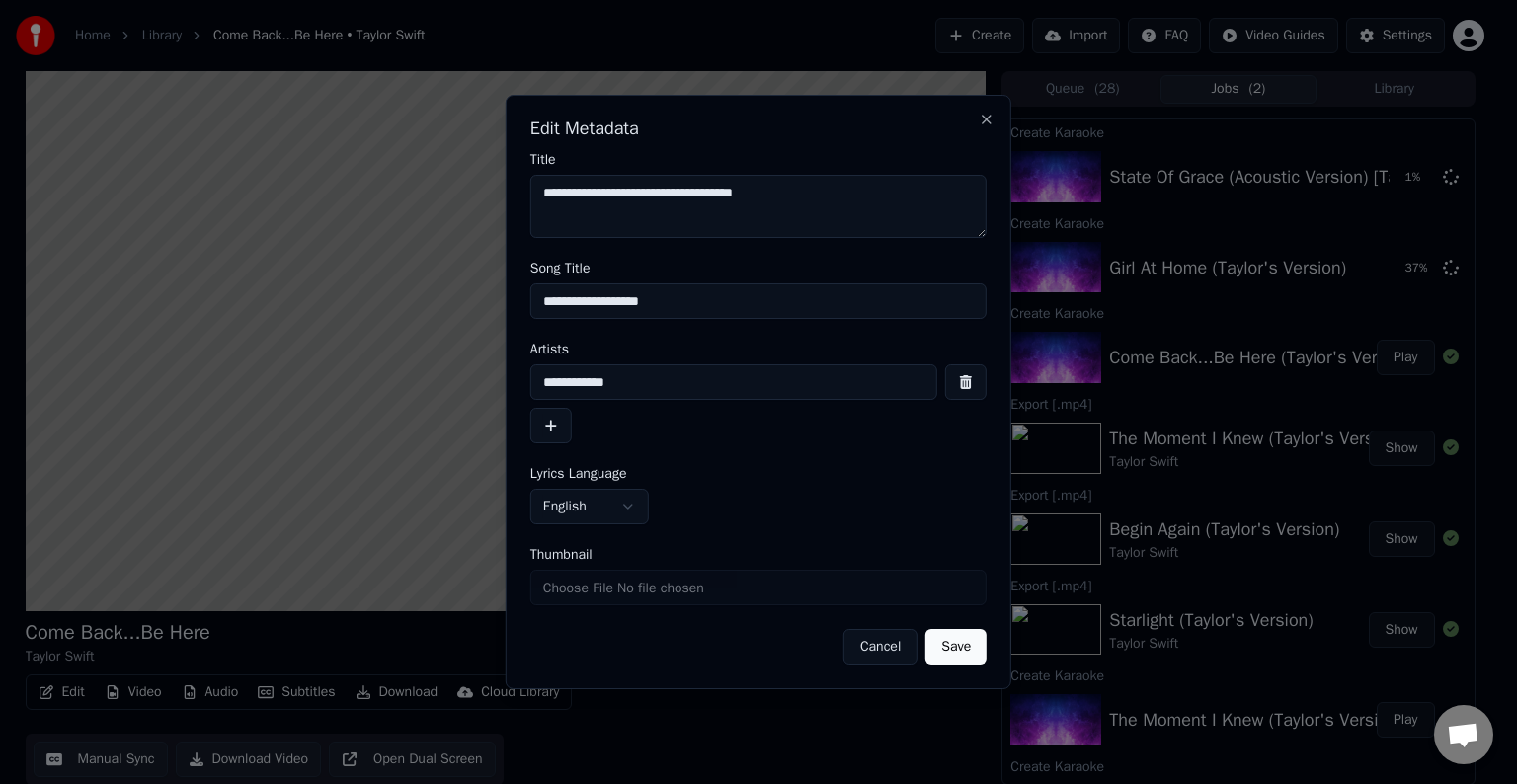 click on "**********" at bounding box center [758, 301] 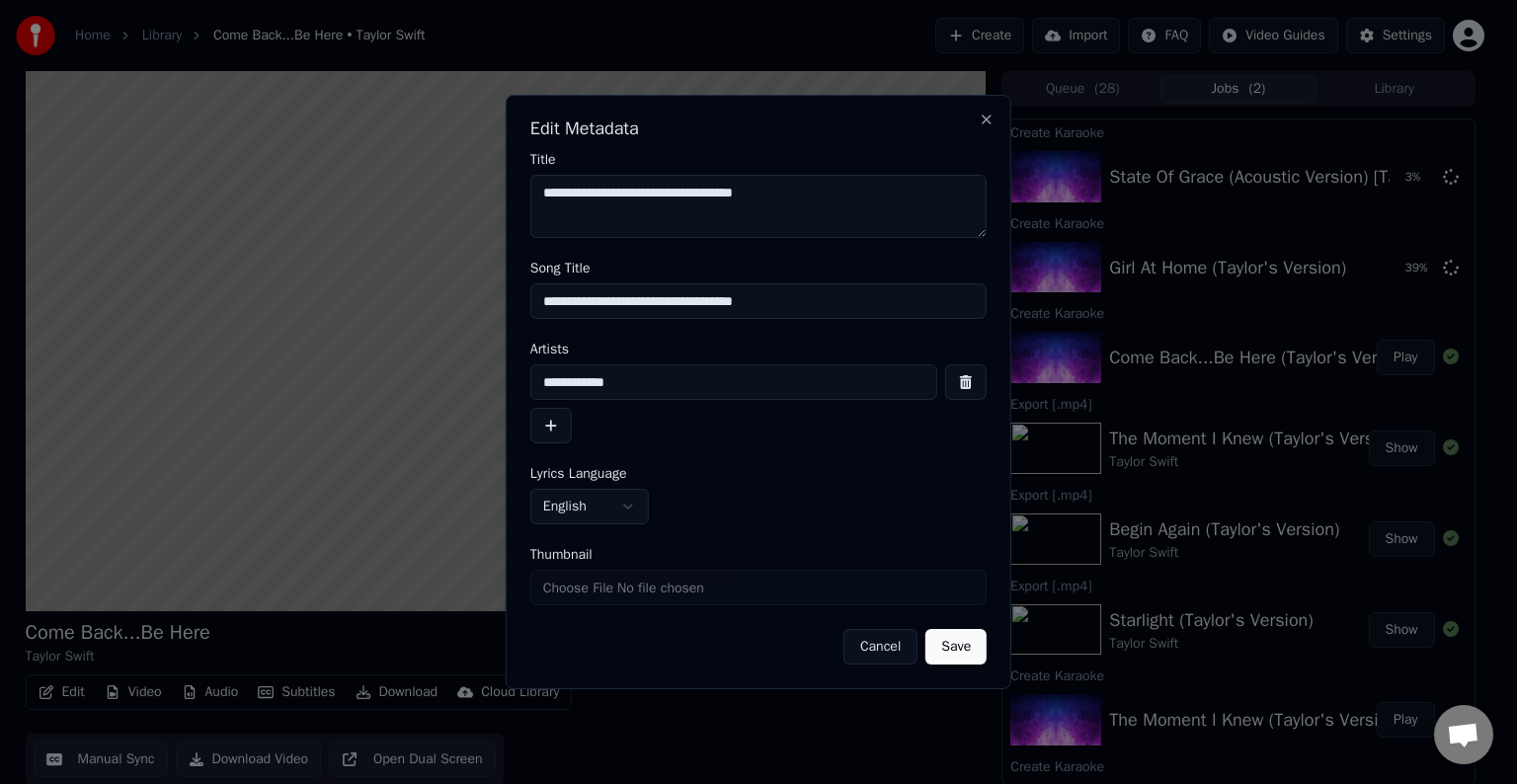 type on "**********" 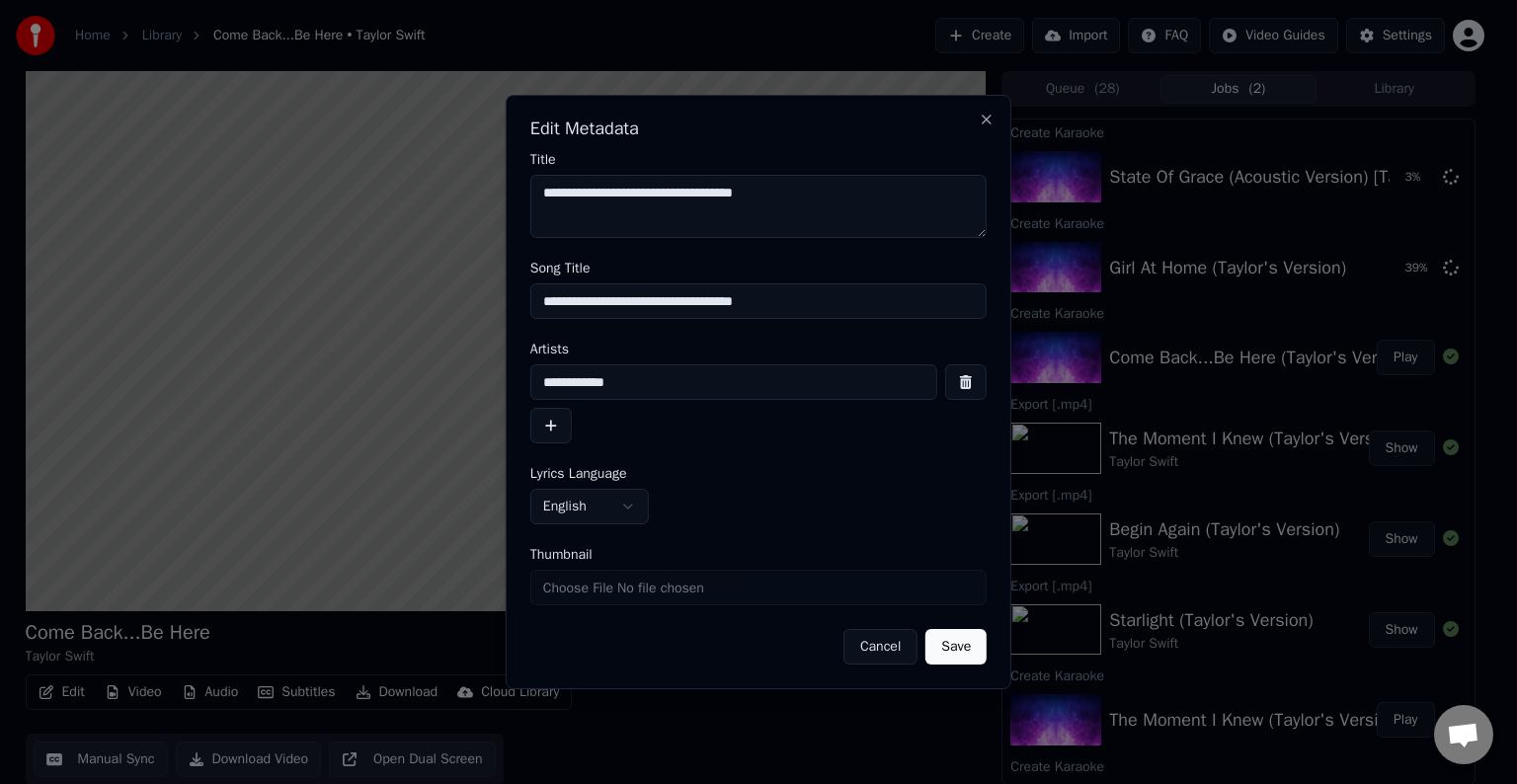 click on "Save" at bounding box center [956, 647] 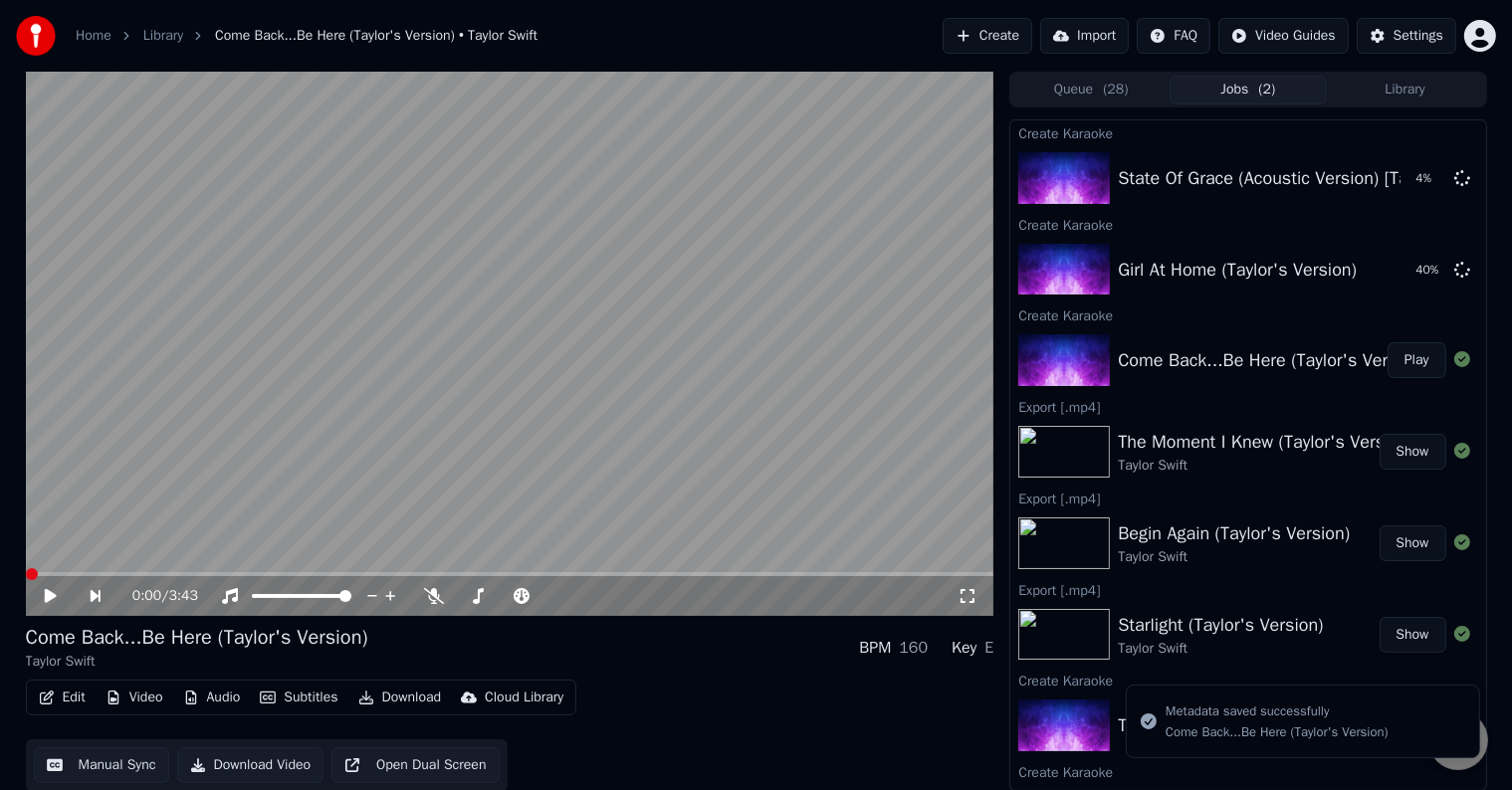 click 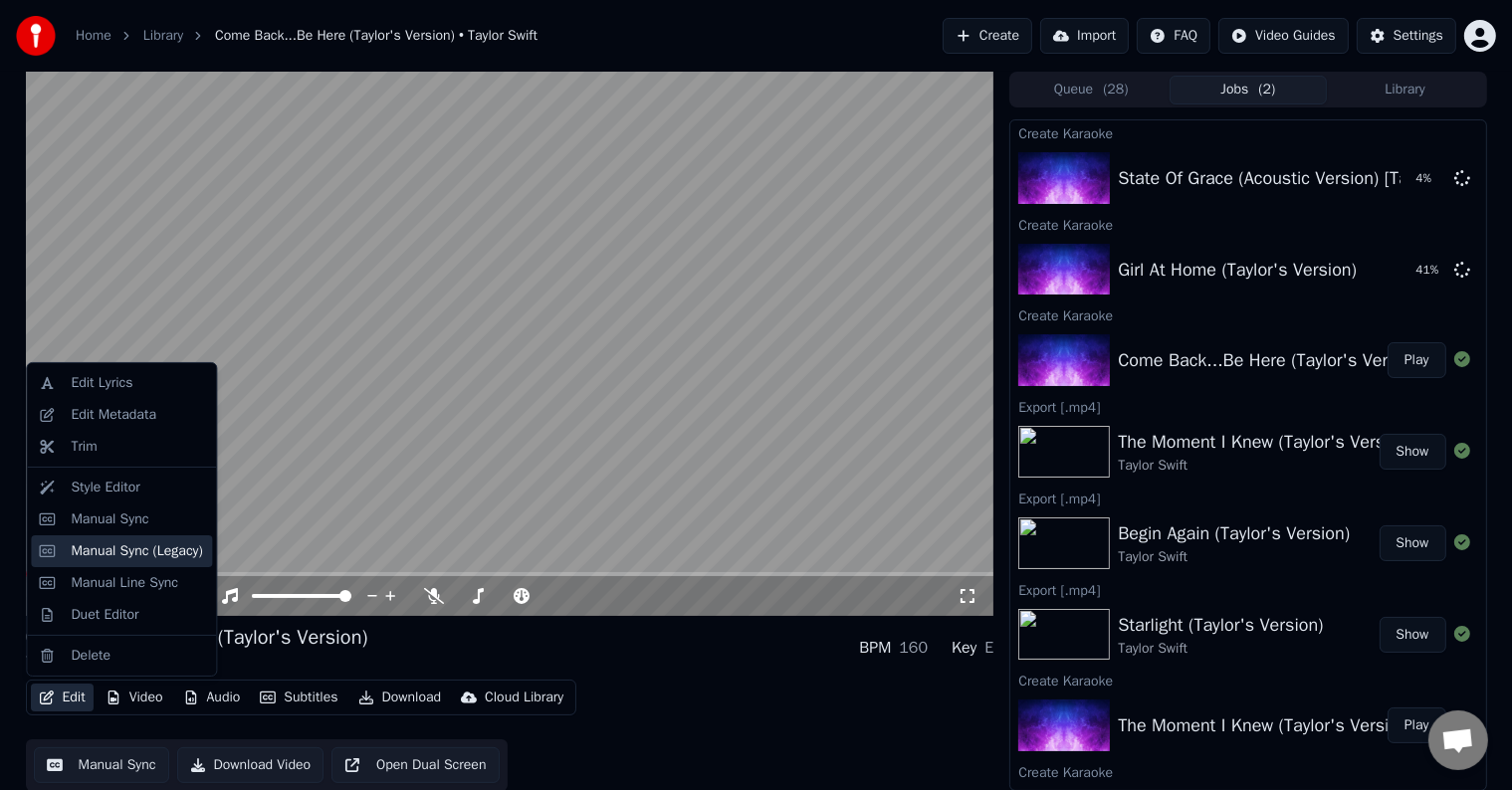 click on "Manual Sync (Legacy)" at bounding box center (136, 551) 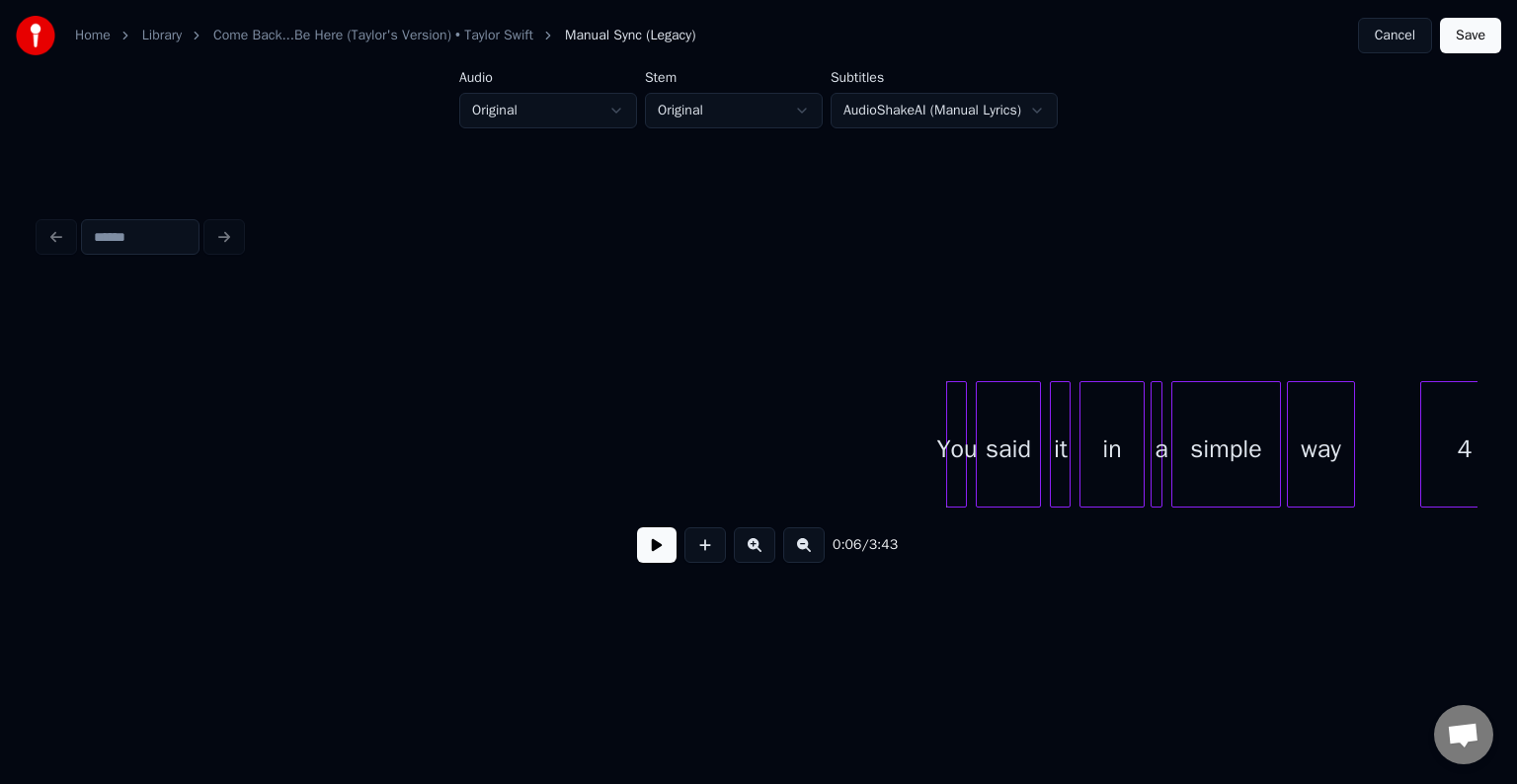 click at bounding box center [657, 545] 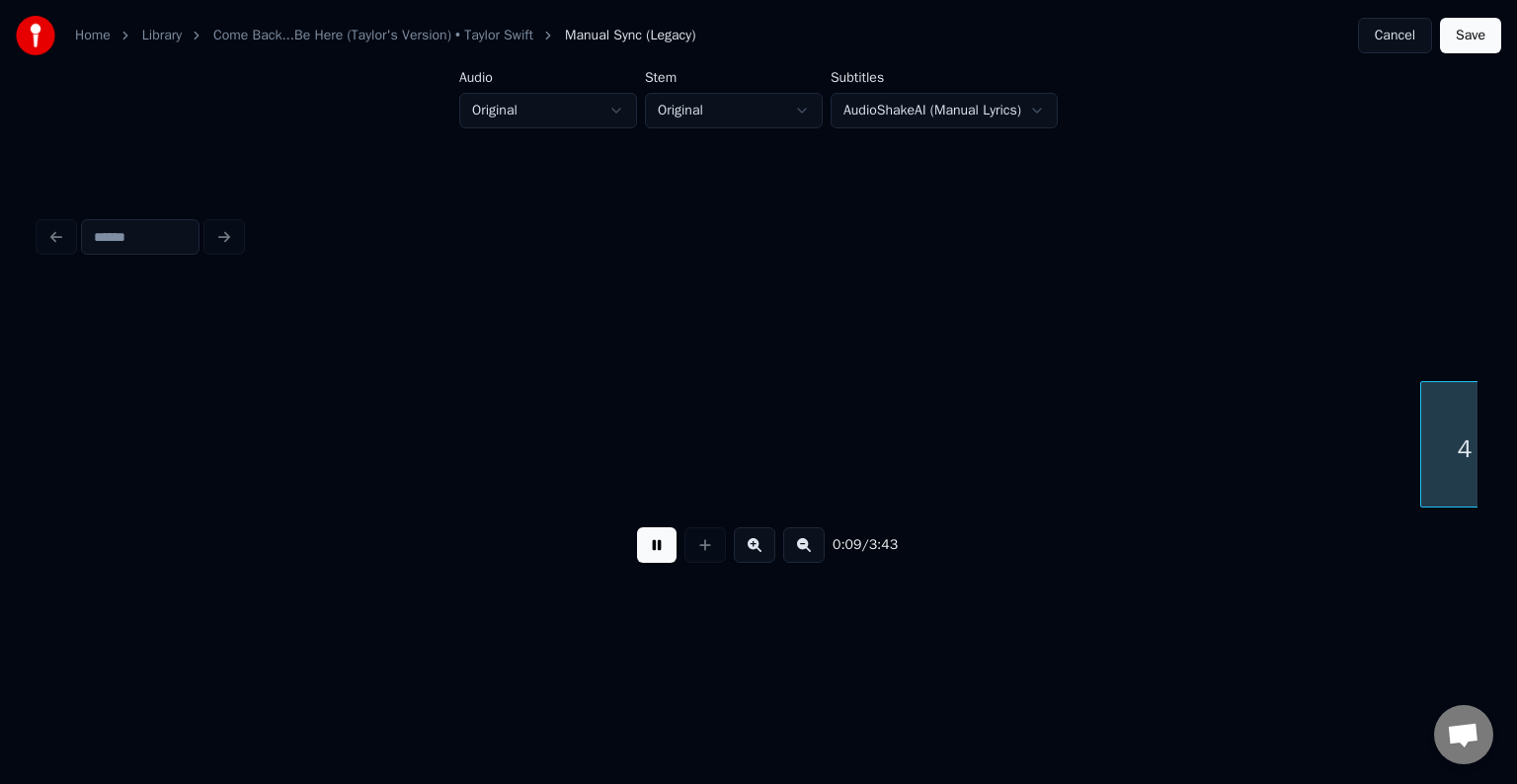 scroll, scrollTop: 0, scrollLeft: 1438, axis: horizontal 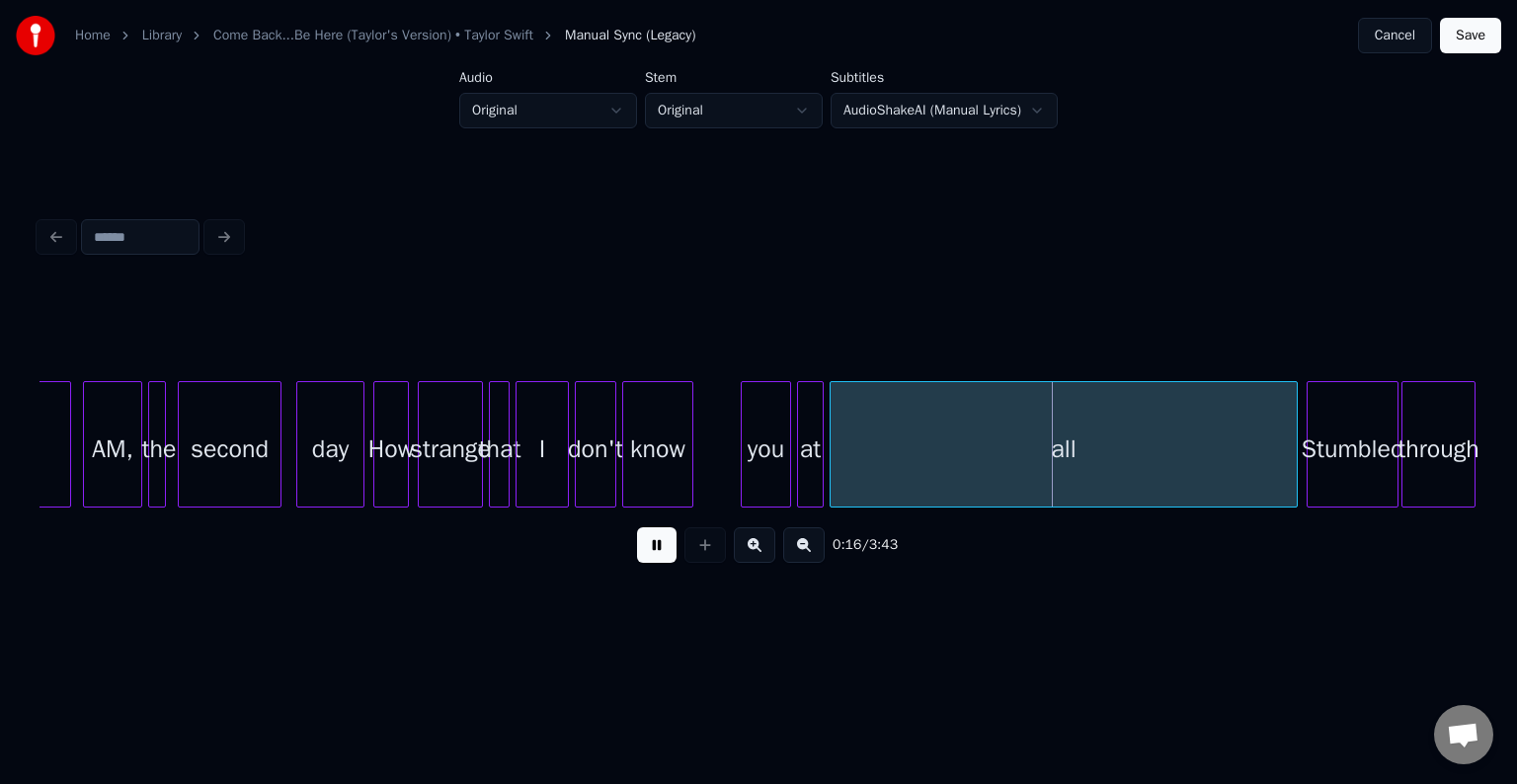 type 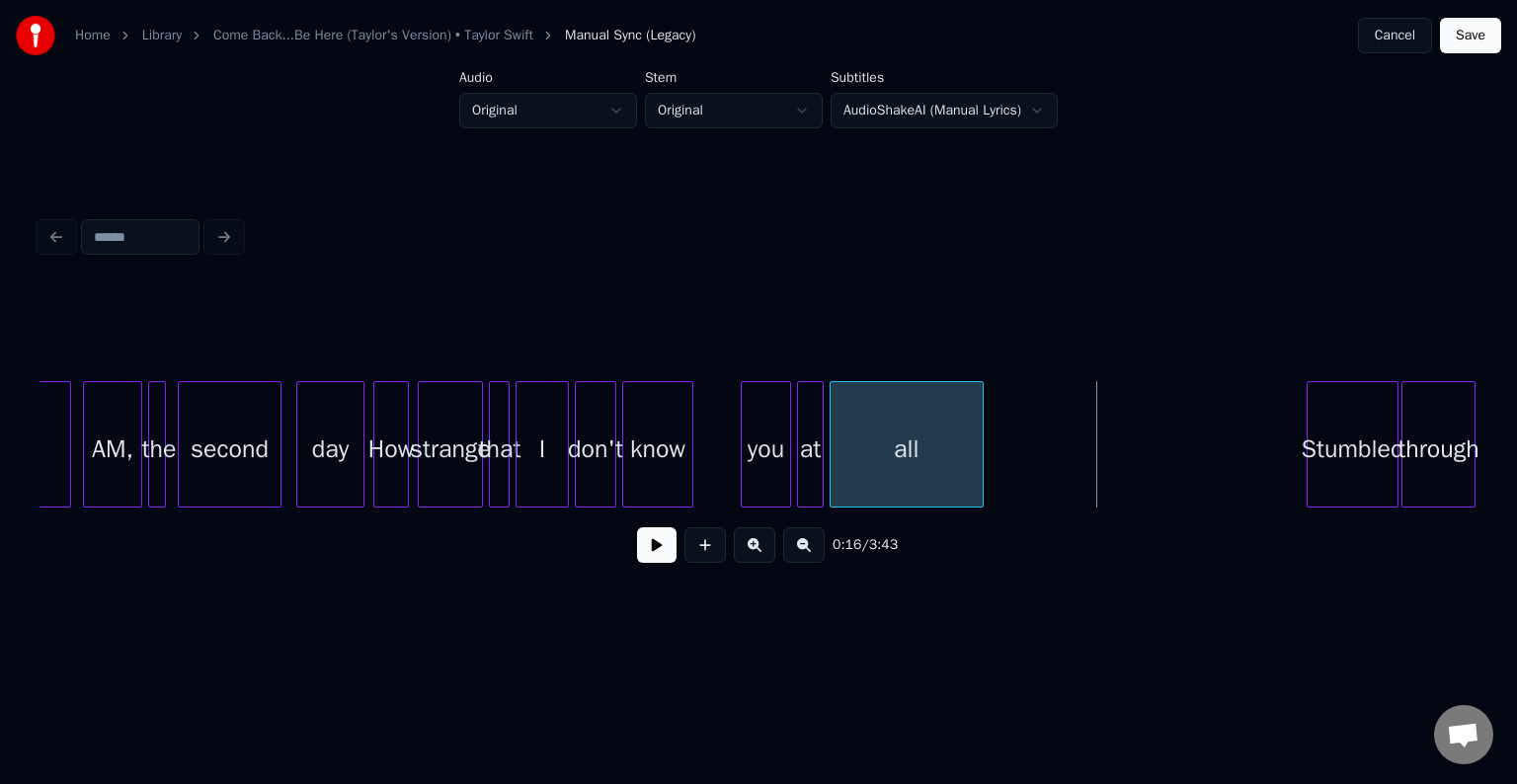 click at bounding box center [980, 444] 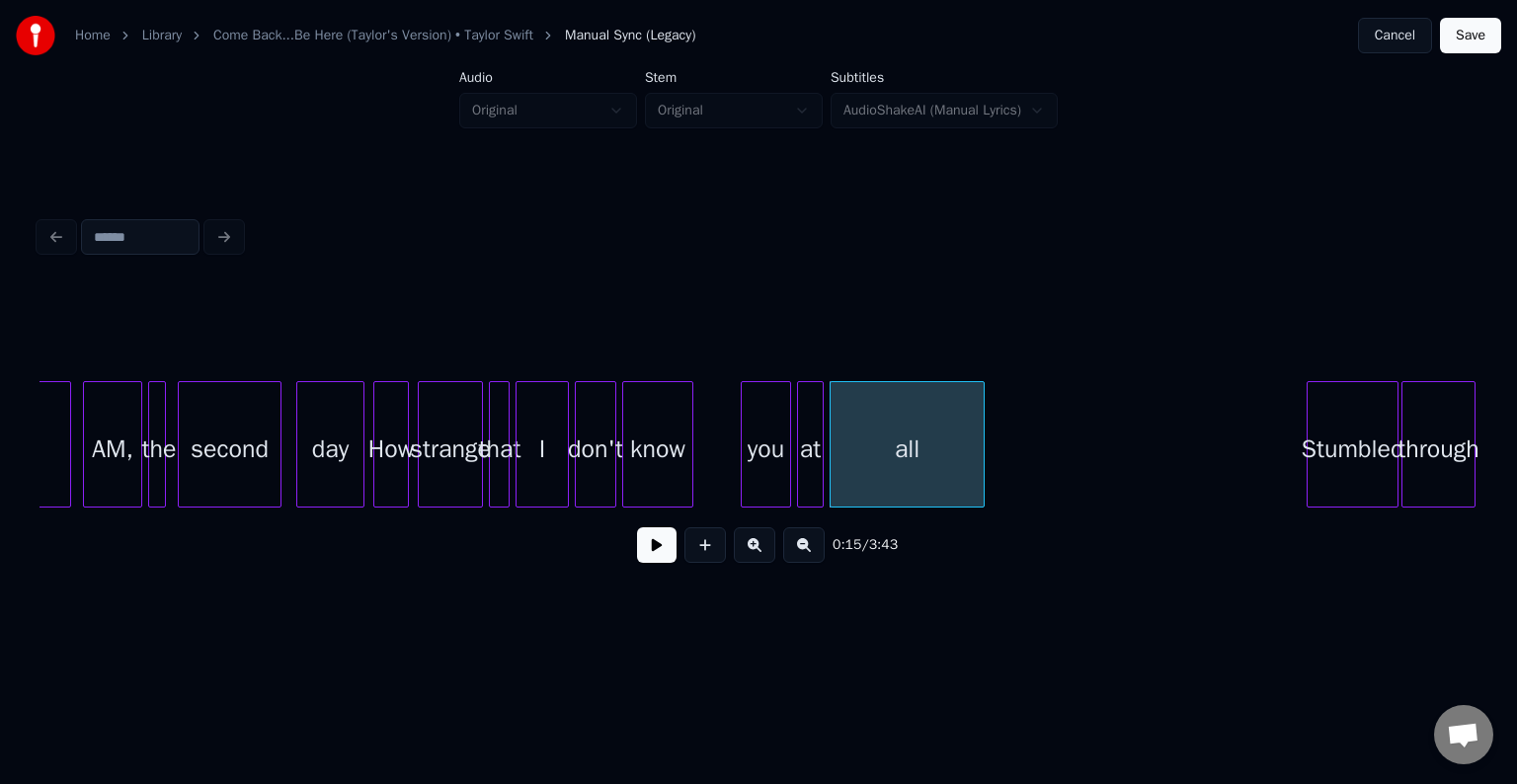 click at bounding box center [657, 545] 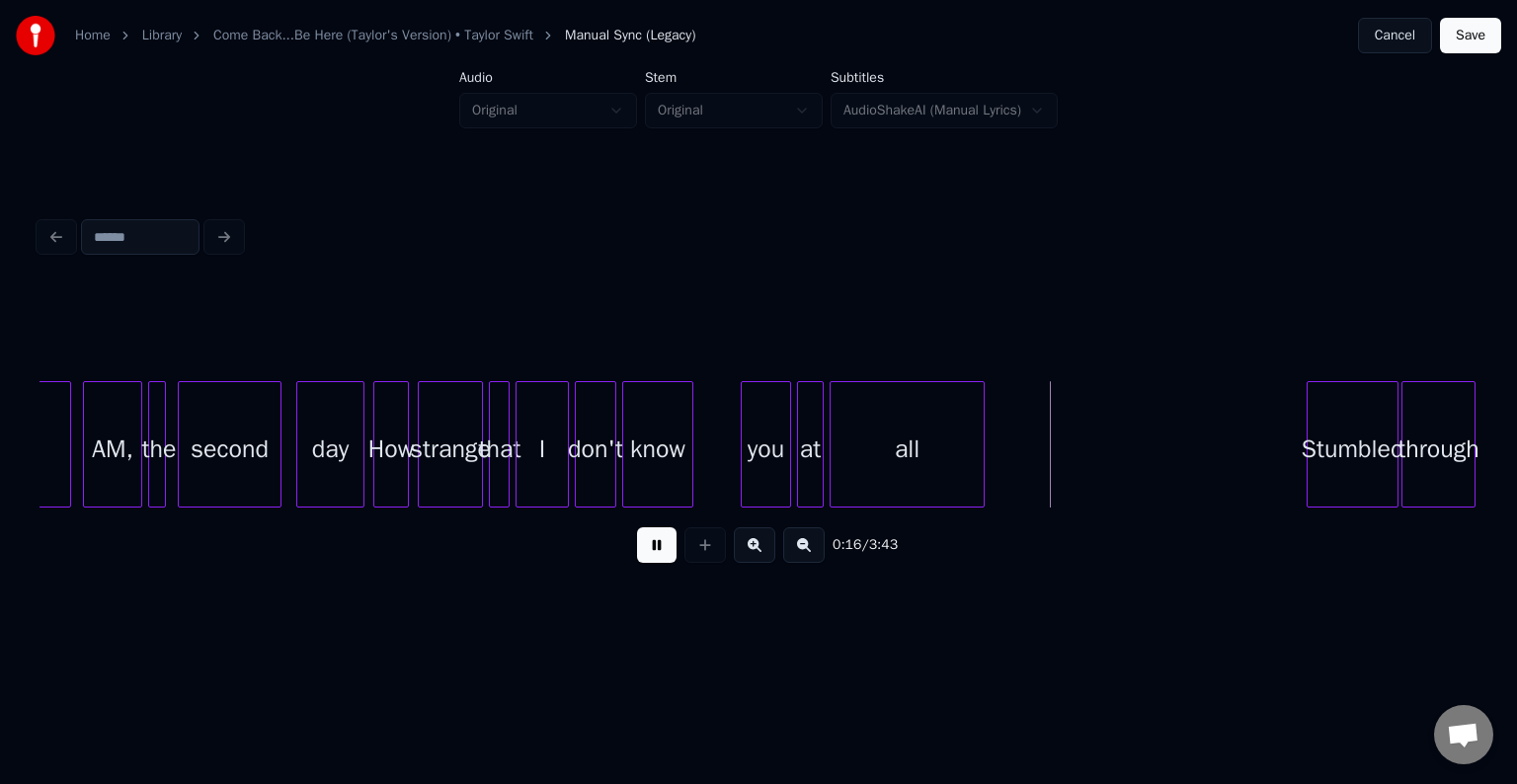 click at bounding box center (657, 545) 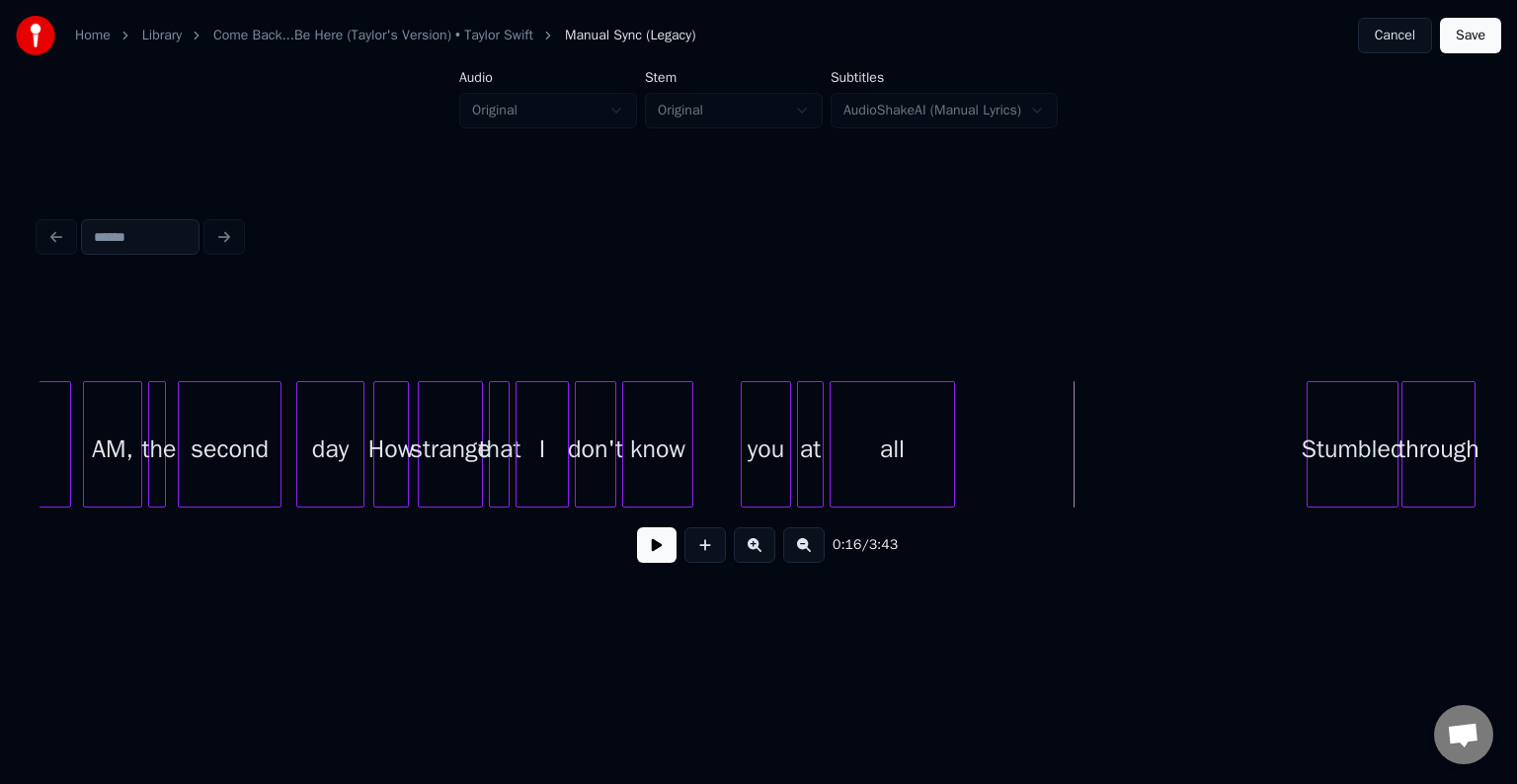 click at bounding box center [951, 444] 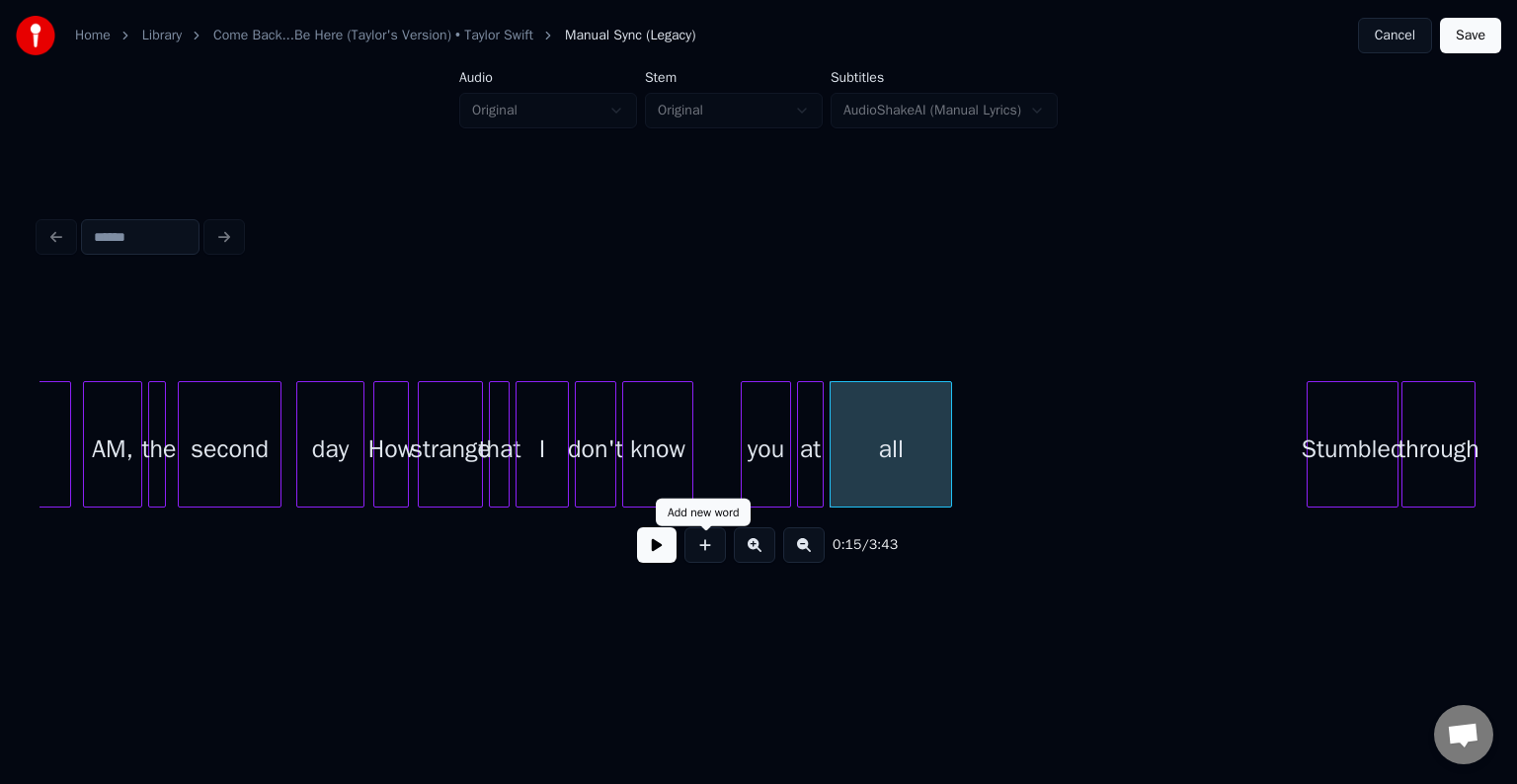 click at bounding box center [657, 545] 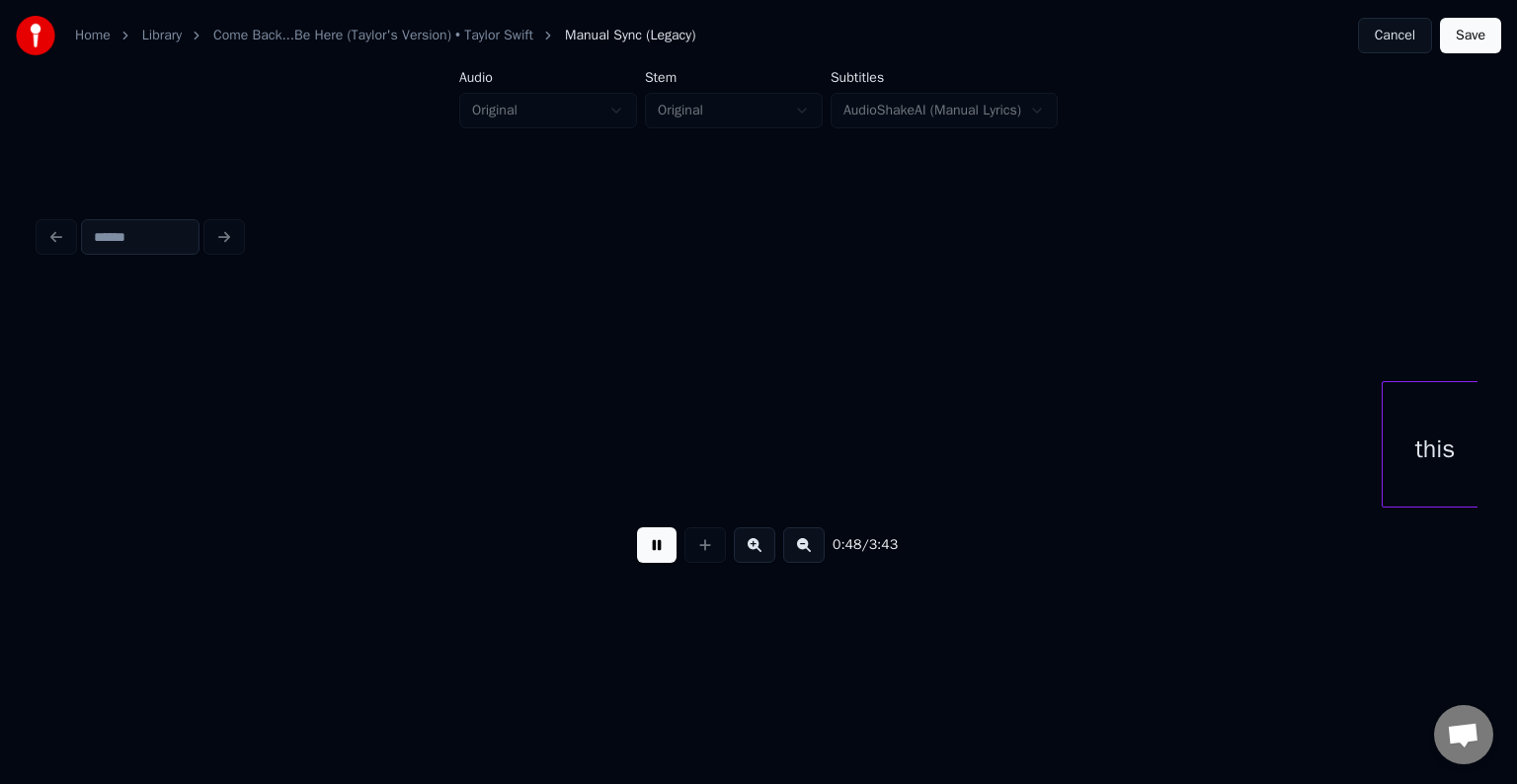 scroll, scrollTop: 0, scrollLeft: 7199, axis: horizontal 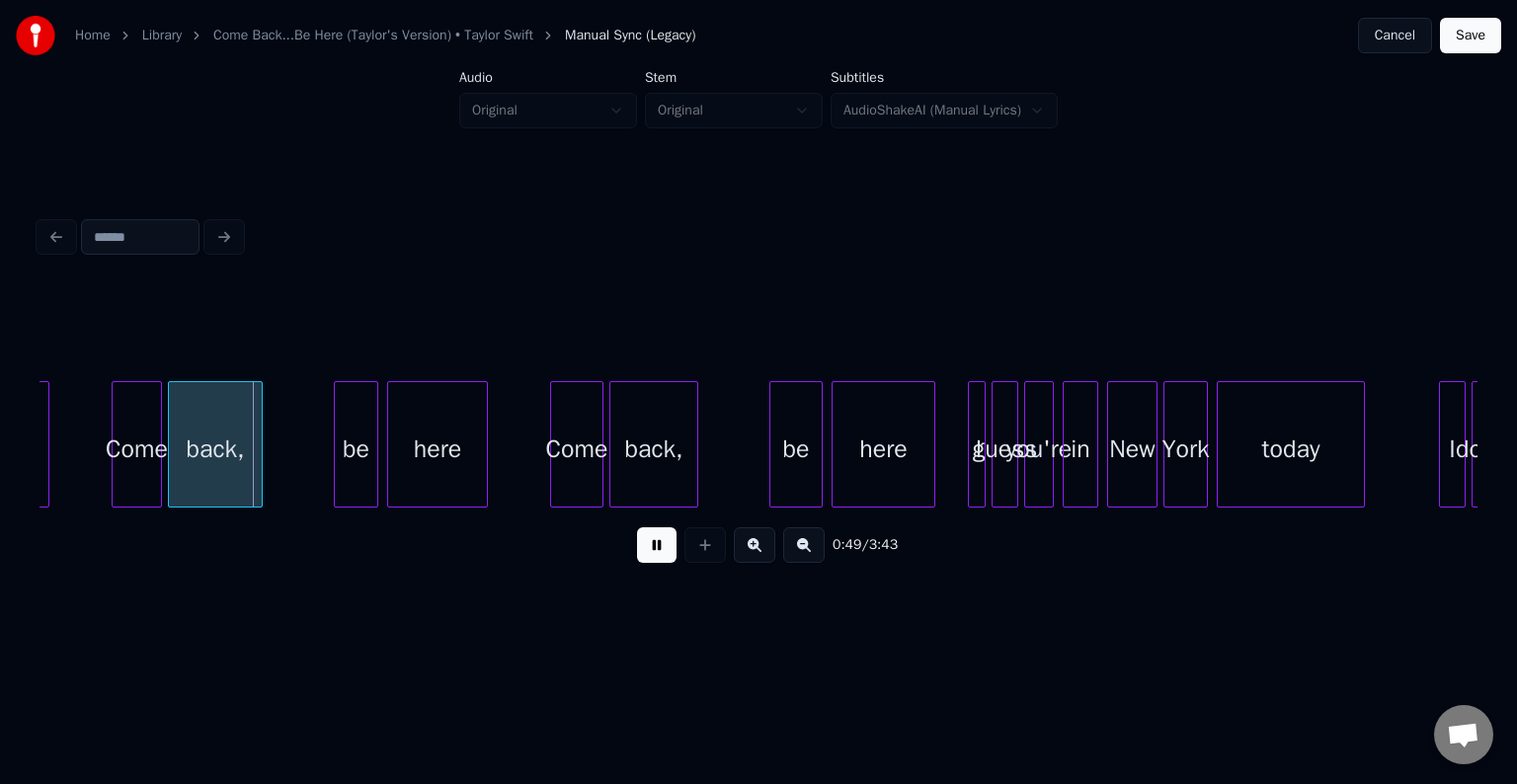 click at bounding box center [657, 545] 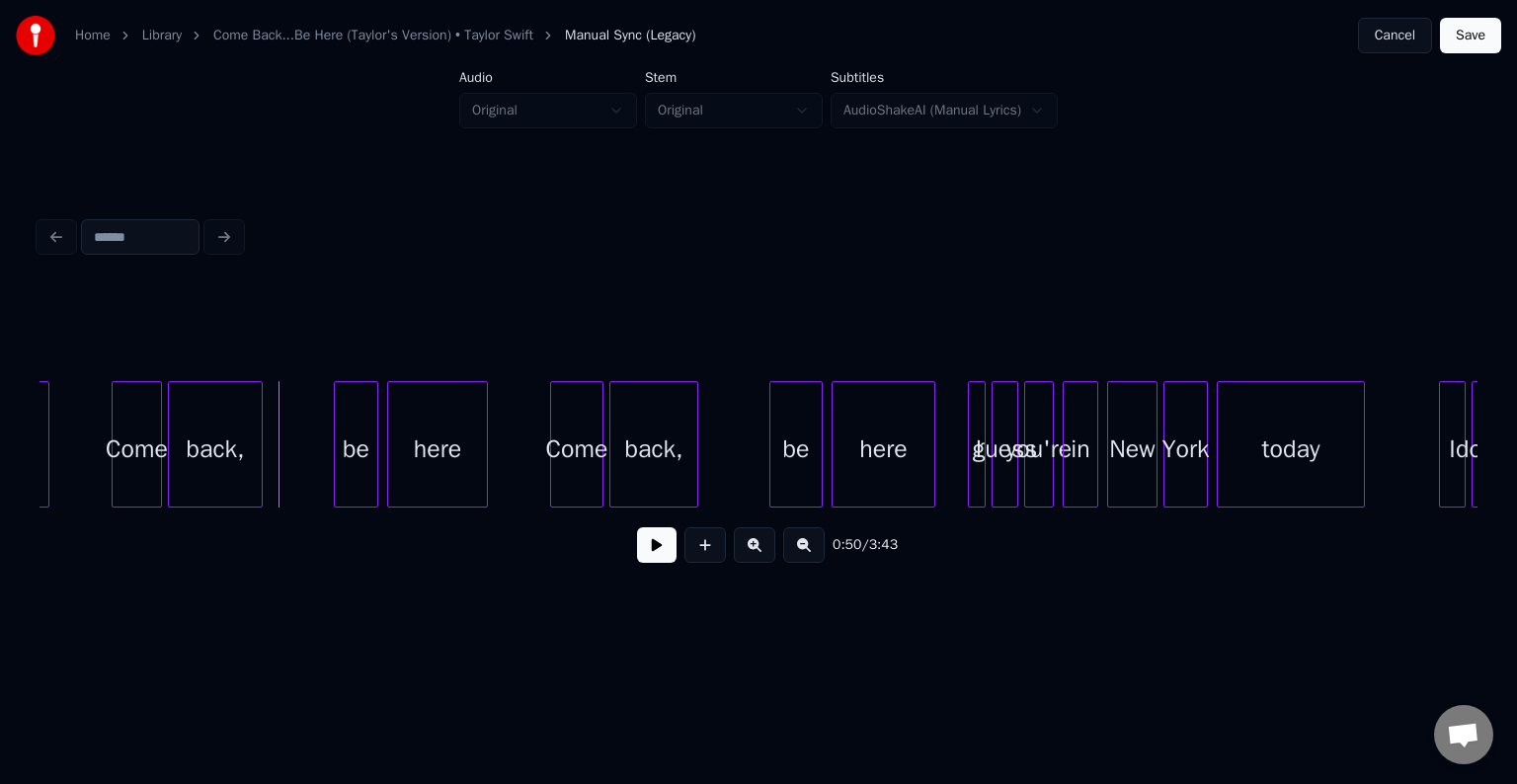 click at bounding box center [657, 545] 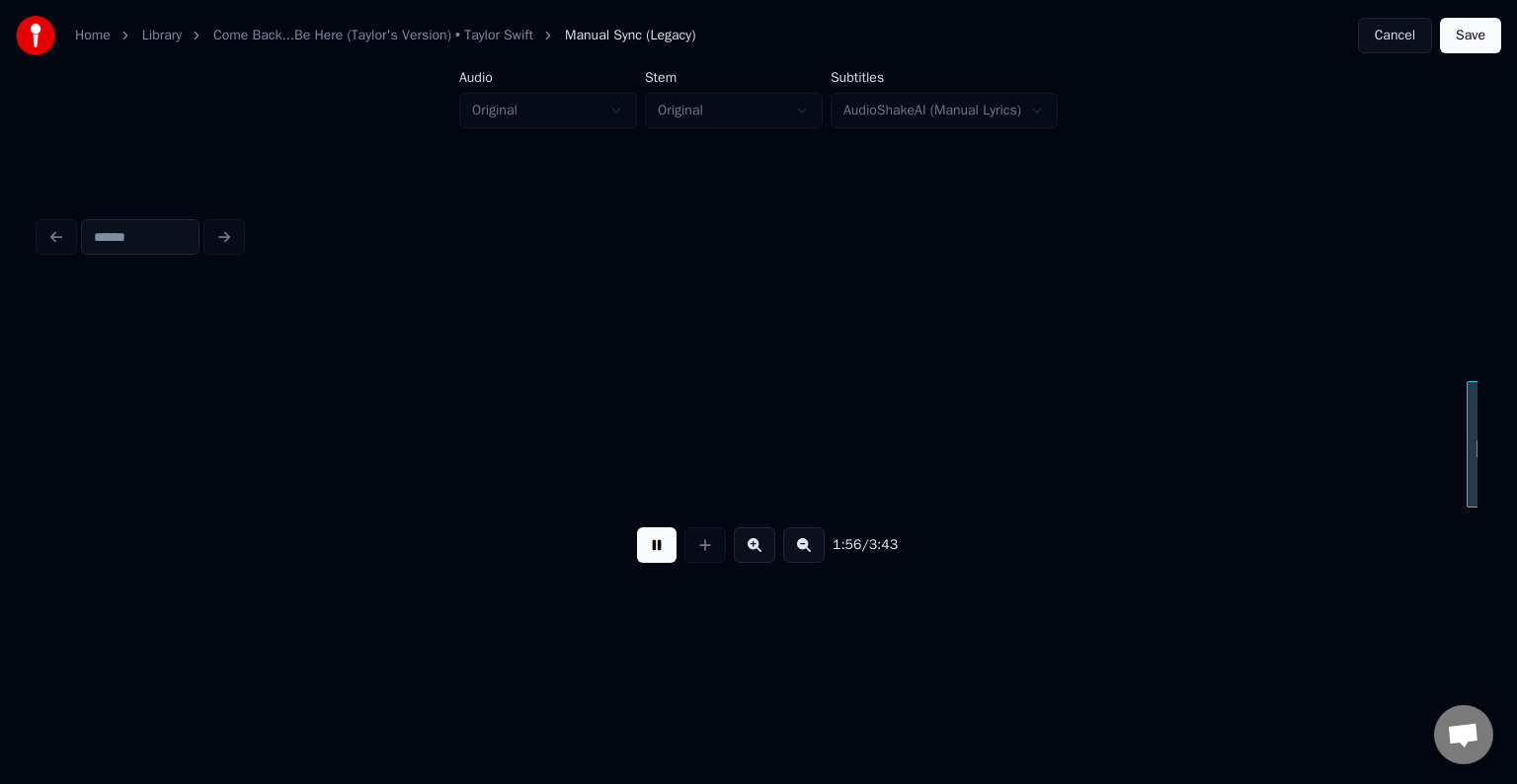 scroll, scrollTop: 0, scrollLeft: 17285, axis: horizontal 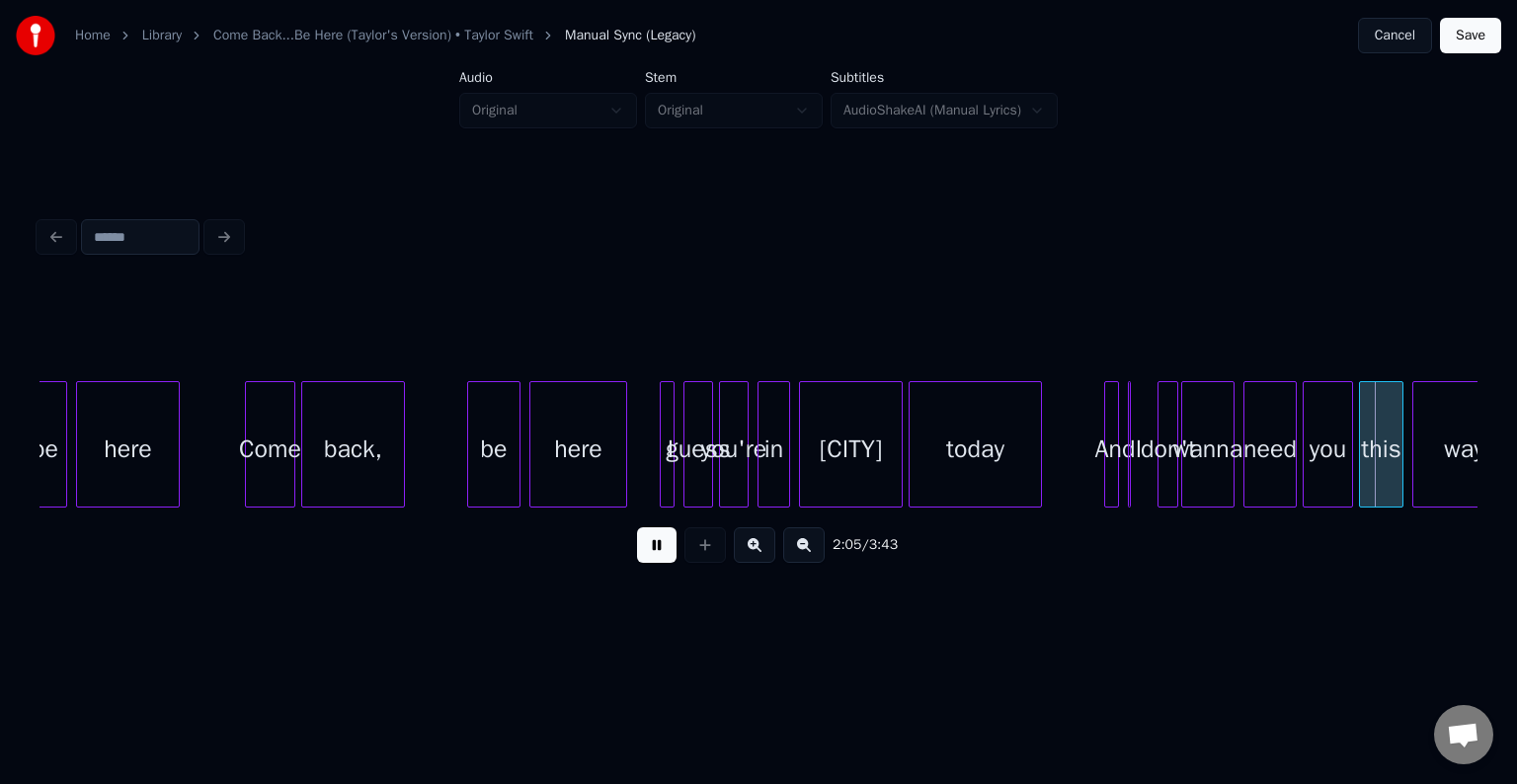 click at bounding box center (657, 545) 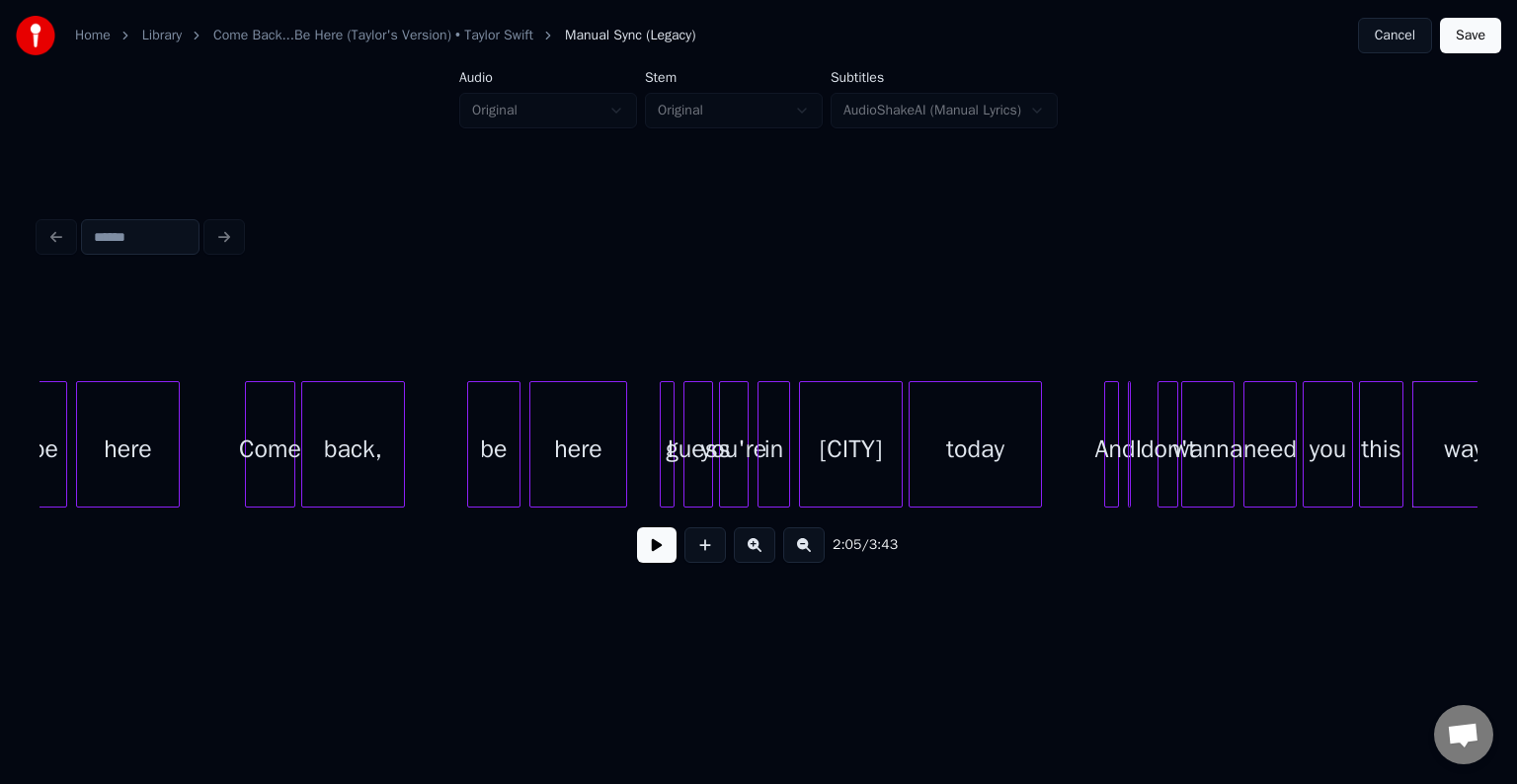 click at bounding box center [1161, 444] 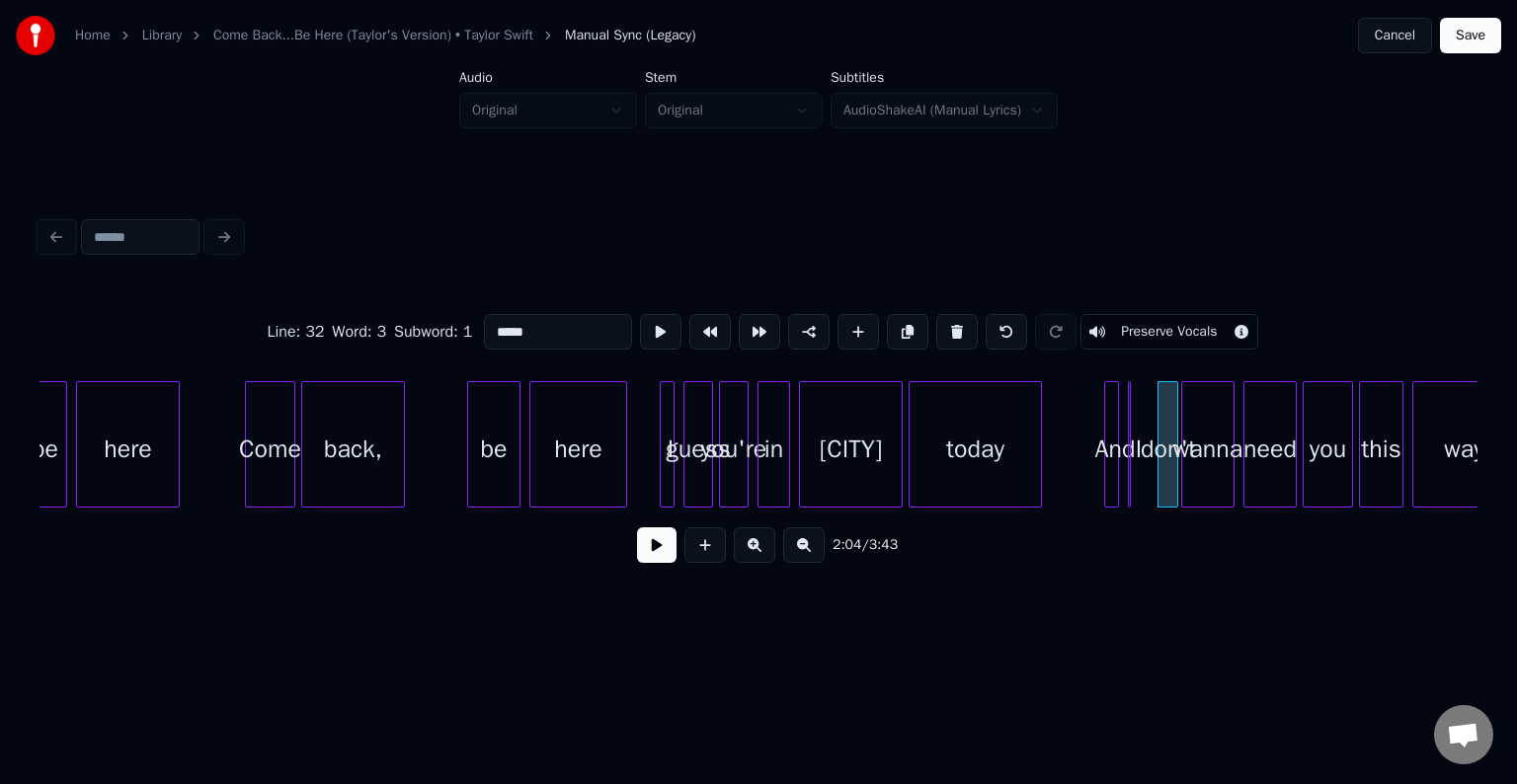 click at bounding box center (1132, 444) 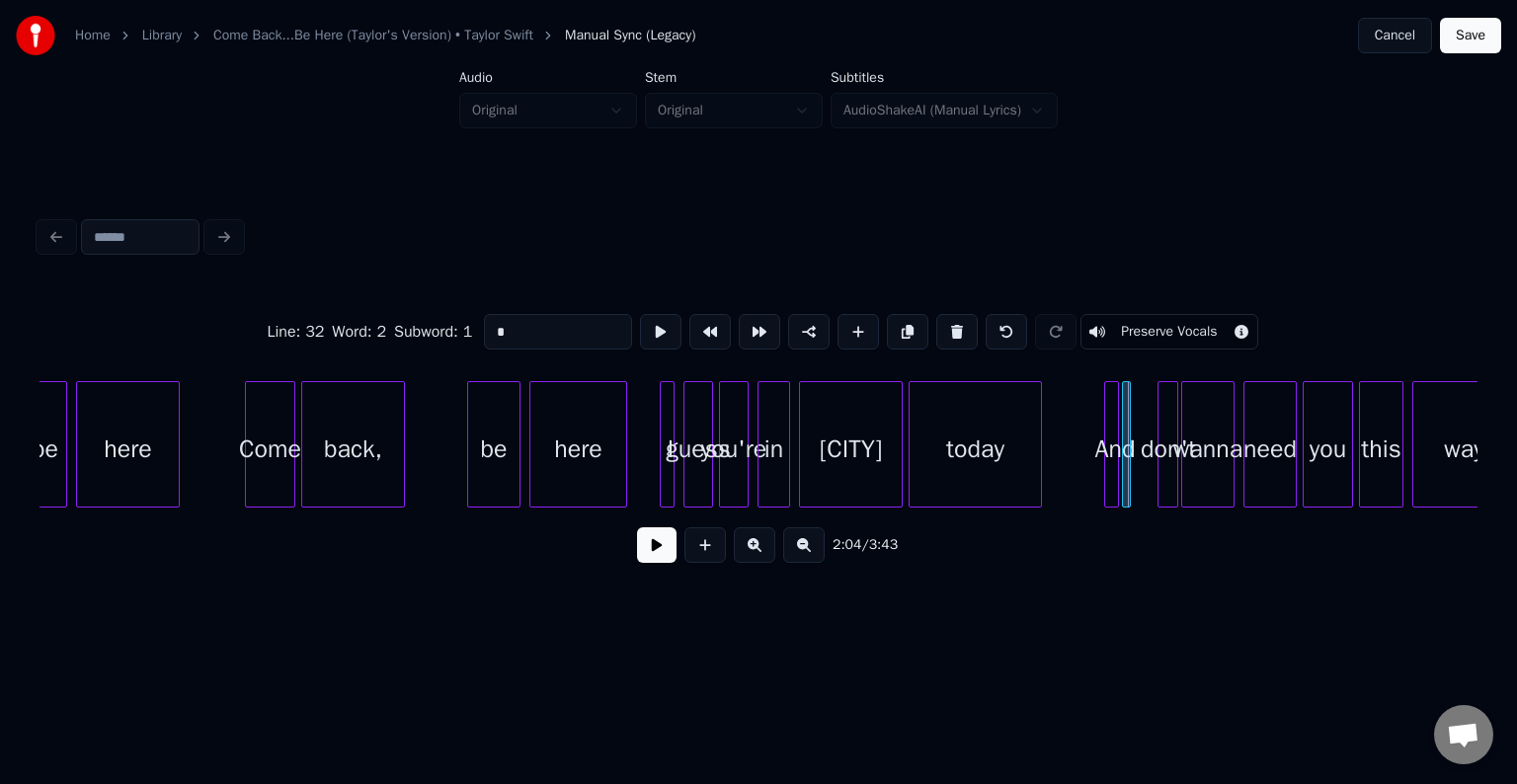 click on "I" at bounding box center (1126, 444) 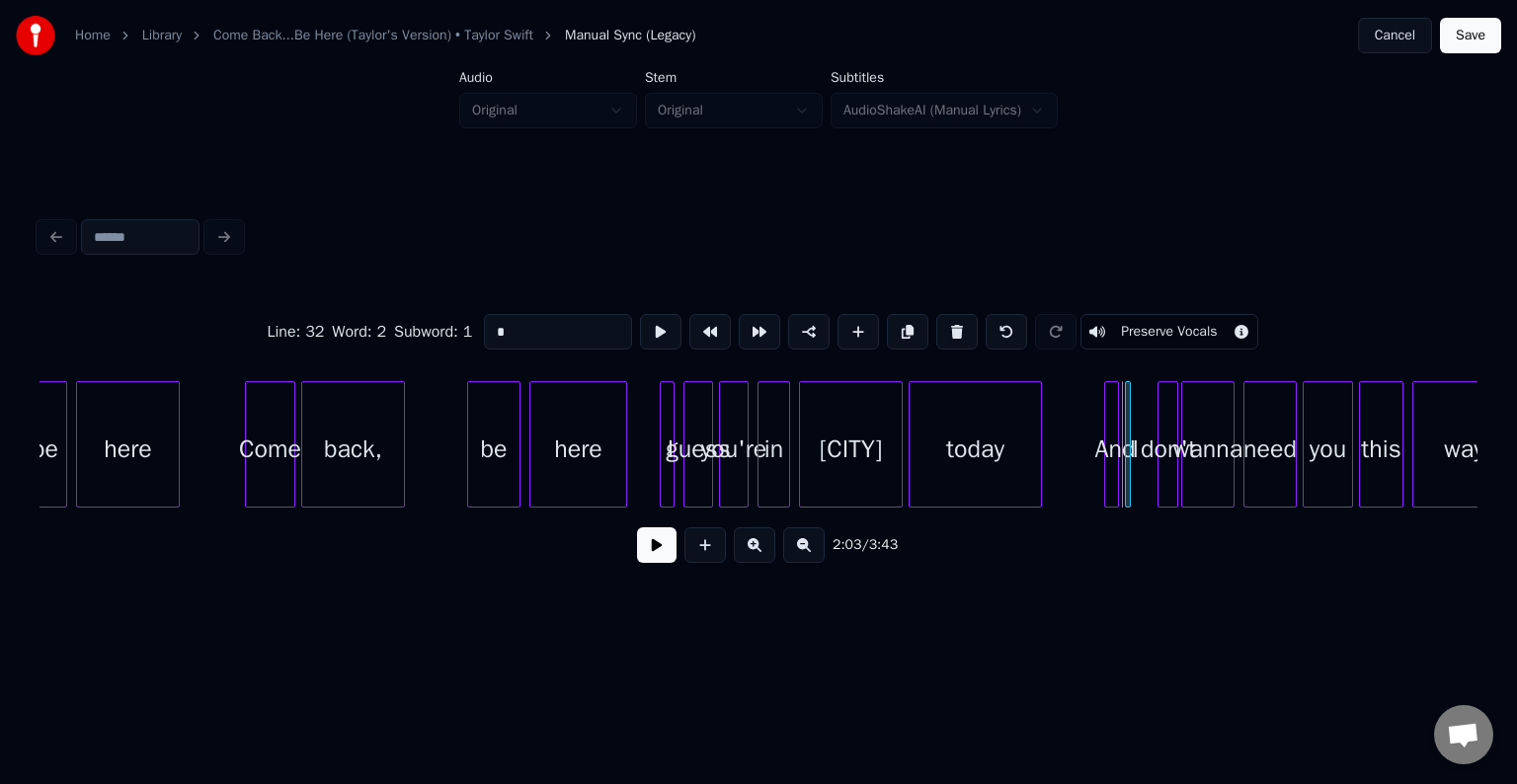 click on "I" at bounding box center [1128, 444] 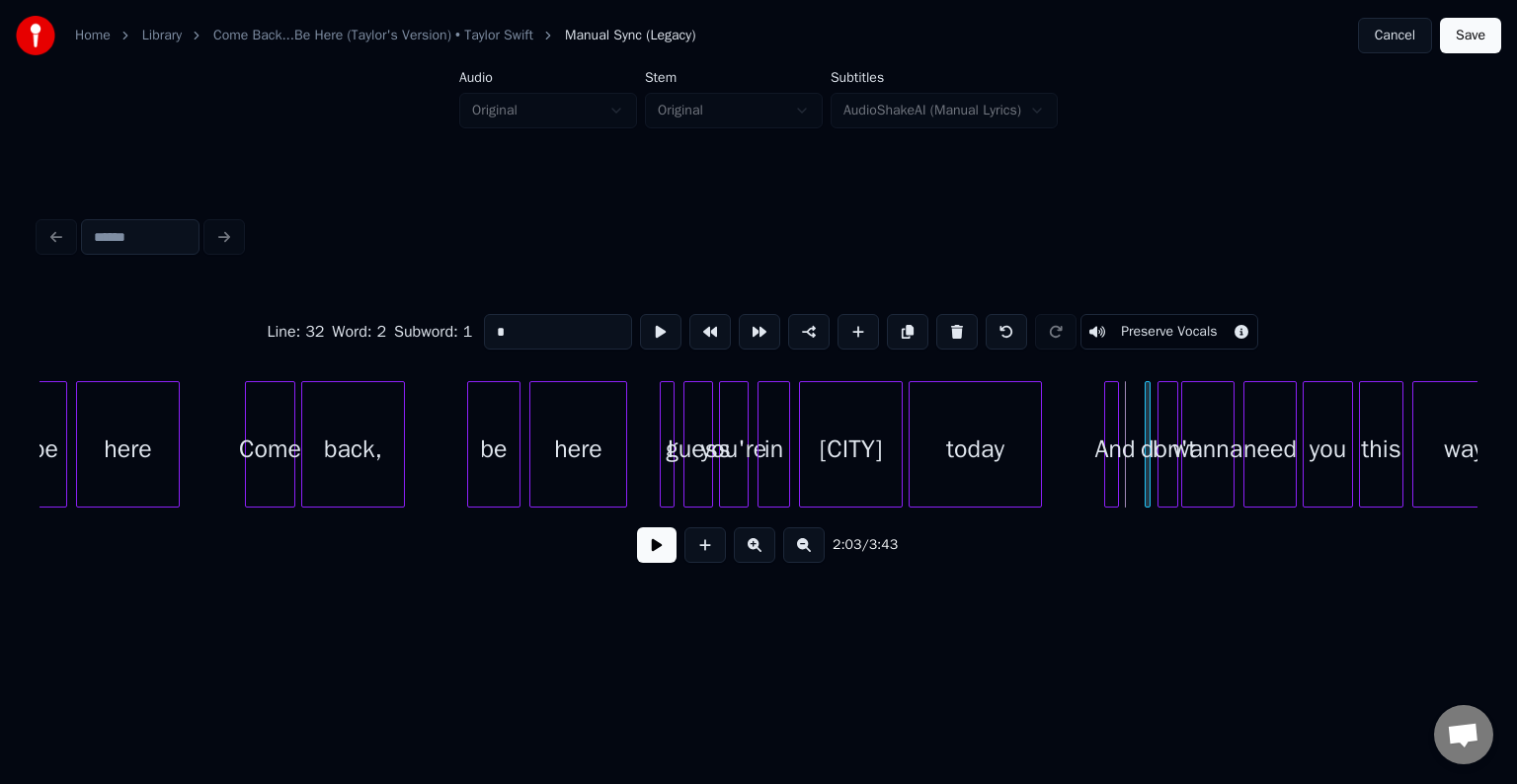 click on "be here Come back, be here I guess you're in [ANY] today And I don't wanna need you this way" at bounding box center (-699, 444) 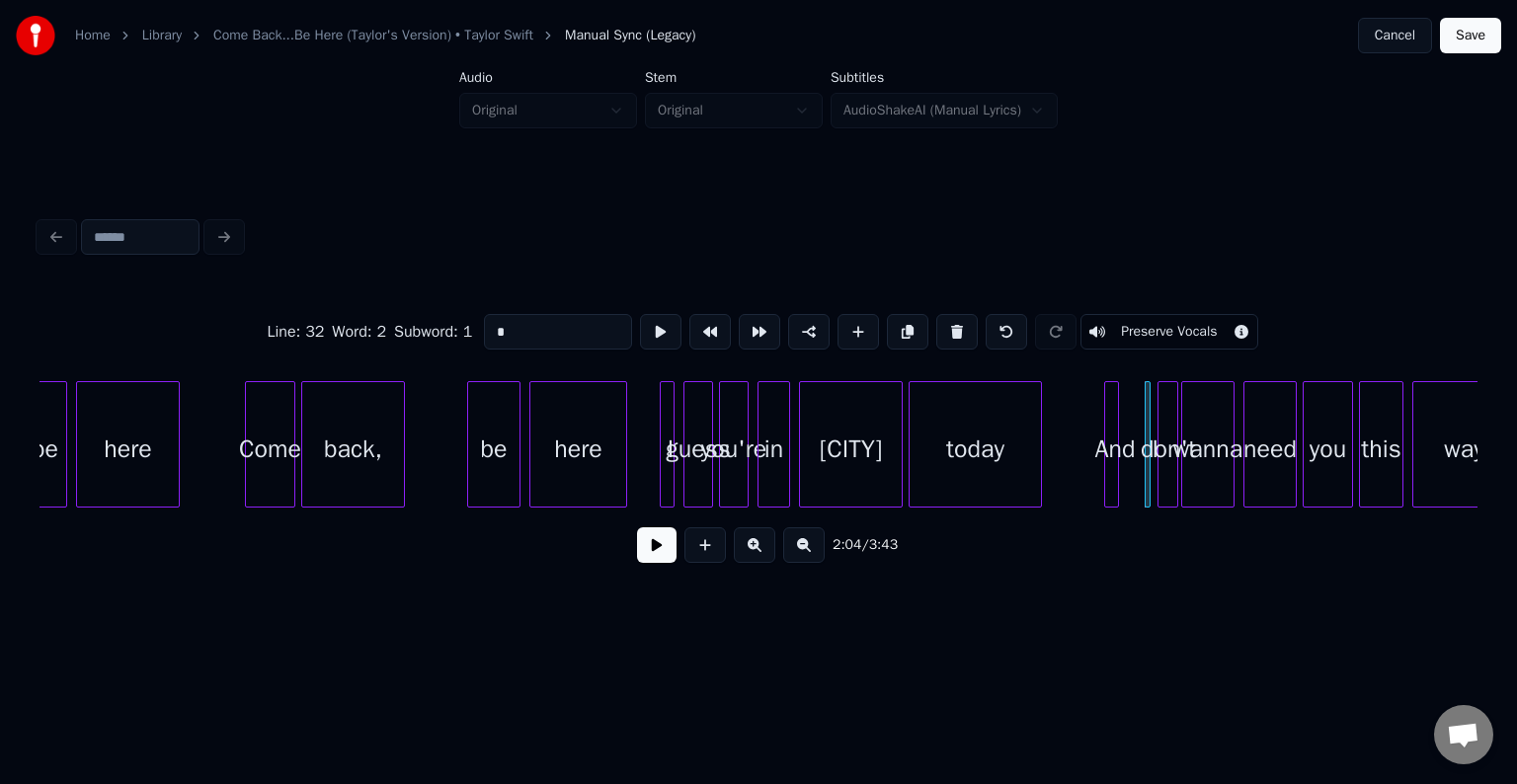 click on "don't" at bounding box center (1168, 449) 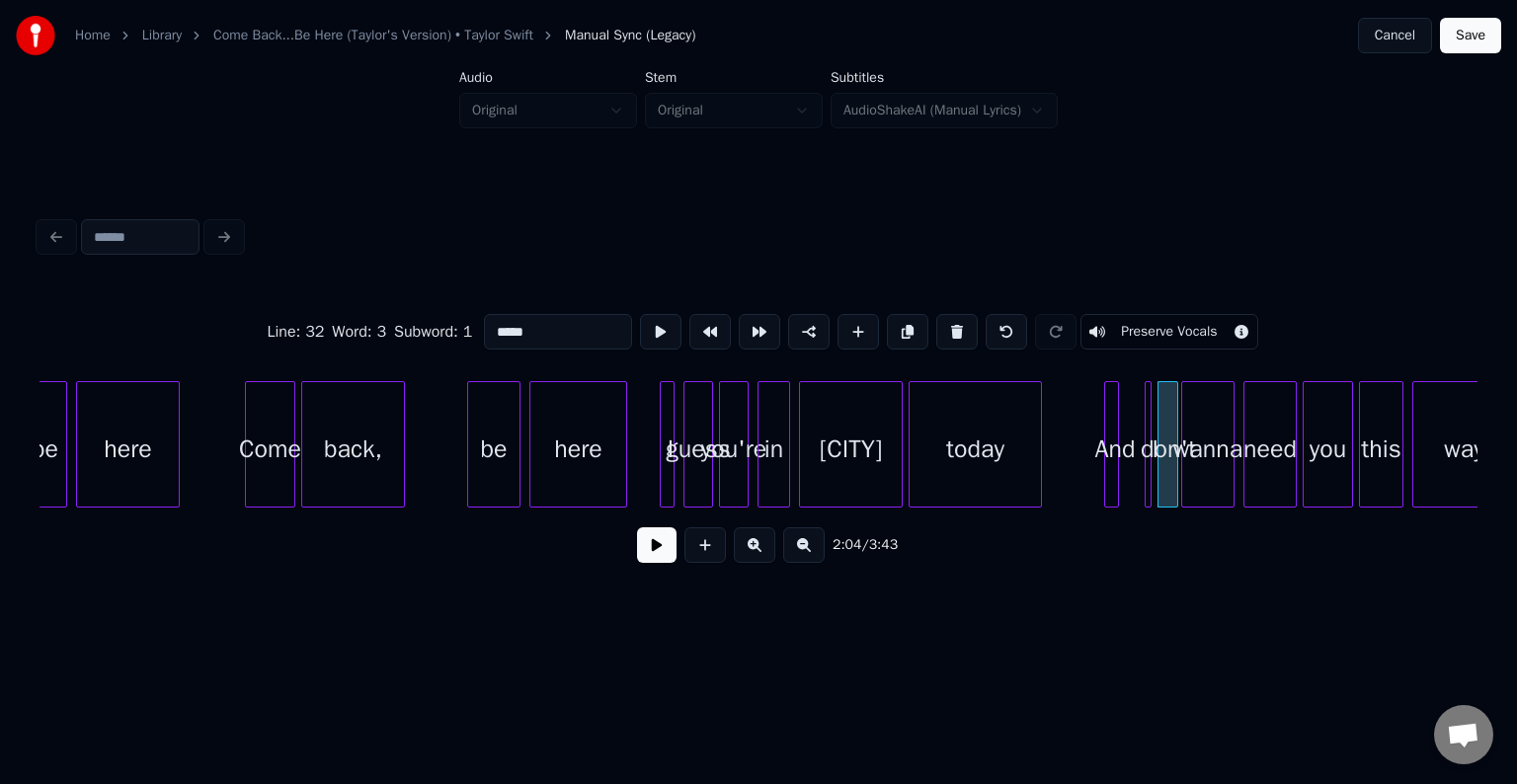 click at bounding box center [1148, 444] 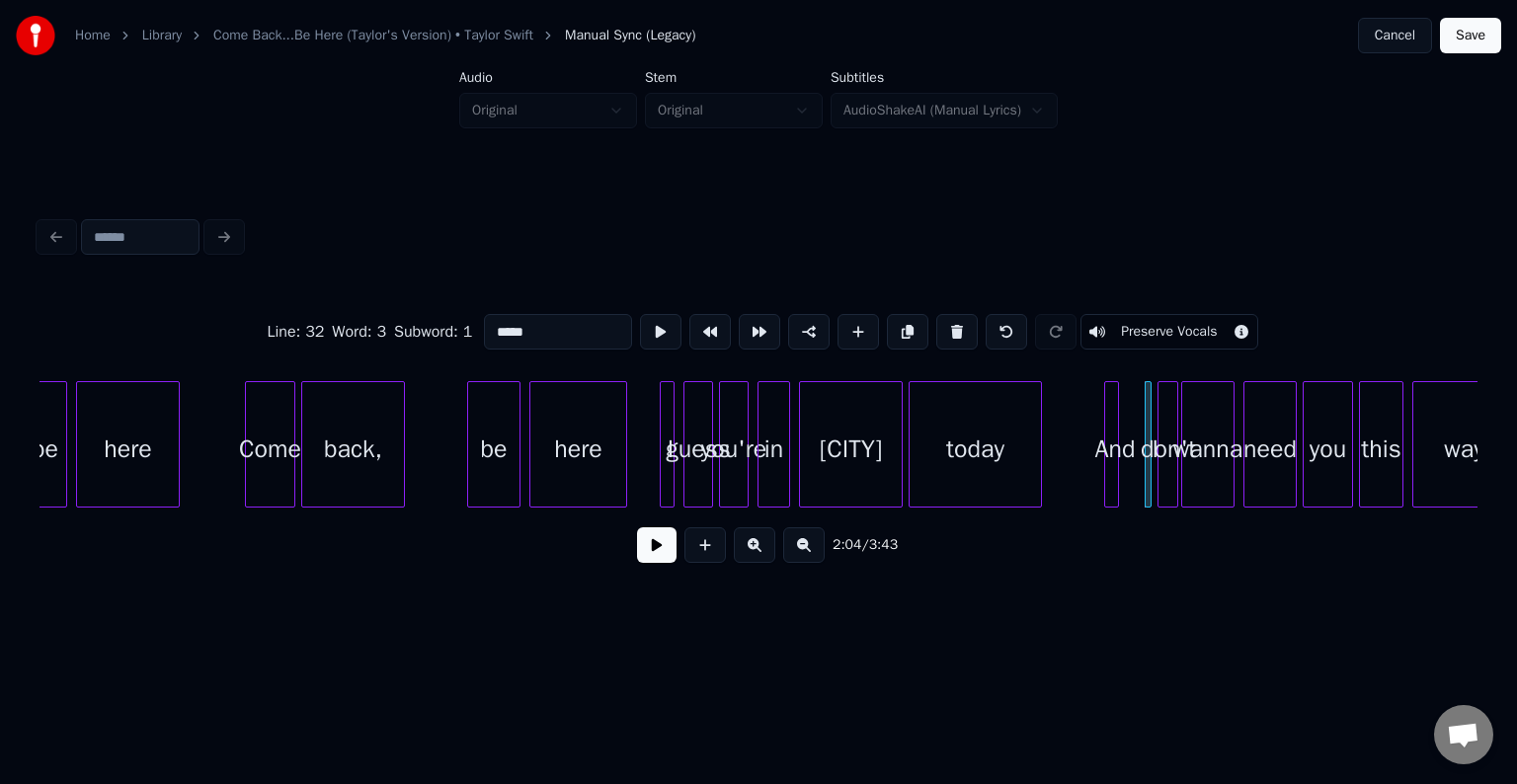 click at bounding box center (1148, 444) 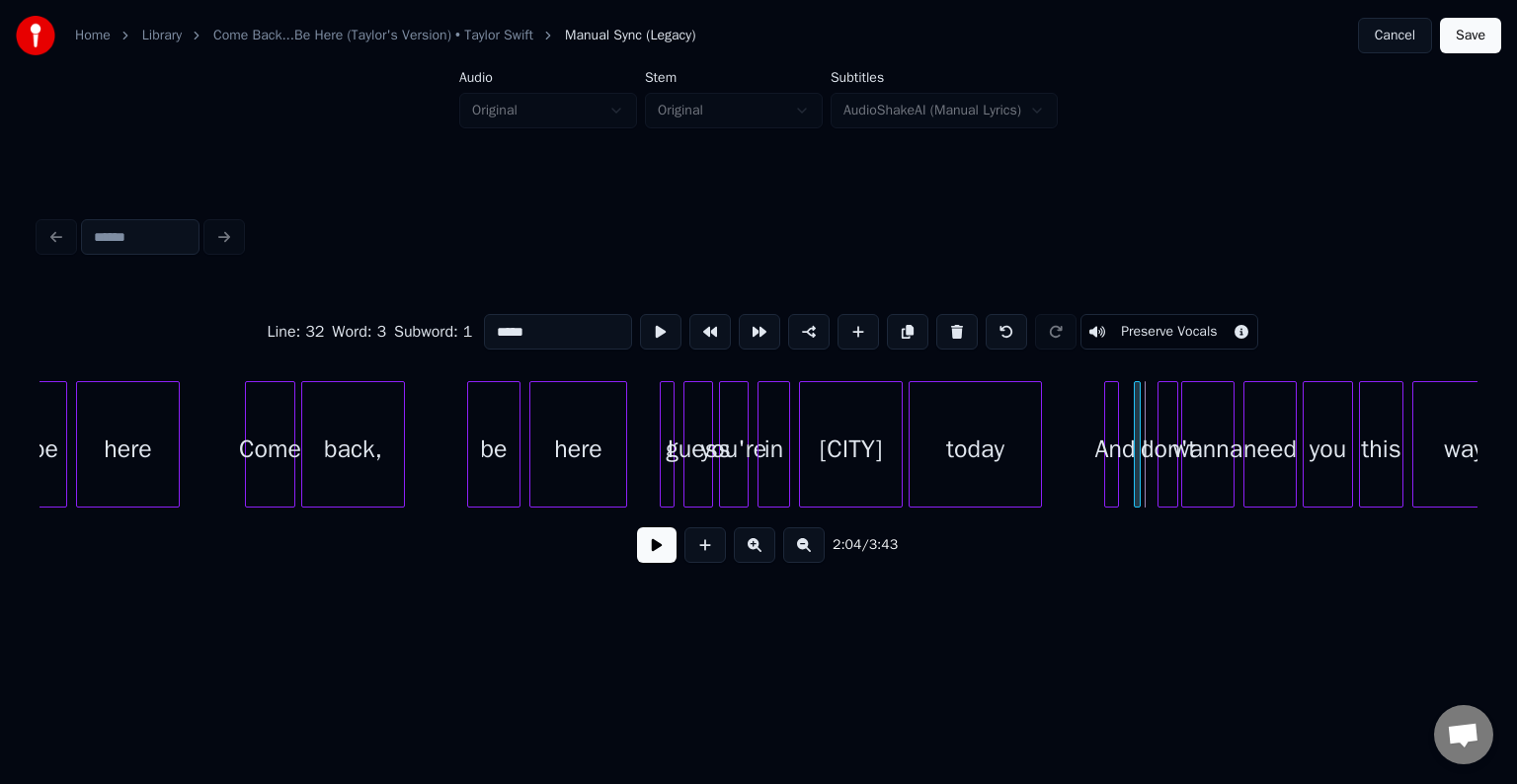 click on "I" at bounding box center [1137, 444] 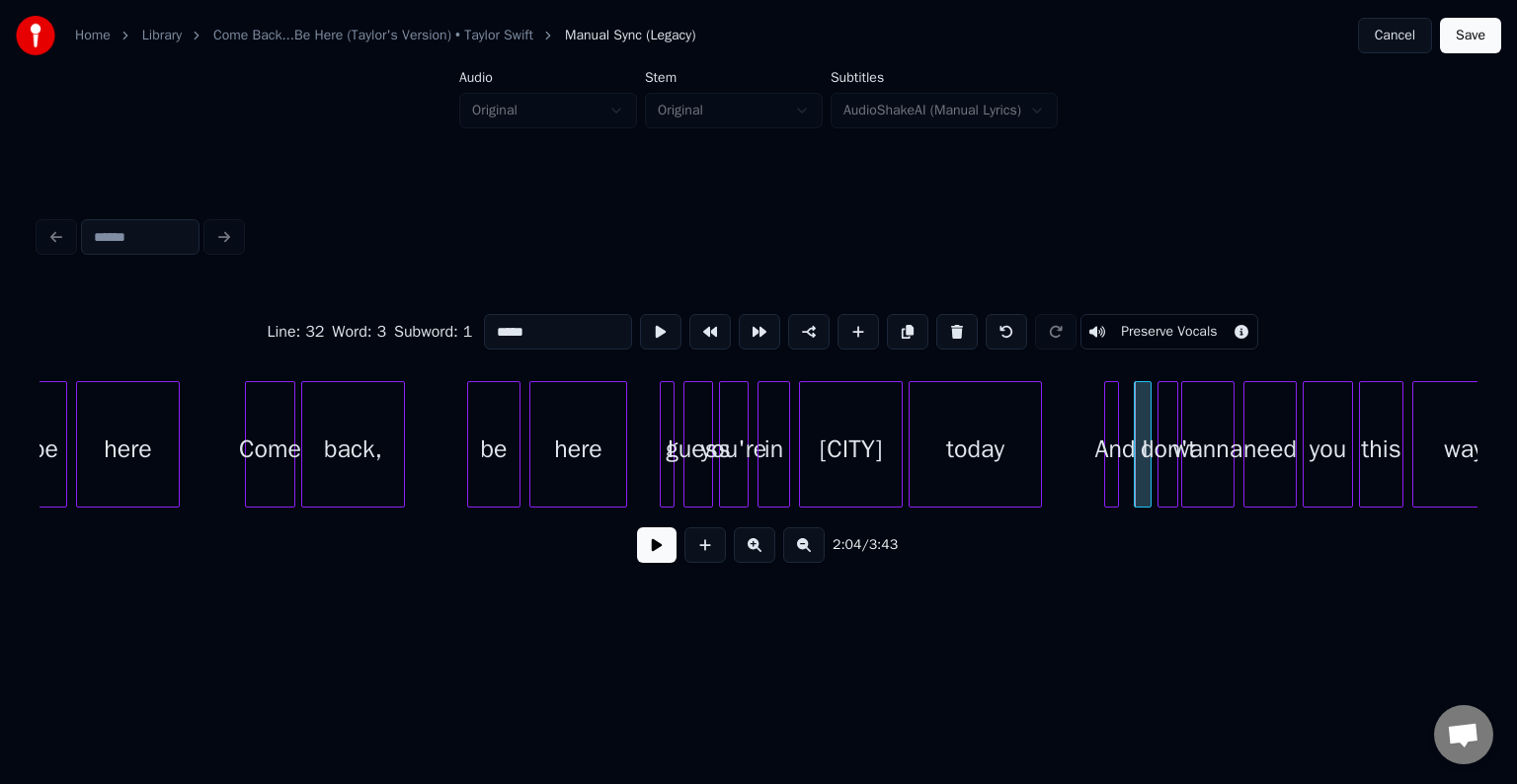 click at bounding box center (1148, 444) 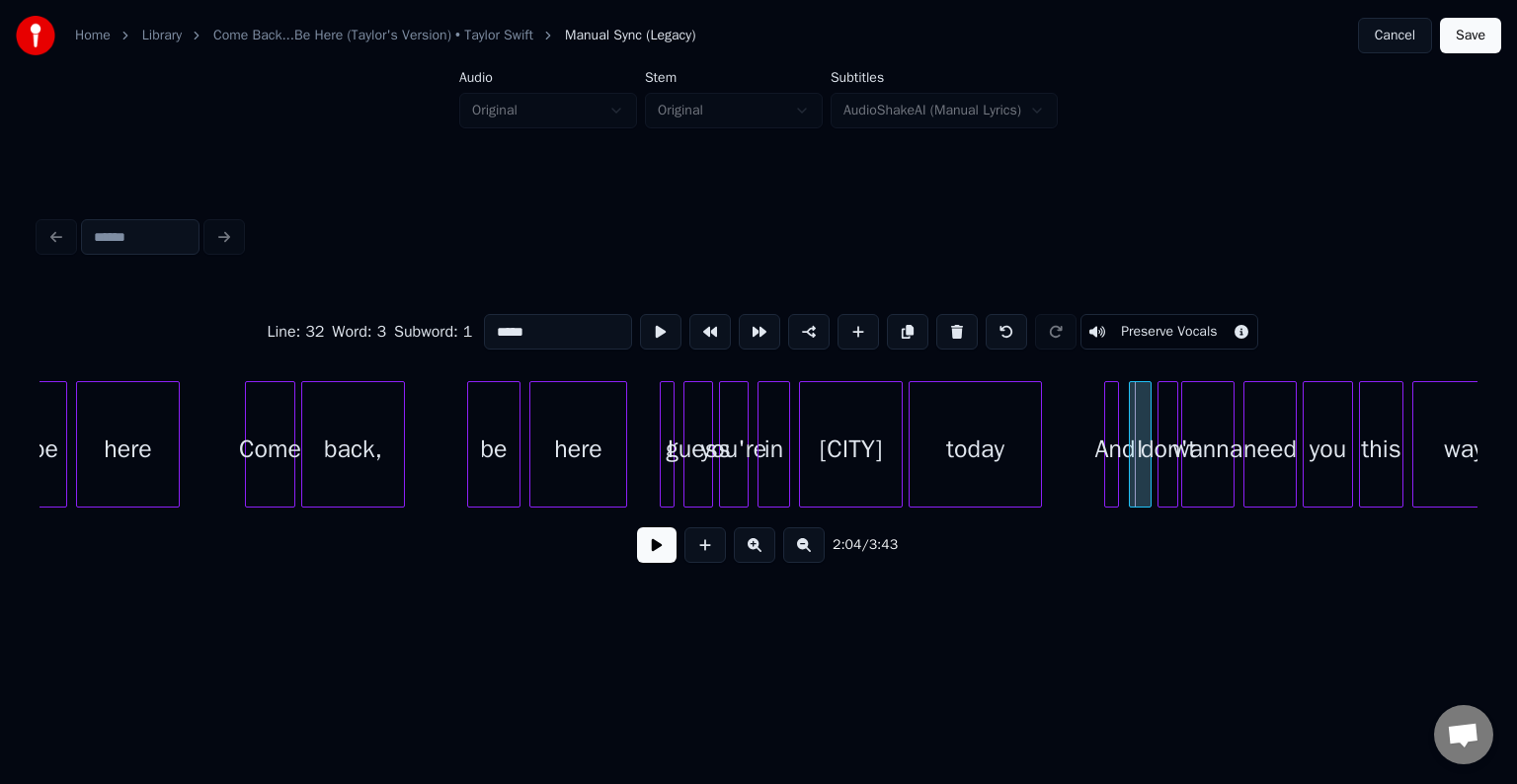 click at bounding box center [1133, 444] 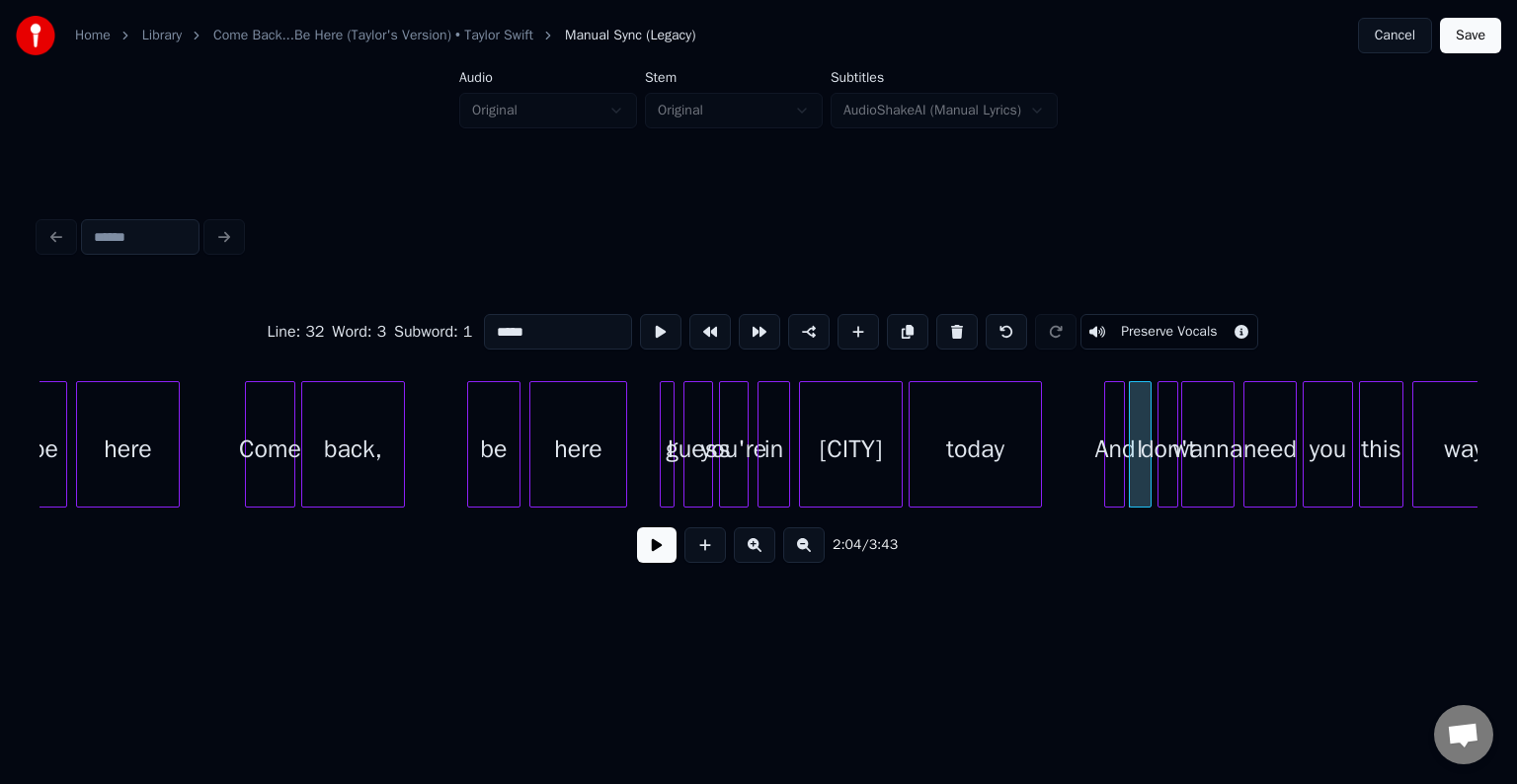 click at bounding box center [1121, 444] 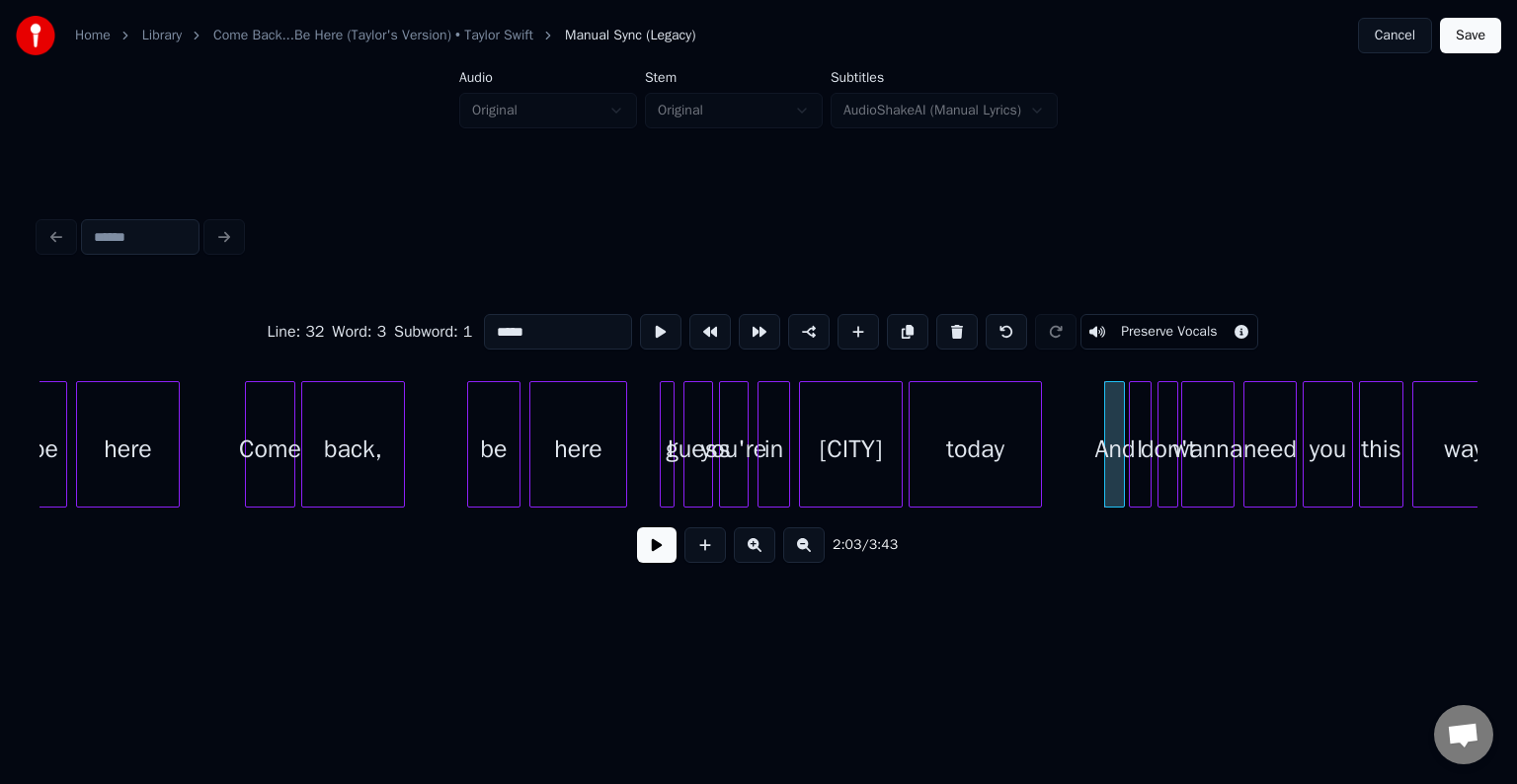 click at bounding box center [657, 545] 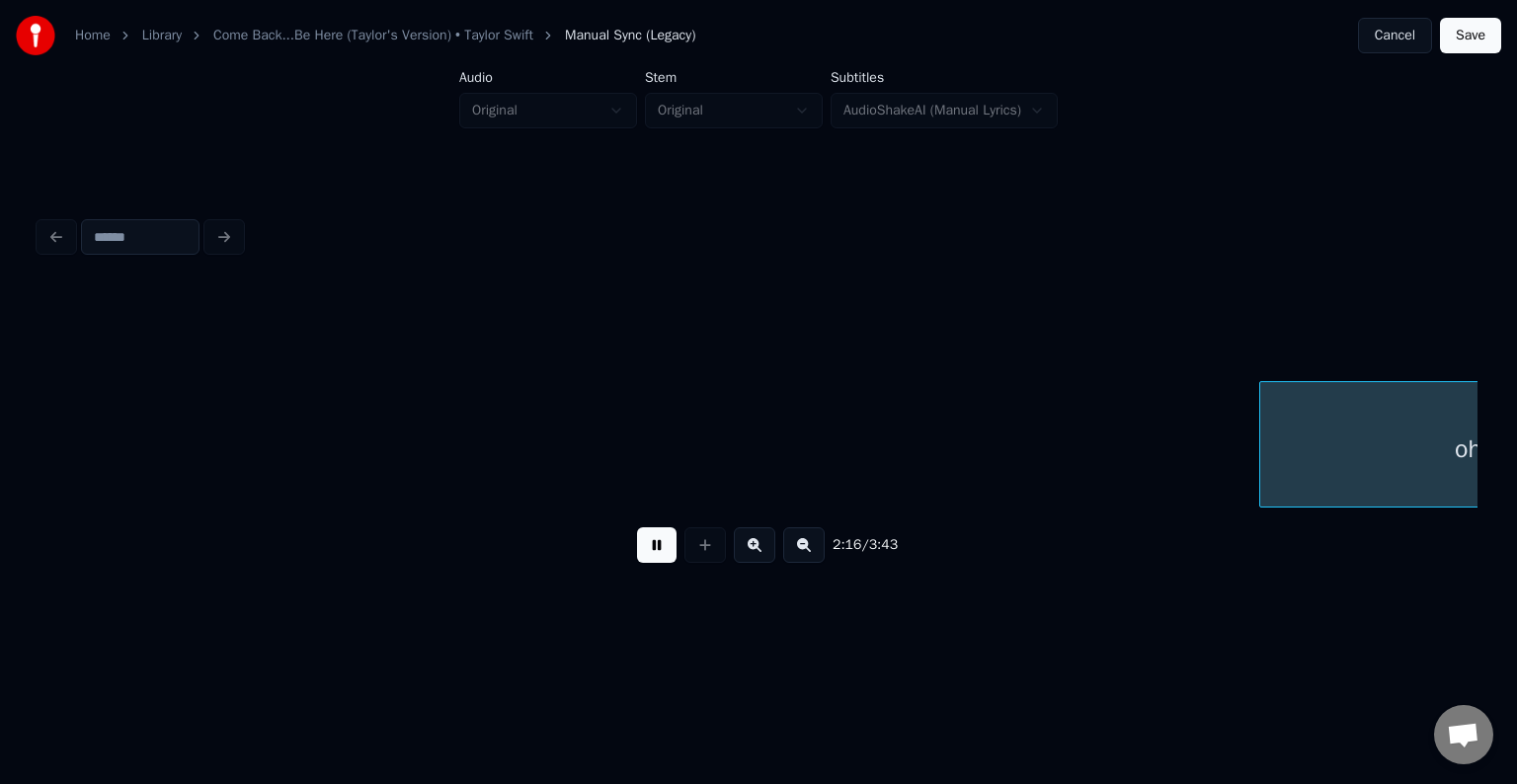 scroll, scrollTop: 0, scrollLeft: 20164, axis: horizontal 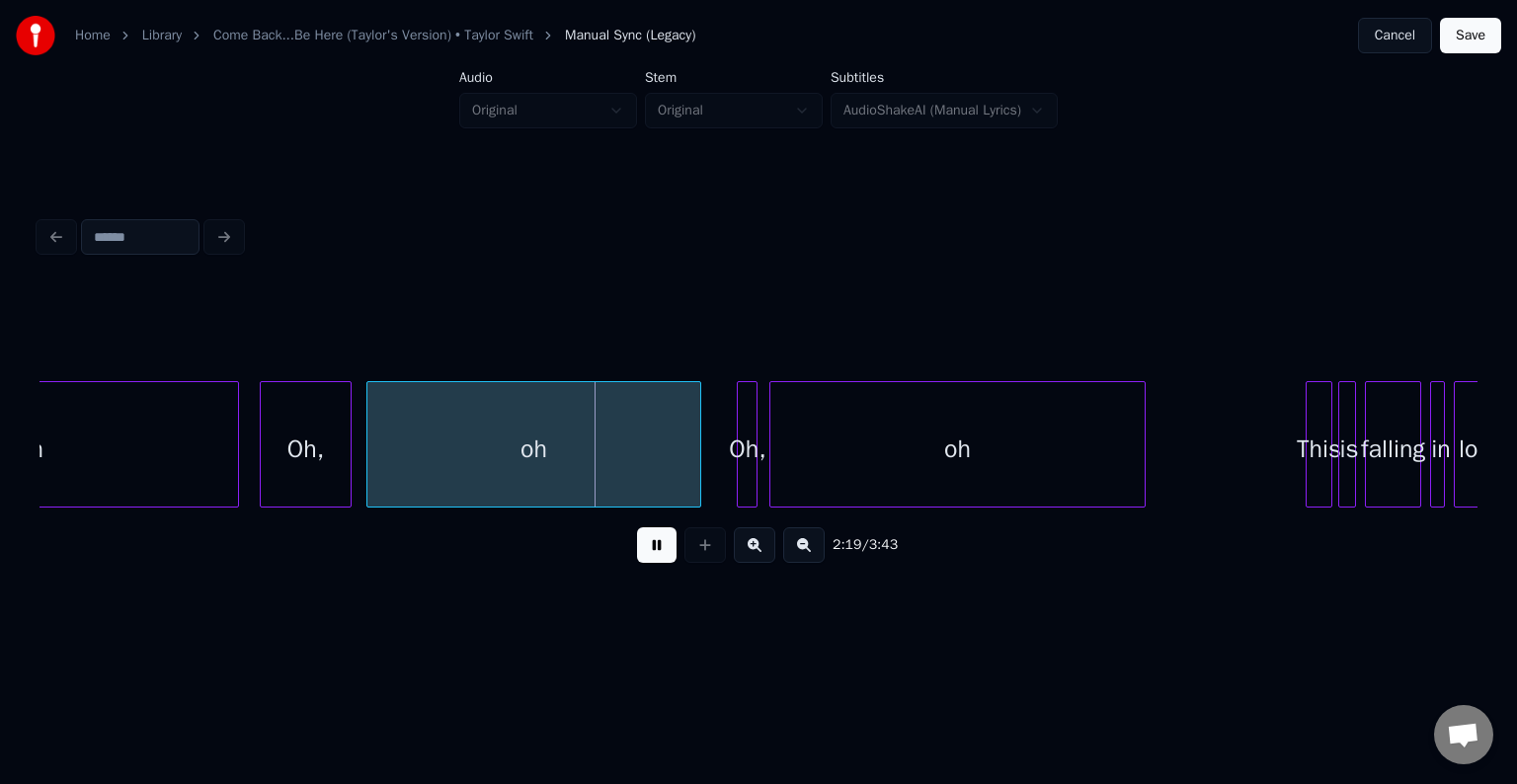 click at bounding box center (657, 545) 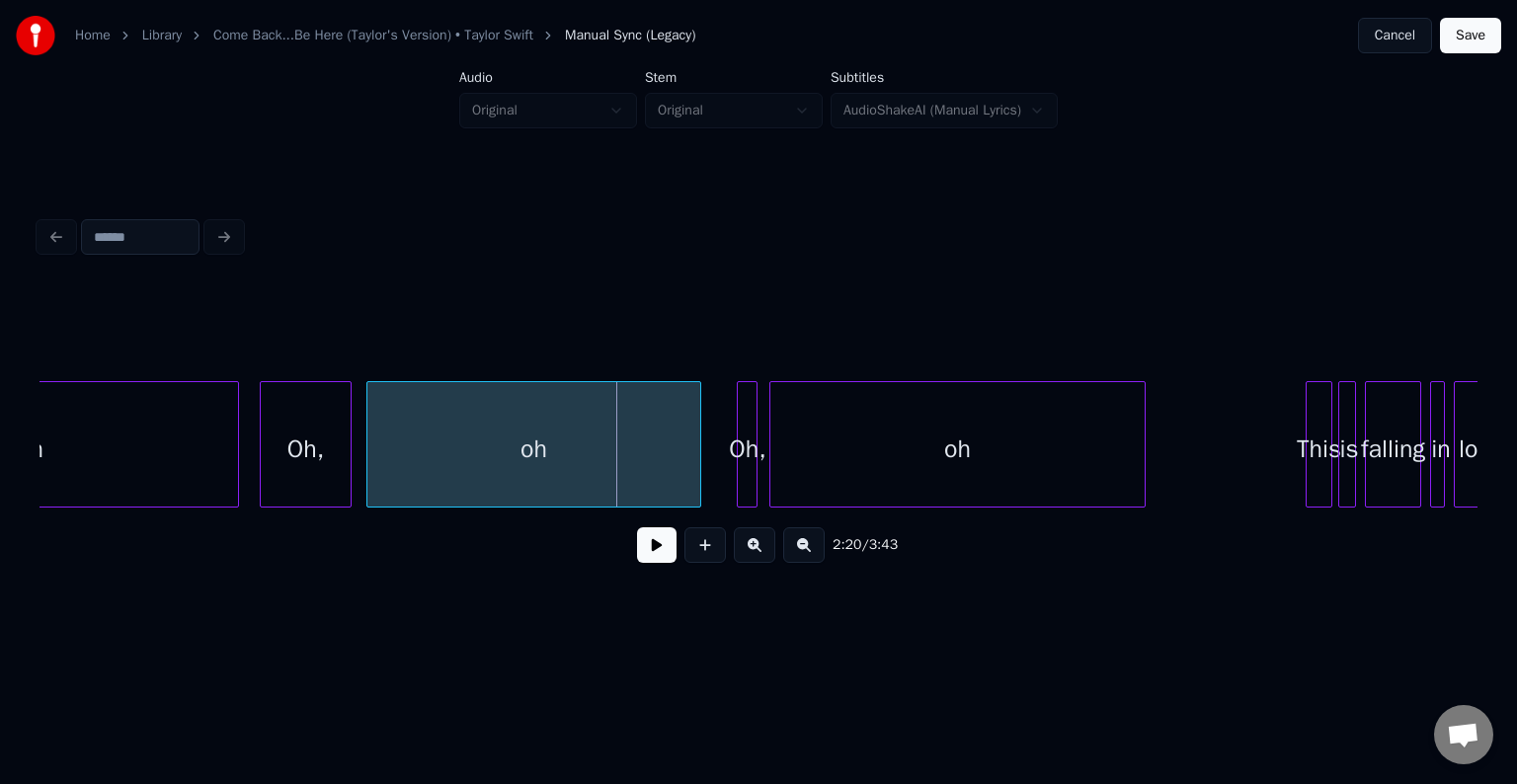 click on "oh" at bounding box center (957, 449) 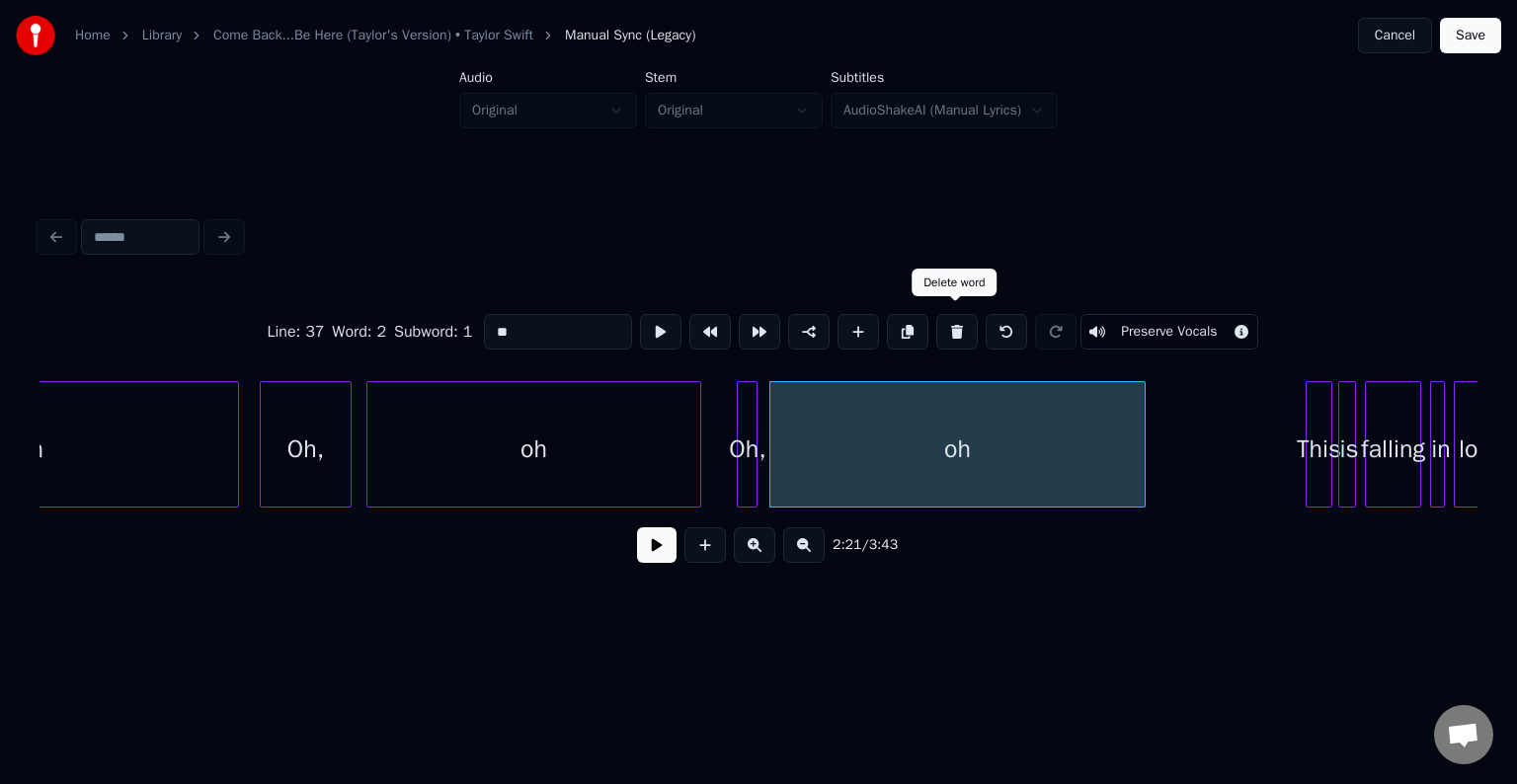 click at bounding box center (957, 332) 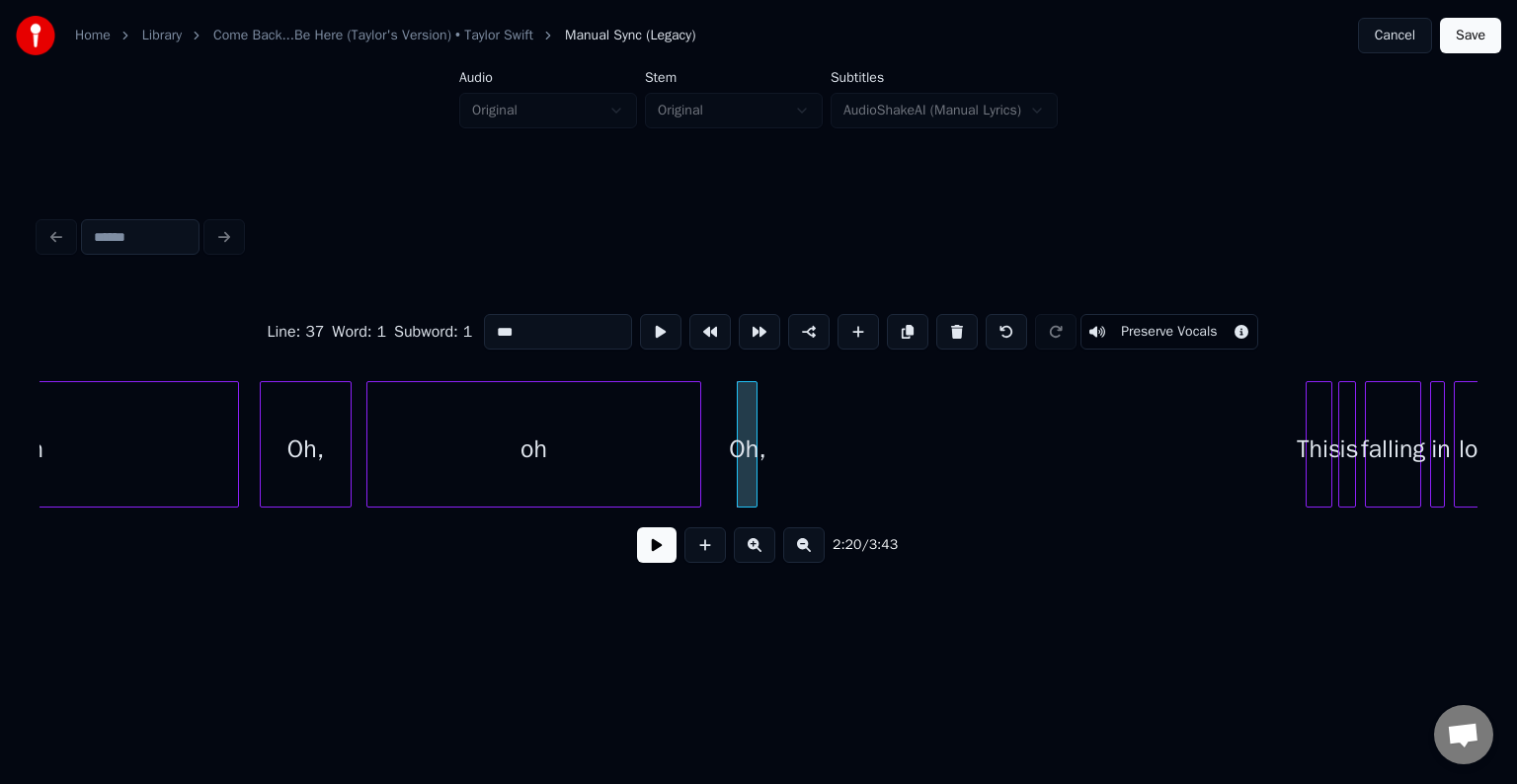 click at bounding box center (957, 332) 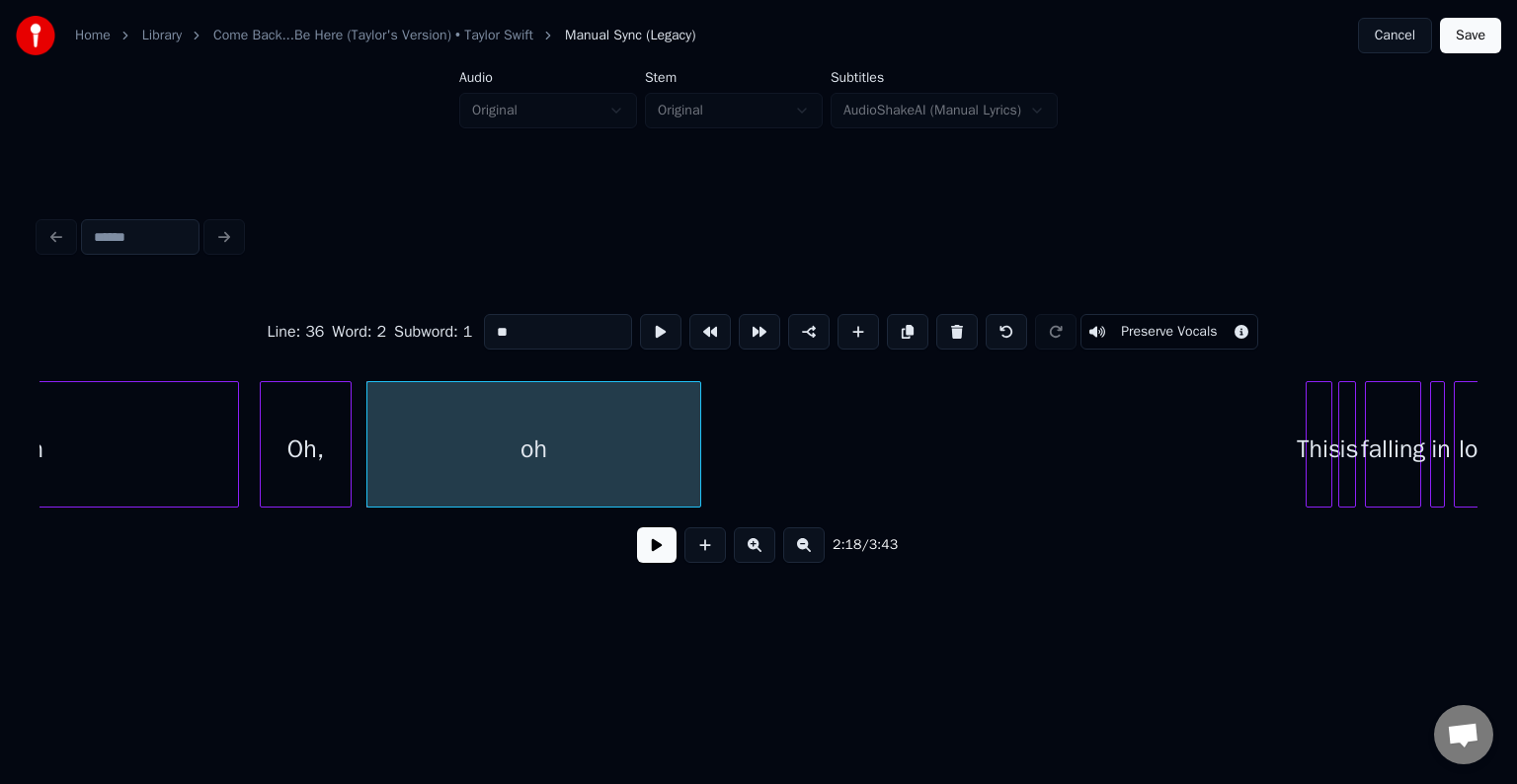 click at bounding box center (957, 332) 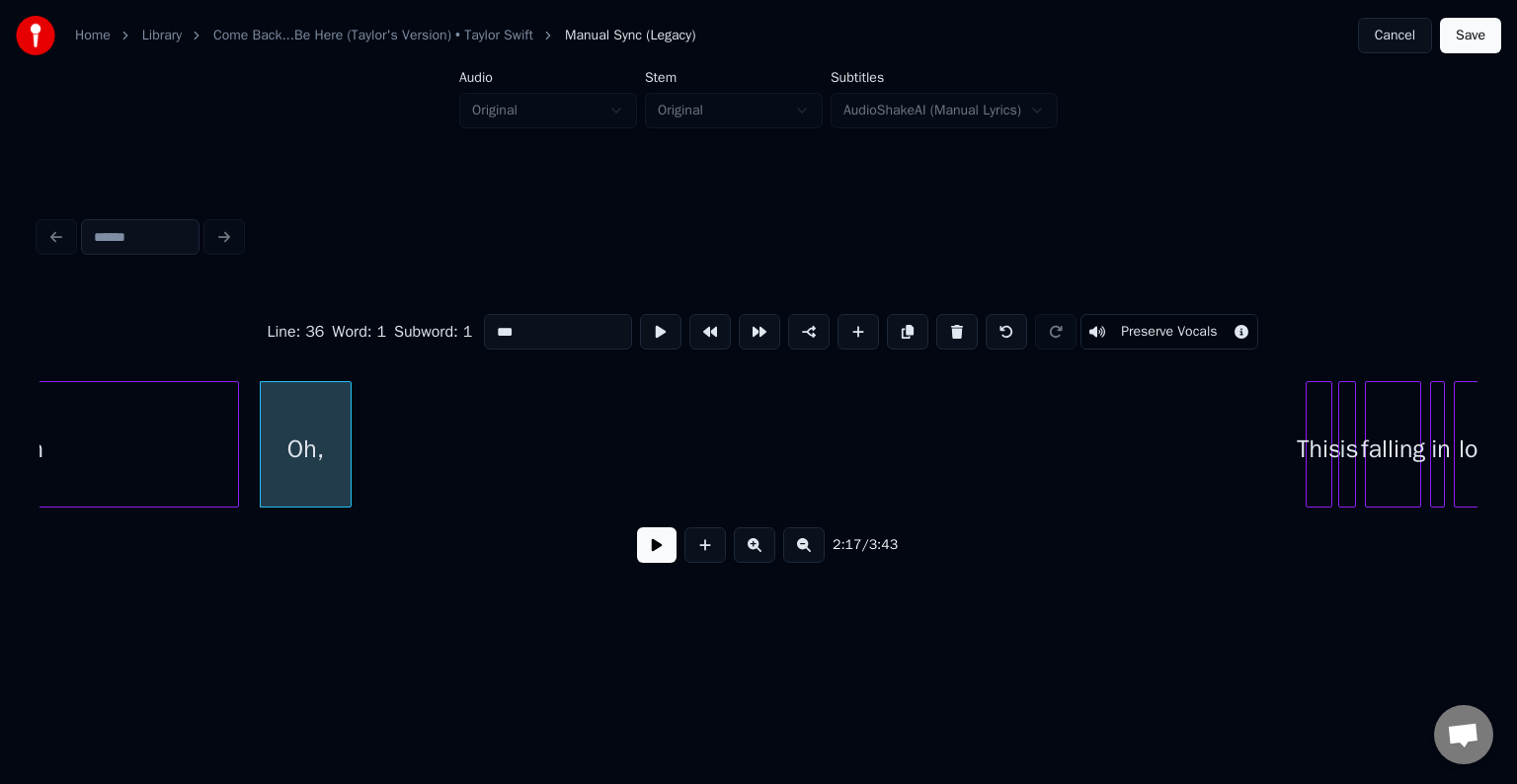 click at bounding box center (957, 332) 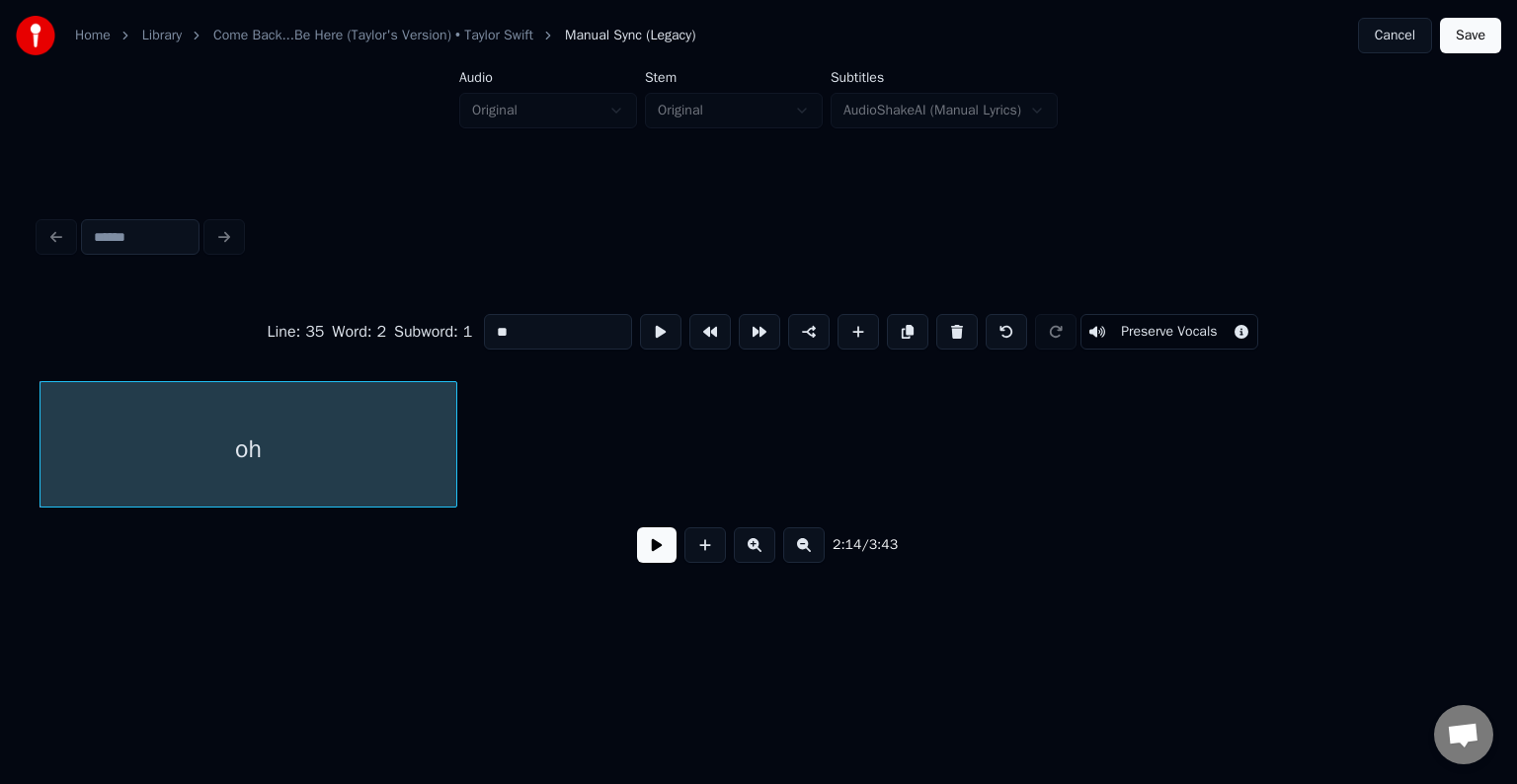 click at bounding box center (957, 332) 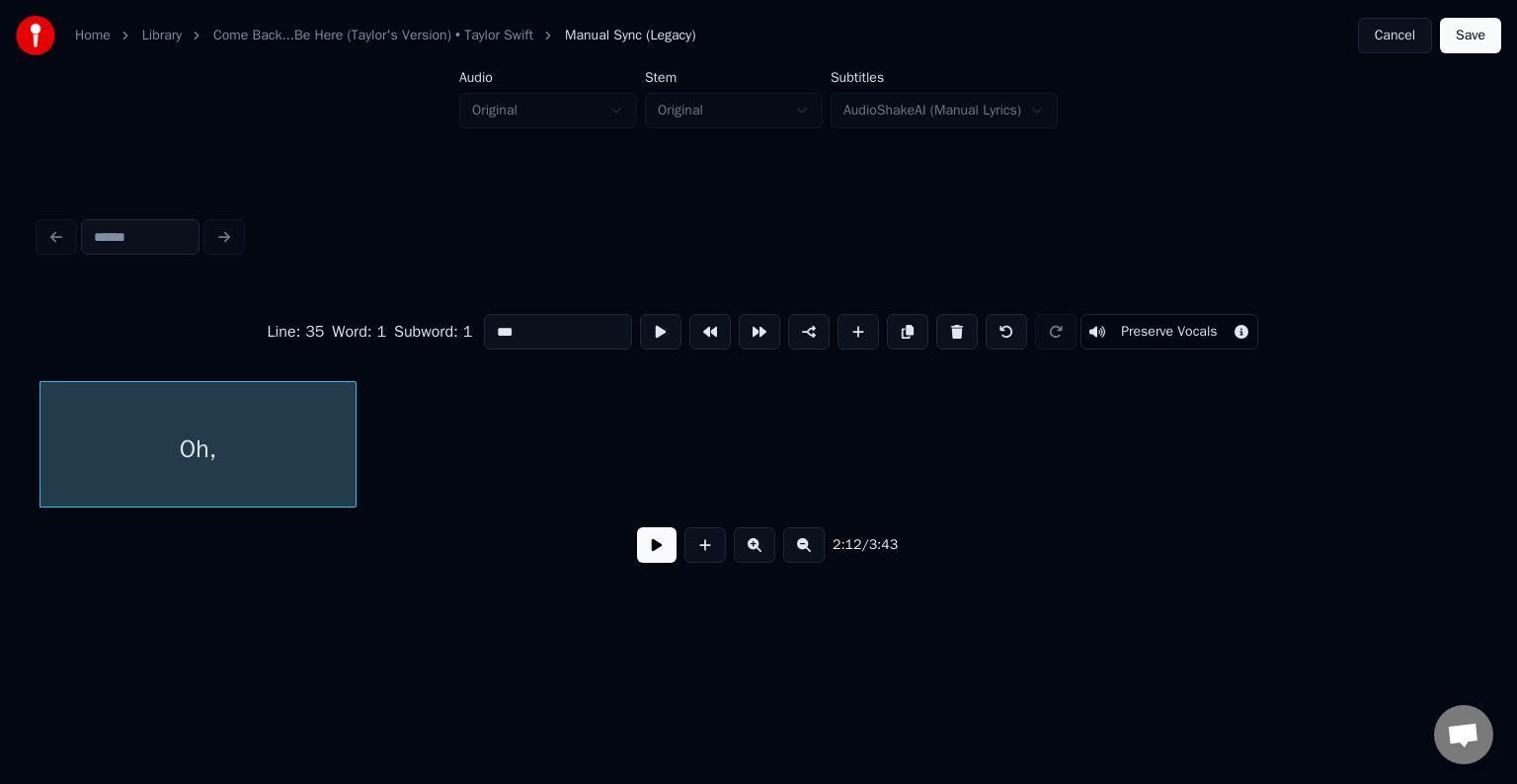click at bounding box center [957, 332] 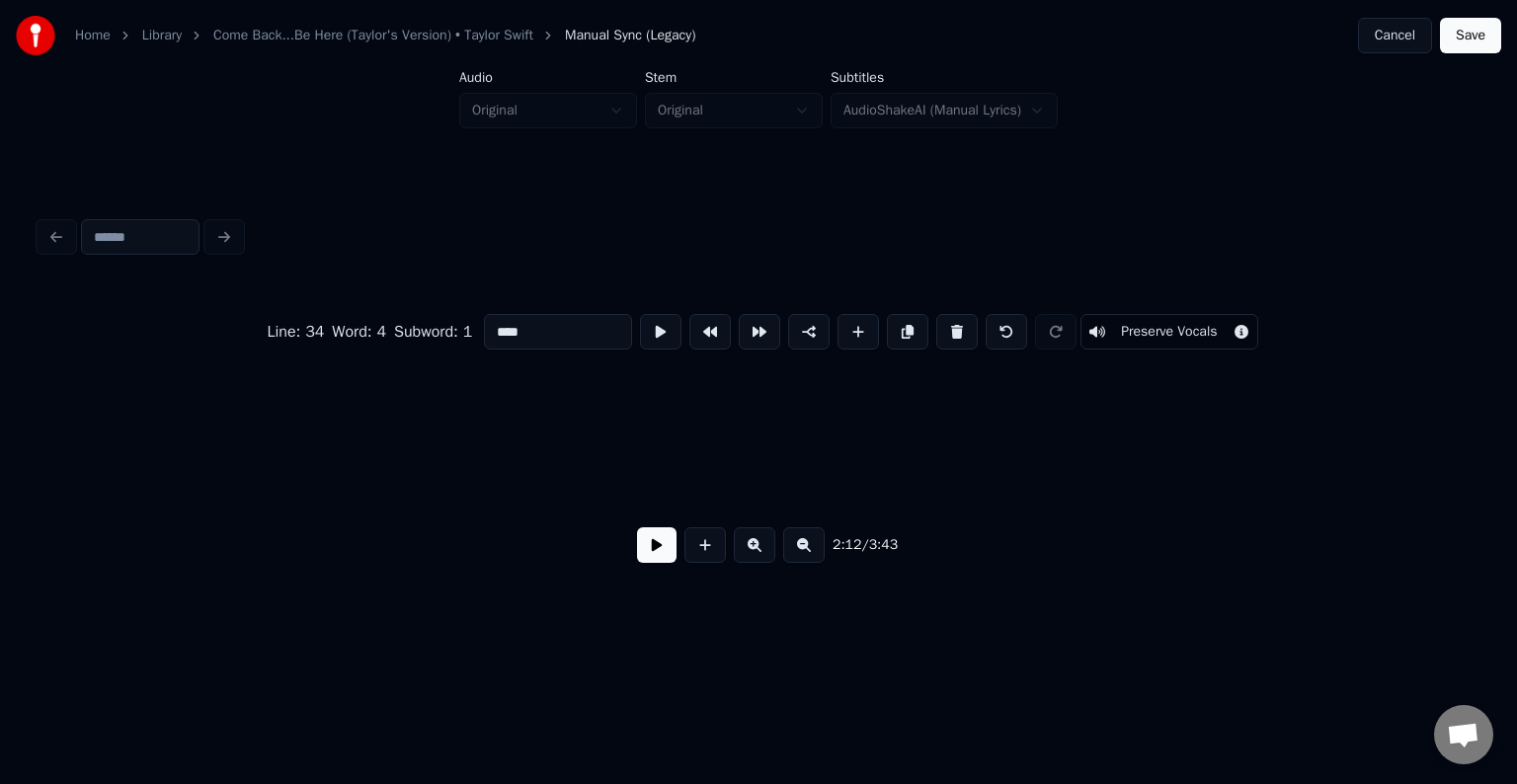 scroll, scrollTop: 0, scrollLeft: 19572, axis: horizontal 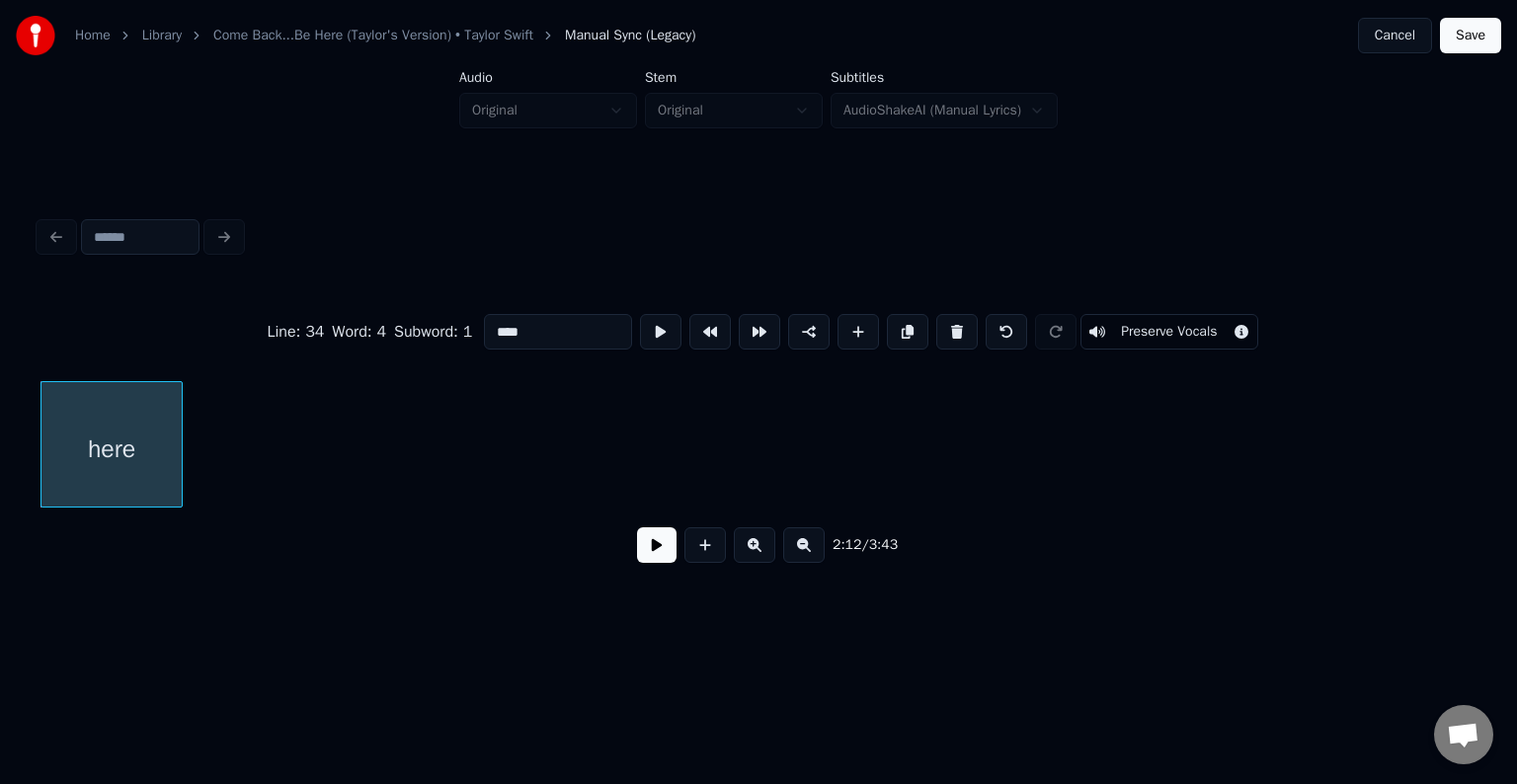 click at bounding box center (179, 444) 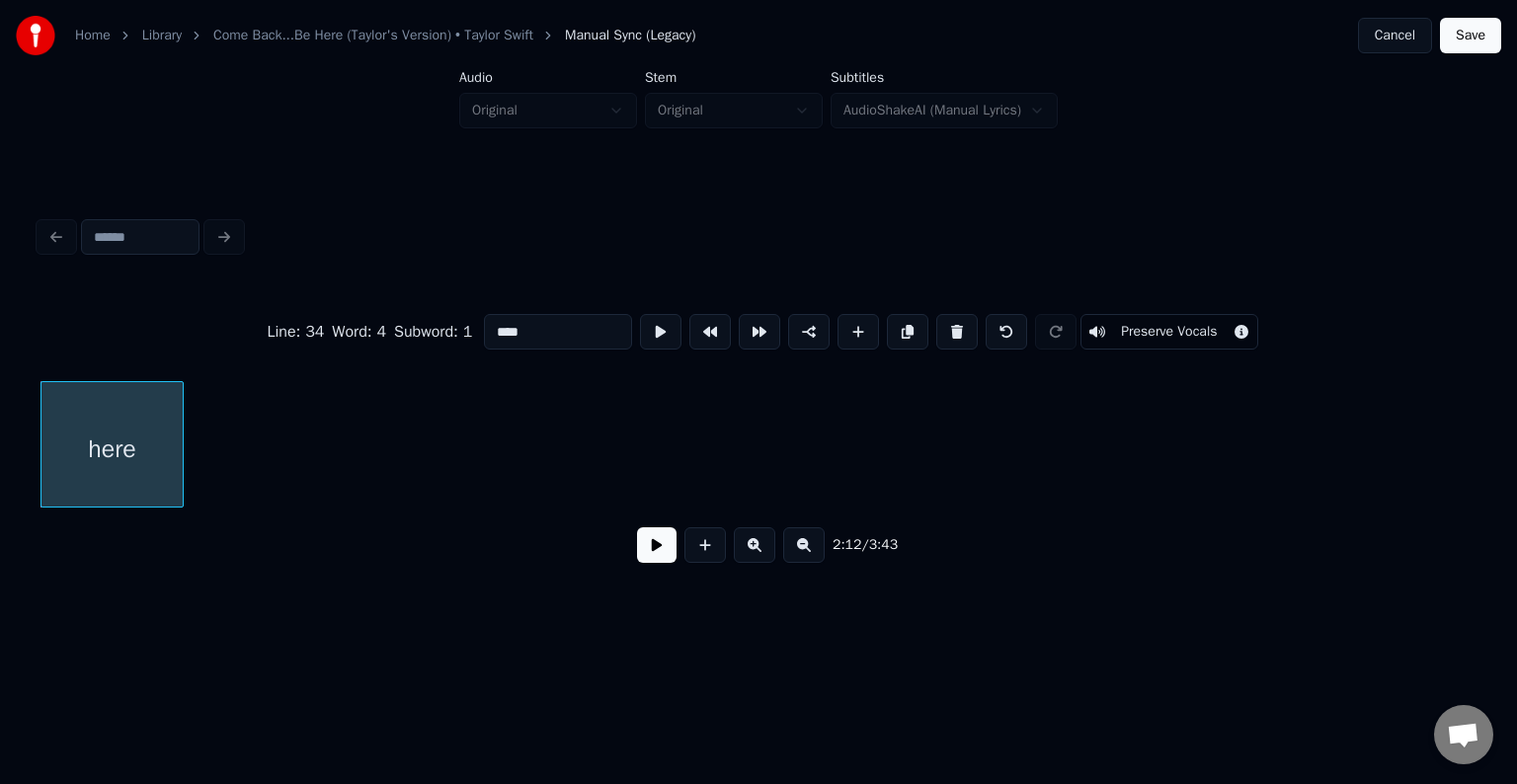 click at bounding box center (657, 545) 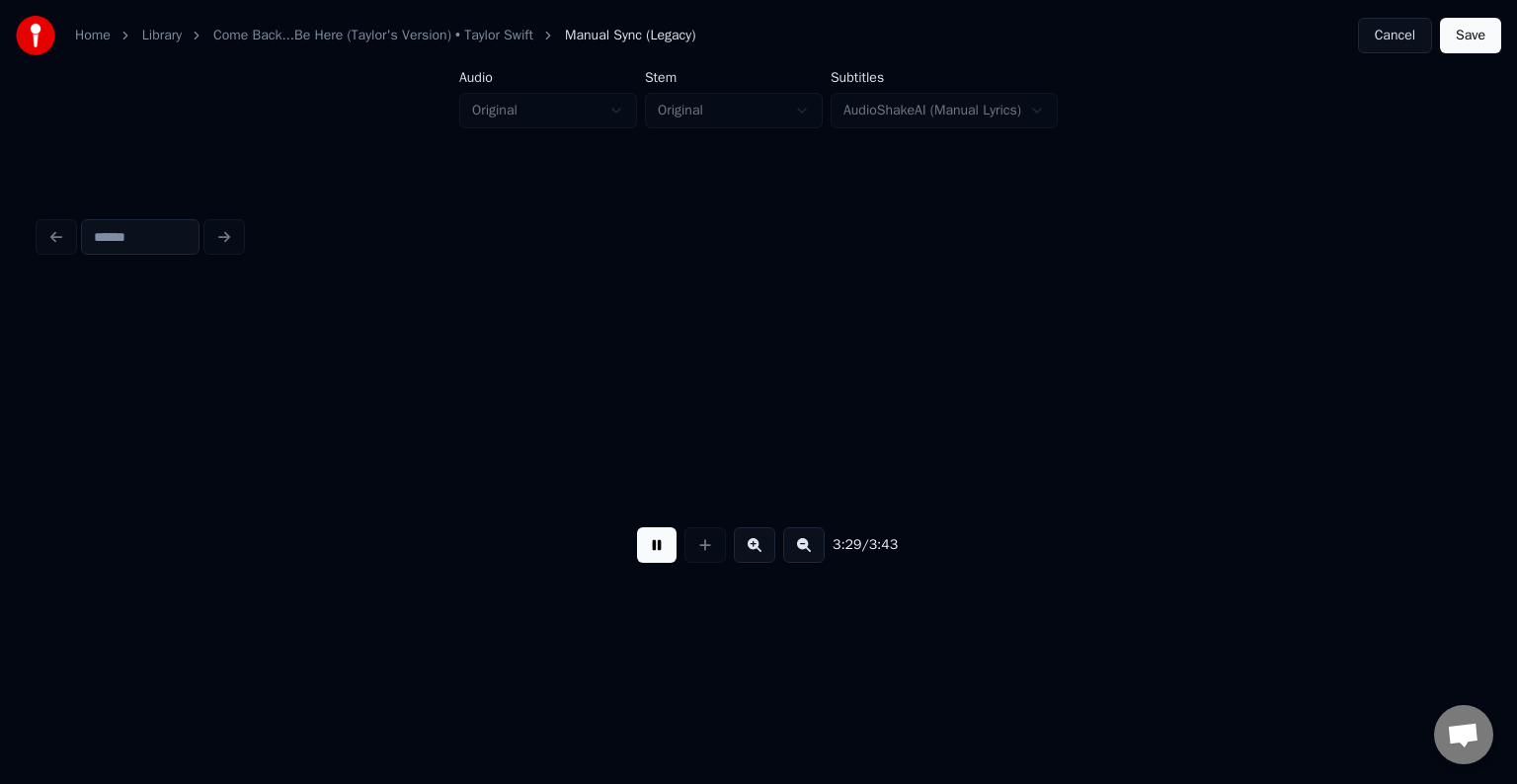 scroll, scrollTop: 0, scrollLeft: 31089, axis: horizontal 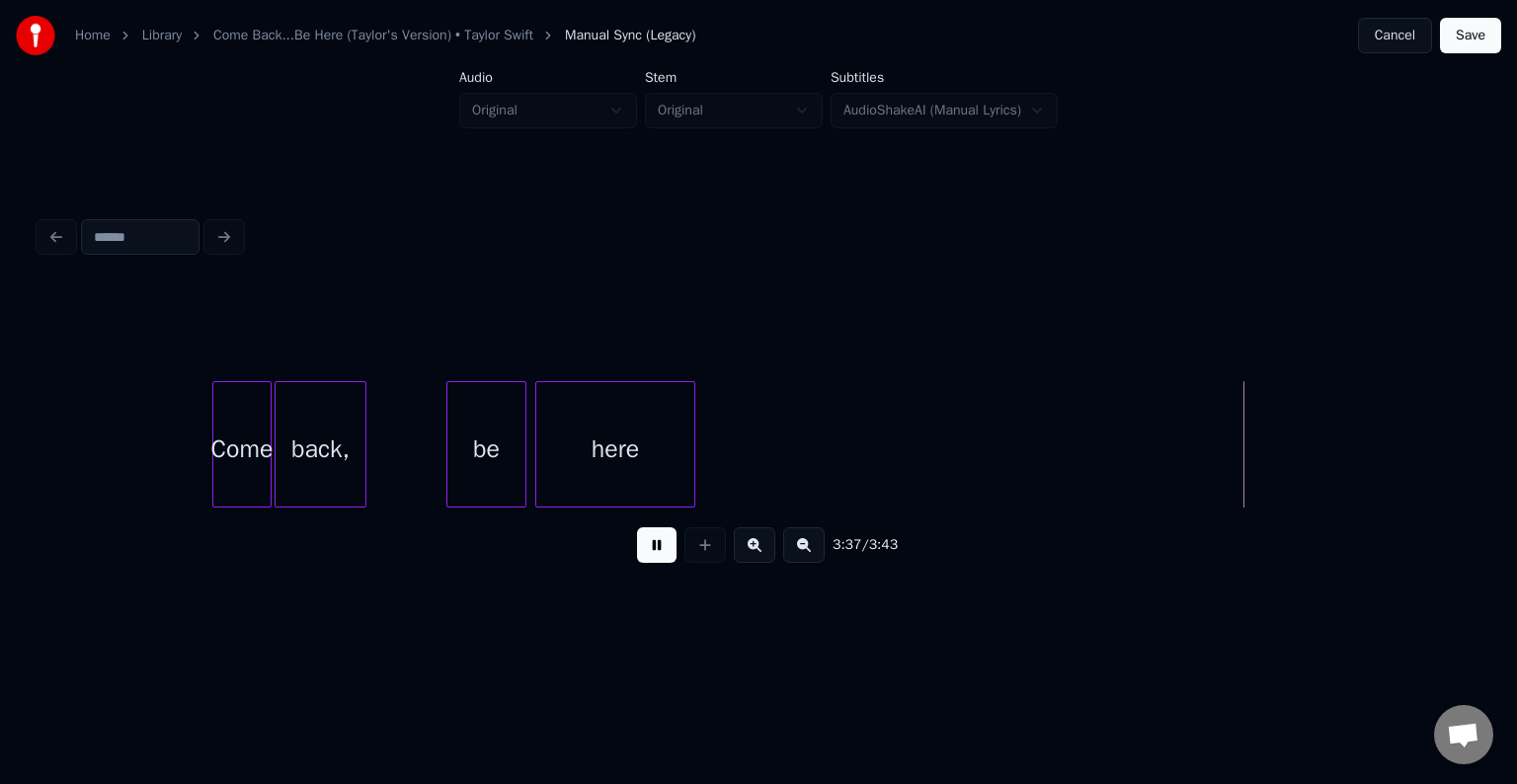click on "Save" at bounding box center (1471, 36) 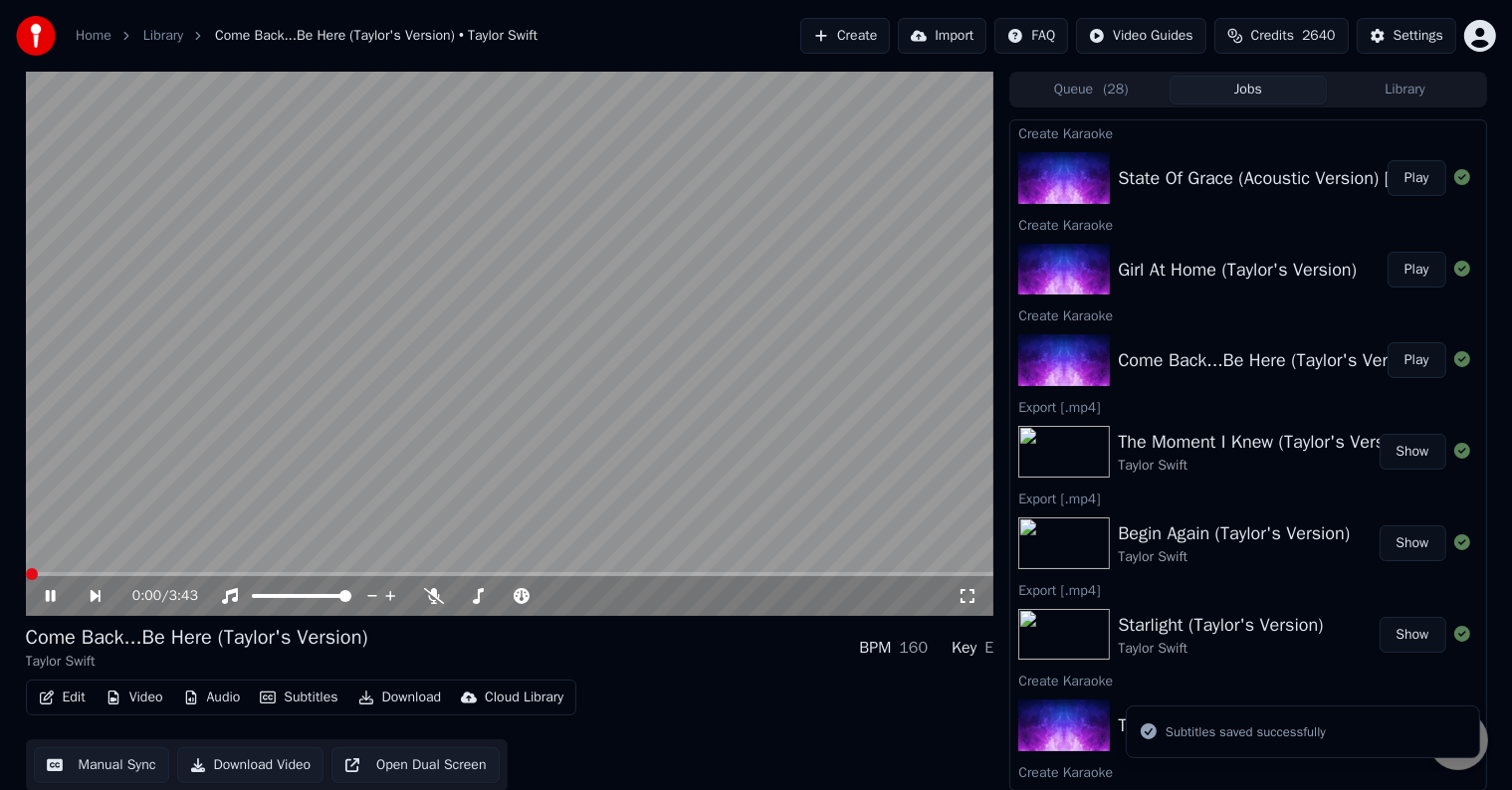 click on "Download" at bounding box center [400, 697] 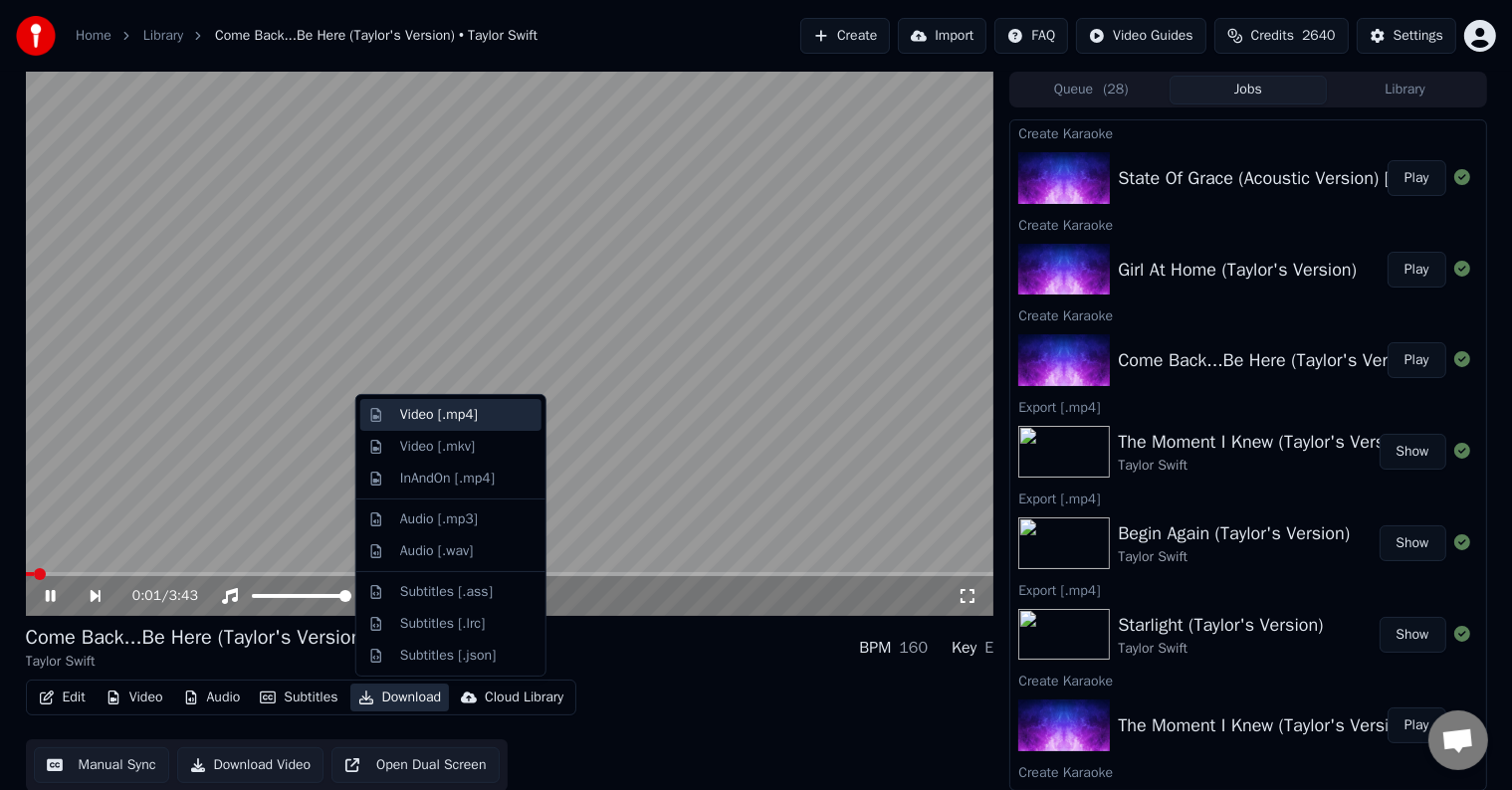 click on "Video [.mp4]" at bounding box center [439, 415] 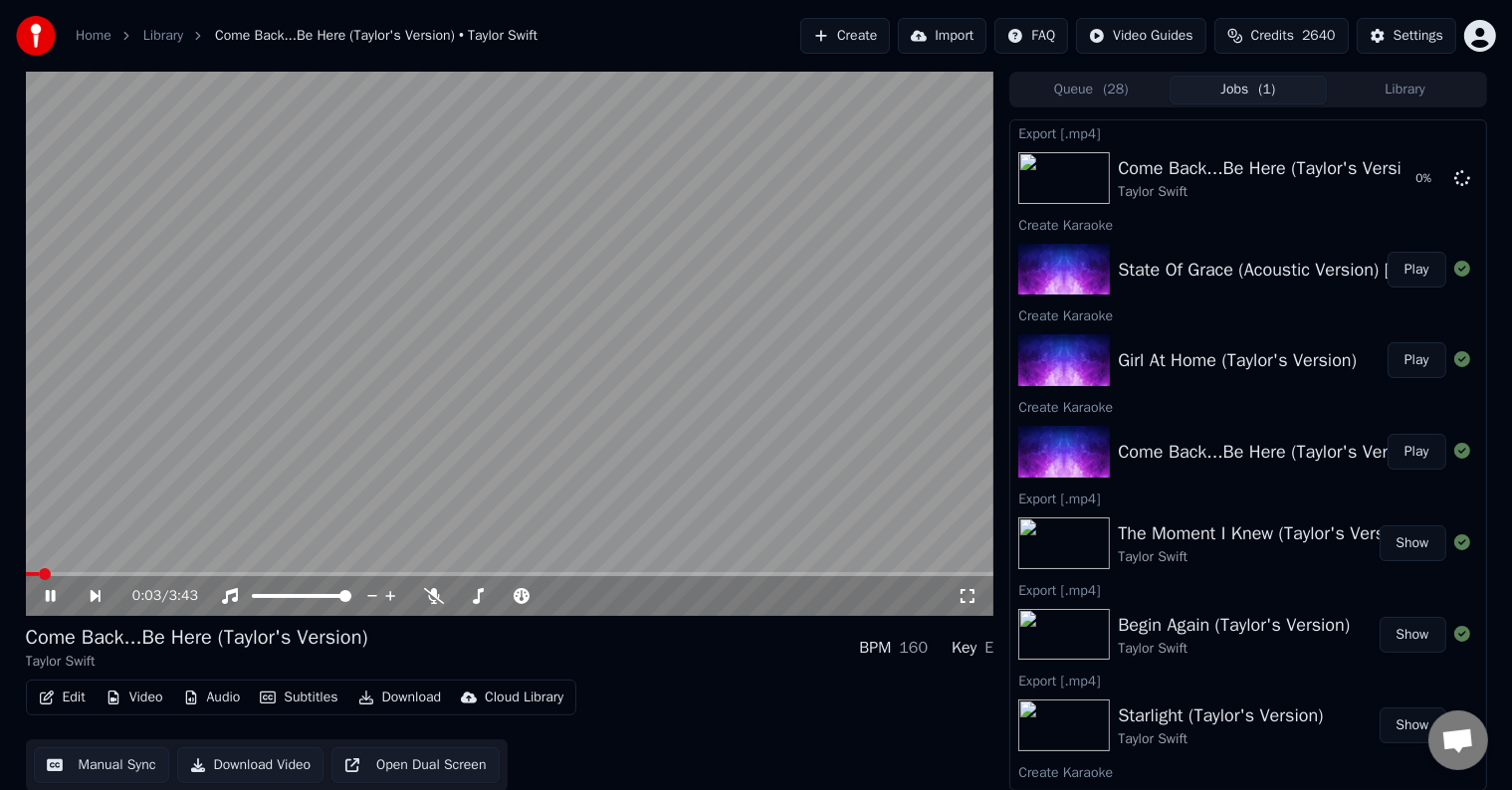 click 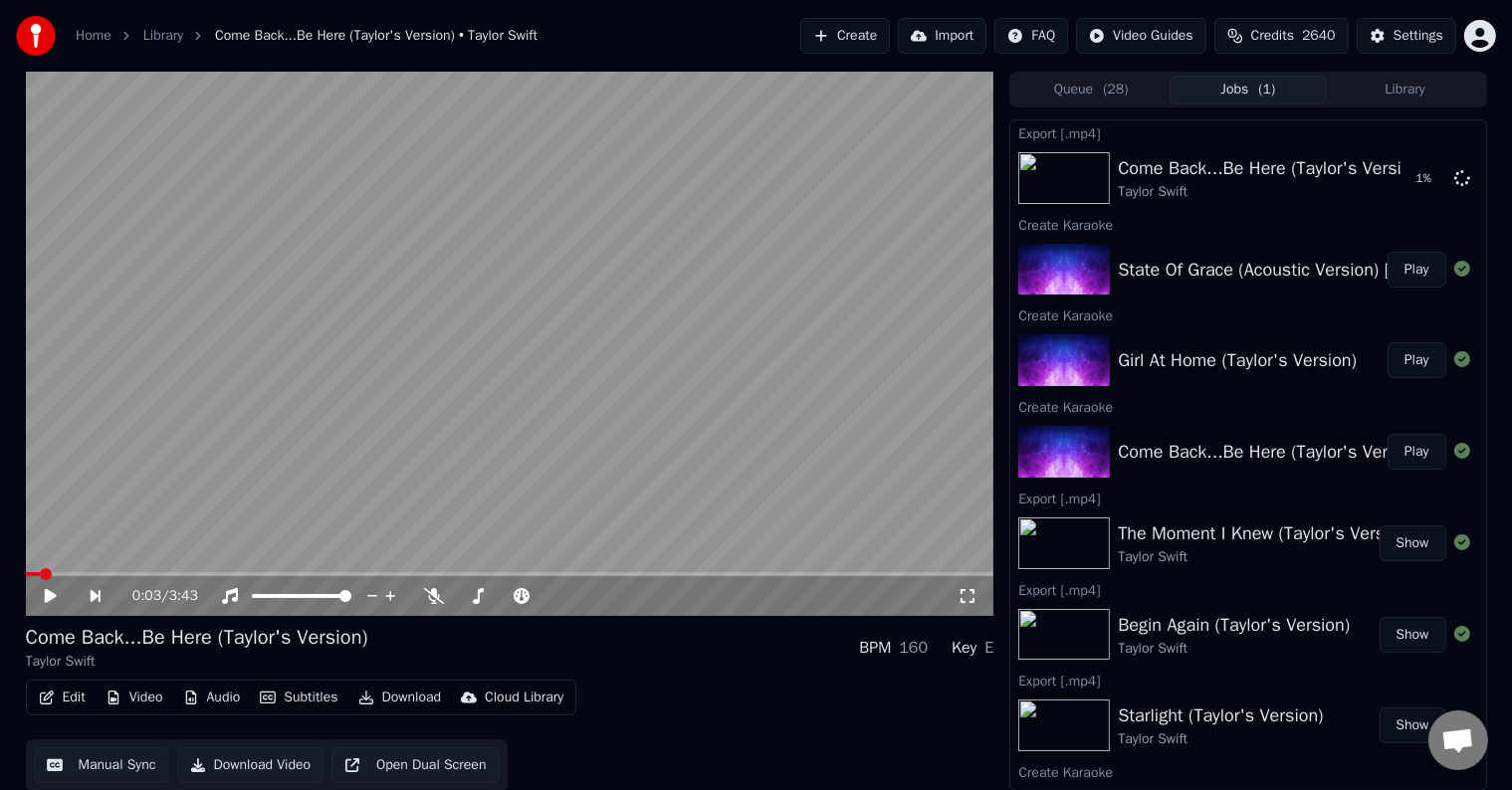 click on "Play" at bounding box center [1416, 360] 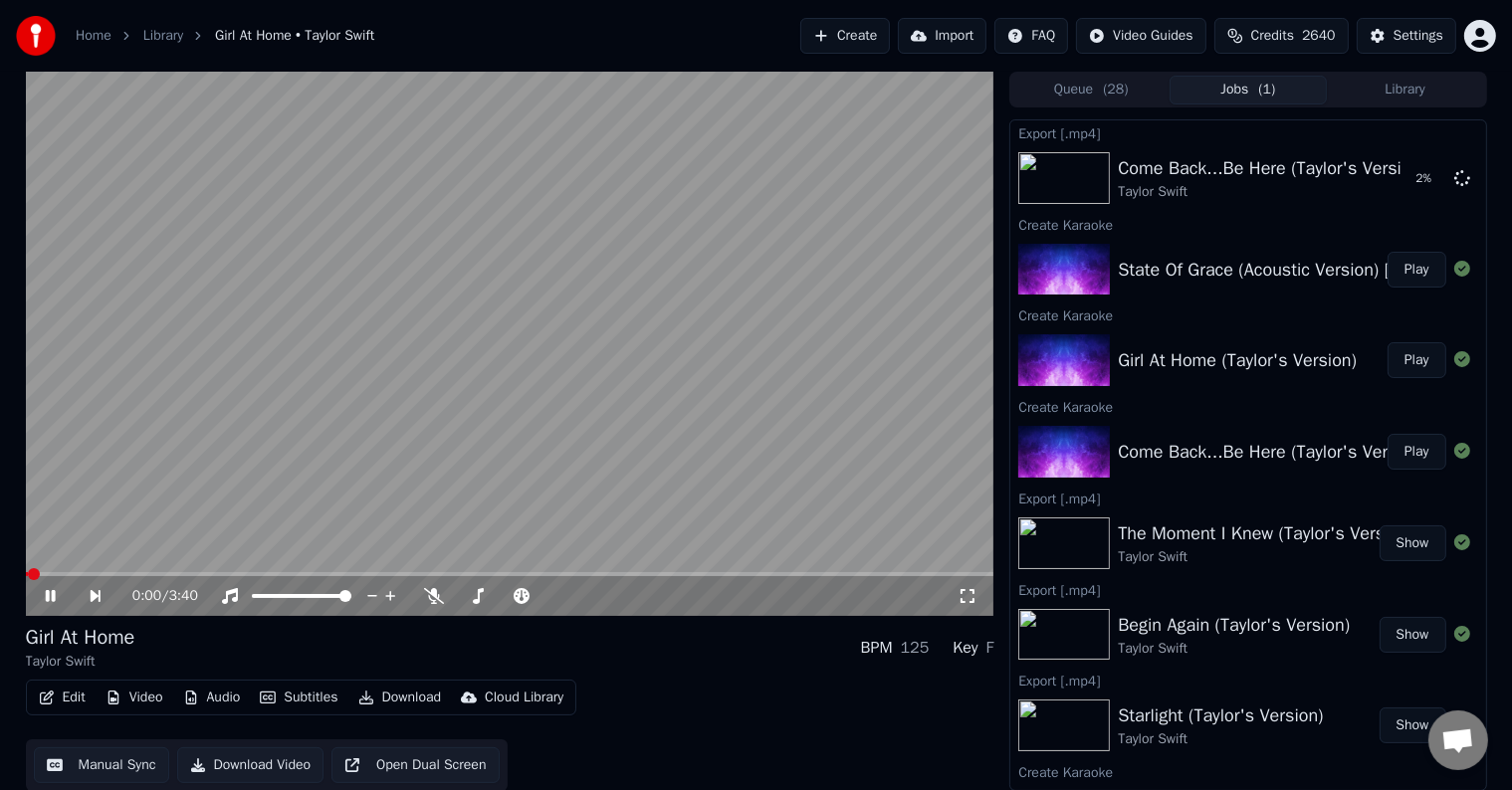 click 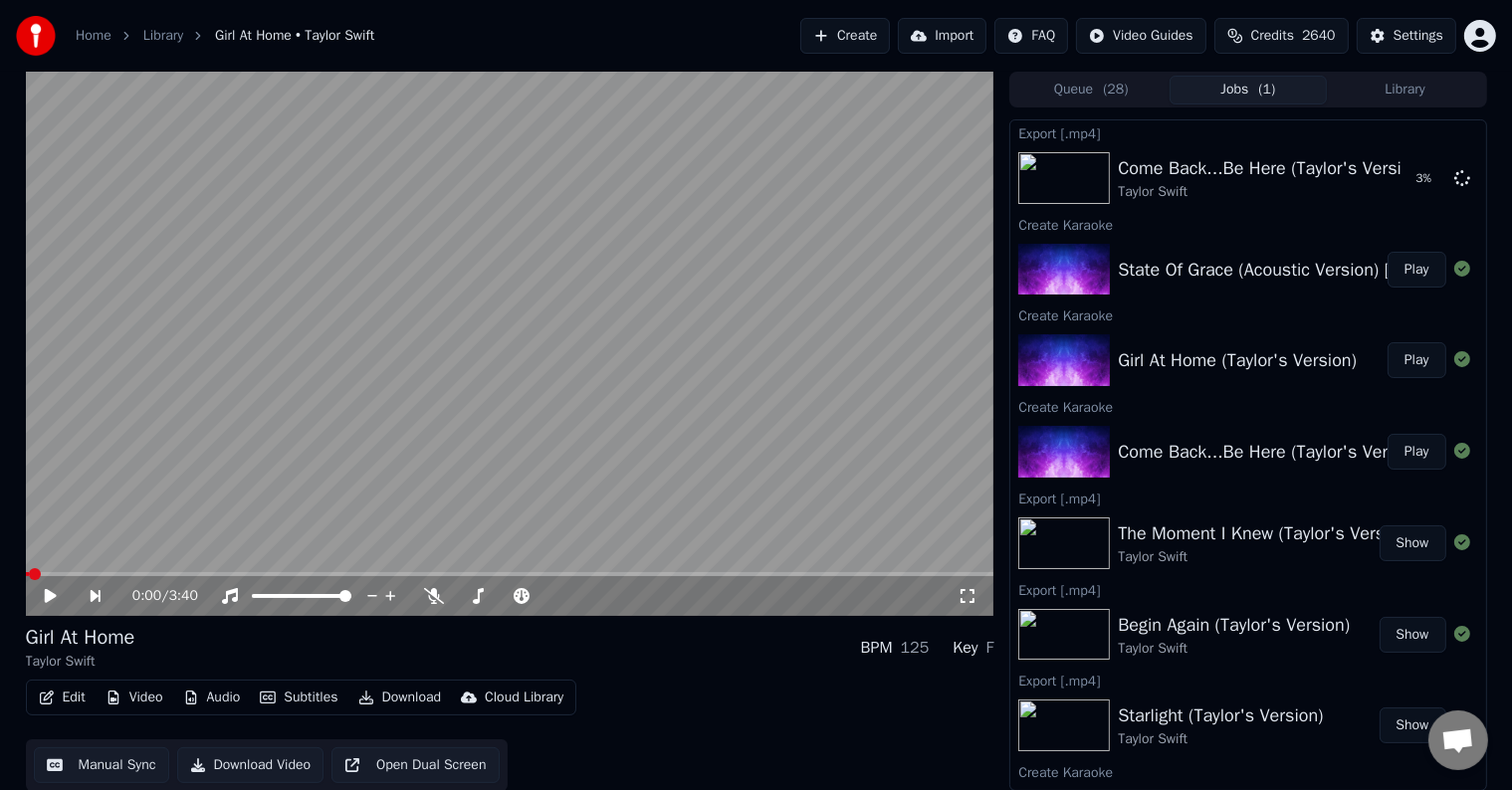 click on "Edit" at bounding box center (62, 697) 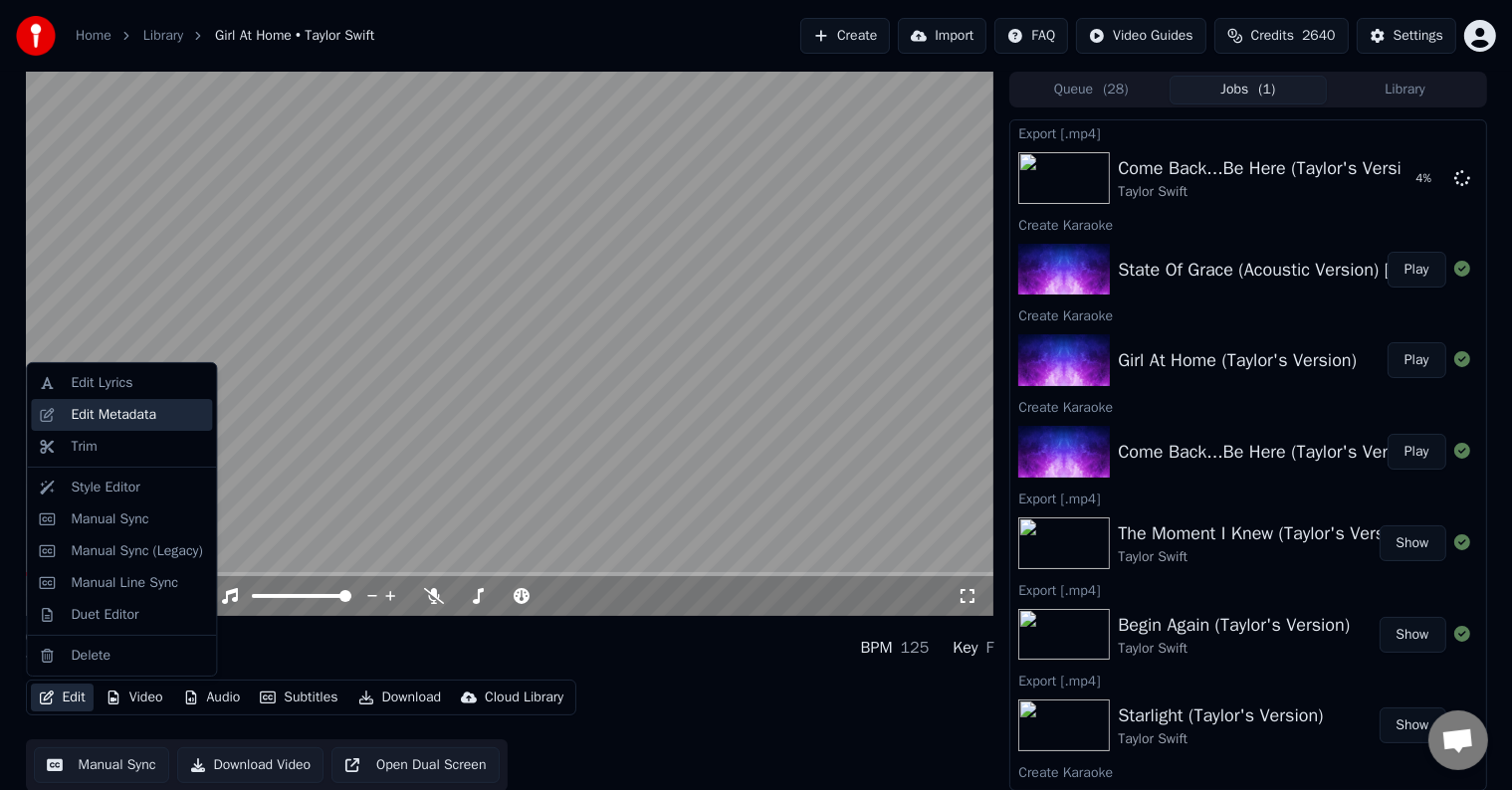 click on "Edit Metadata" at bounding box center [113, 415] 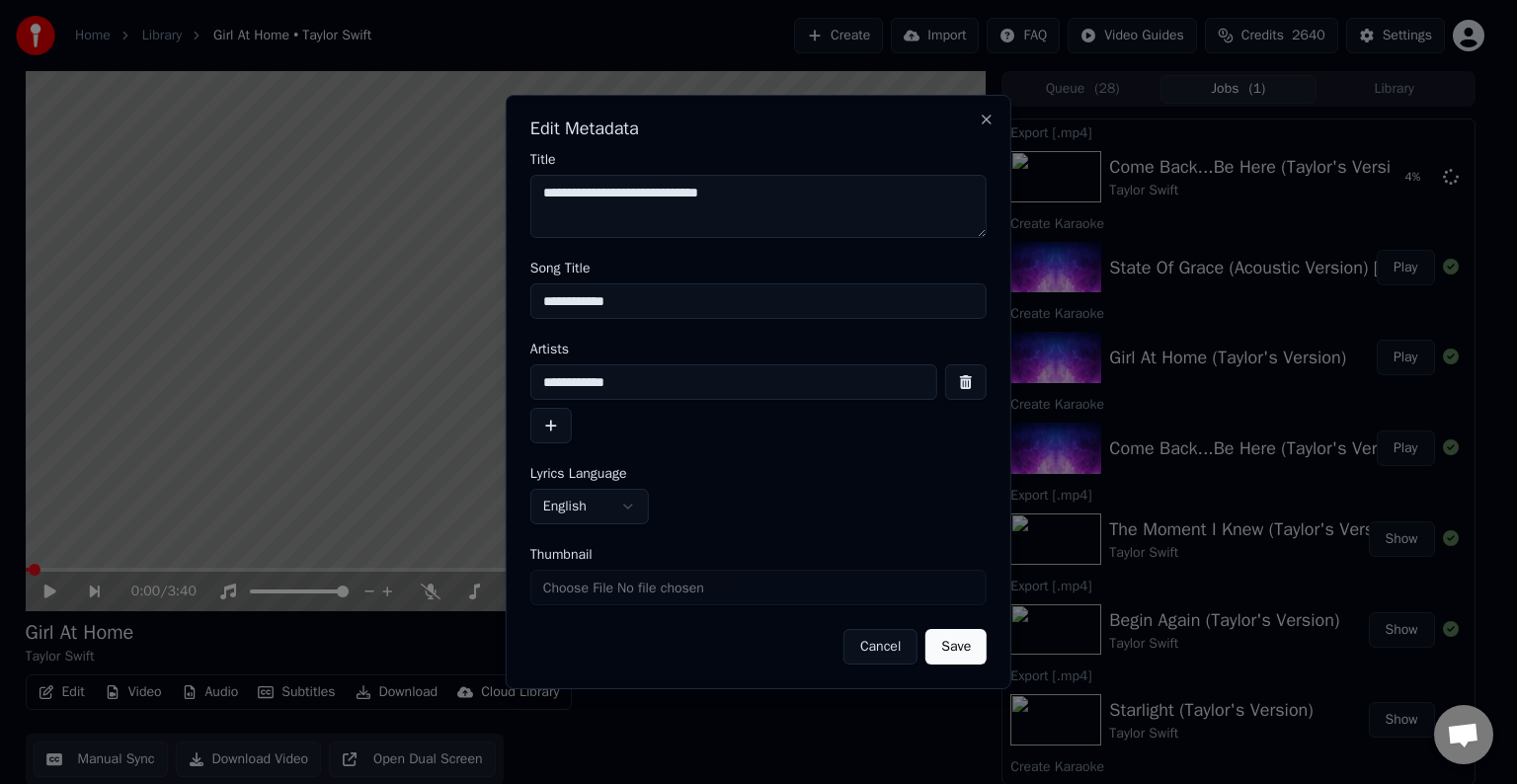 click on "**********" at bounding box center [758, 301] 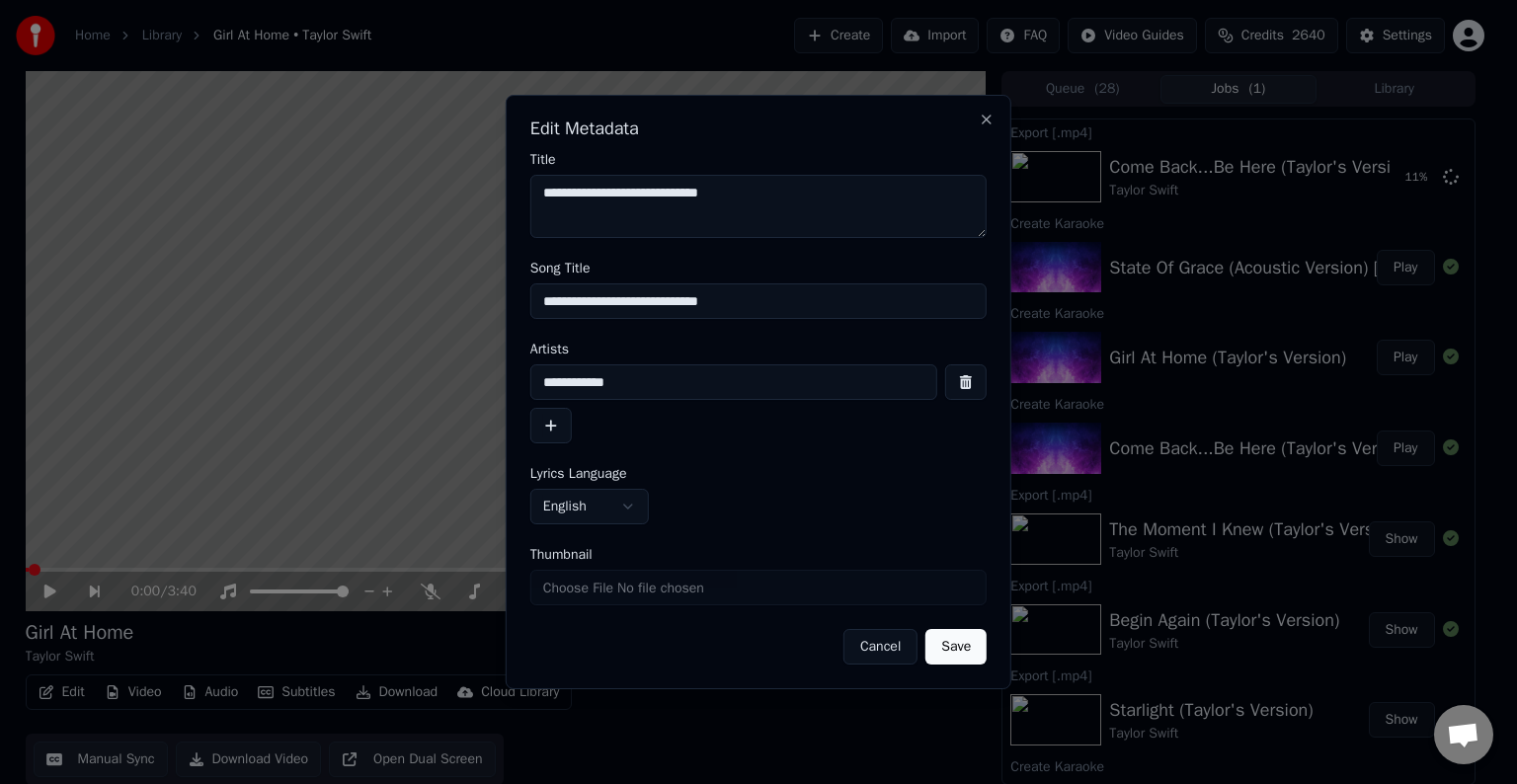 type on "**********" 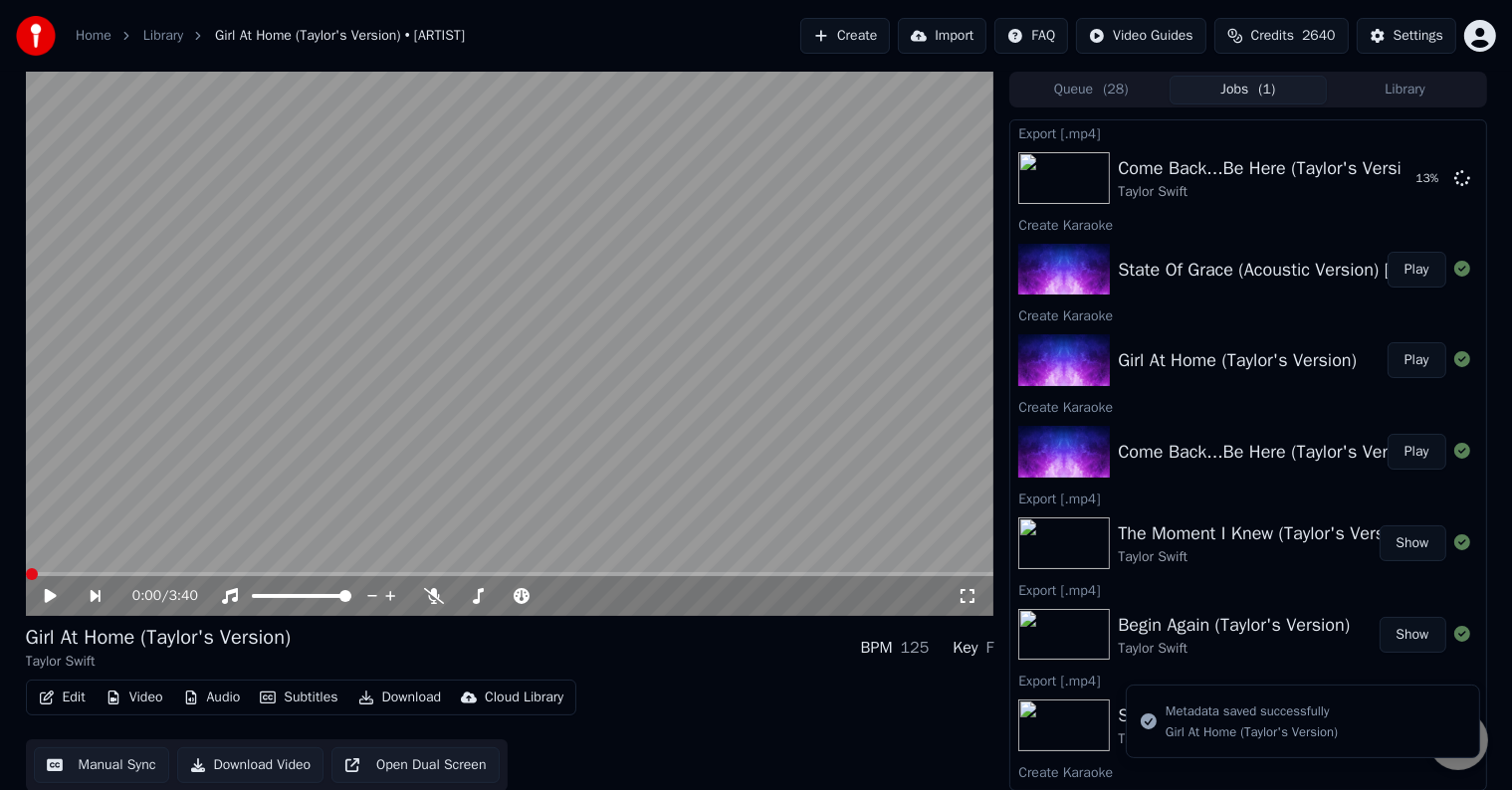 click on "Edit" at bounding box center (62, 697) 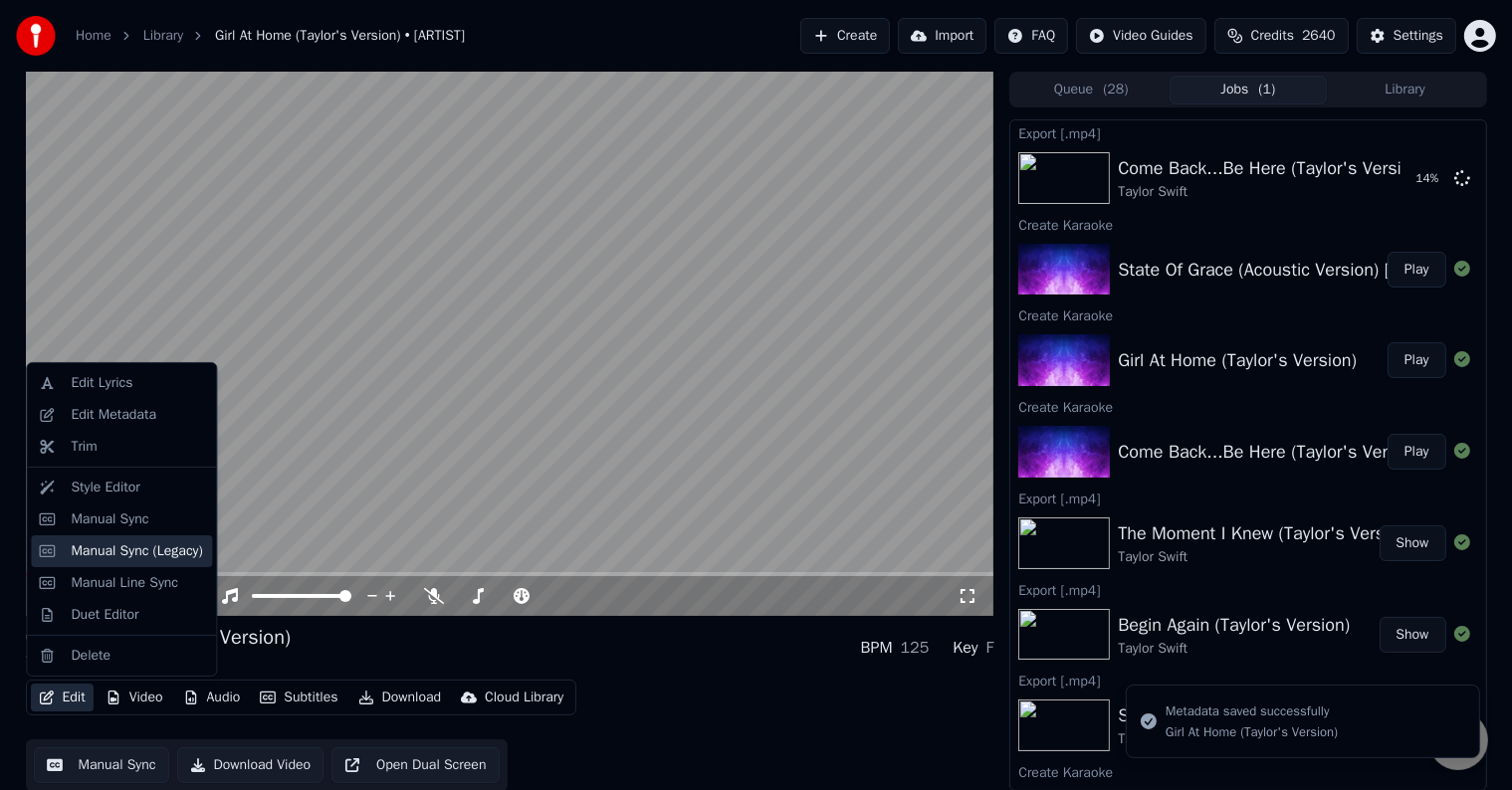 click on "Manual Sync (Legacy)" at bounding box center [136, 551] 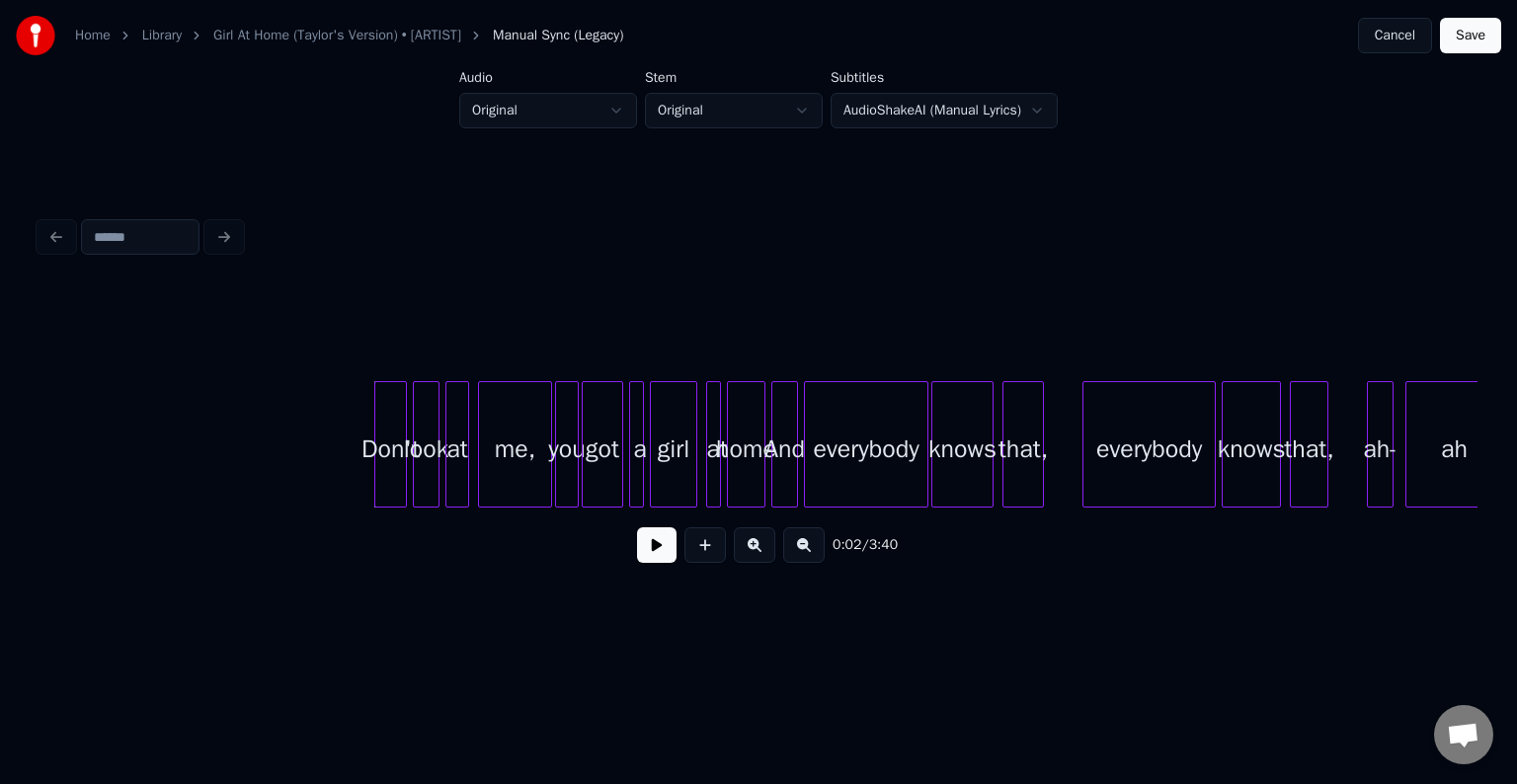 click at bounding box center [657, 545] 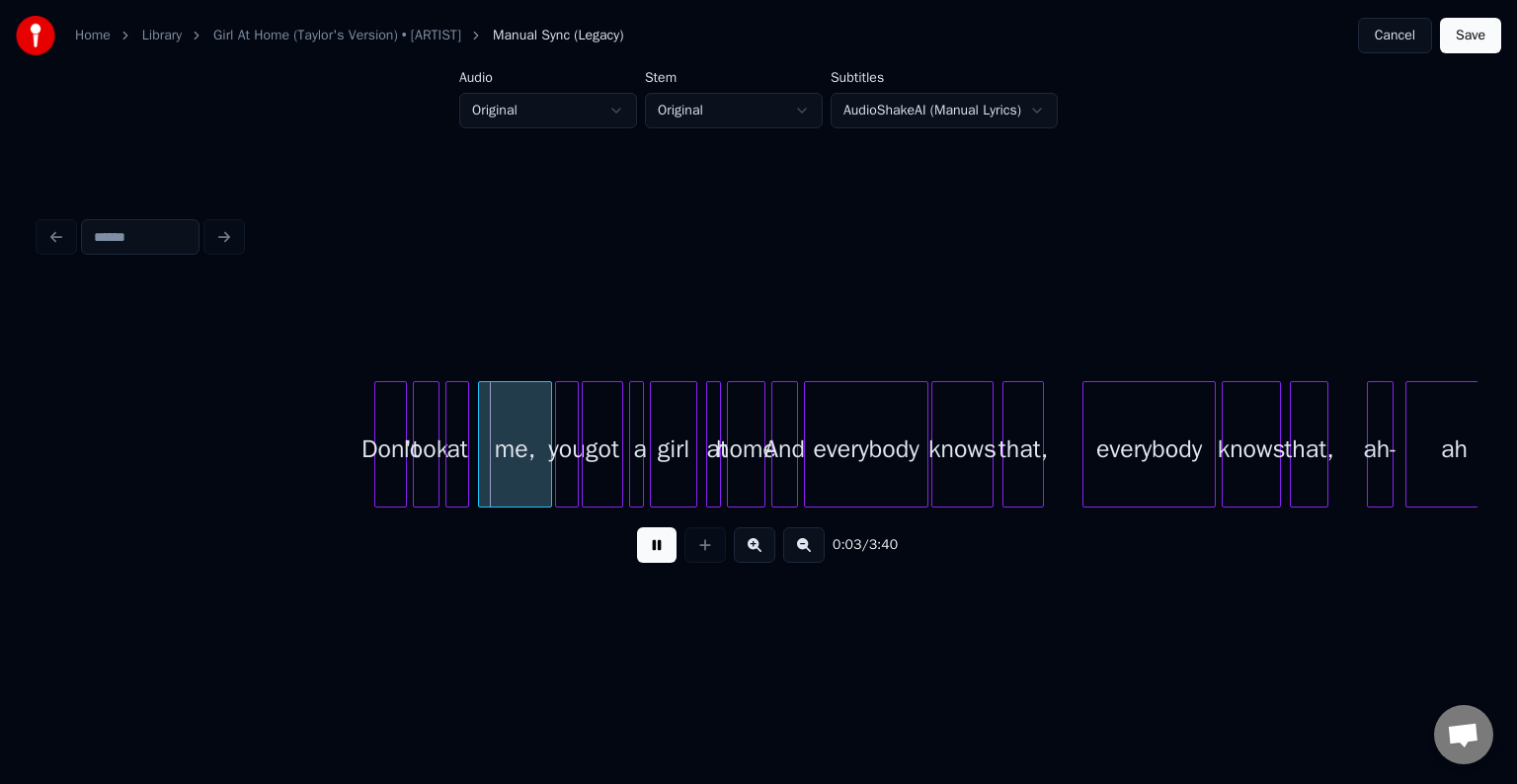 type 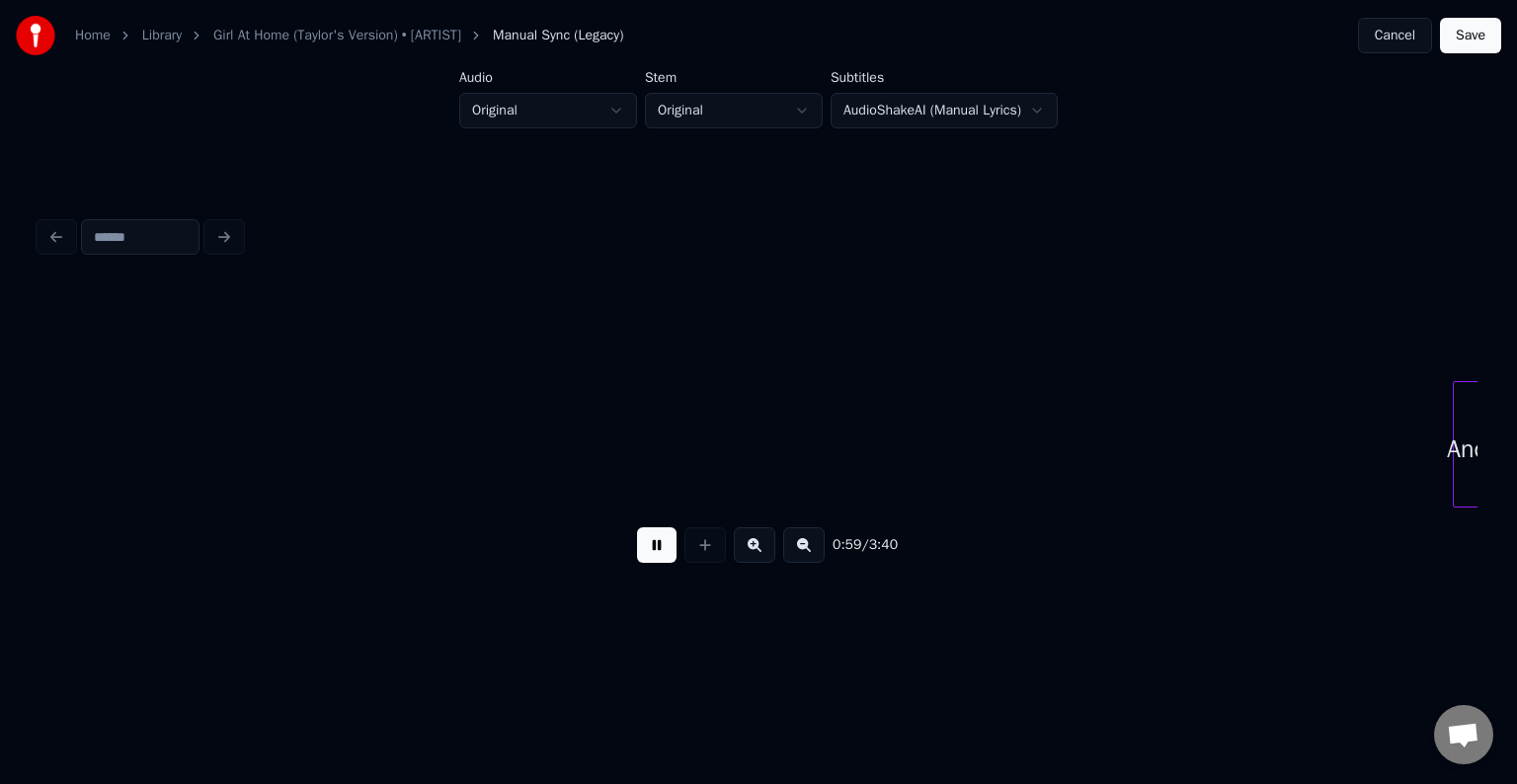 scroll, scrollTop: 0, scrollLeft: 8719, axis: horizontal 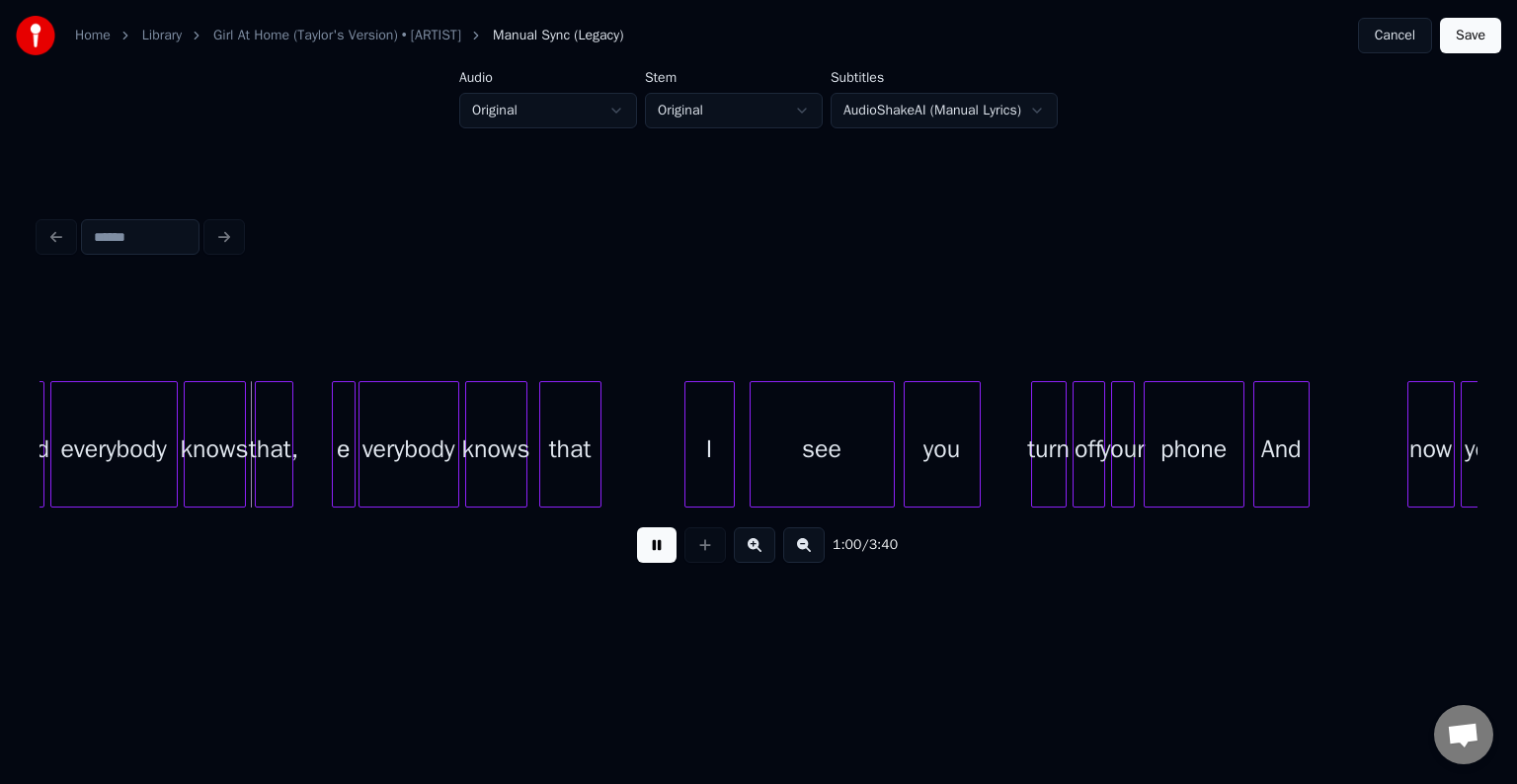 click at bounding box center [657, 545] 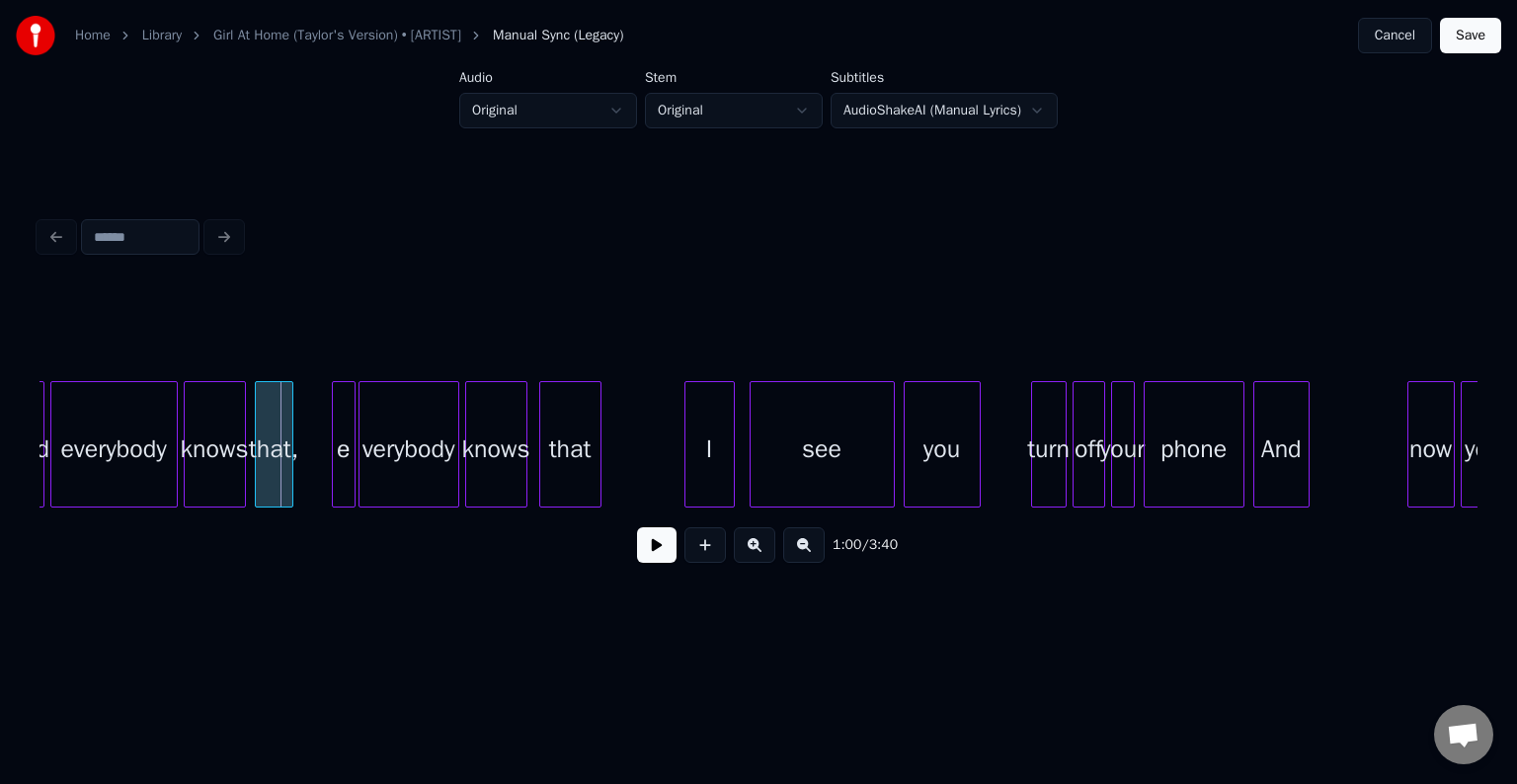 click at bounding box center (336, 444) 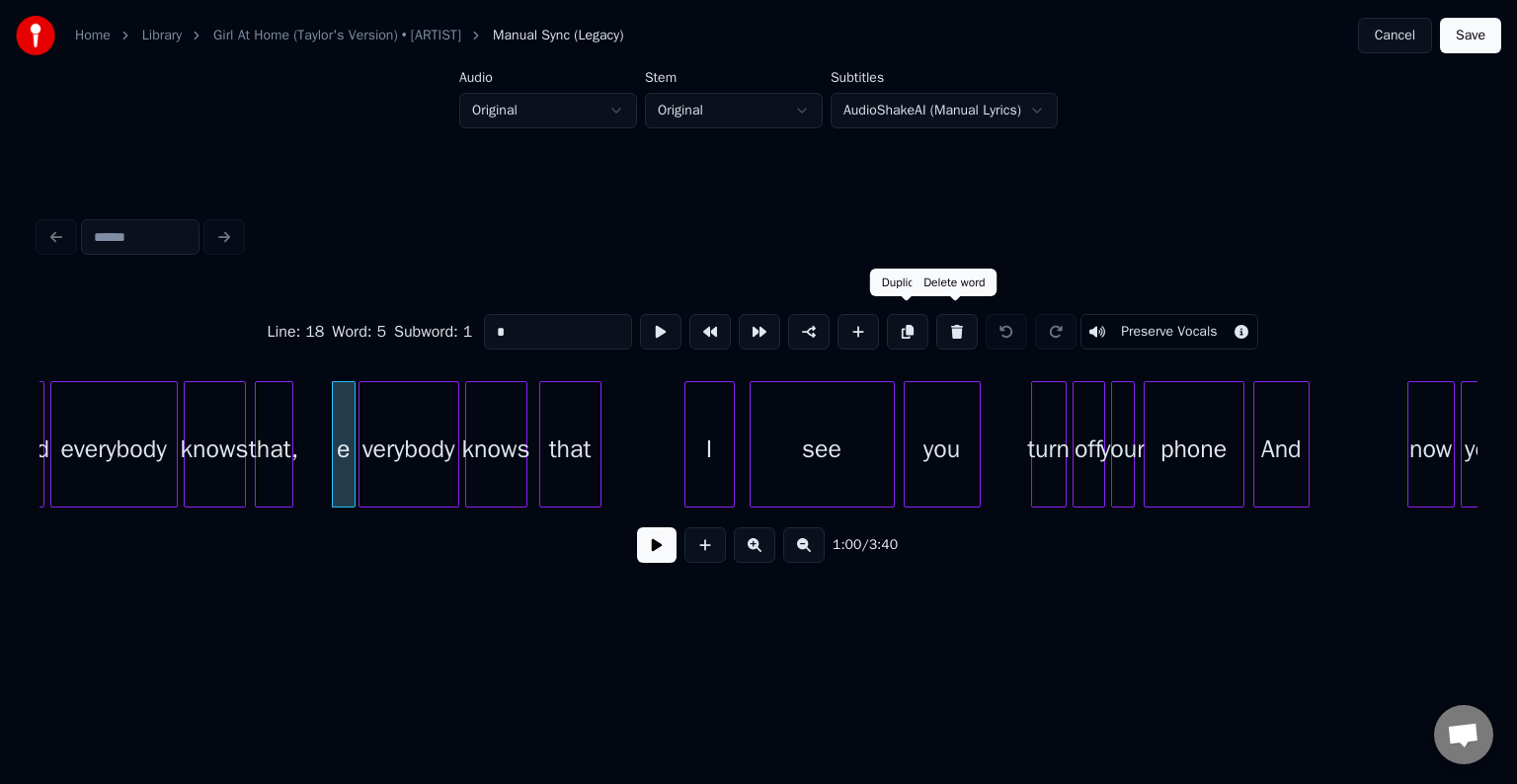 click at bounding box center [957, 332] 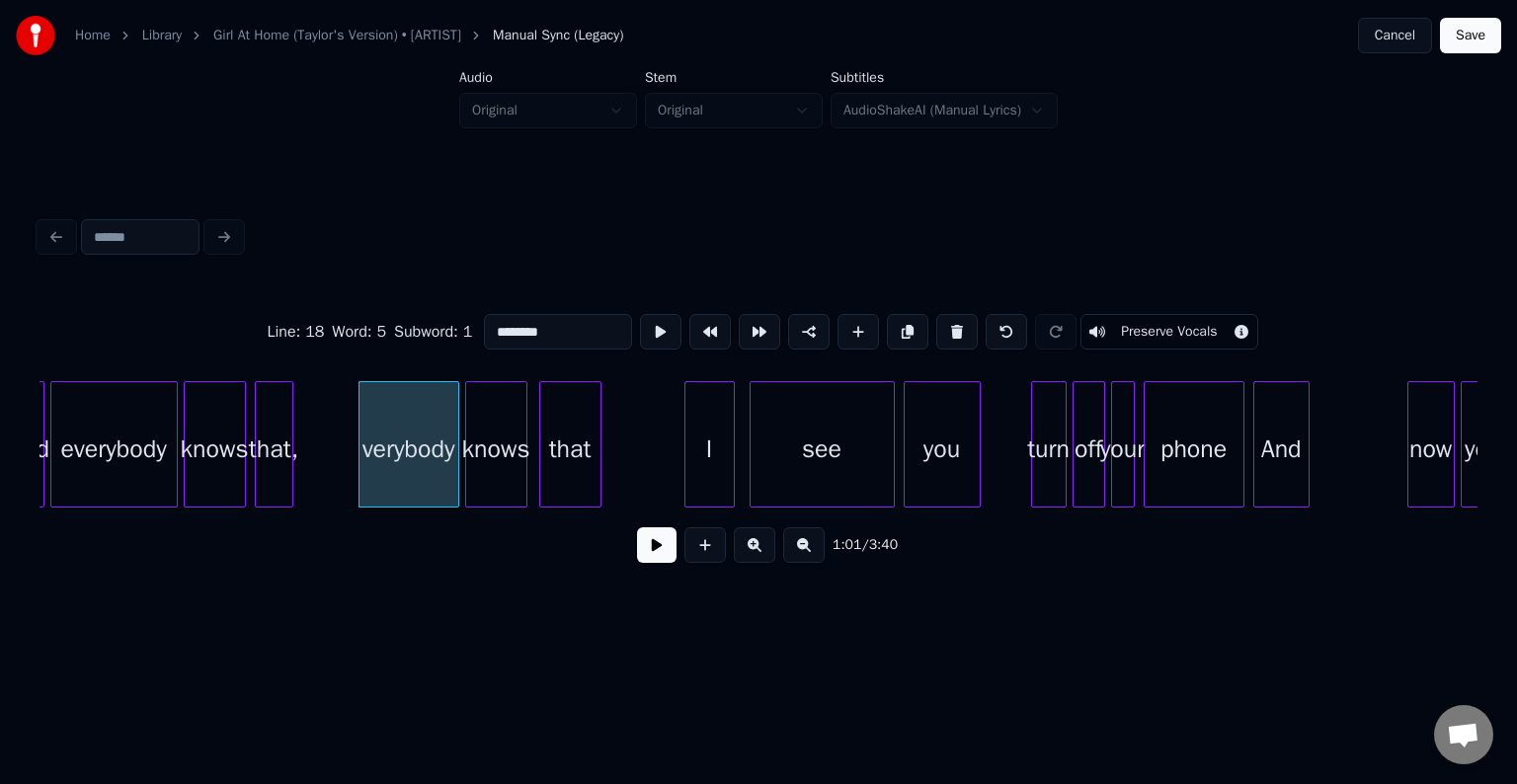 click on "********" at bounding box center (558, 332) 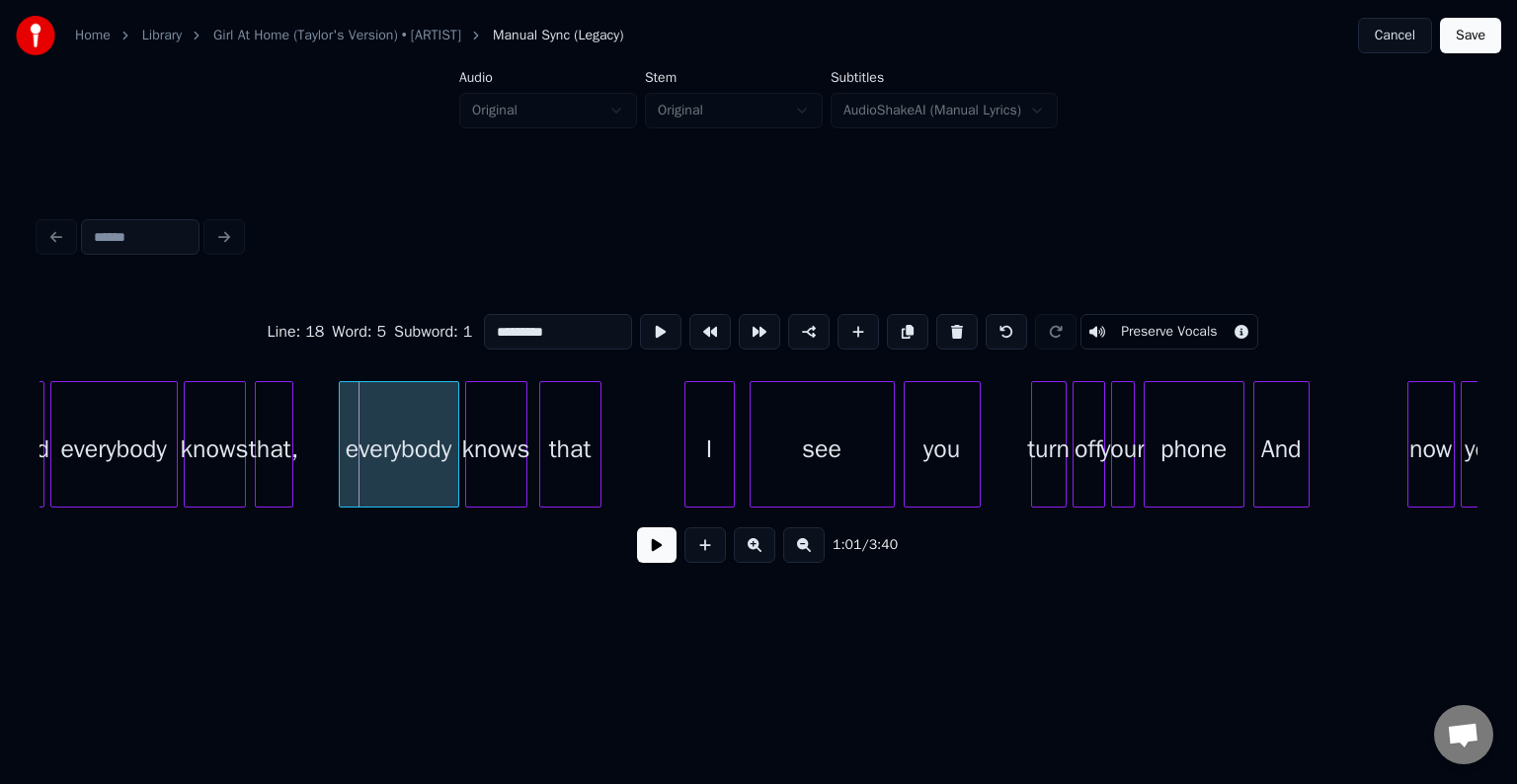 click at bounding box center (343, 444) 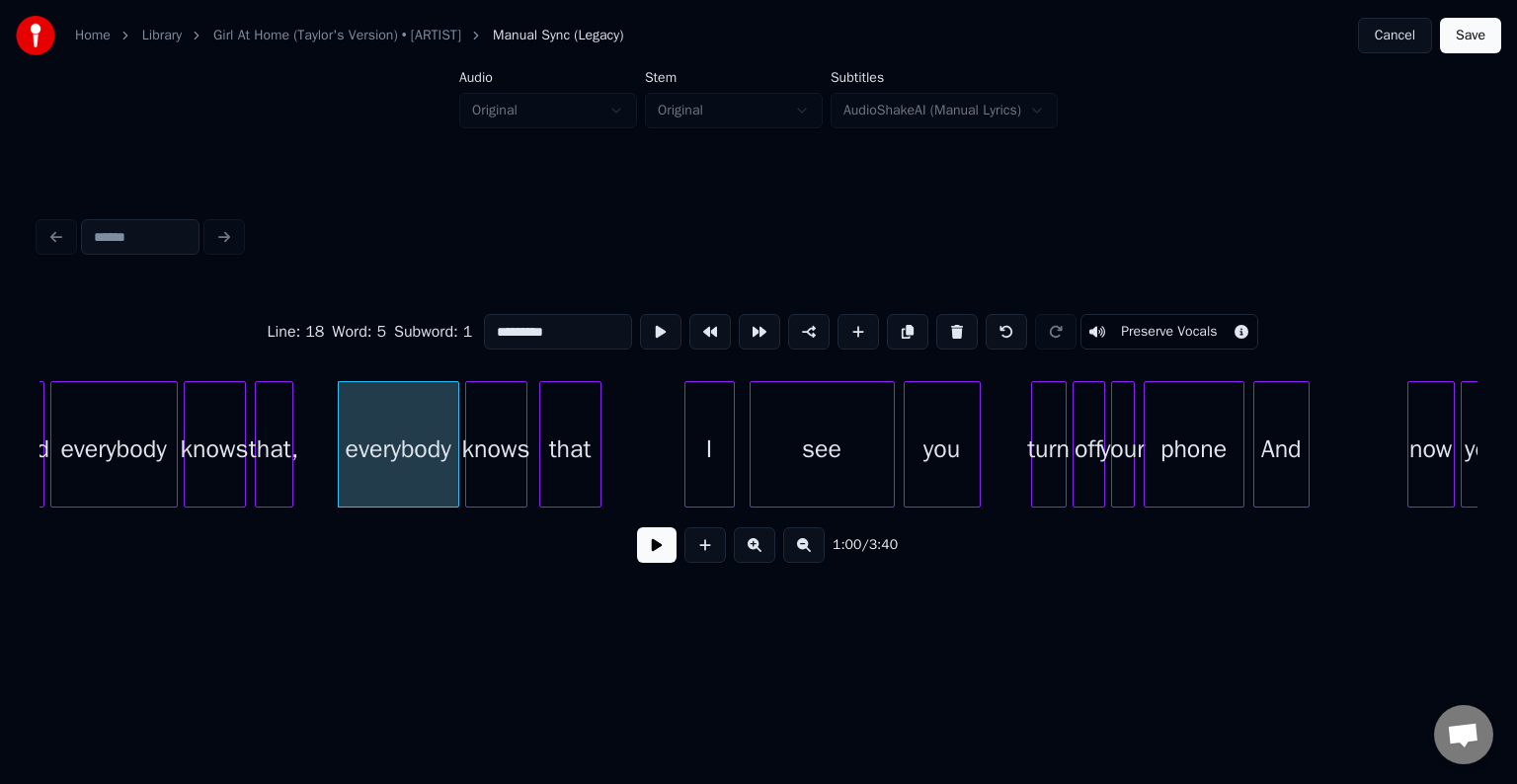 type on "*********" 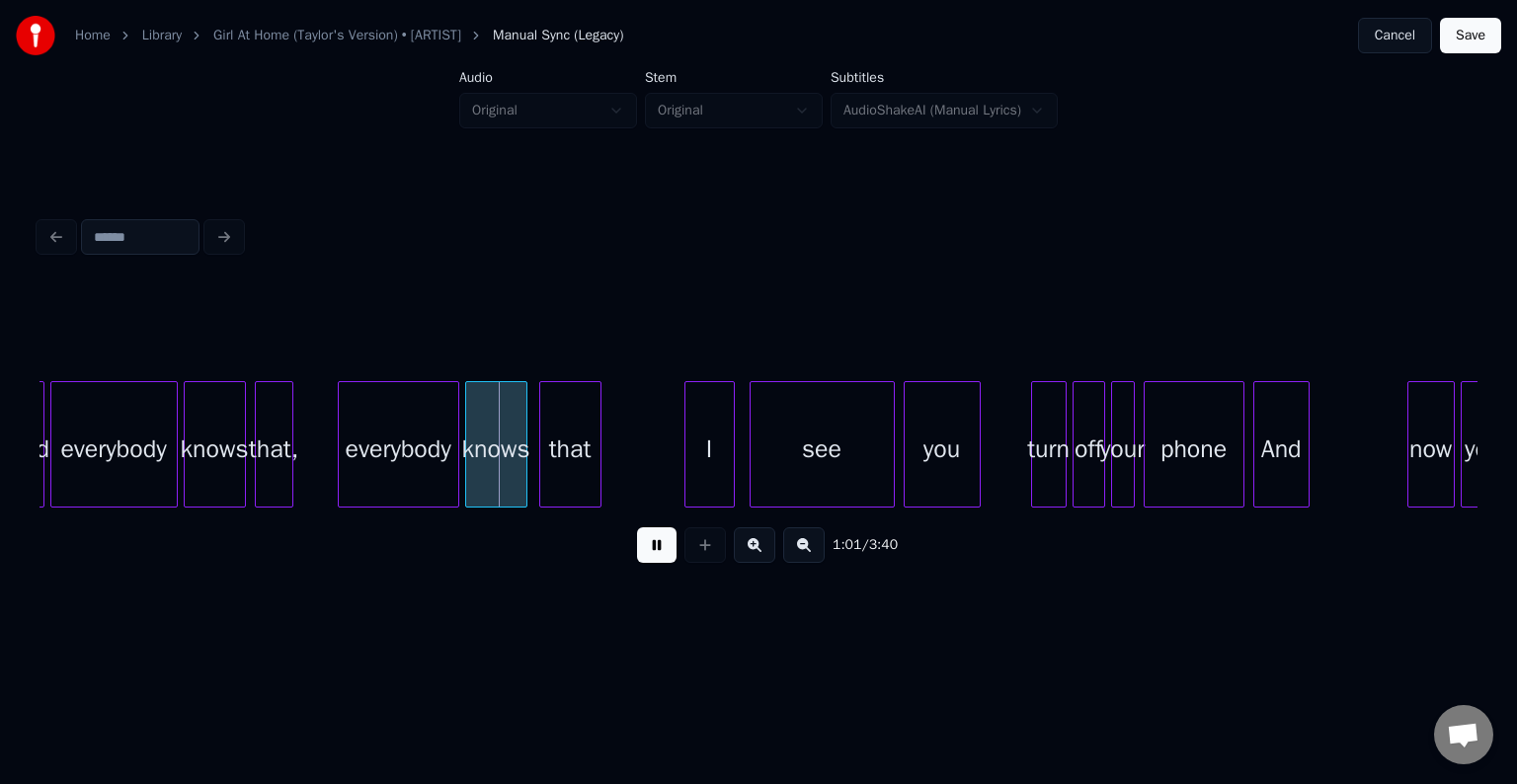 click at bounding box center (657, 545) 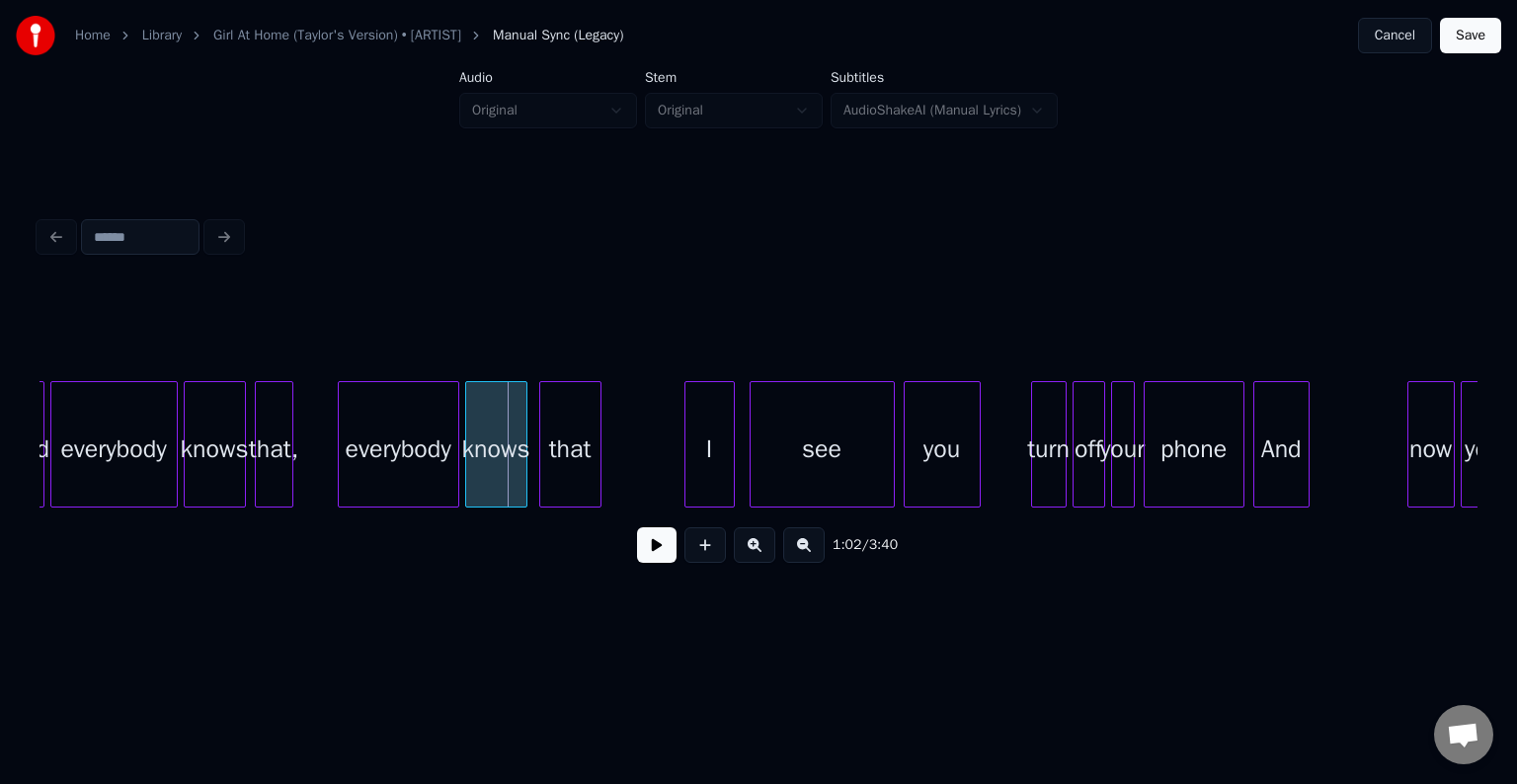 click at bounding box center [188, 444] 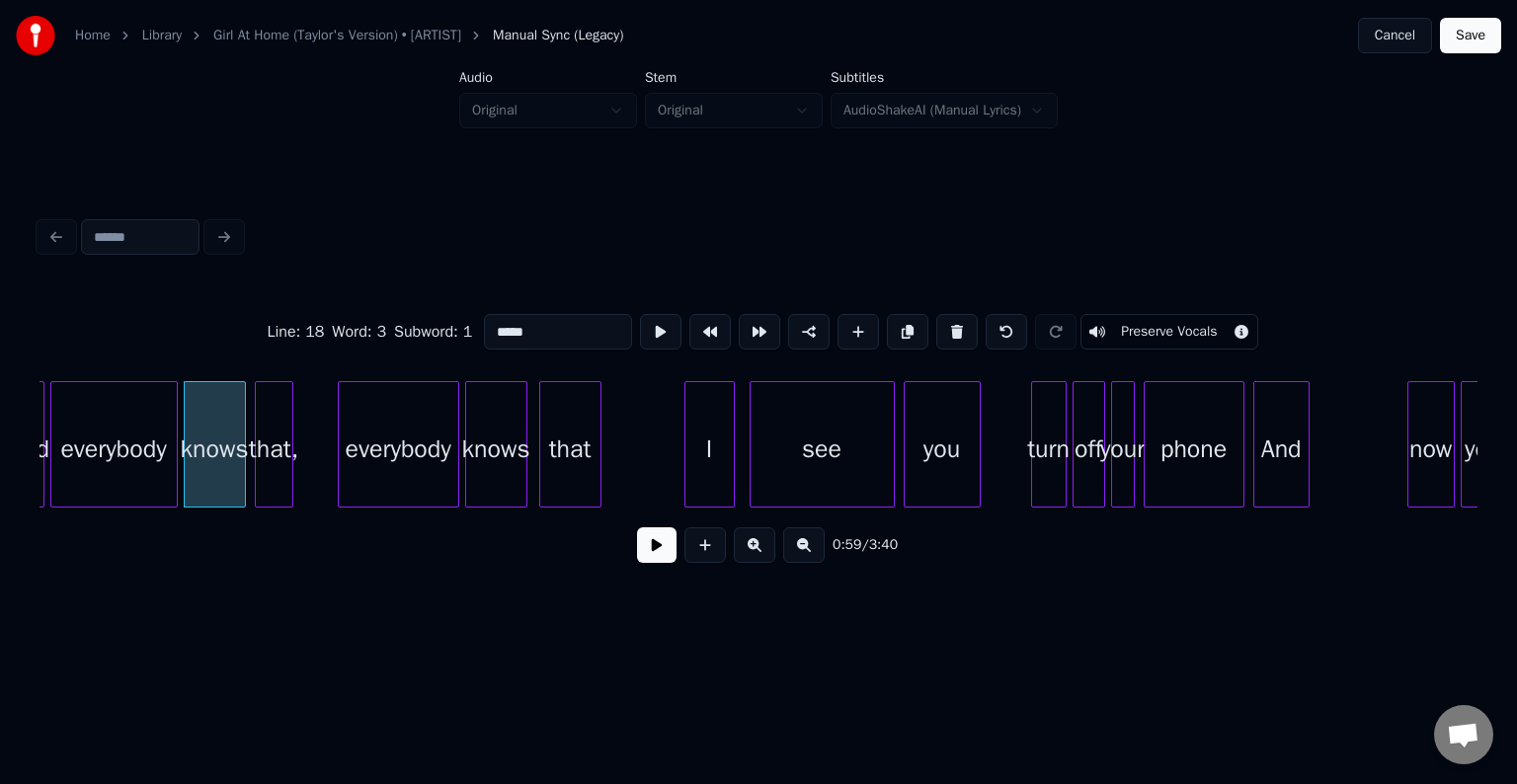 click at bounding box center (657, 545) 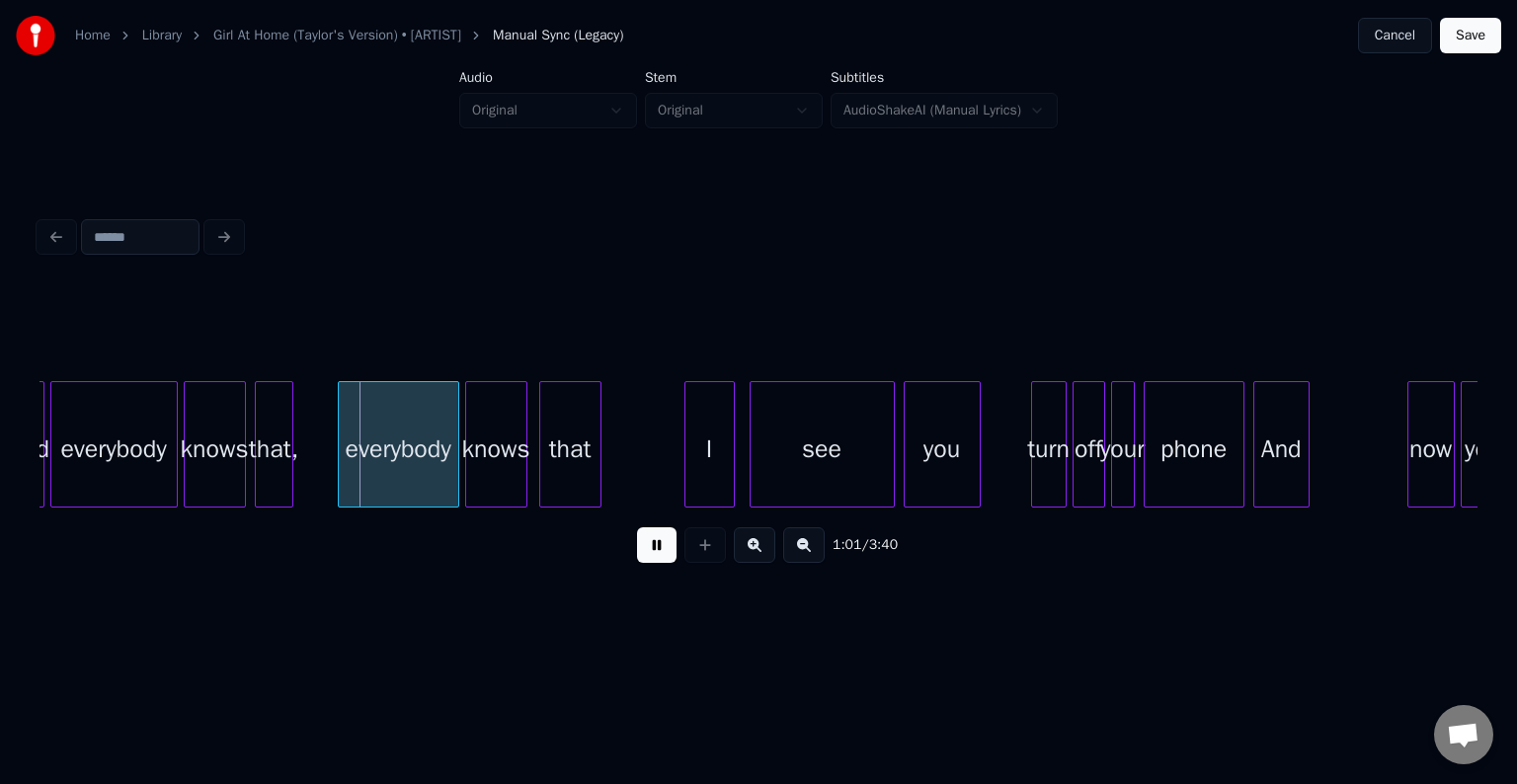 click at bounding box center [657, 545] 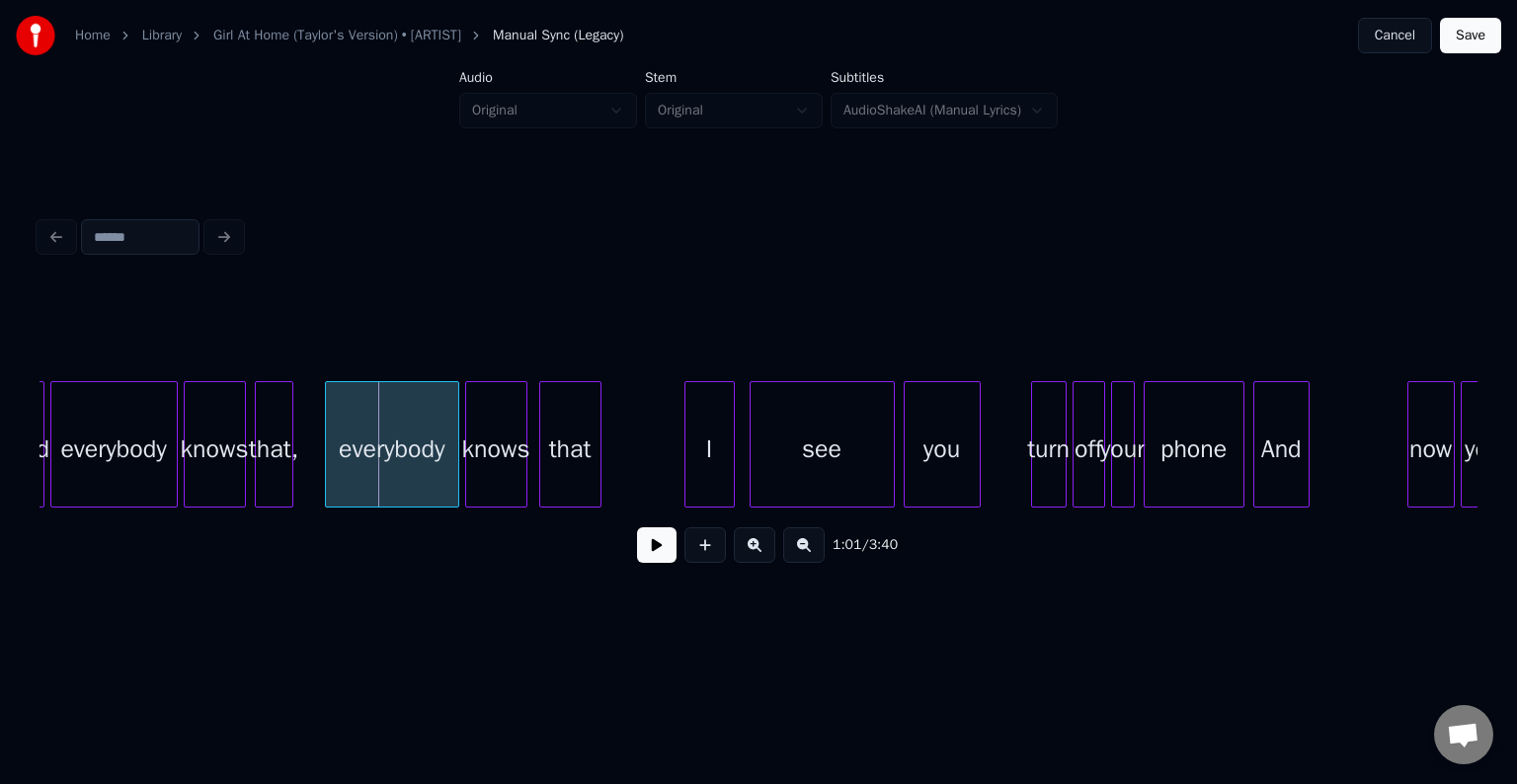 click at bounding box center [329, 444] 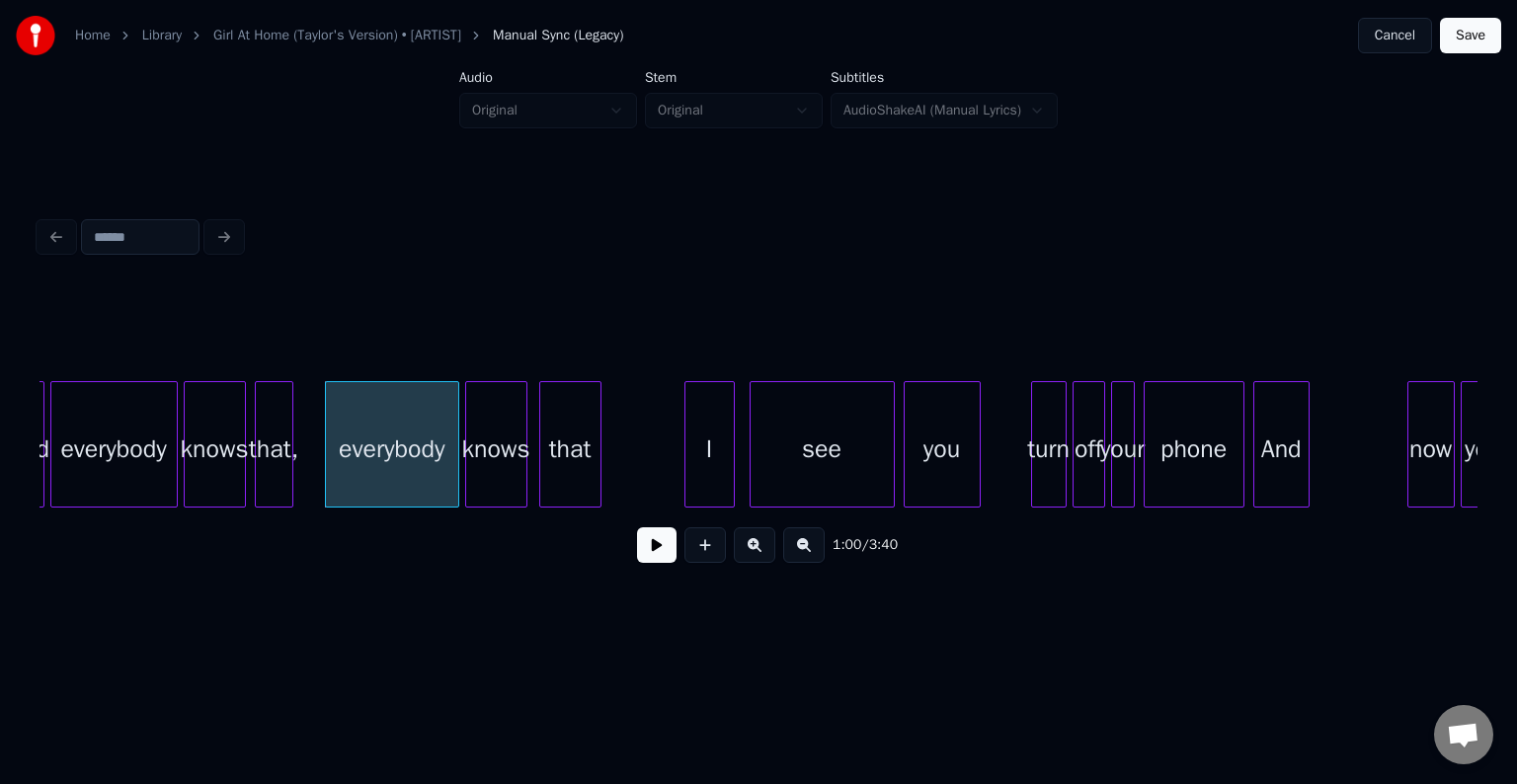 click on "knows" at bounding box center (214, 444) 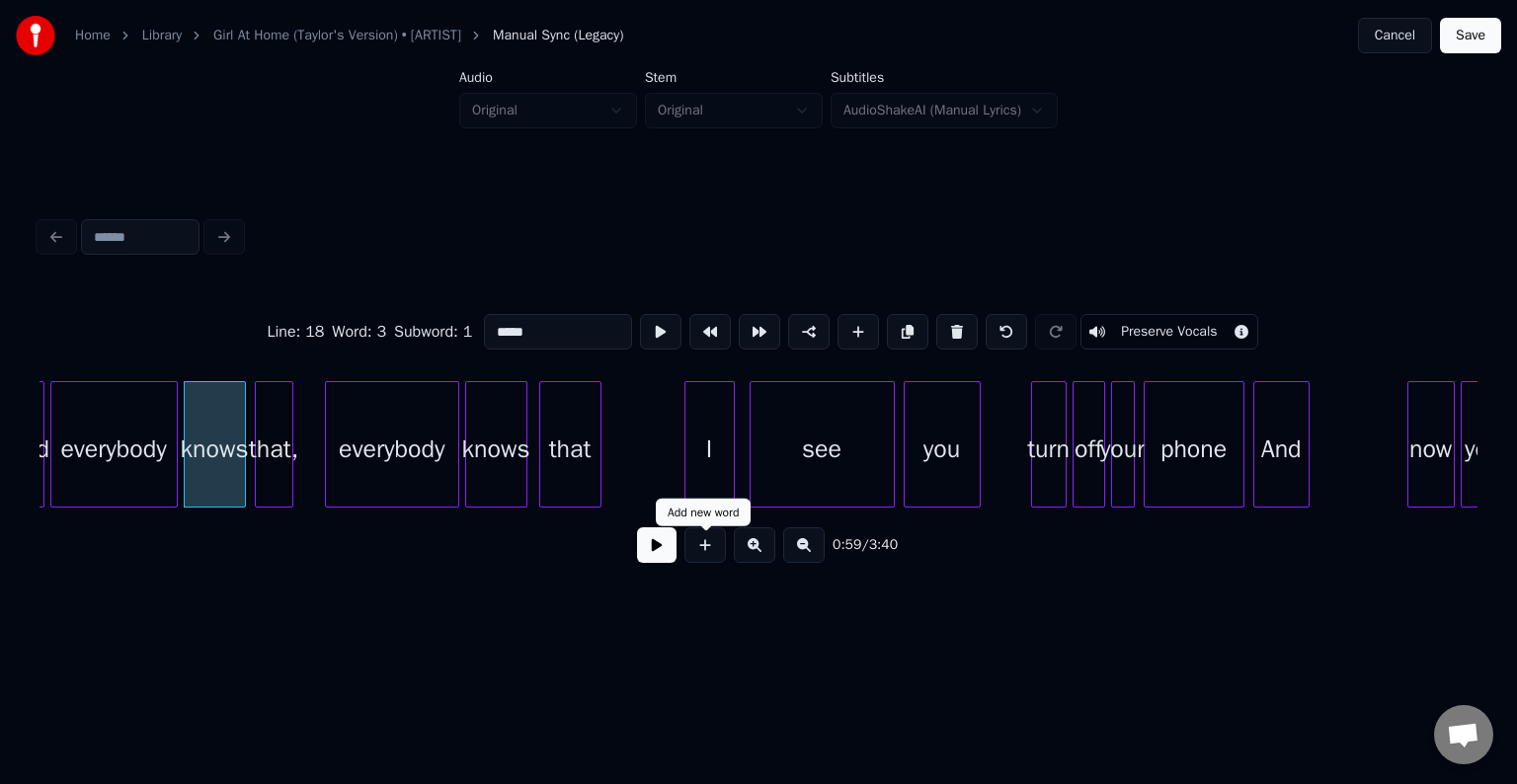 click on "0:59  /  3:40" at bounding box center (758, 545) 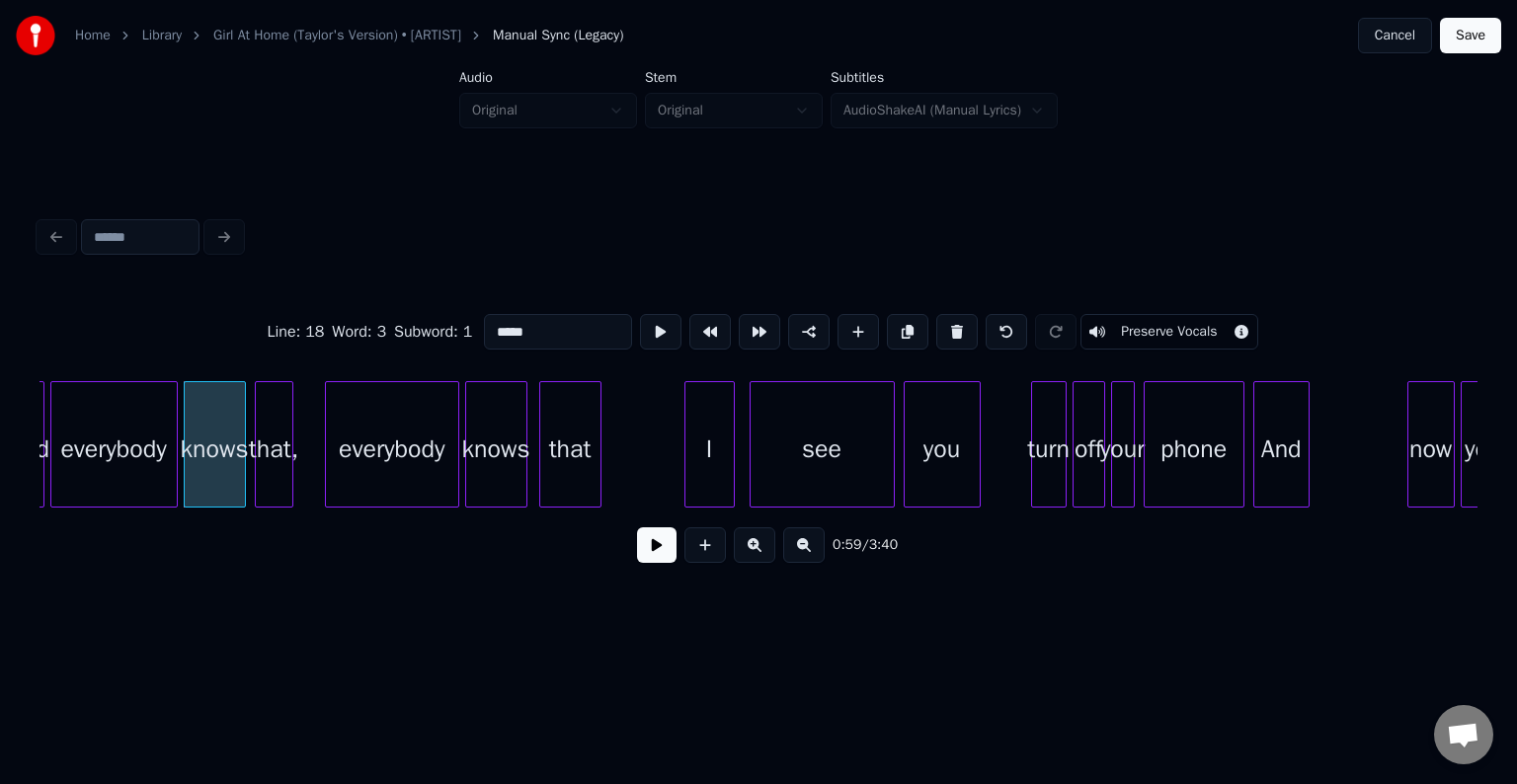 click at bounding box center [657, 545] 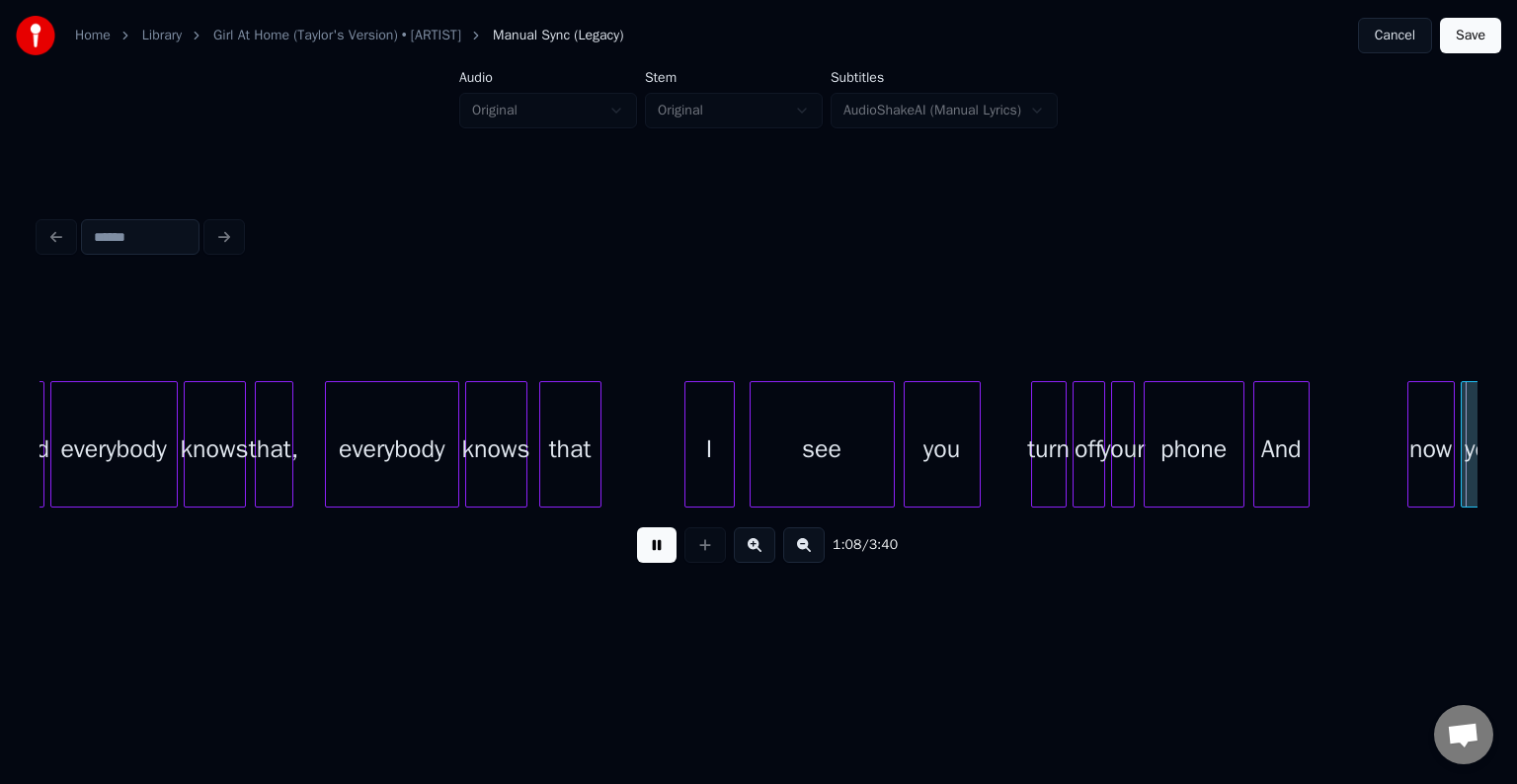 click at bounding box center [657, 545] 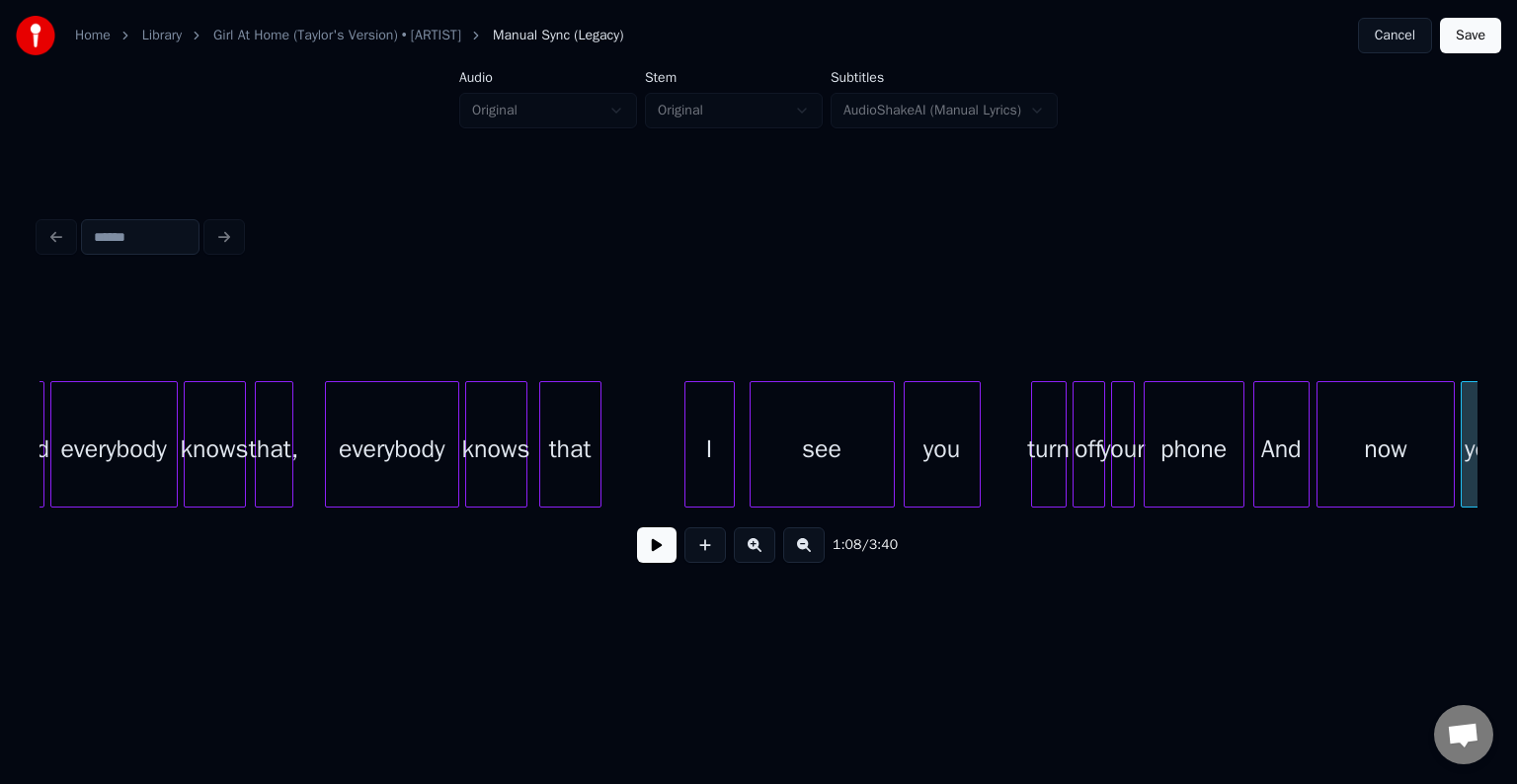 click at bounding box center [1320, 444] 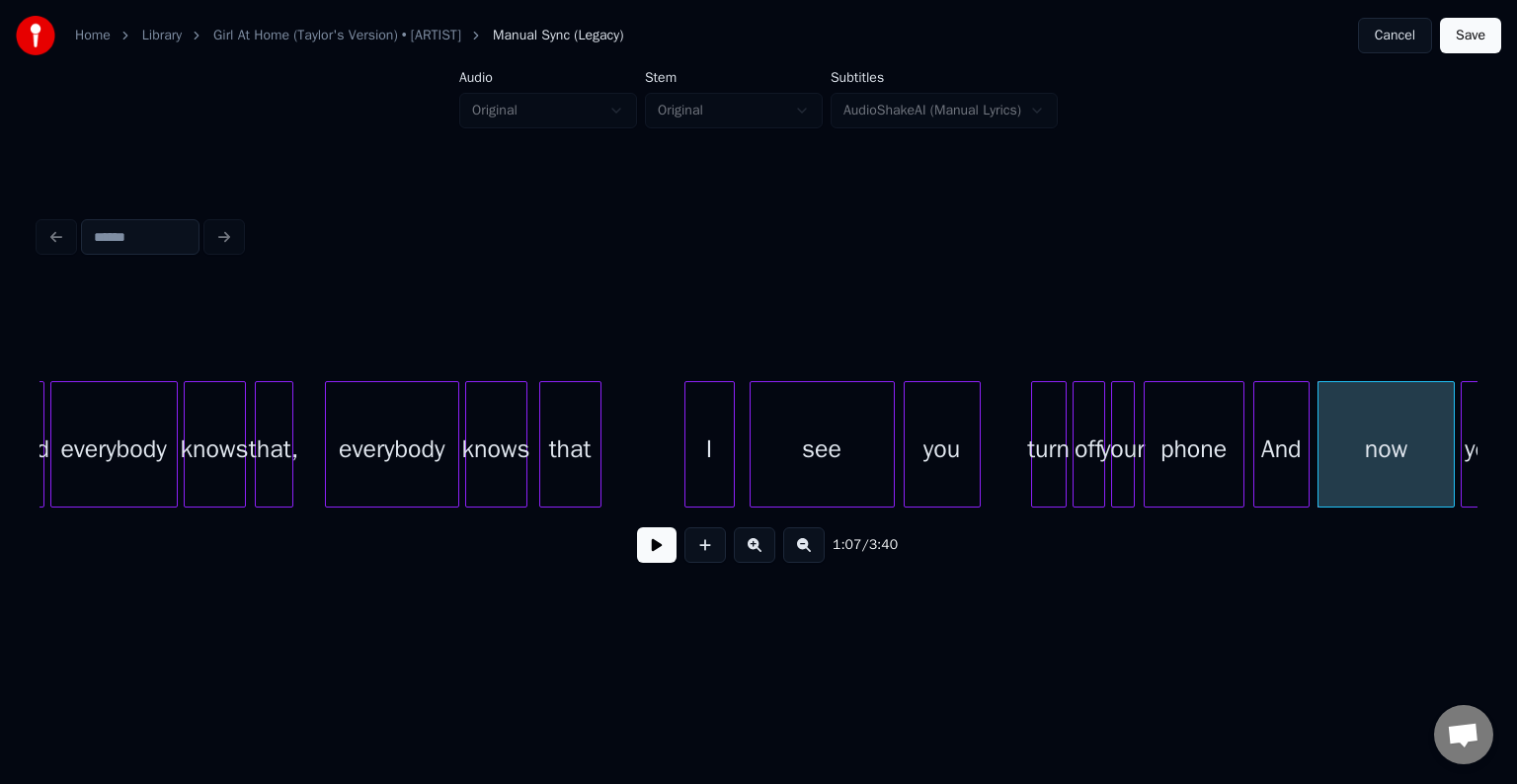 click on "And" at bounding box center (1281, 449) 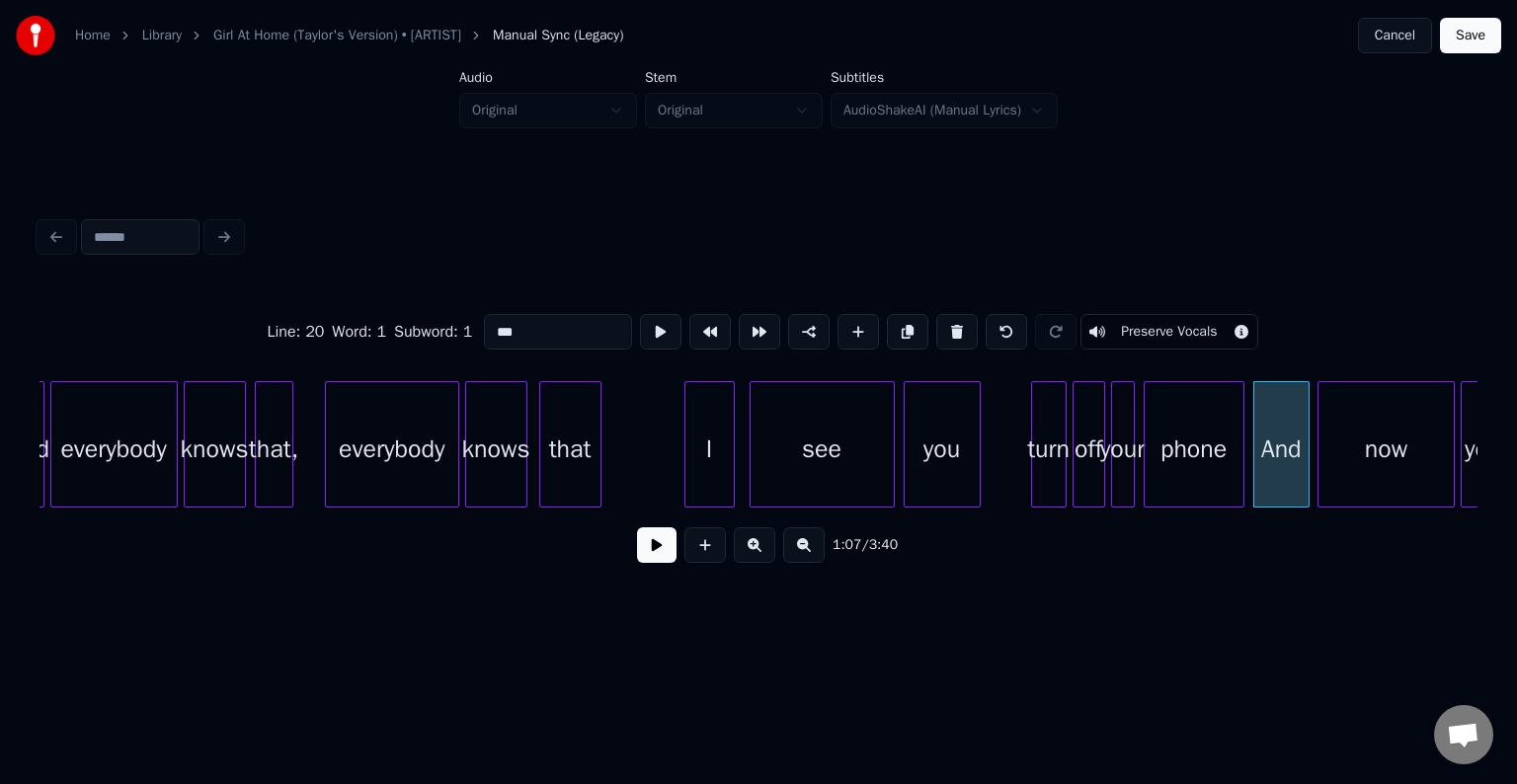 click at bounding box center (657, 545) 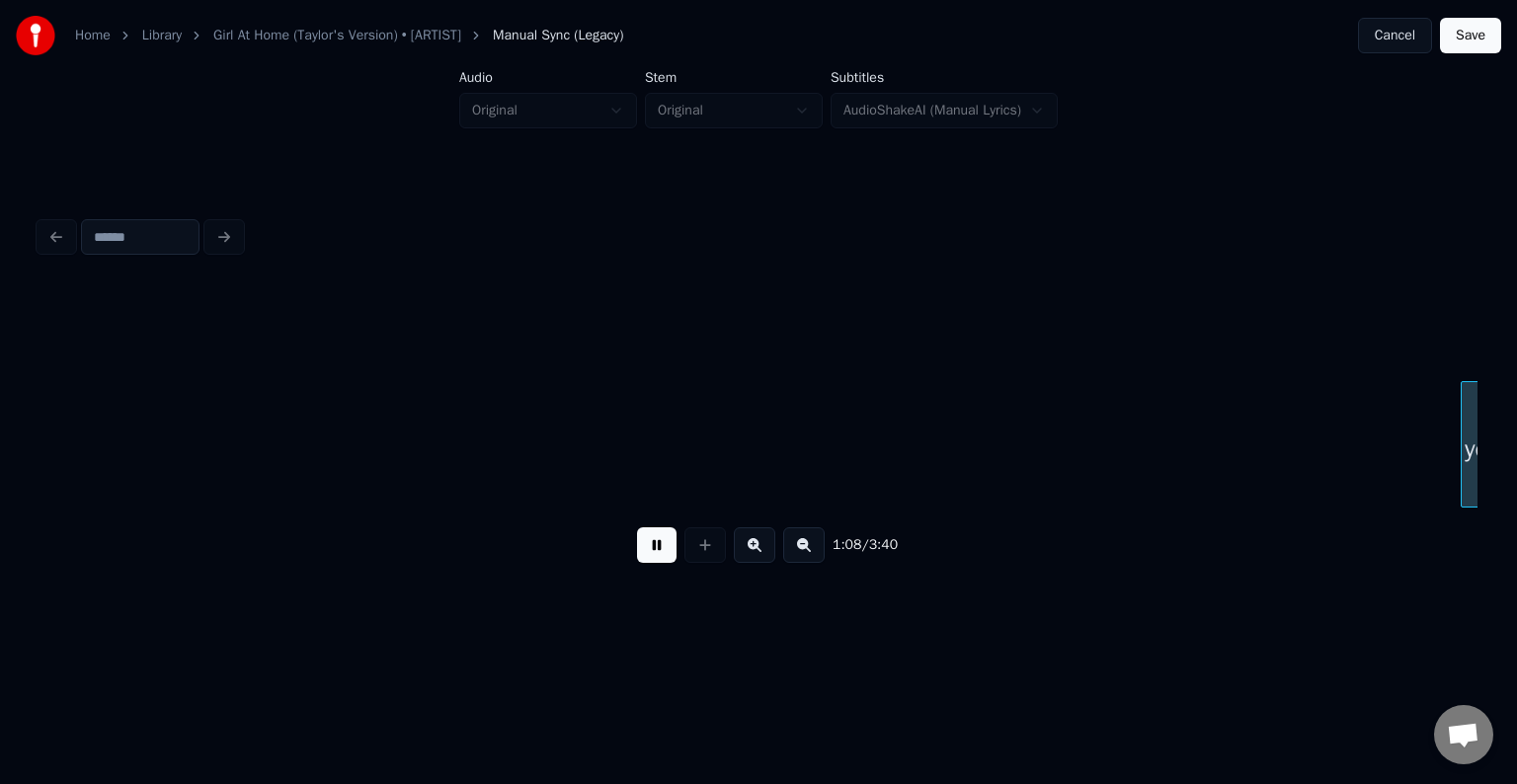 scroll, scrollTop: 0, scrollLeft: 10157, axis: horizontal 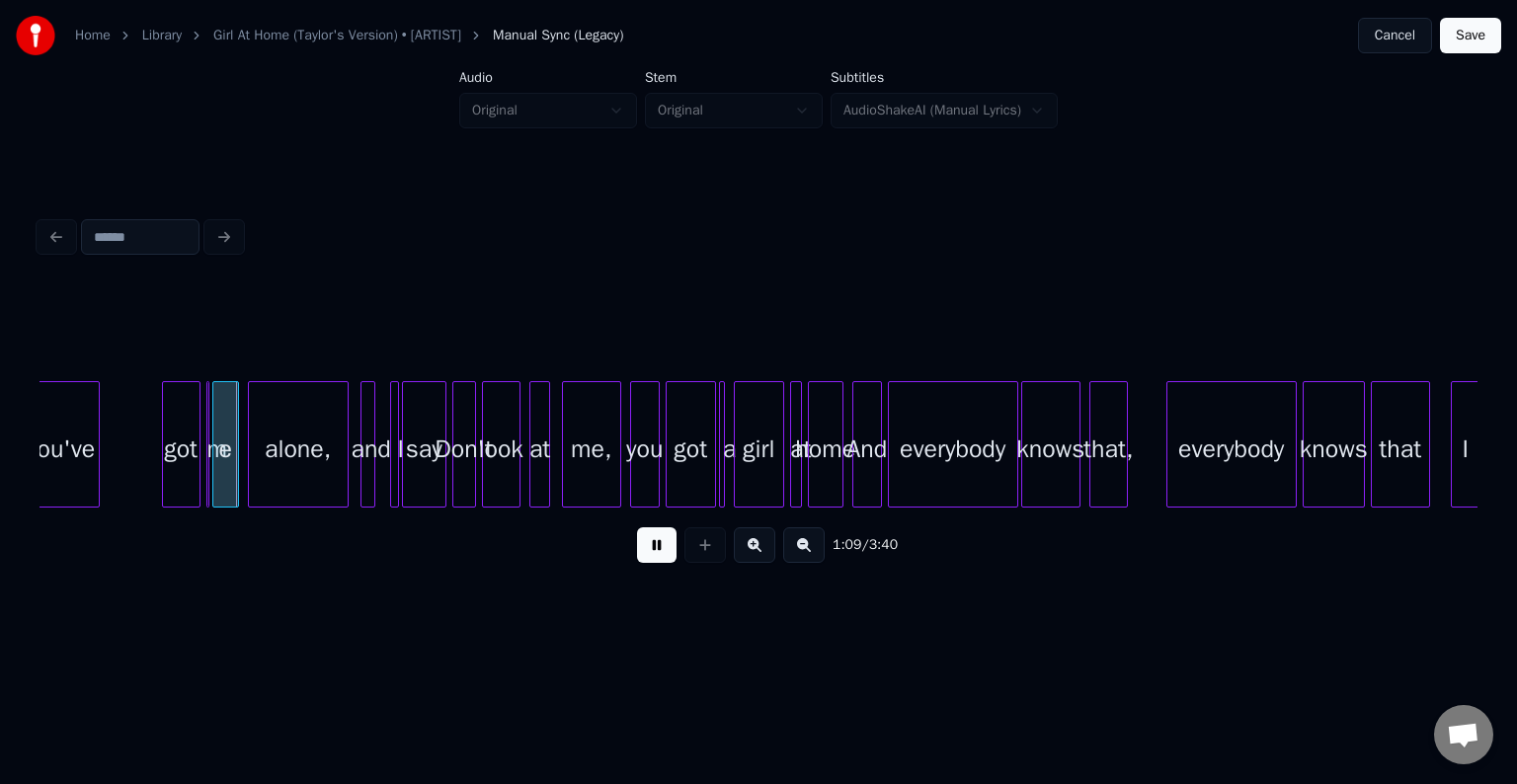 click at bounding box center (657, 545) 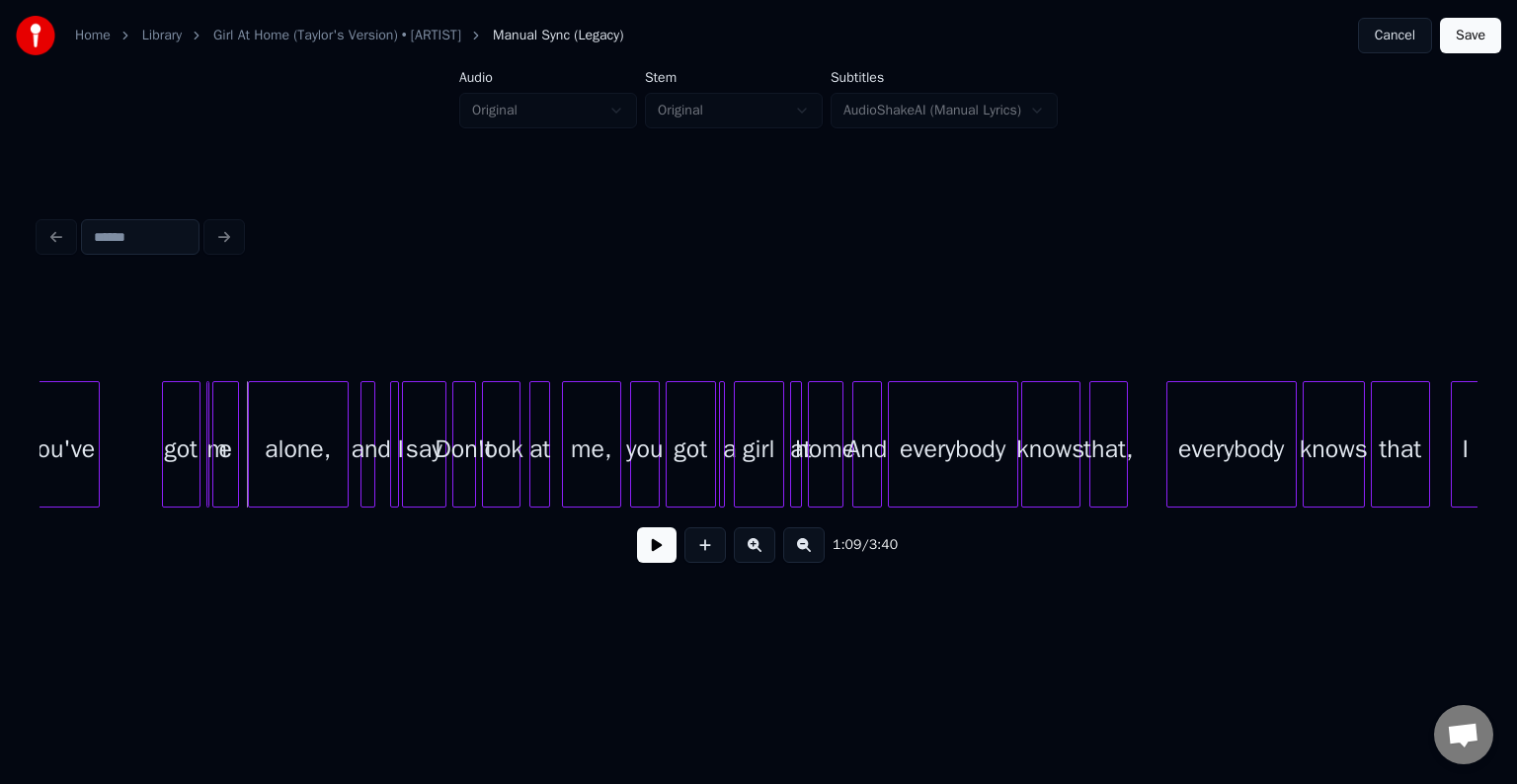 click at bounding box center [210, 444] 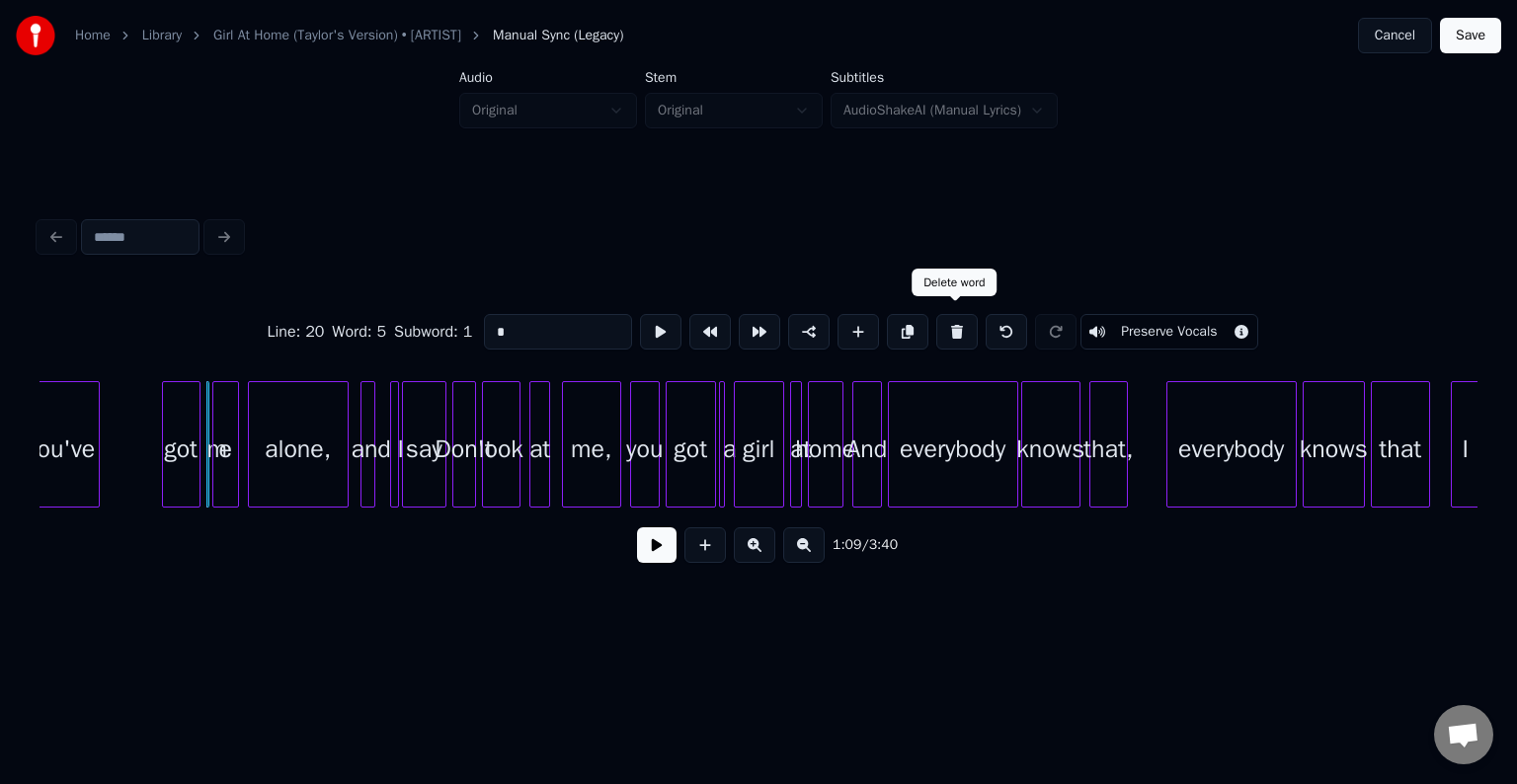 click at bounding box center (957, 332) 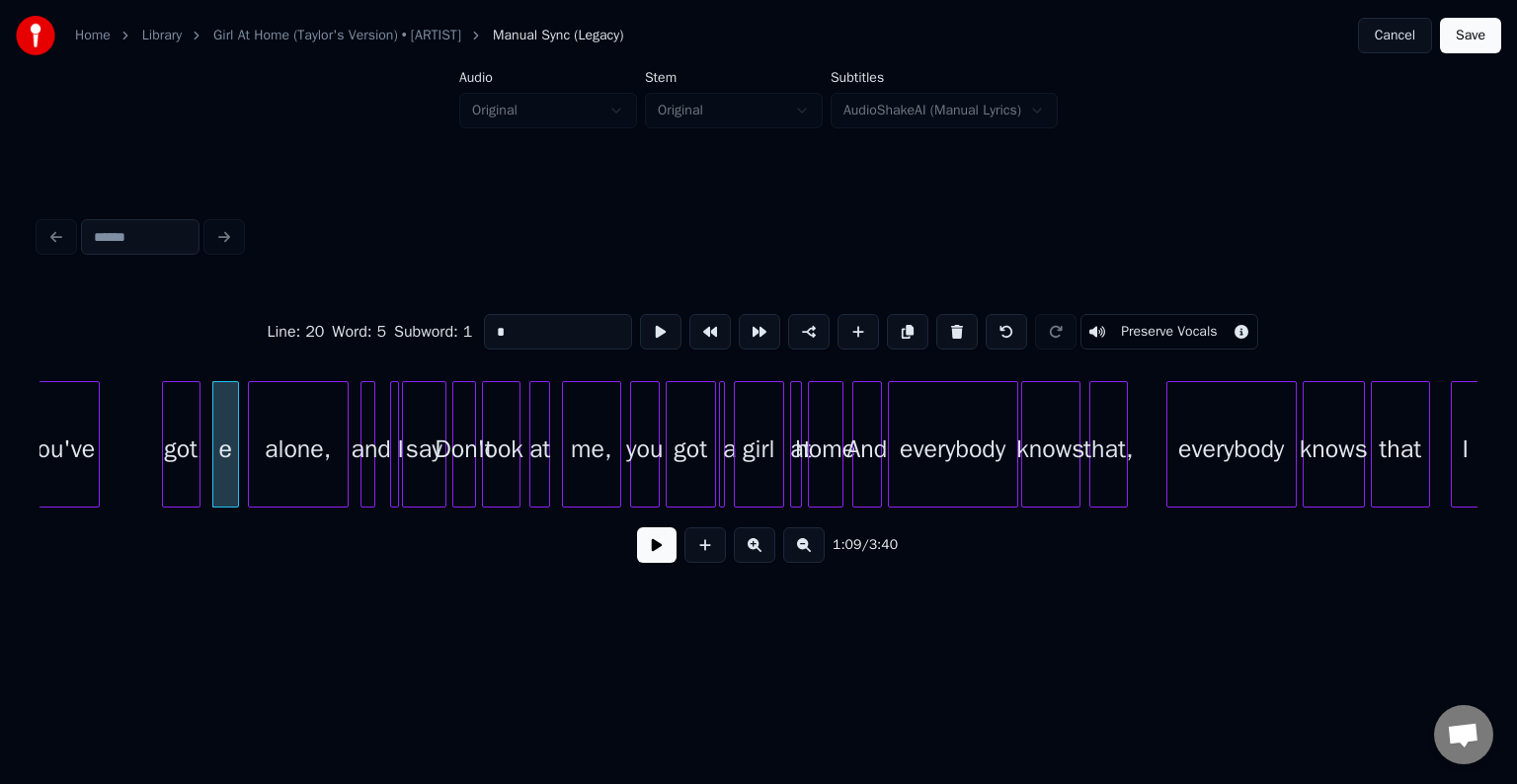 click on "*" at bounding box center (558, 332) 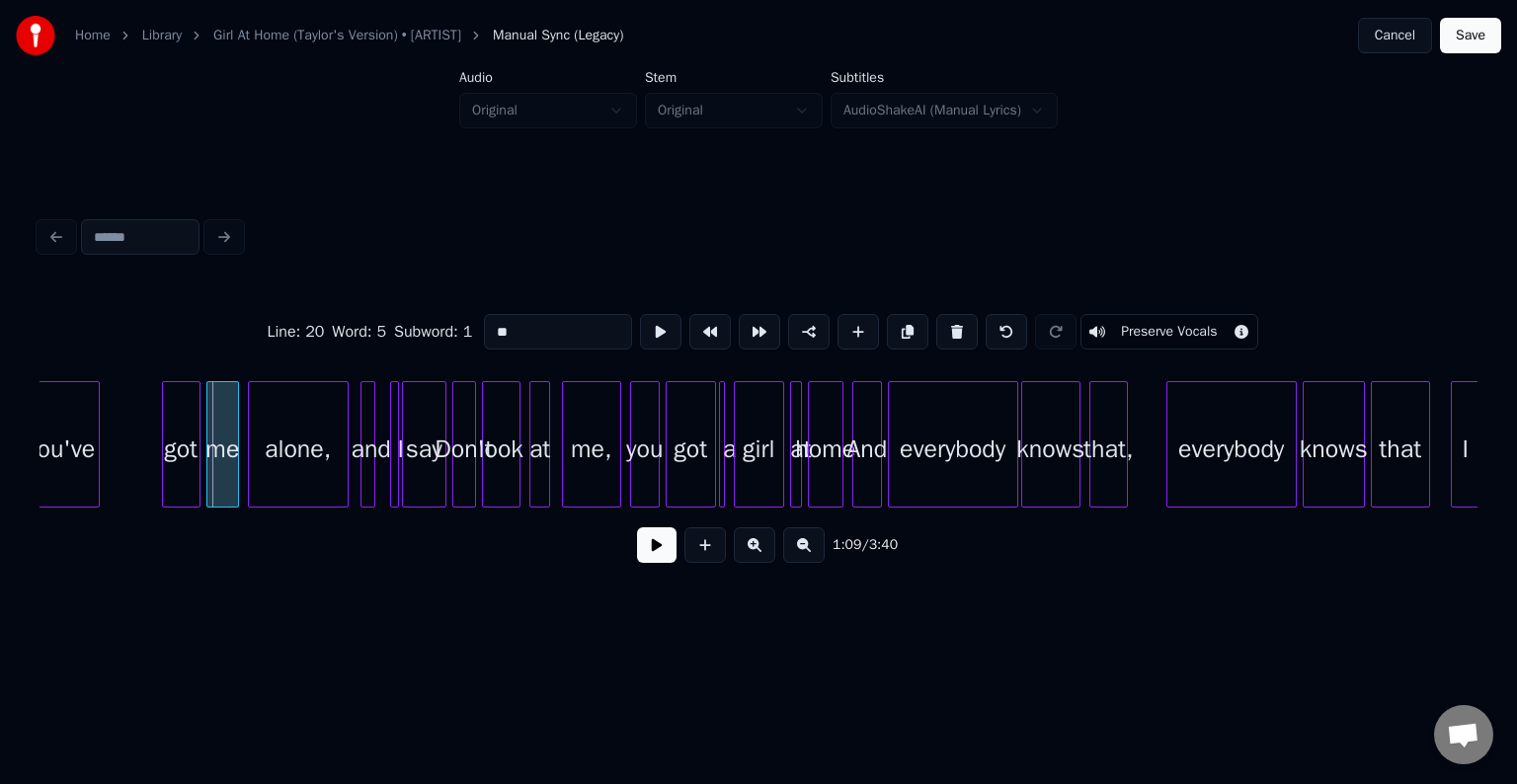 click at bounding box center [210, 444] 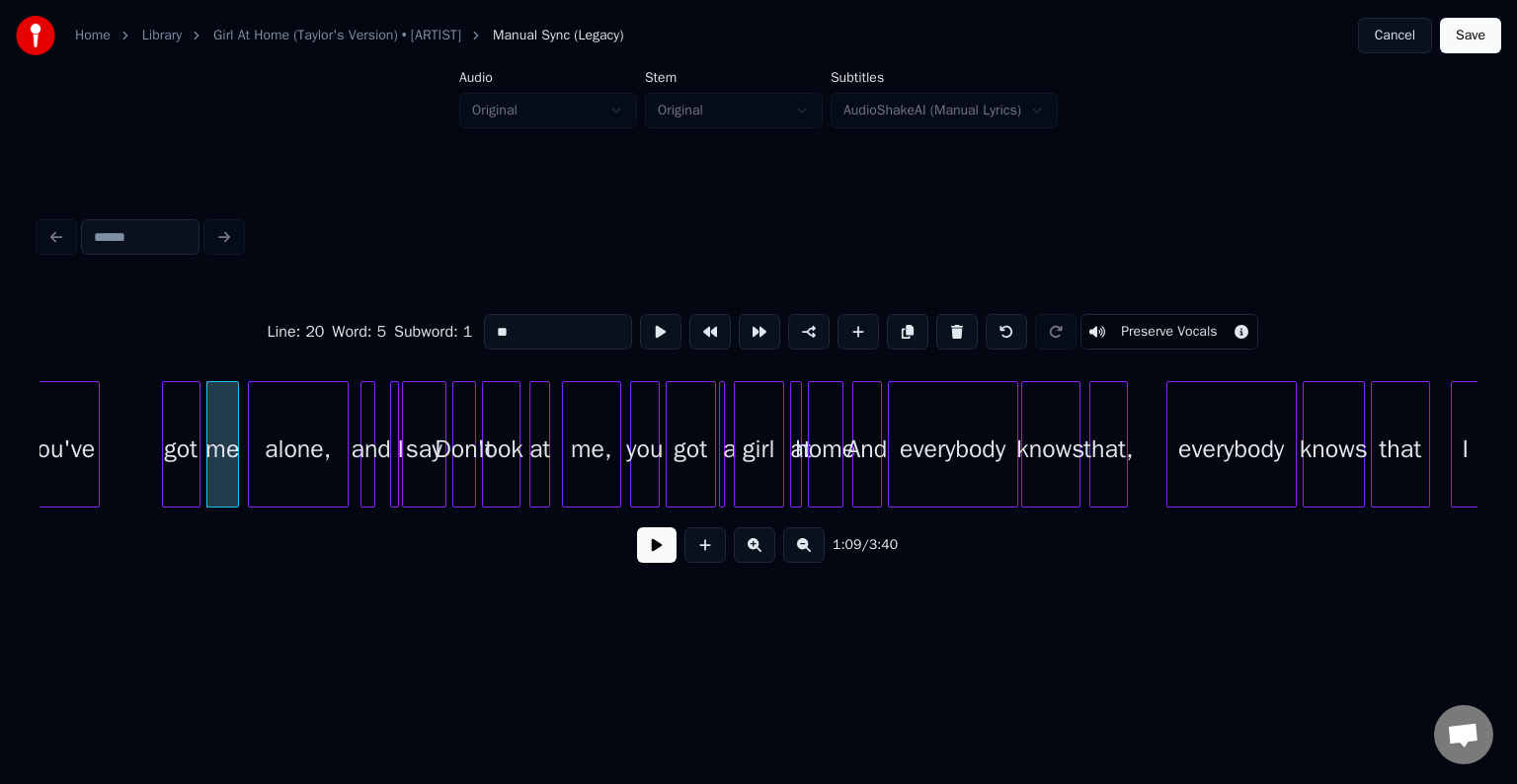 type on "**" 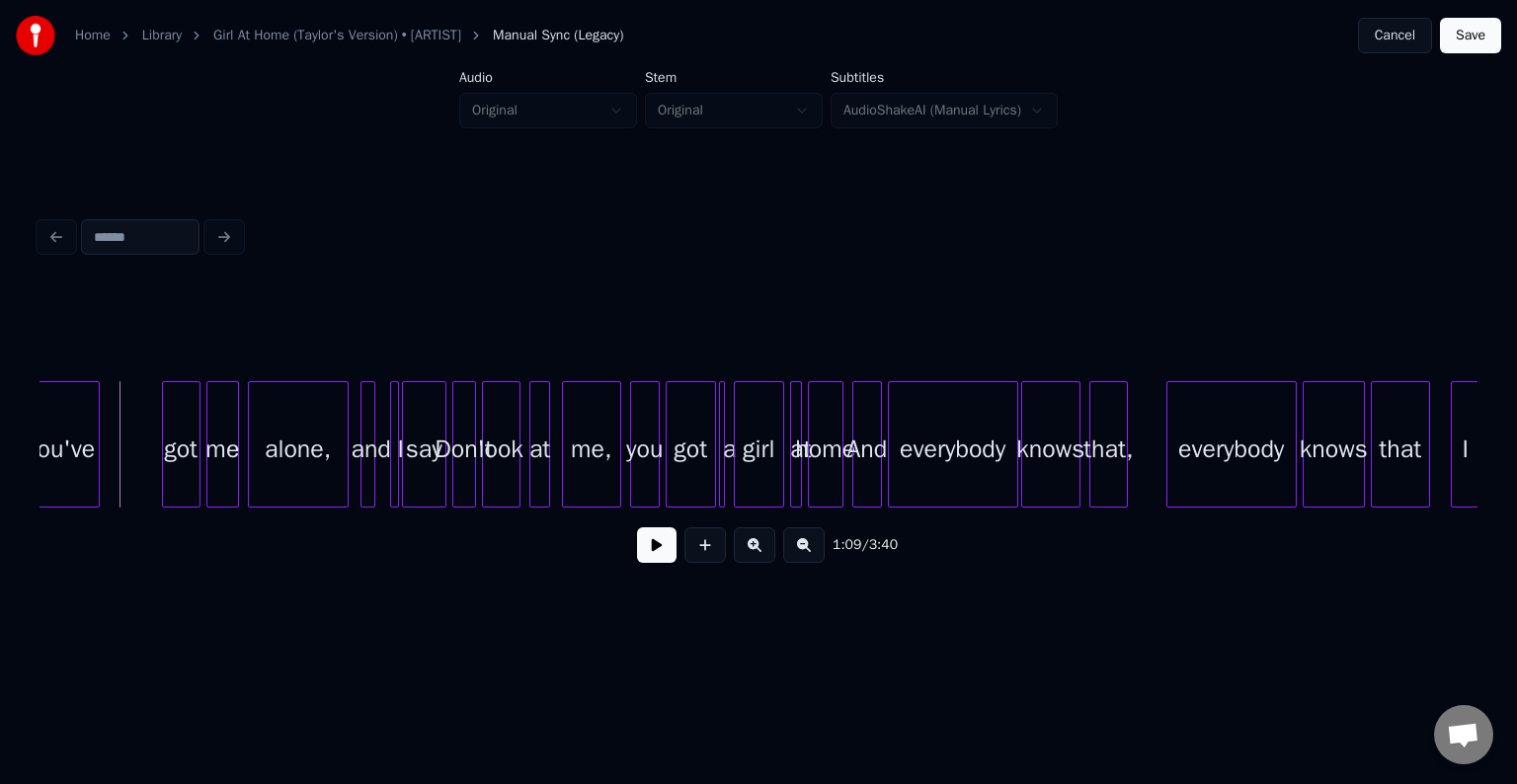 click at bounding box center (657, 545) 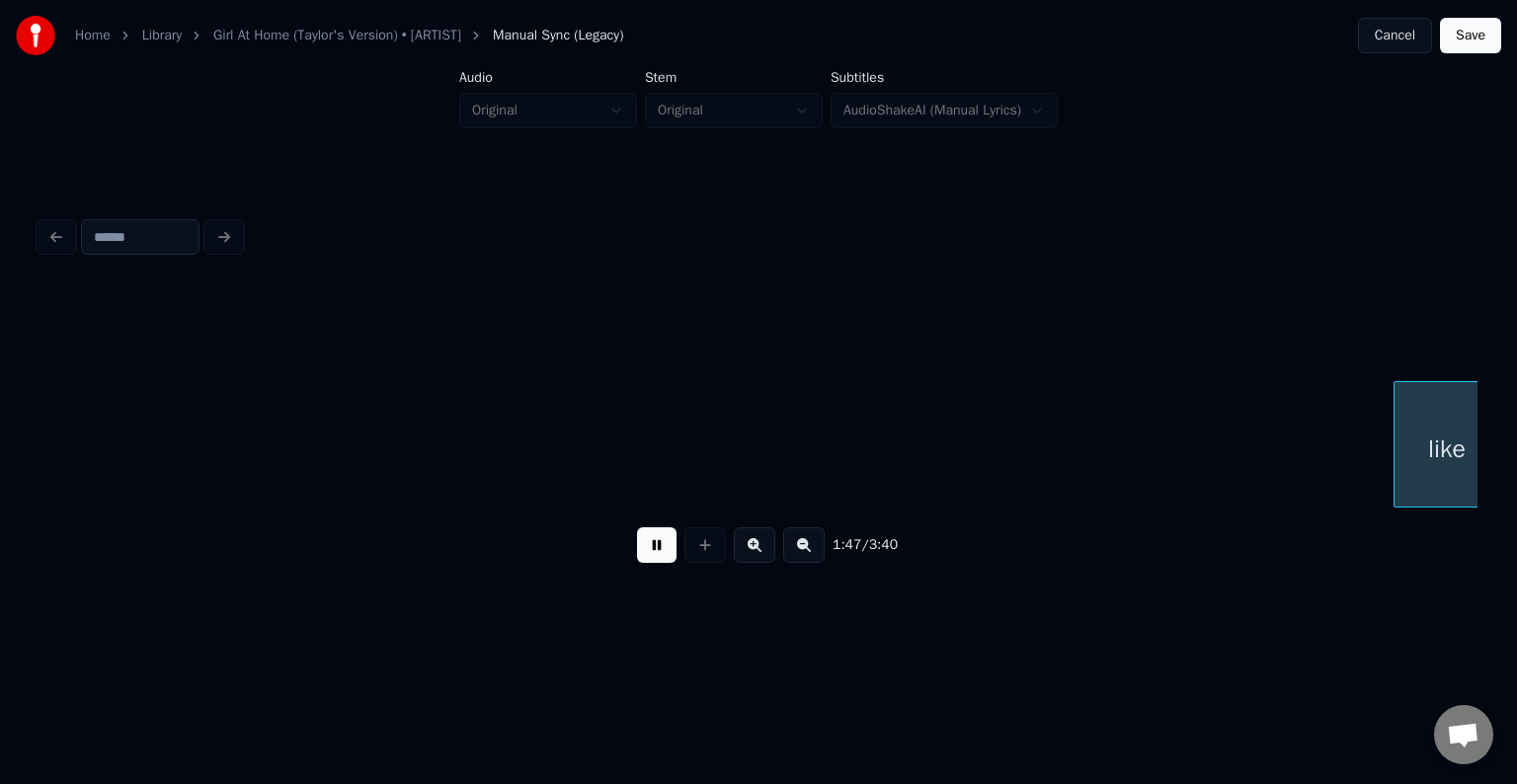scroll, scrollTop: 0, scrollLeft: 15913, axis: horizontal 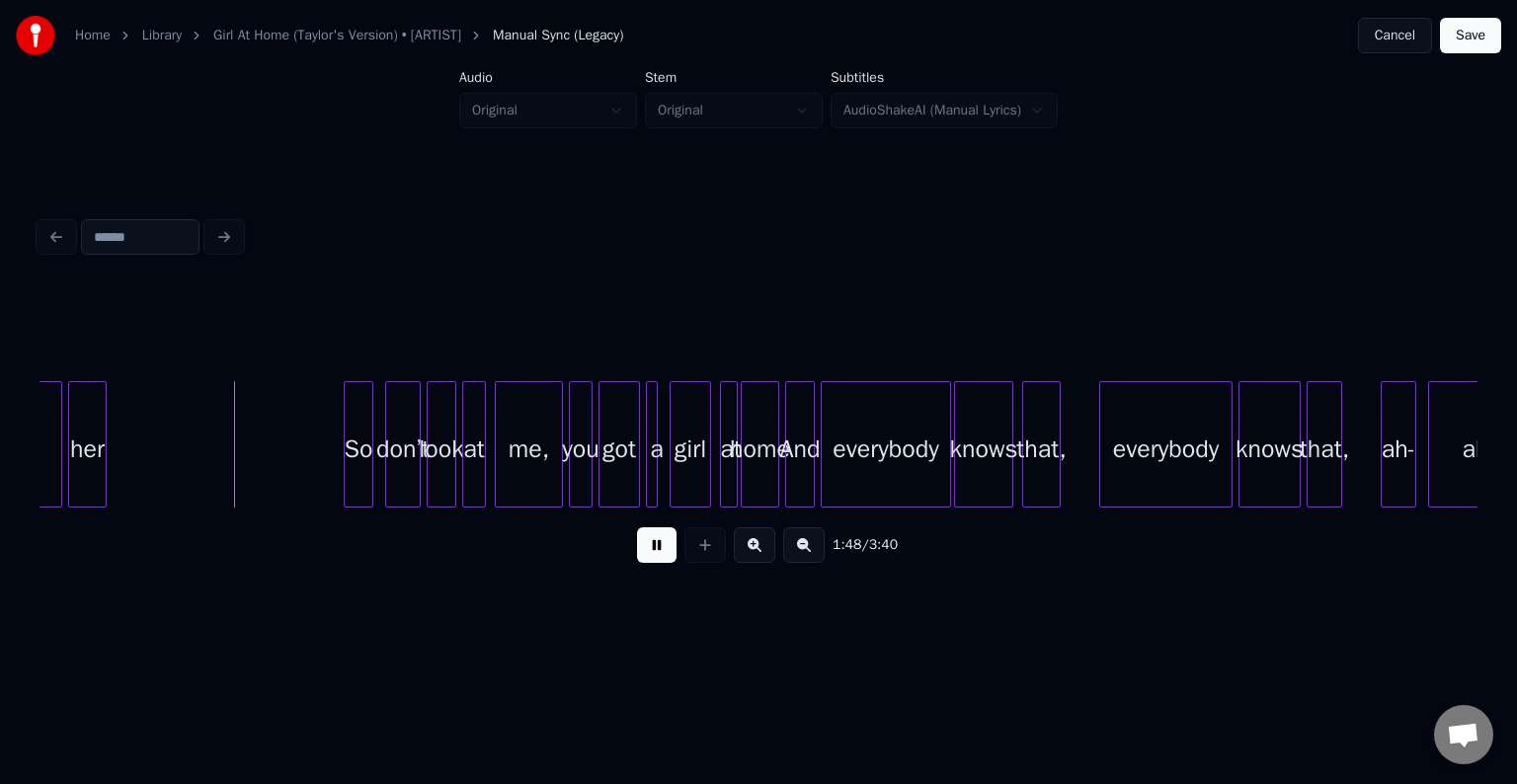 click at bounding box center [657, 545] 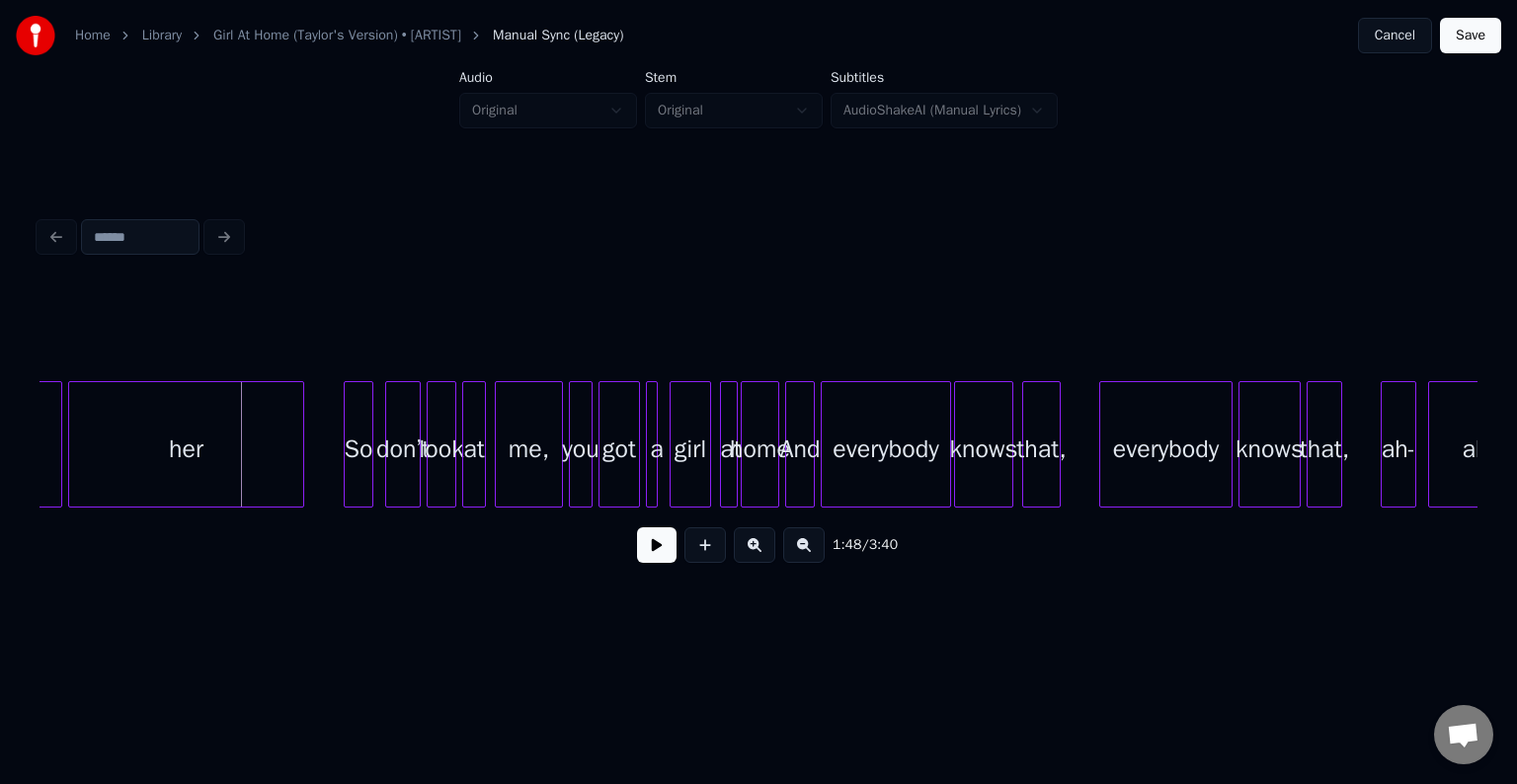 click at bounding box center (300, 444) 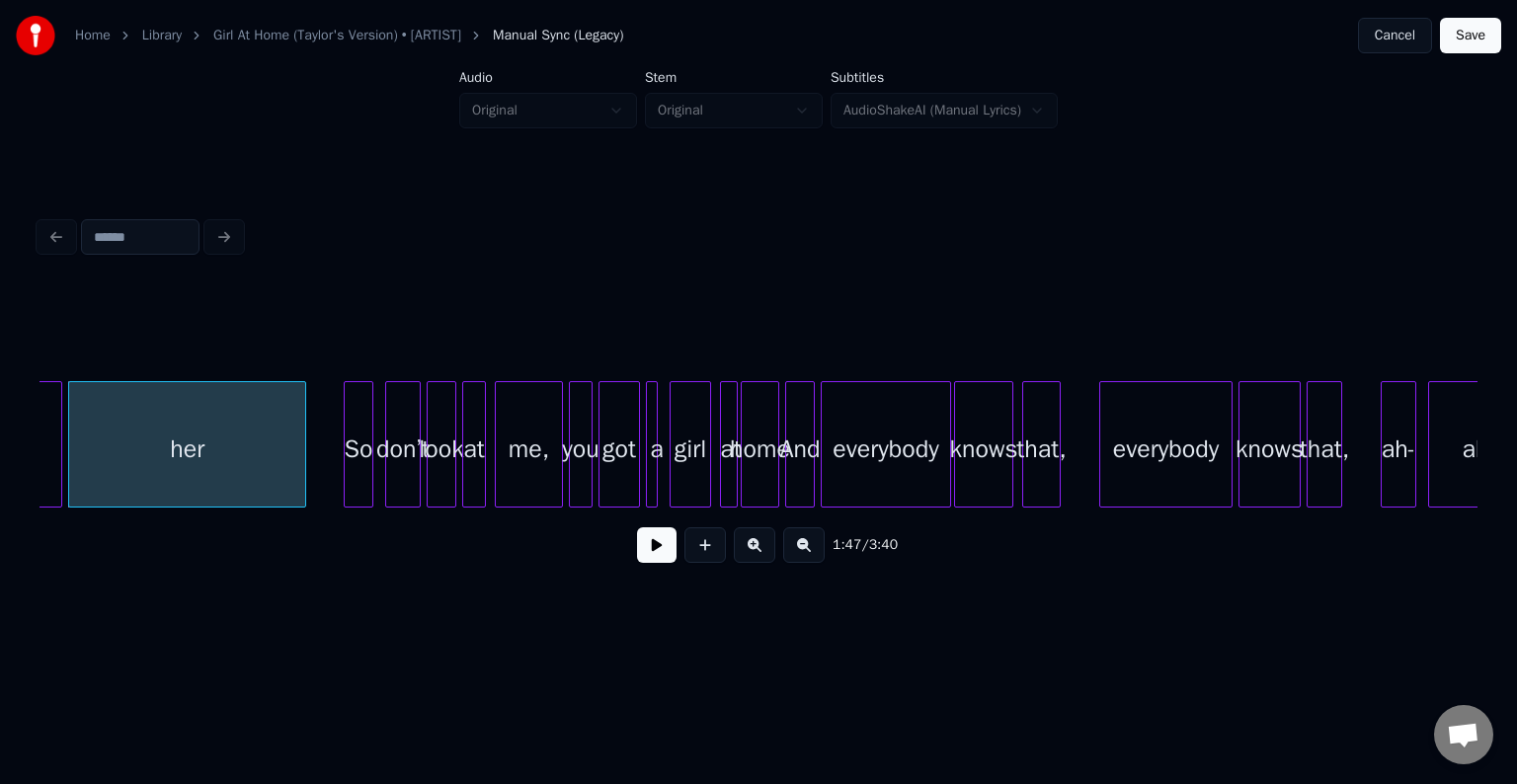 click at bounding box center [657, 545] 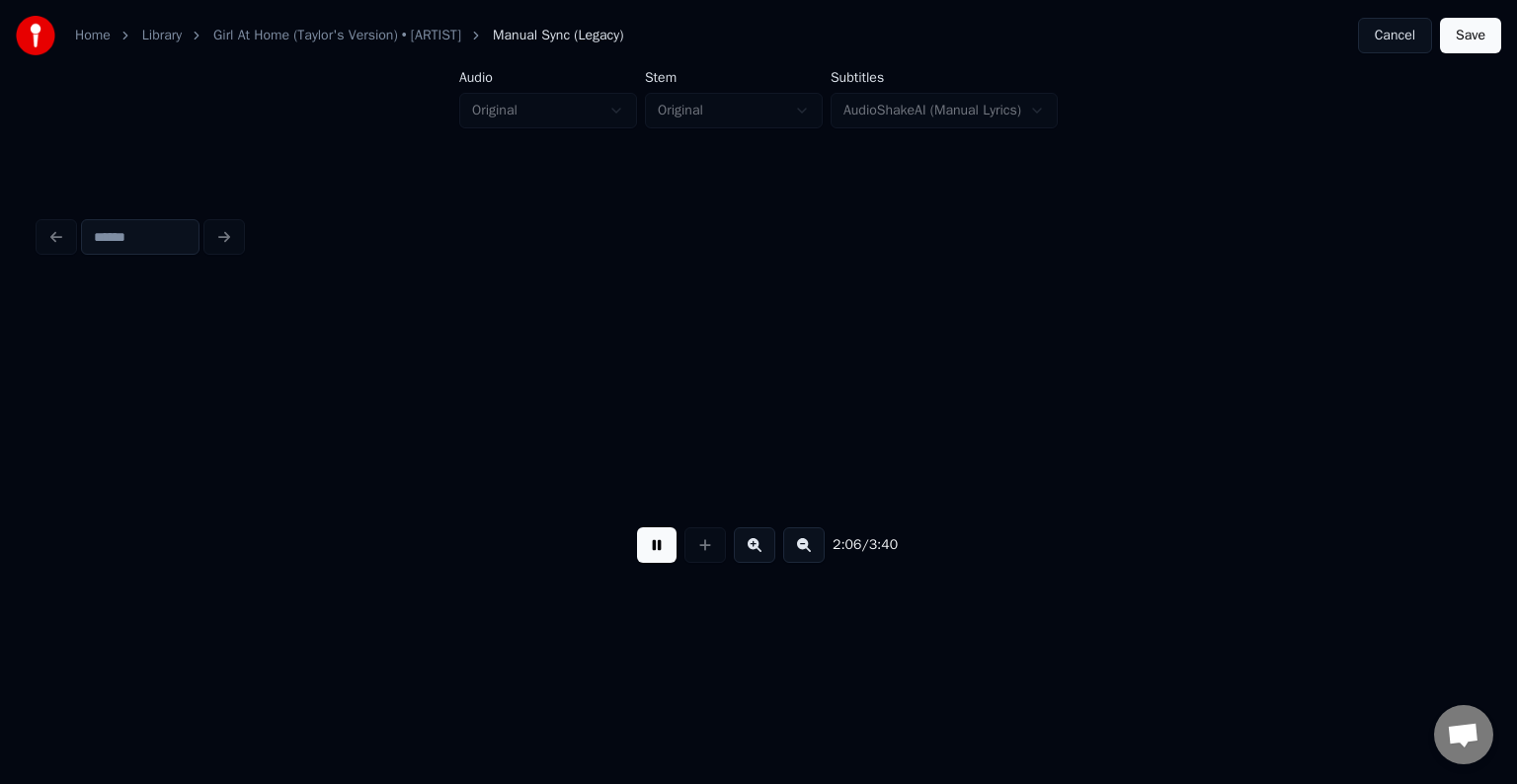 scroll, scrollTop: 0, scrollLeft: 18789, axis: horizontal 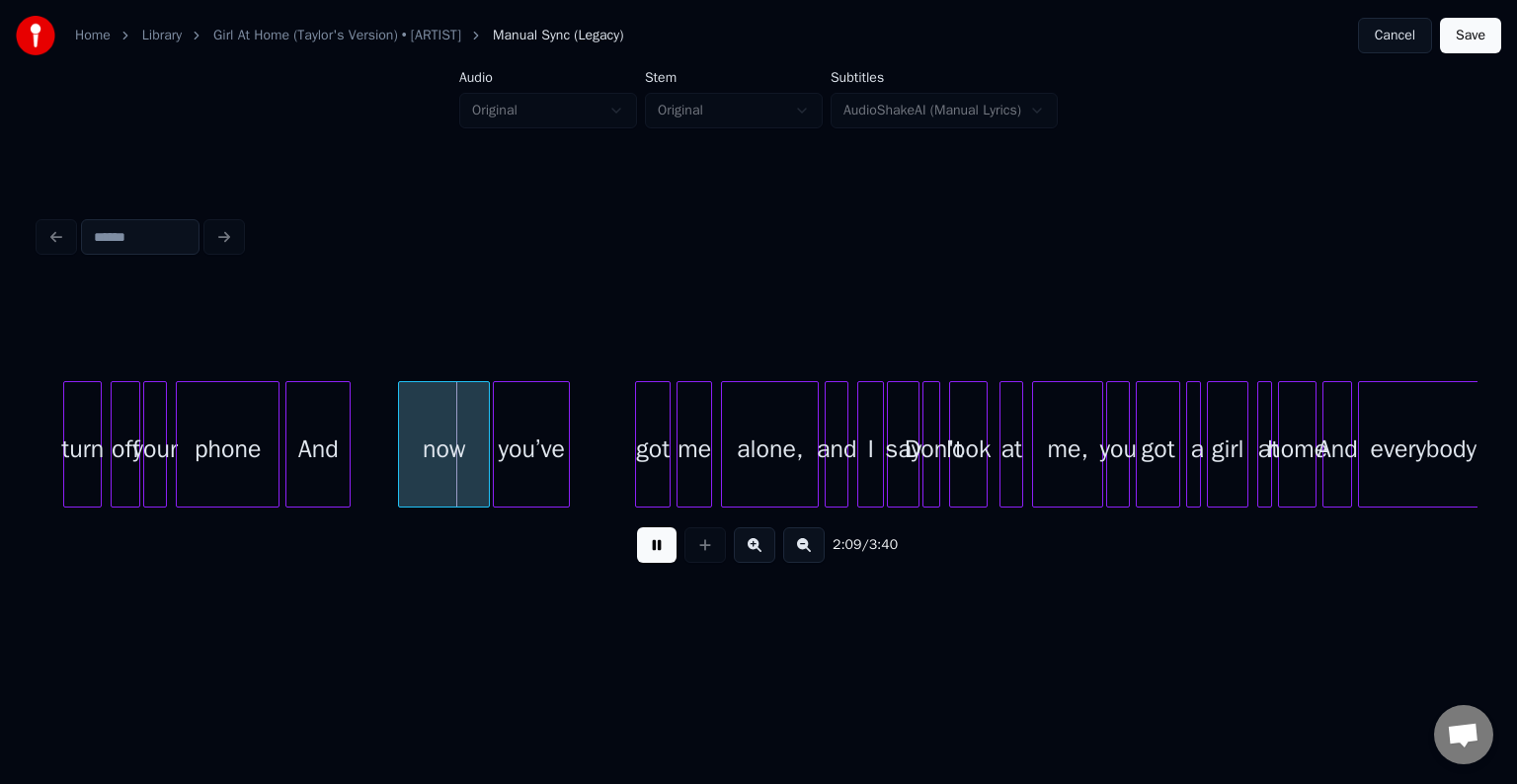 click at bounding box center (657, 545) 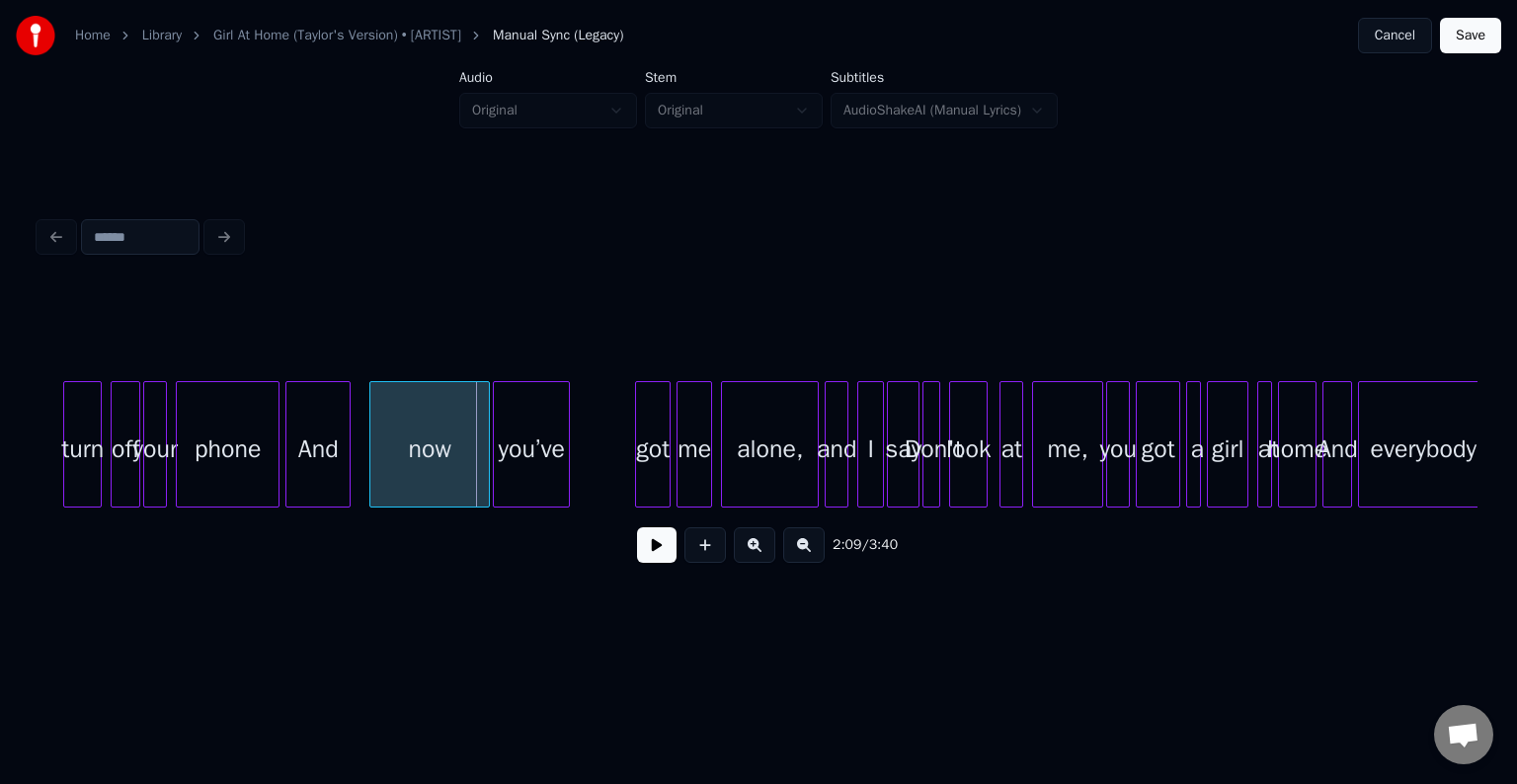 click at bounding box center [373, 444] 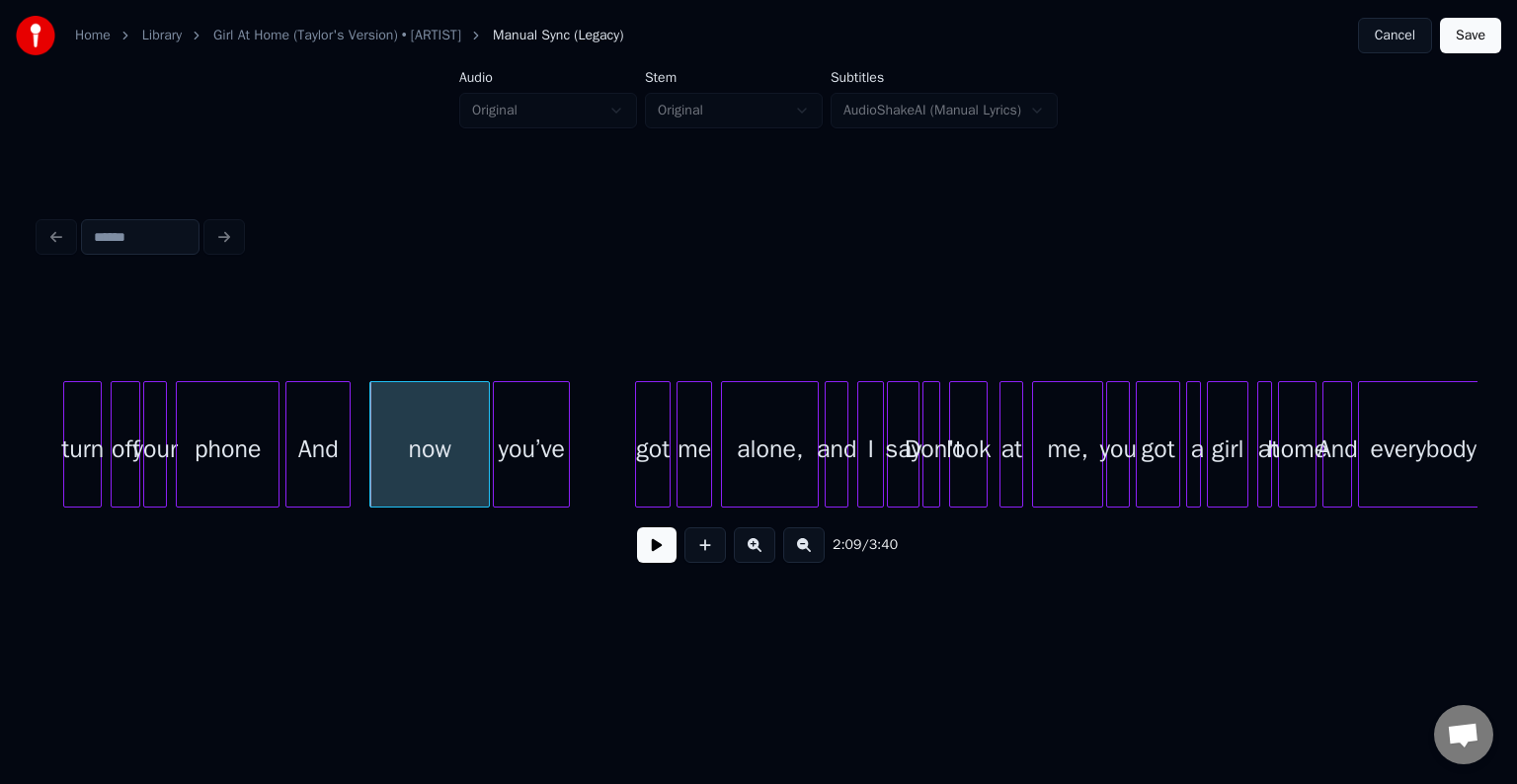 click on "And" at bounding box center (318, 449) 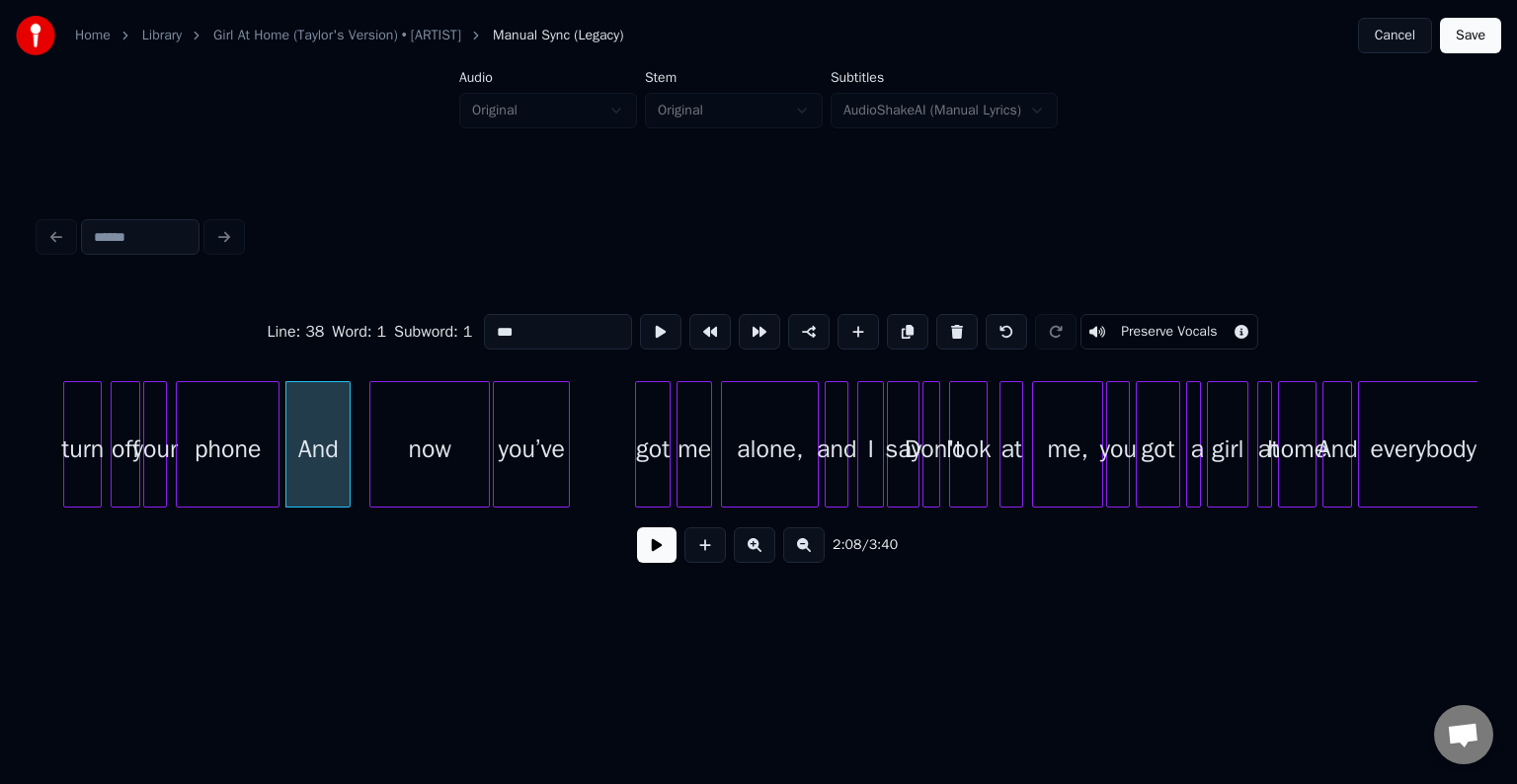 click at bounding box center (657, 545) 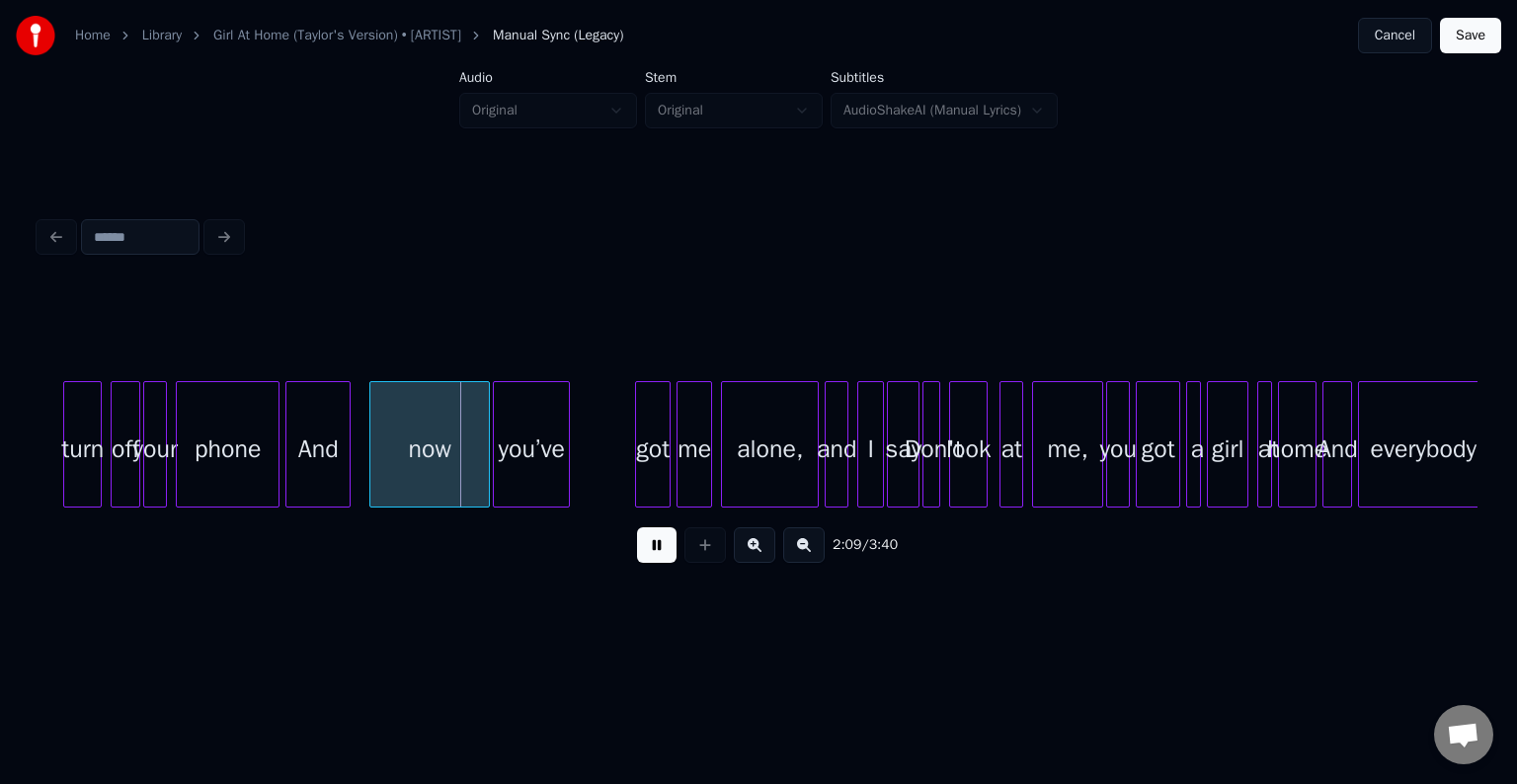 click at bounding box center (657, 545) 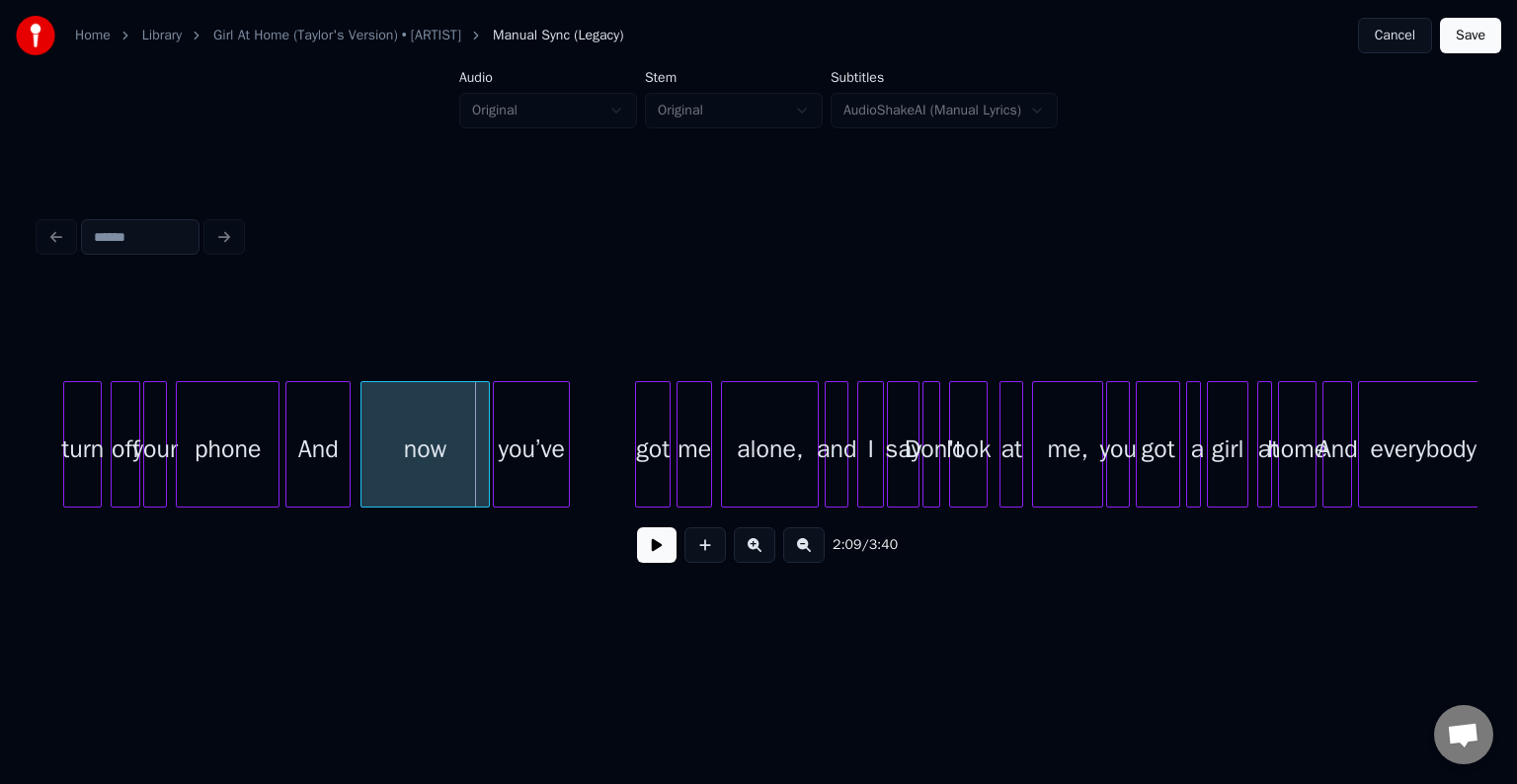 click at bounding box center (364, 444) 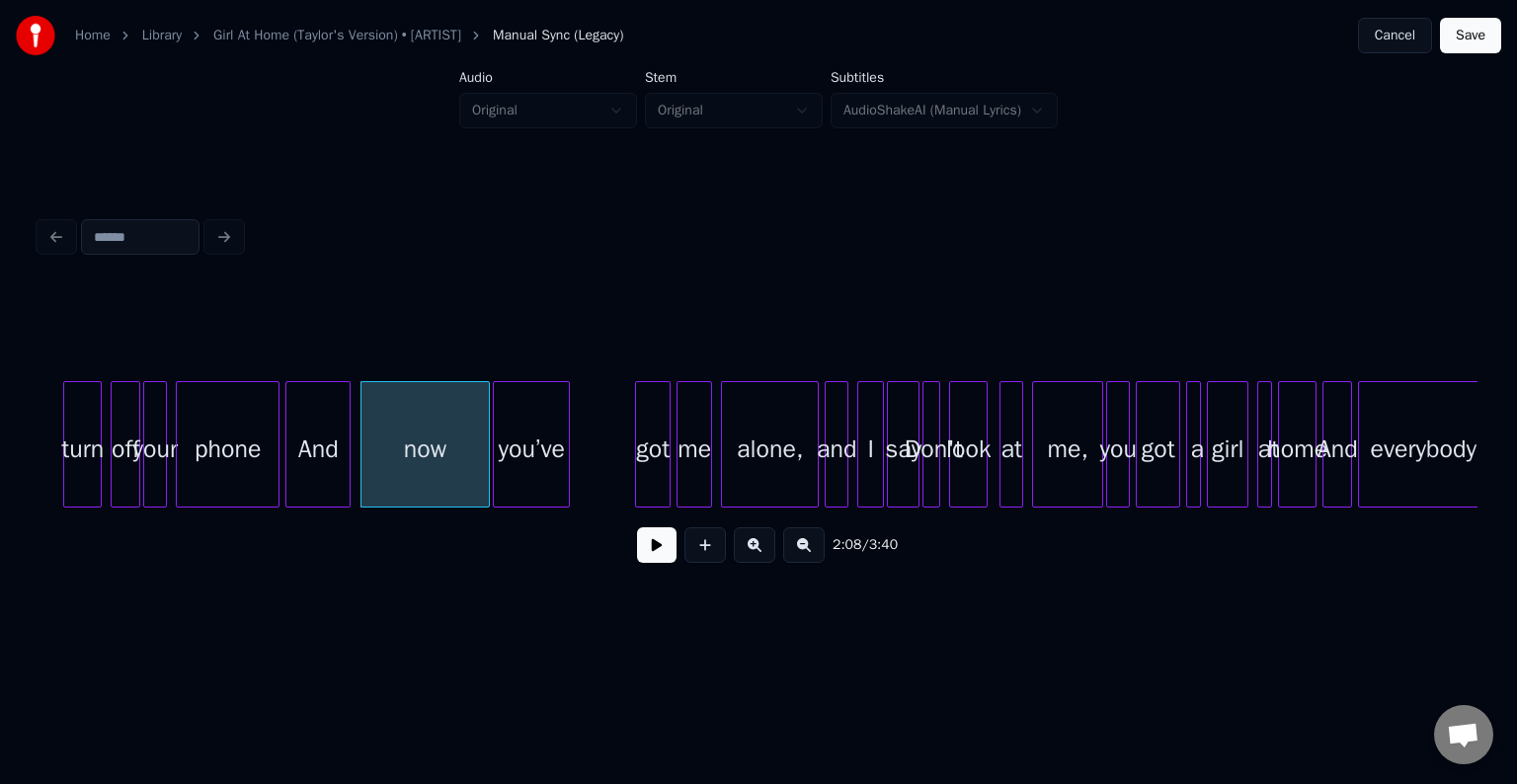 click at bounding box center [657, 545] 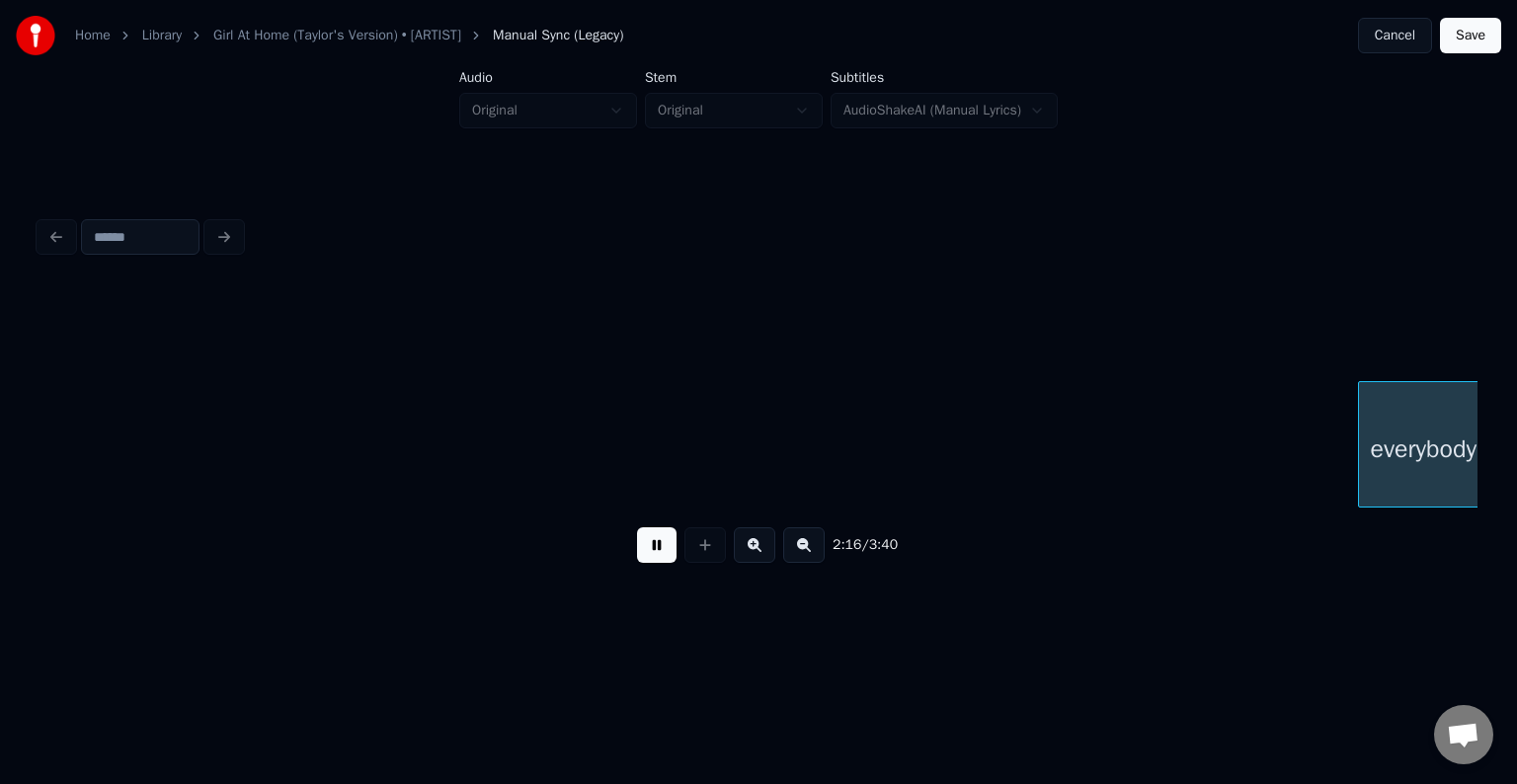 scroll, scrollTop: 0, scrollLeft: 20228, axis: horizontal 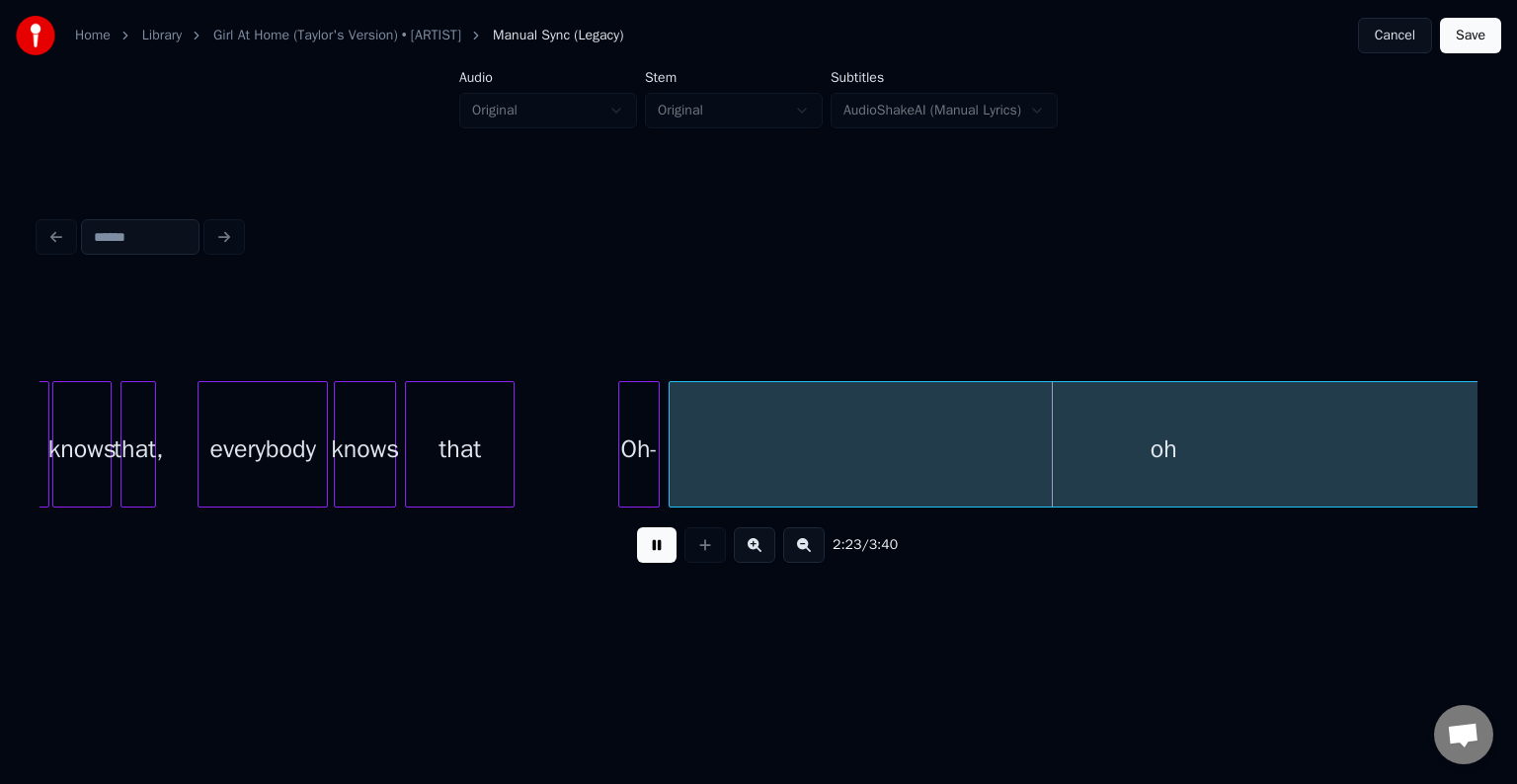 click at bounding box center (657, 545) 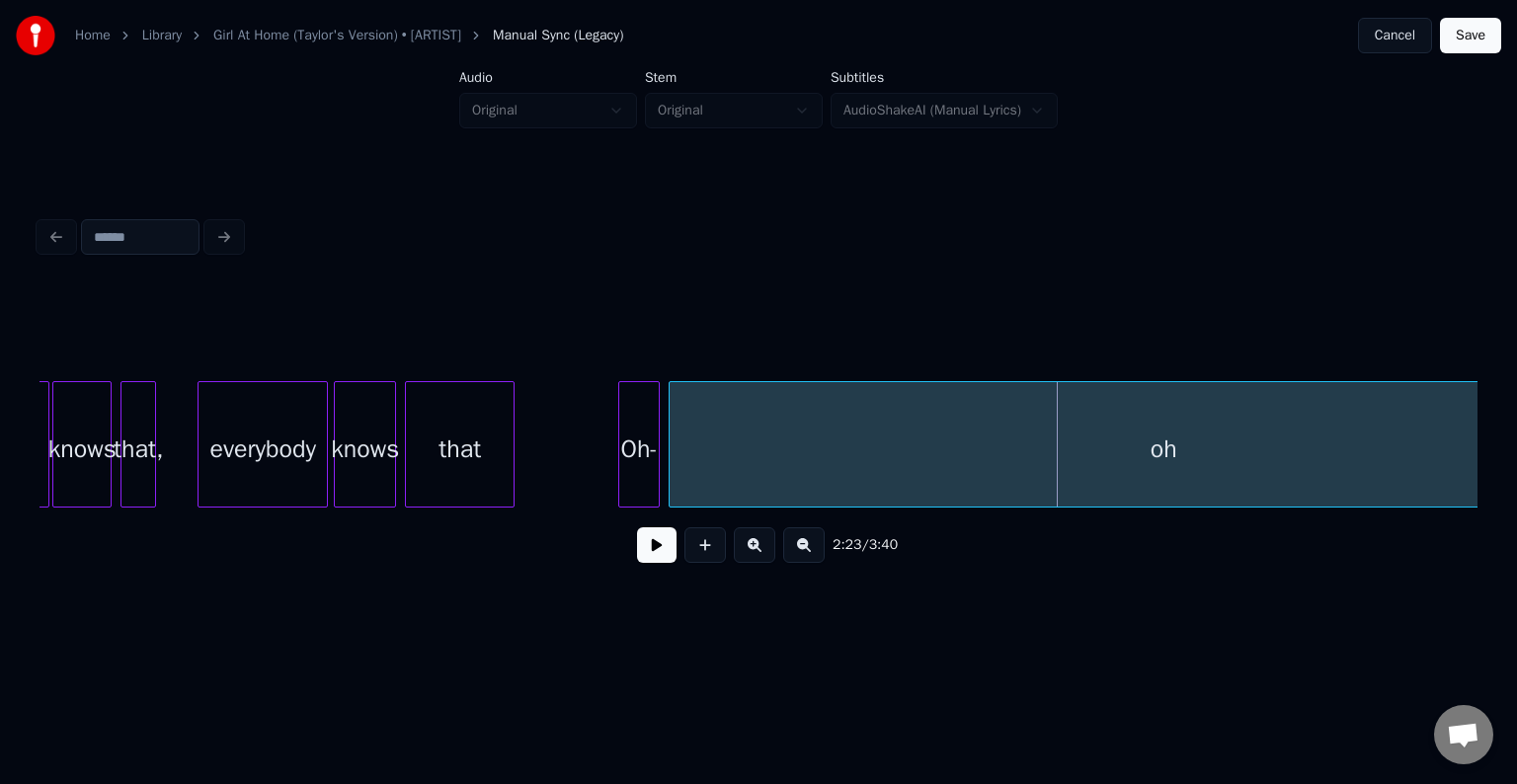 click on "oh" at bounding box center (1163, 449) 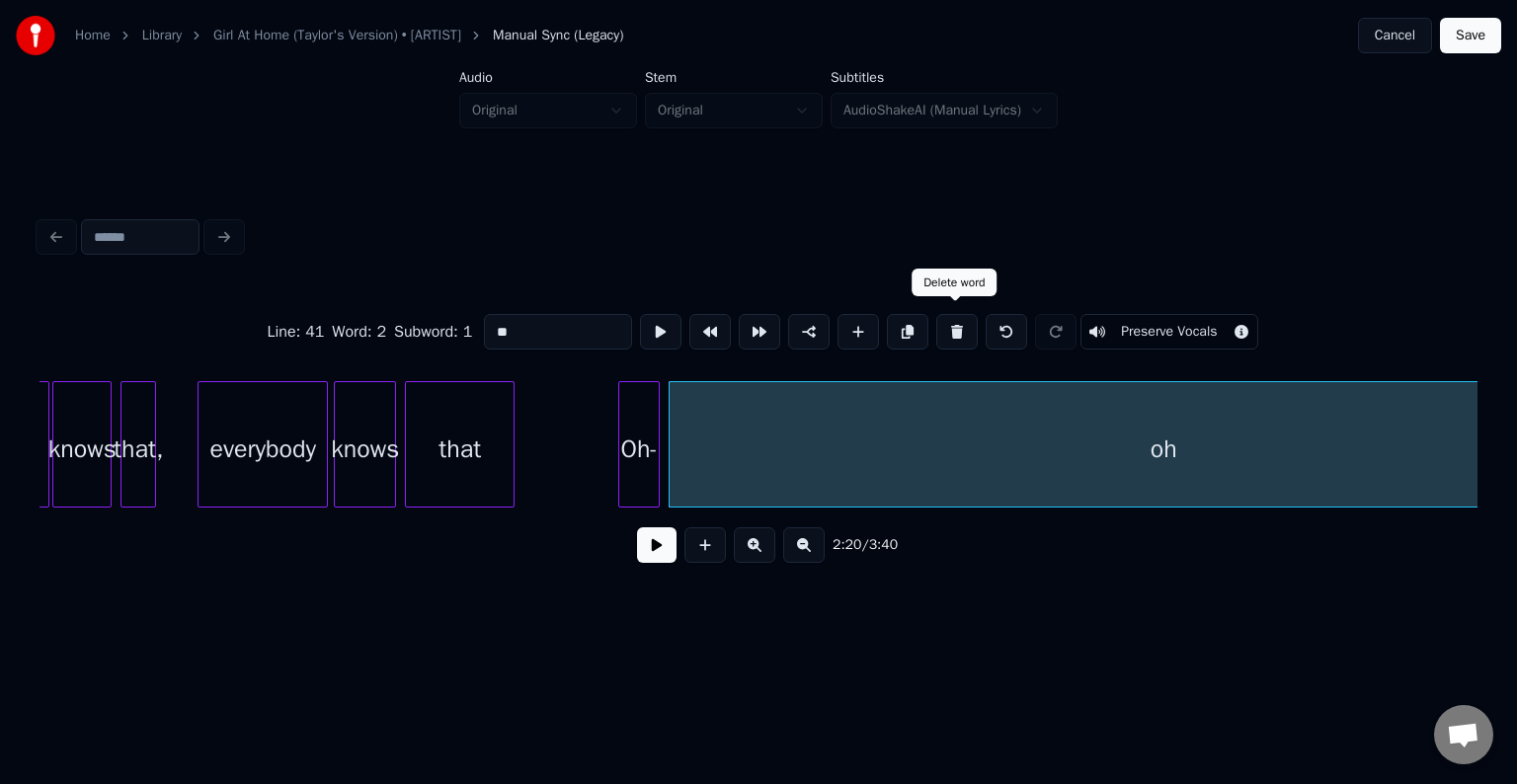 click at bounding box center [957, 332] 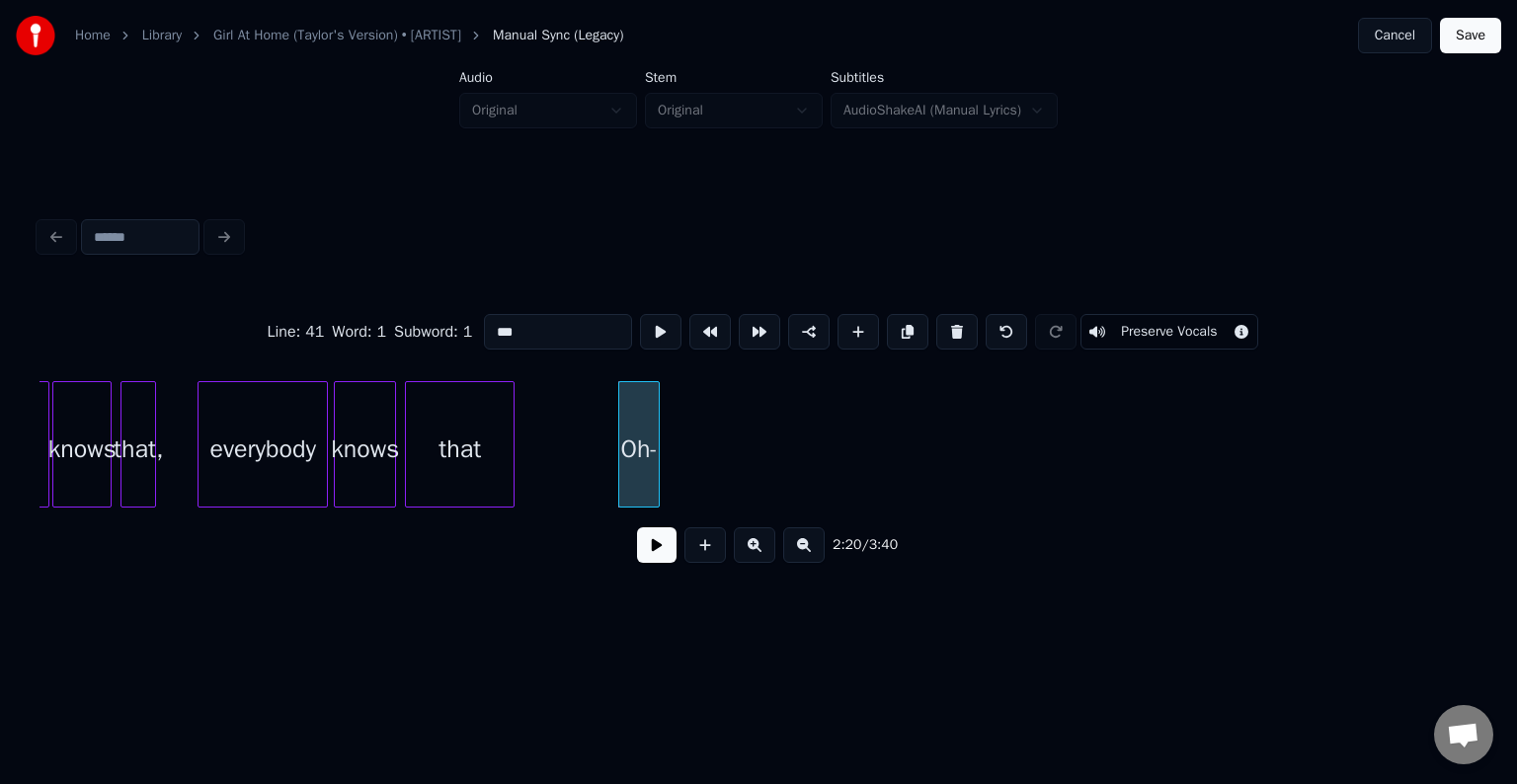 click at bounding box center (957, 332) 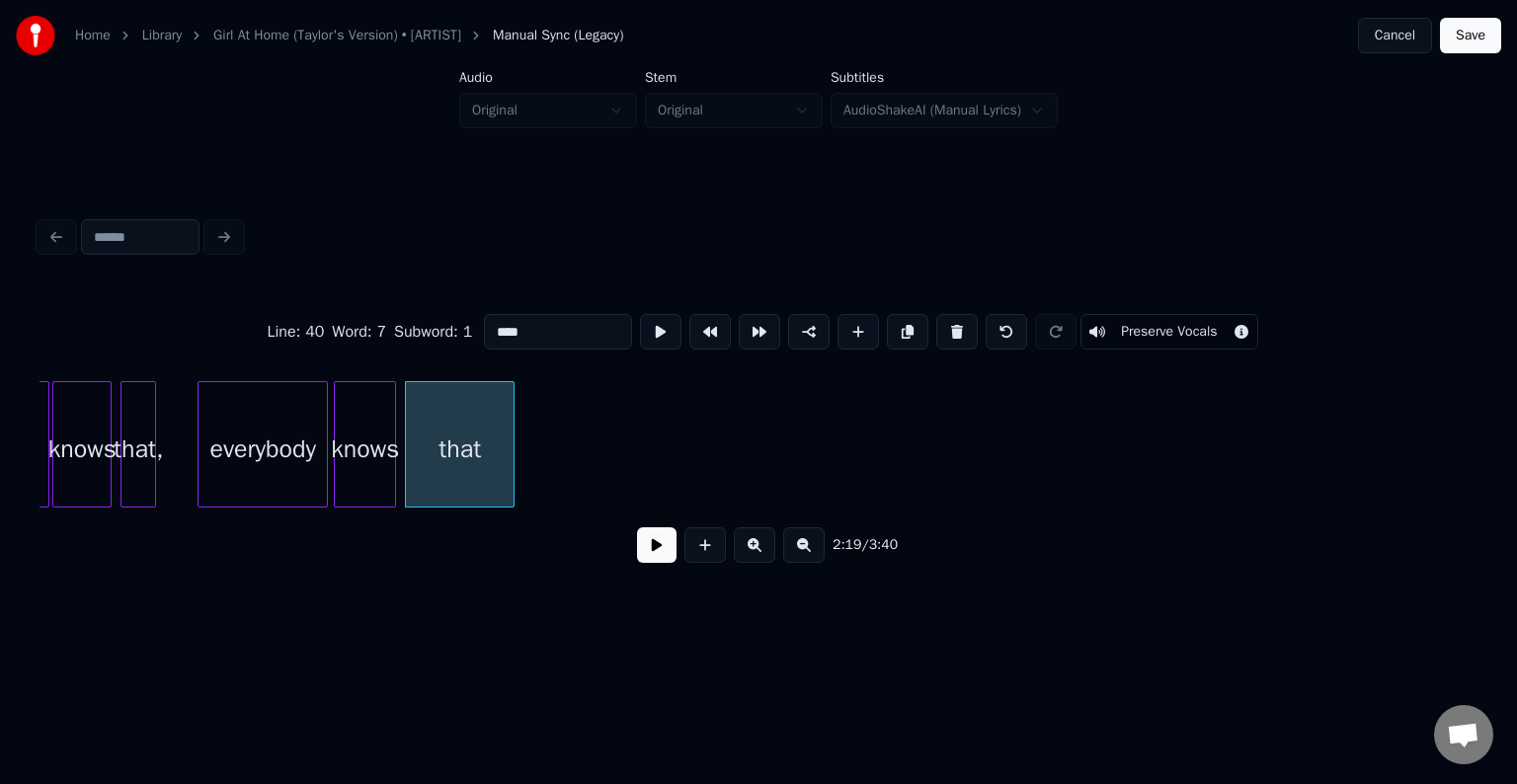 click at bounding box center (657, 545) 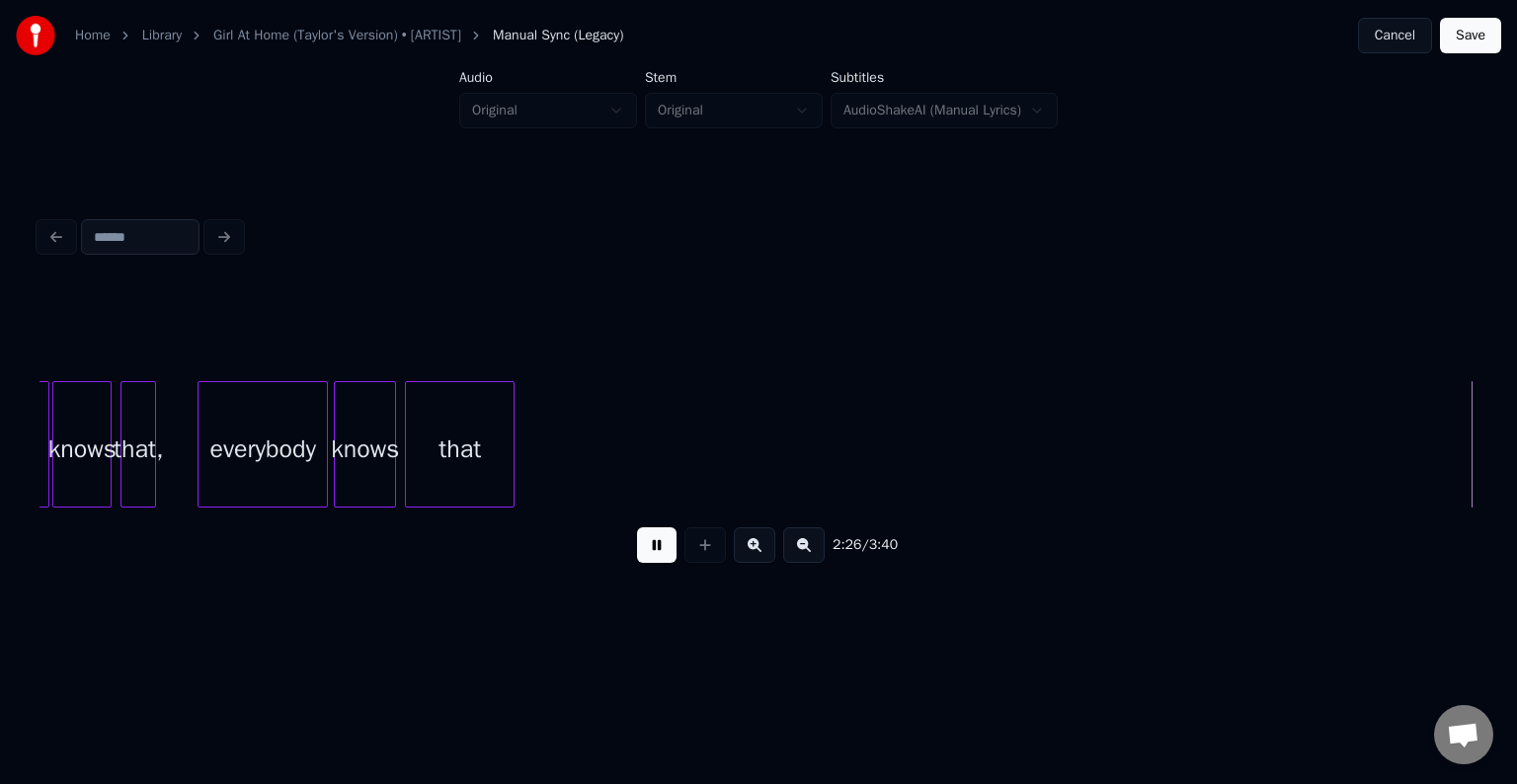 scroll, scrollTop: 0, scrollLeft: 21668, axis: horizontal 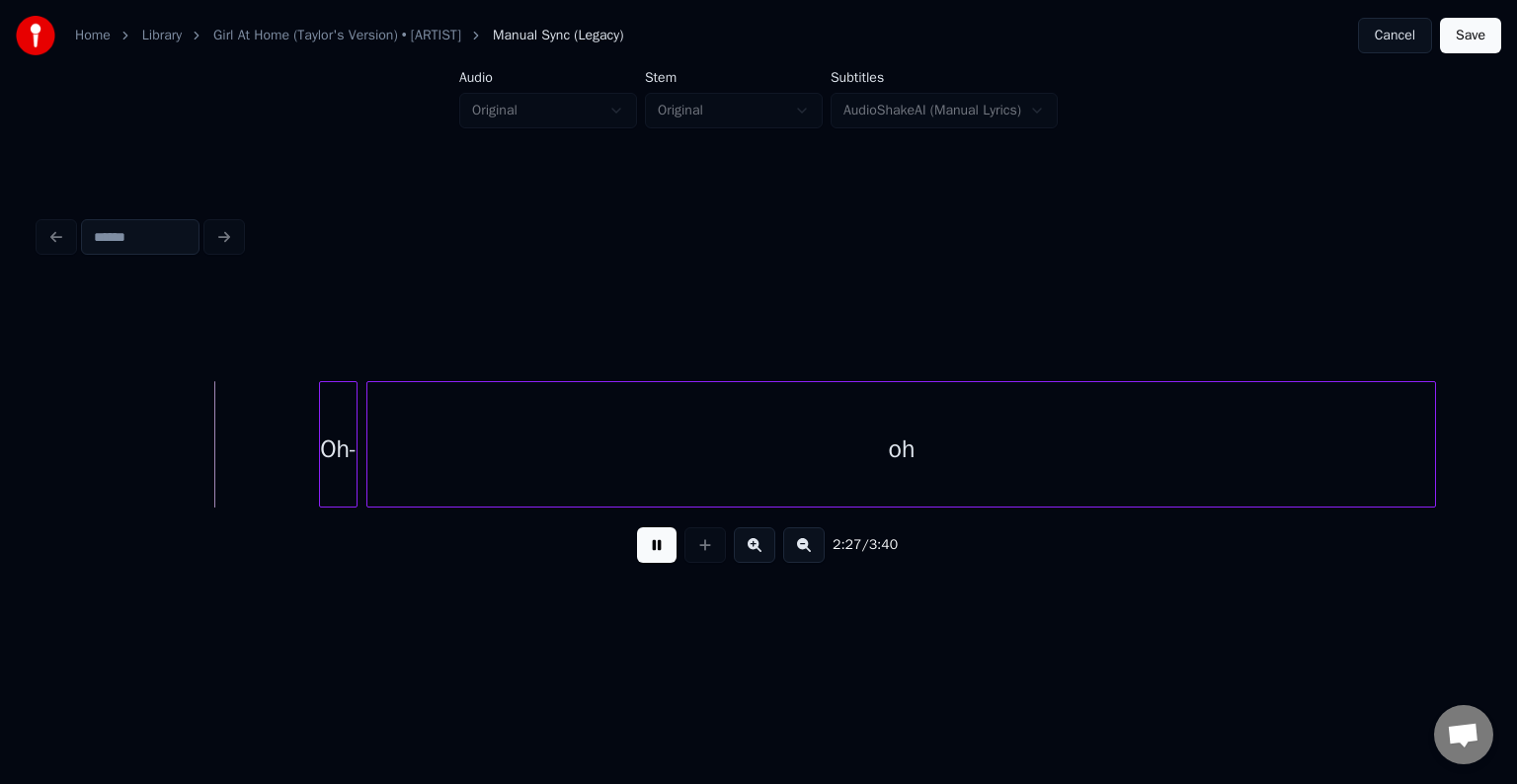 click at bounding box center [657, 545] 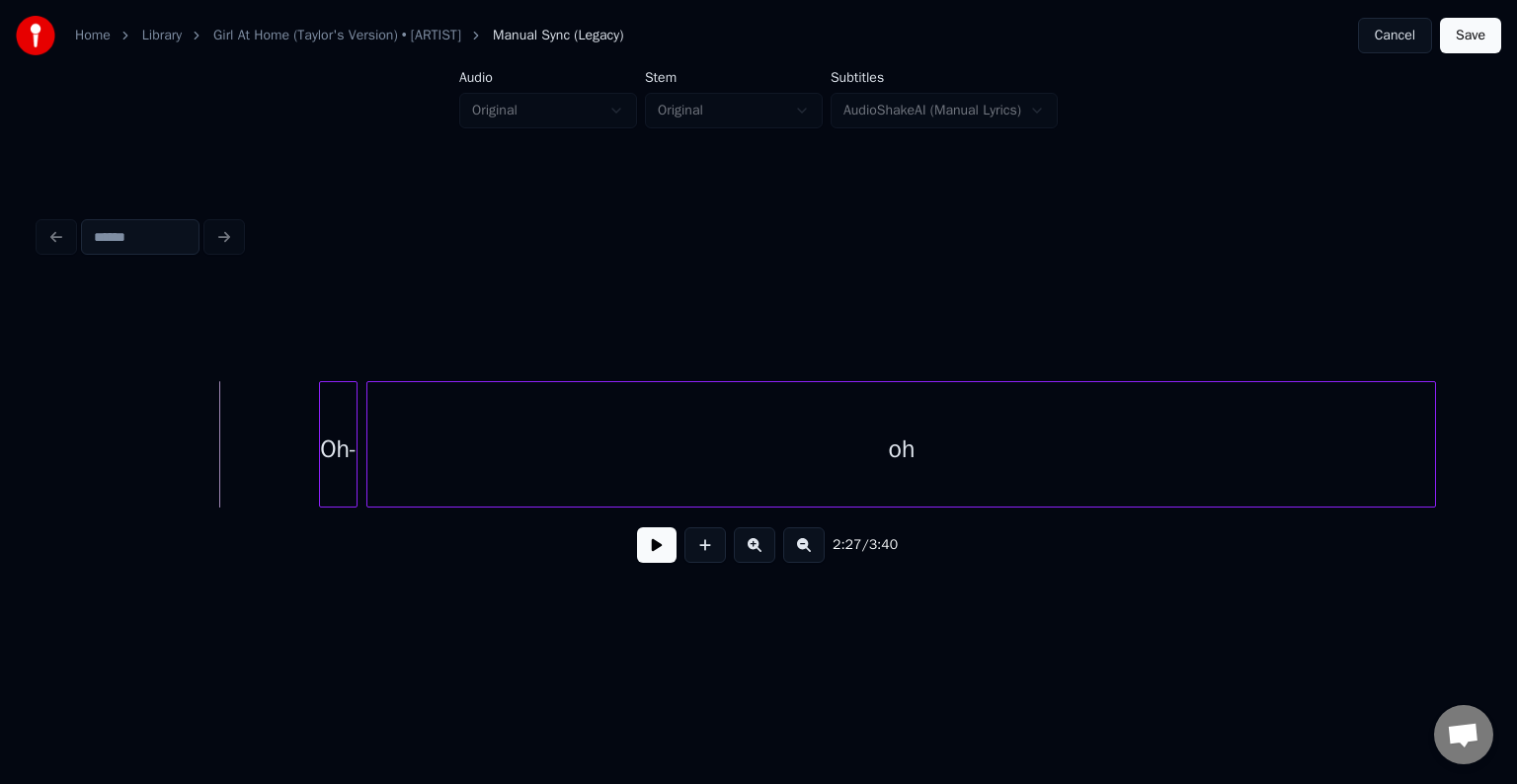 click on "oh" at bounding box center [901, 449] 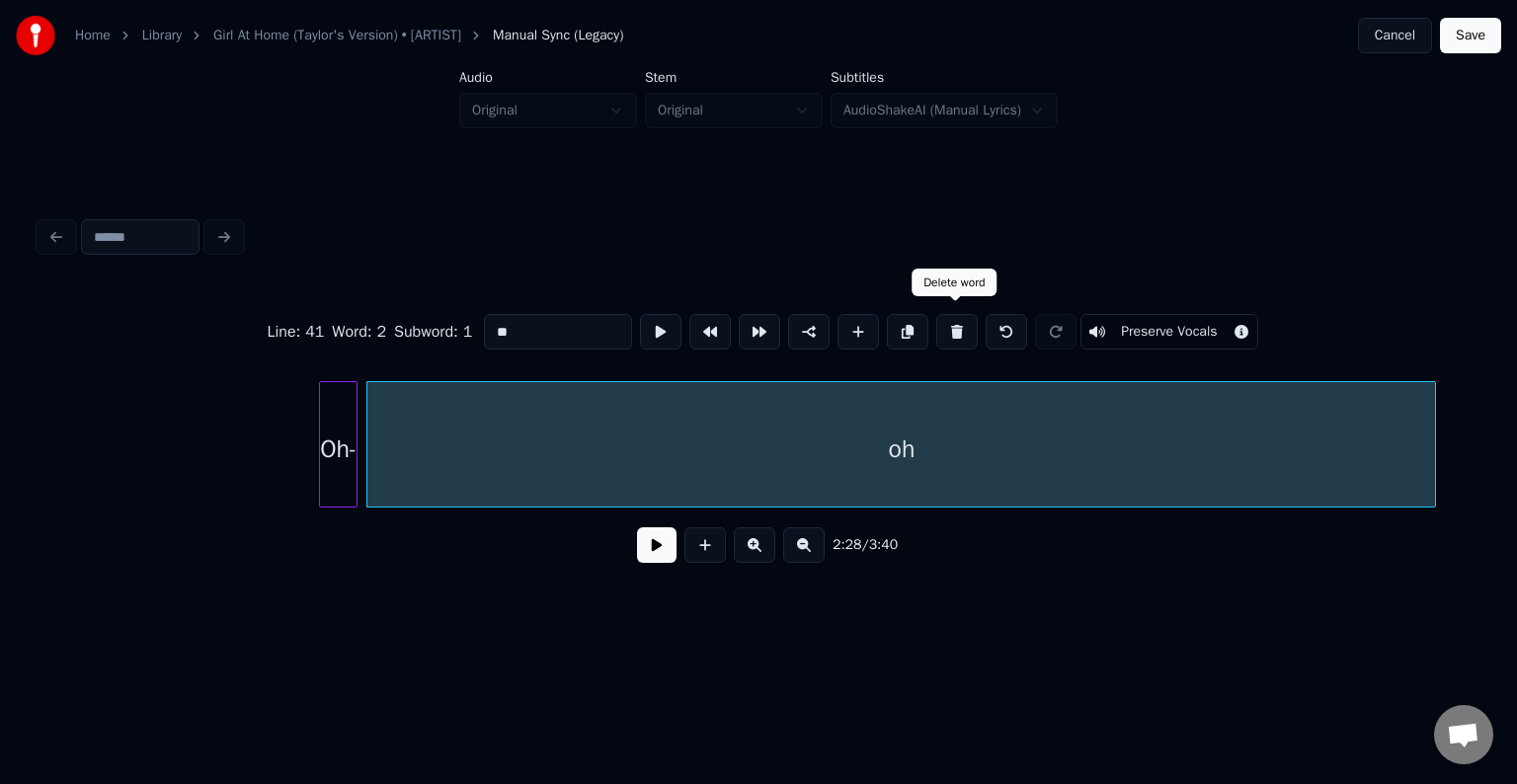 click at bounding box center (957, 332) 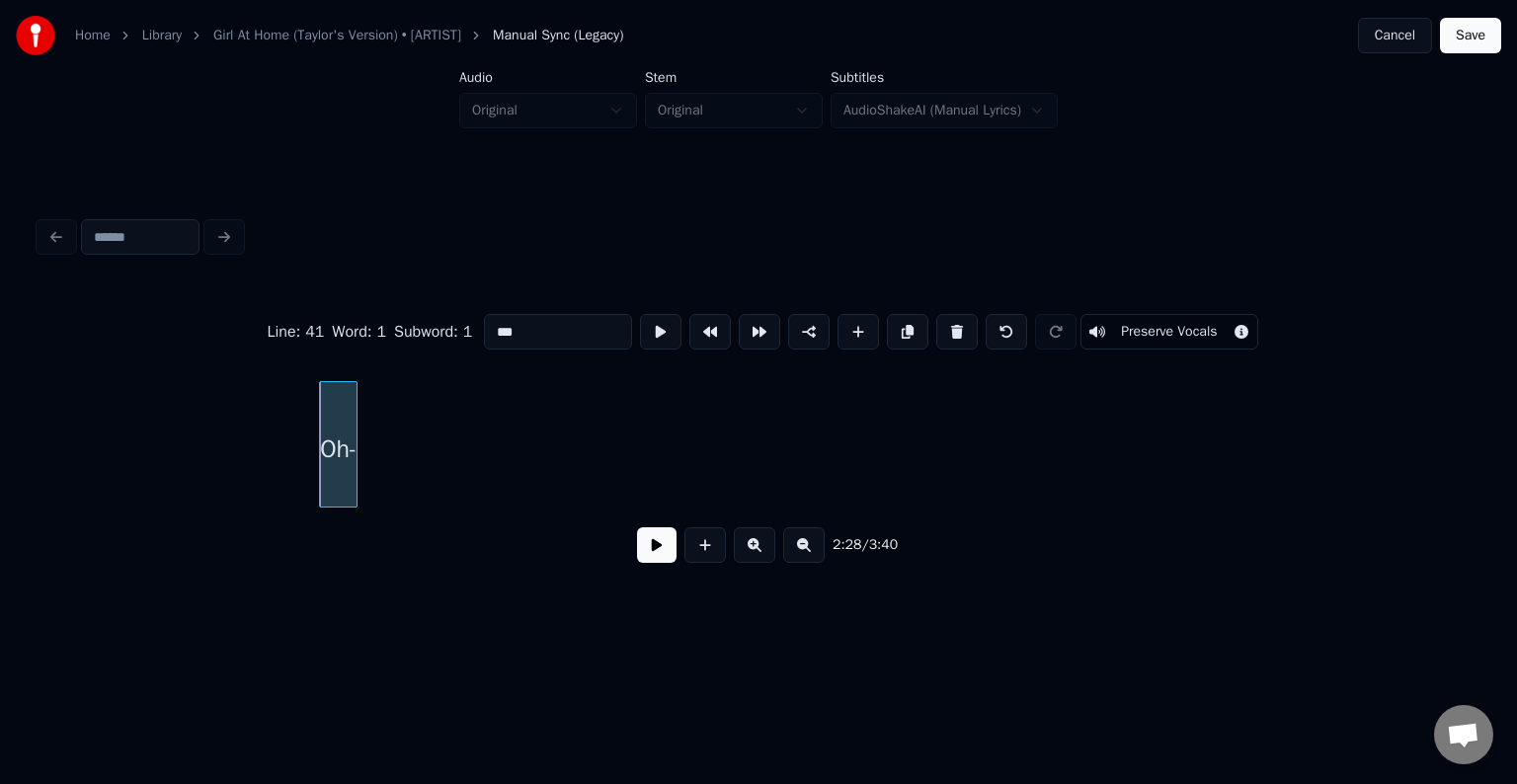 click at bounding box center (957, 332) 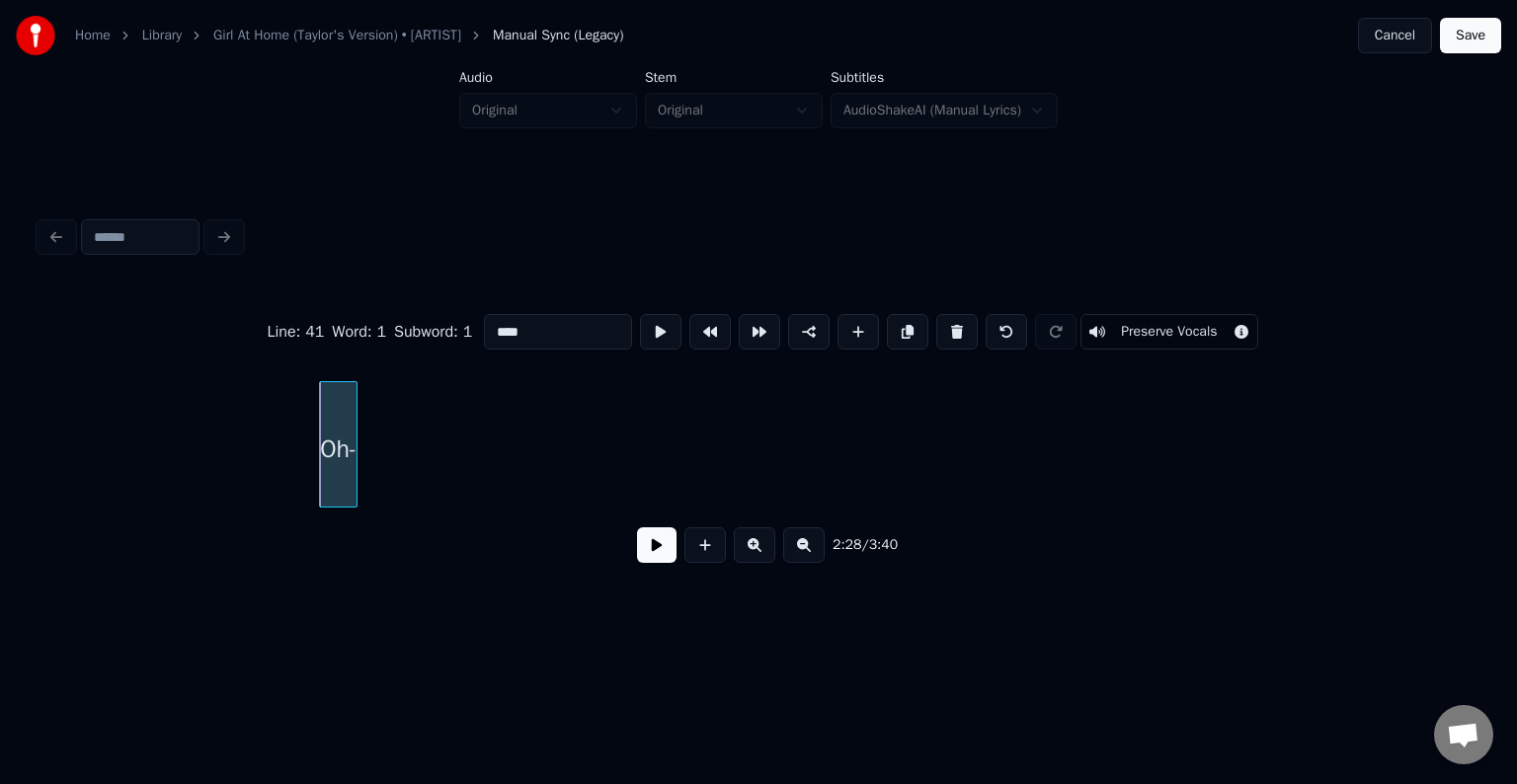 scroll, scrollTop: 0, scrollLeft: 23153, axis: horizontal 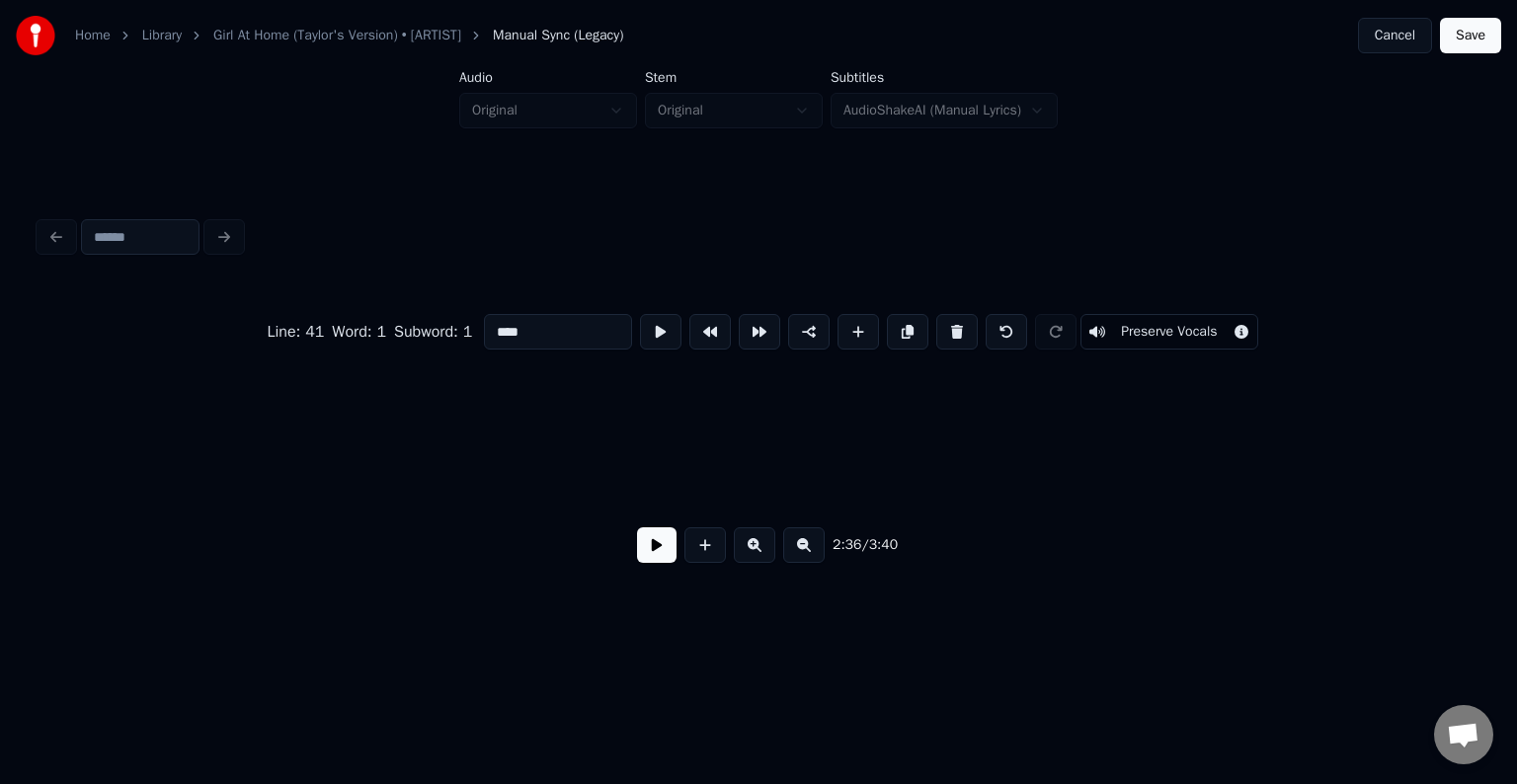 click at bounding box center (-4772, 444) 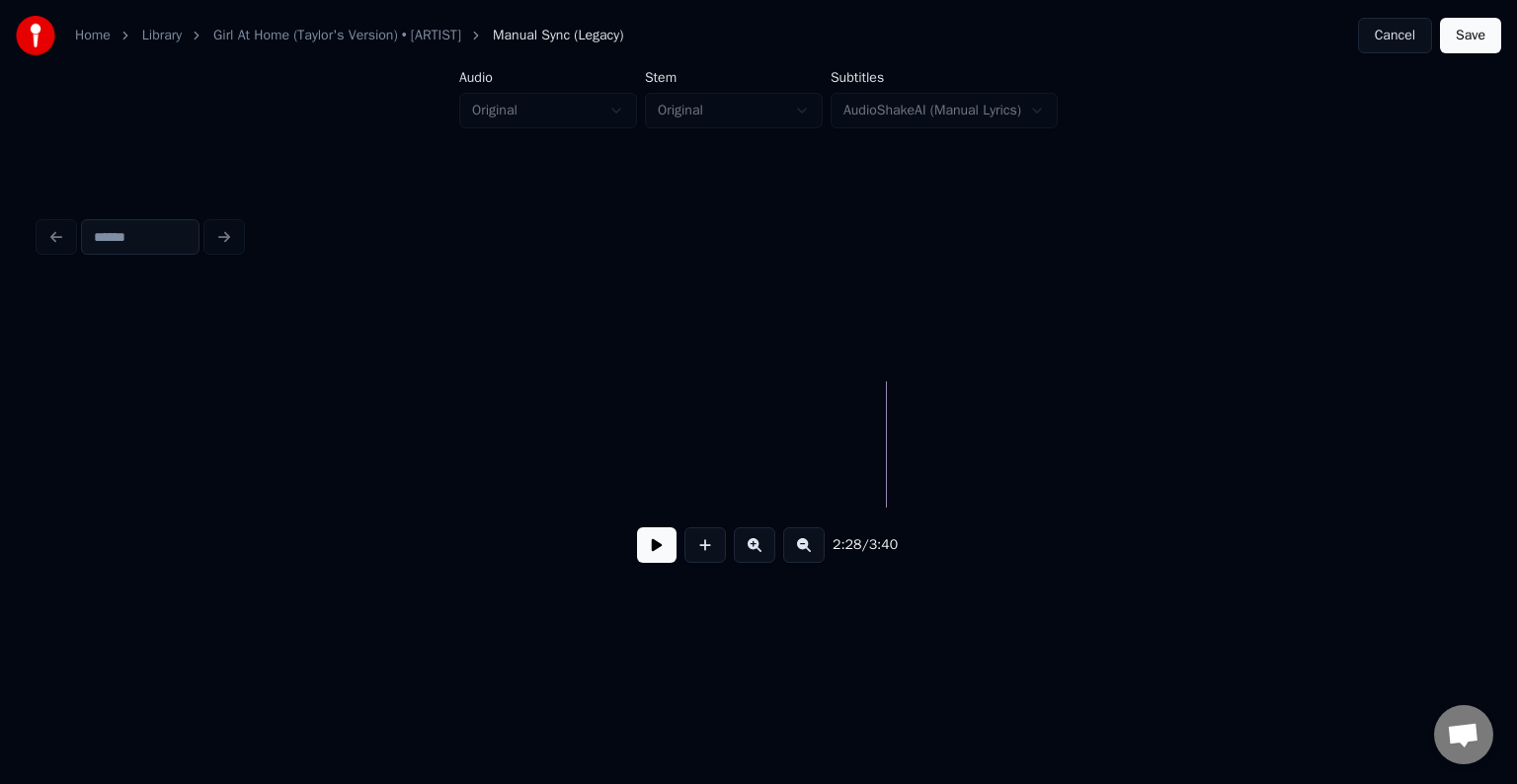 click at bounding box center (657, 545) 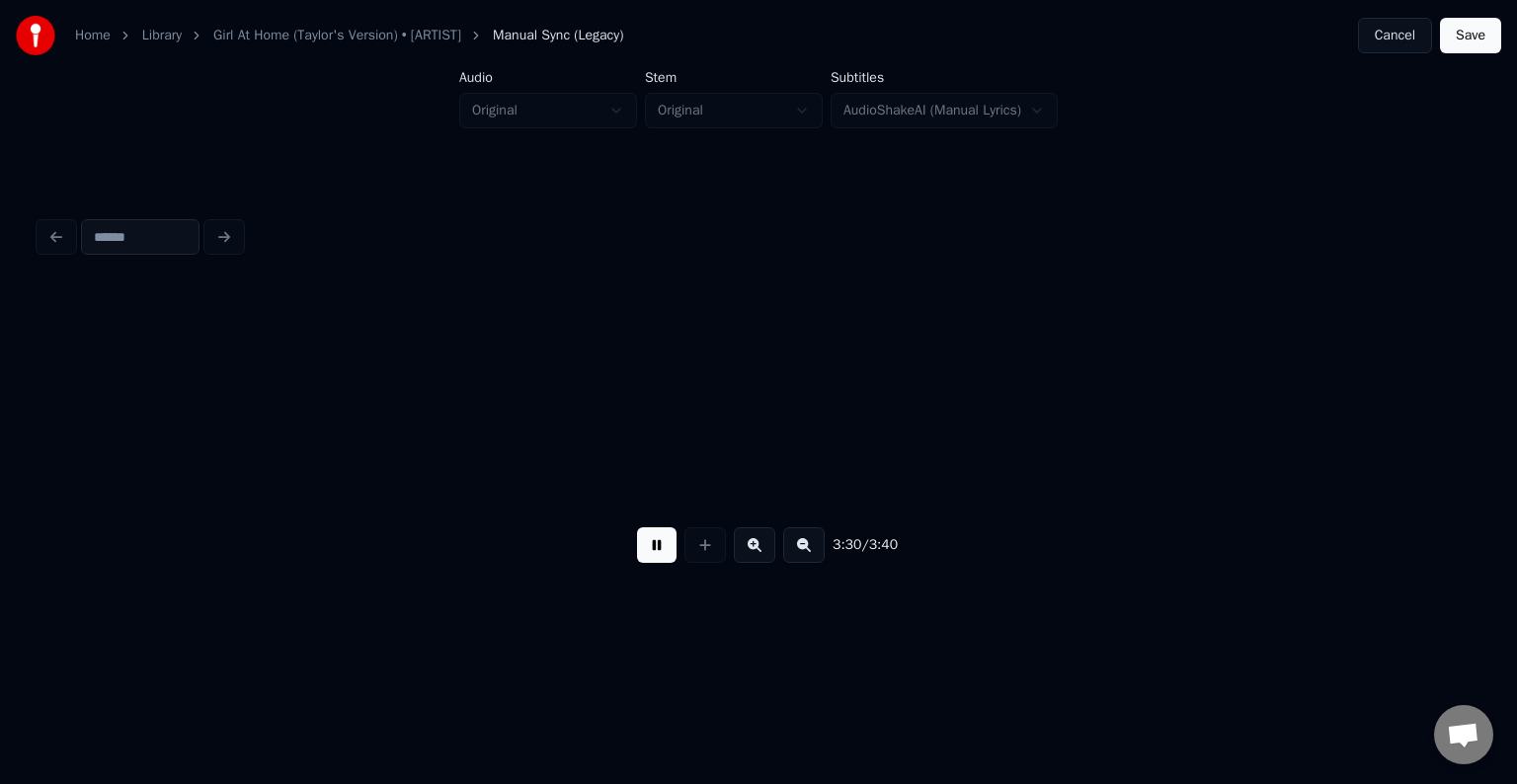 scroll, scrollTop: 0, scrollLeft: 31226, axis: horizontal 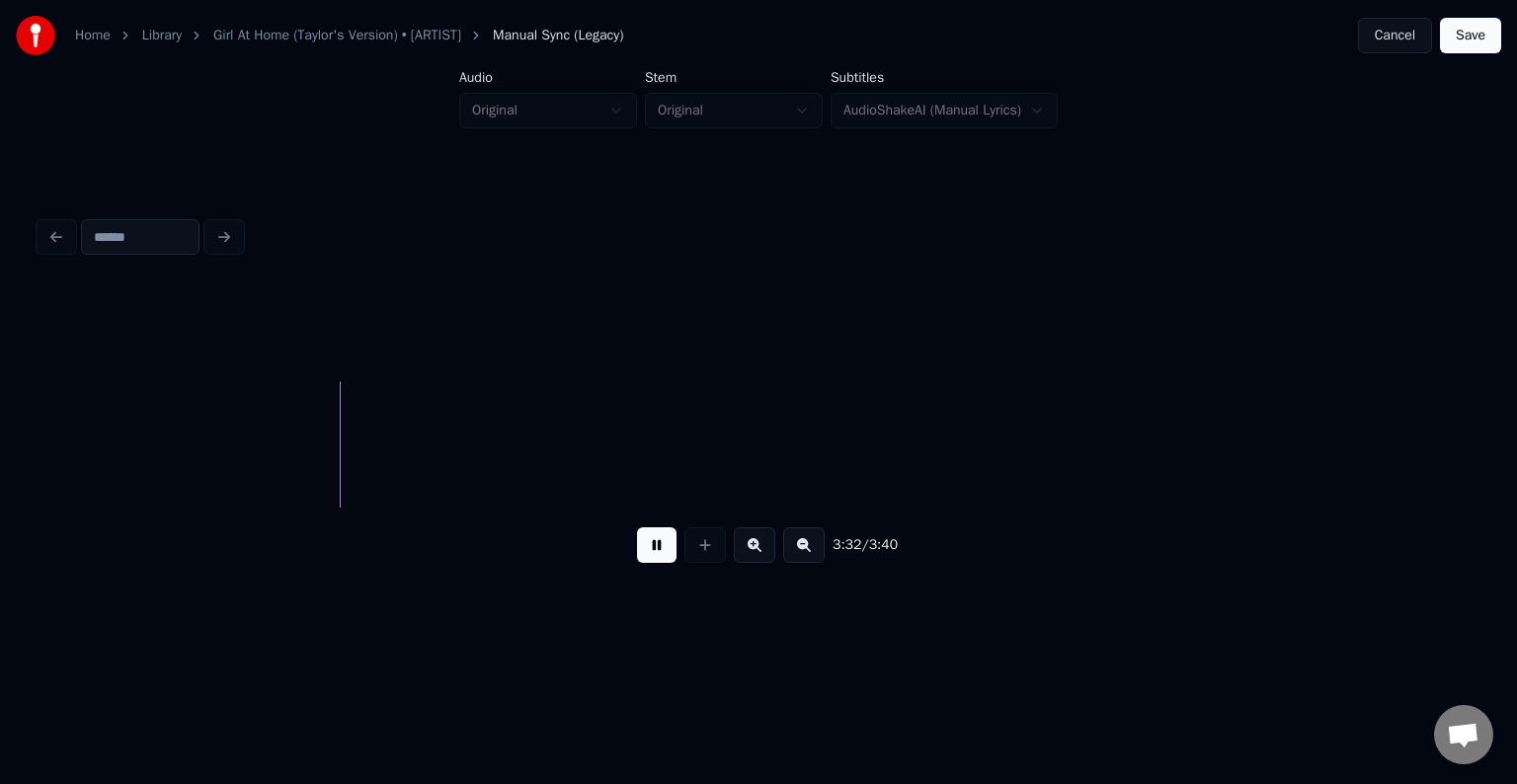 click on "Save" at bounding box center (1471, 36) 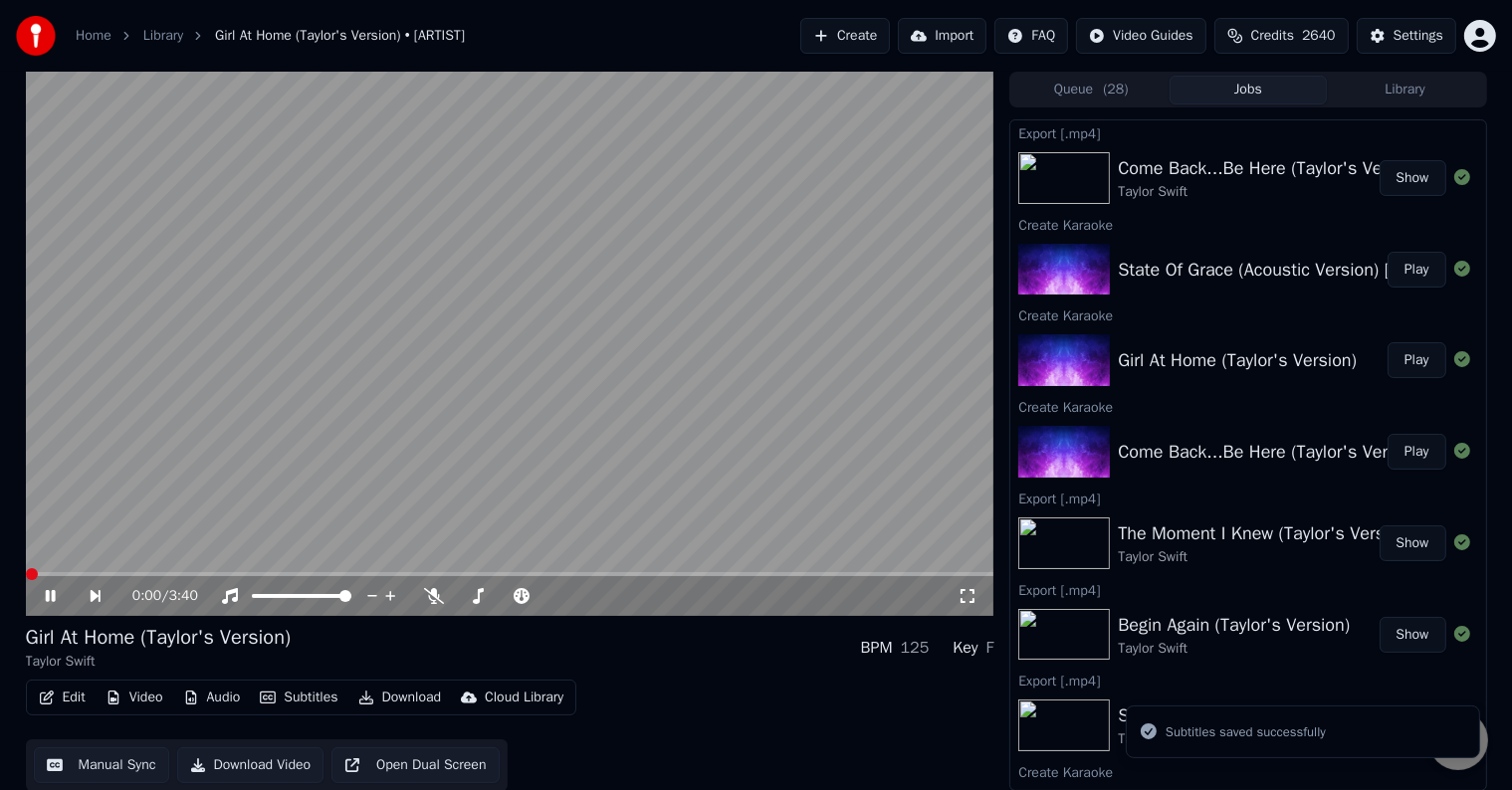 click on "Download" at bounding box center (400, 697) 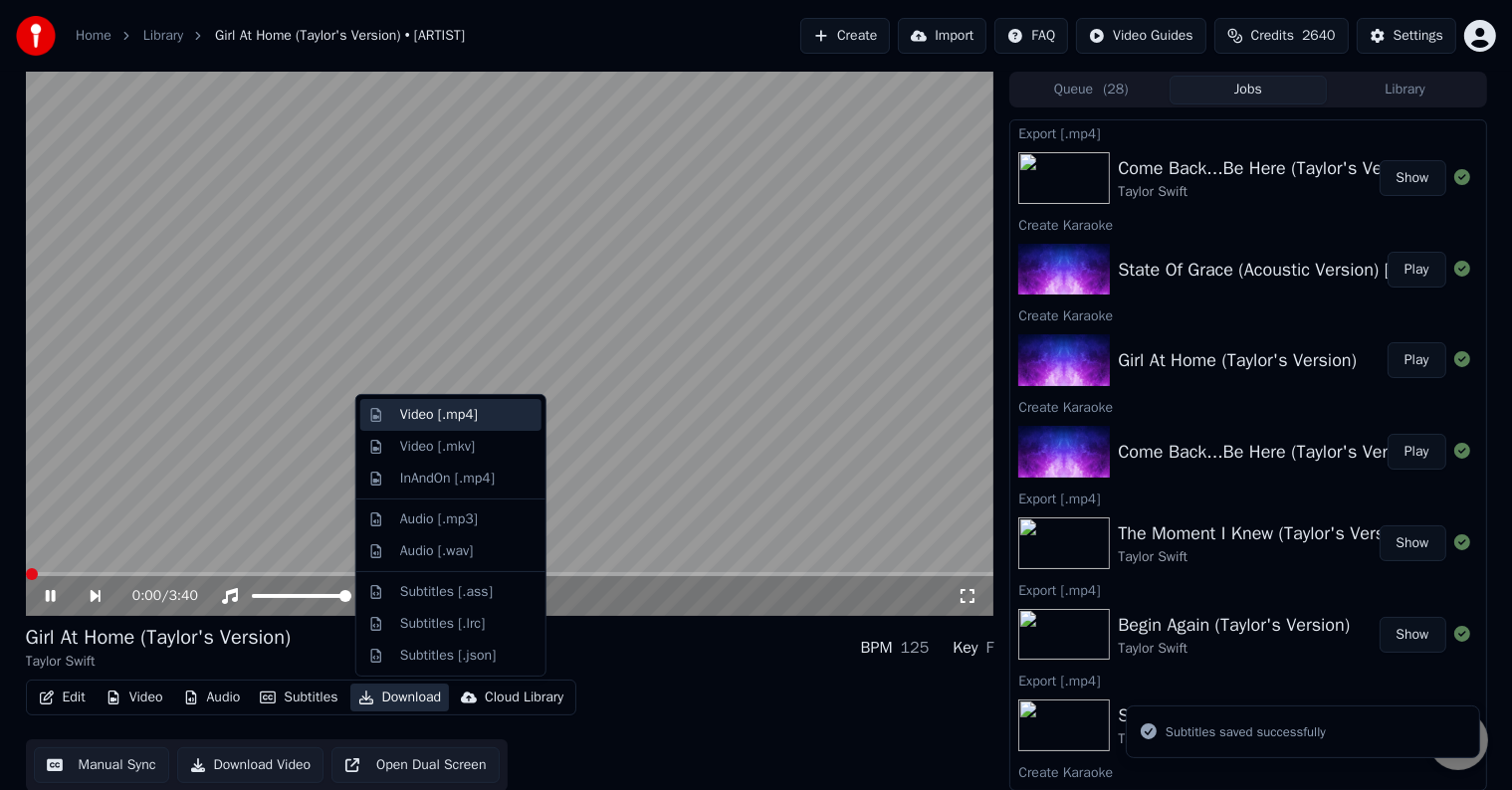 click on "Video [.mp4]" at bounding box center [439, 415] 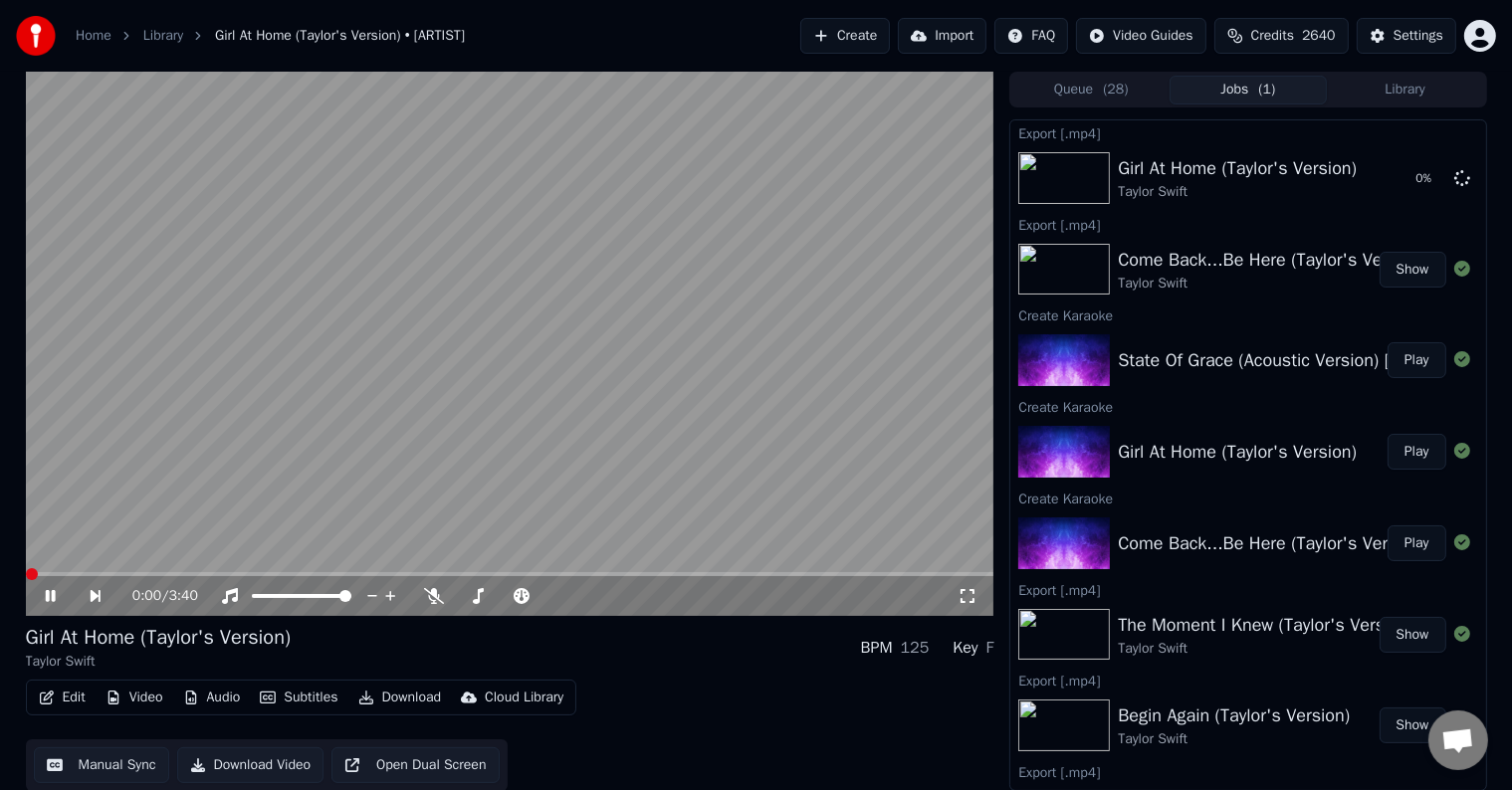 click 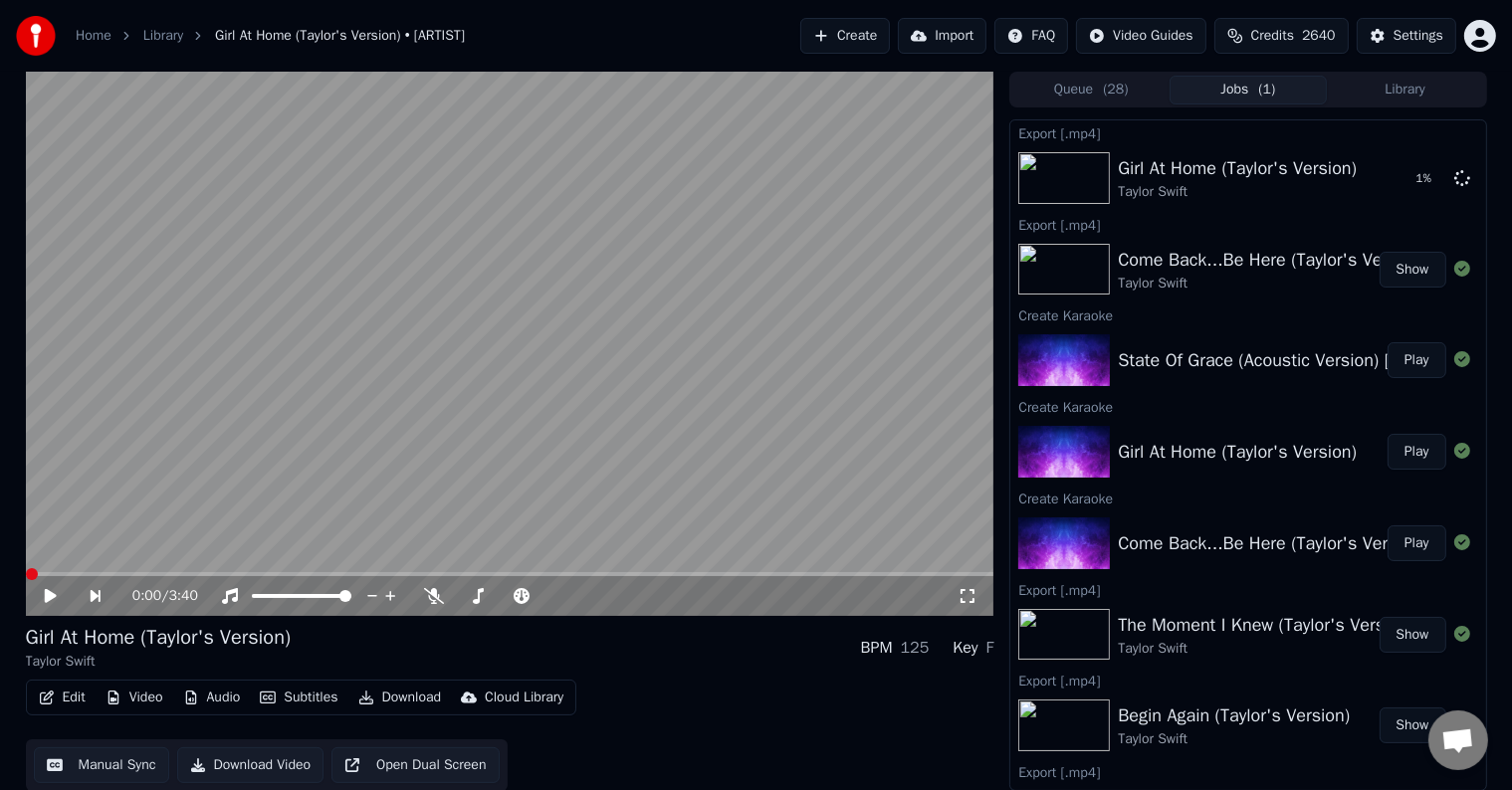 click on "Play" at bounding box center (1416, 360) 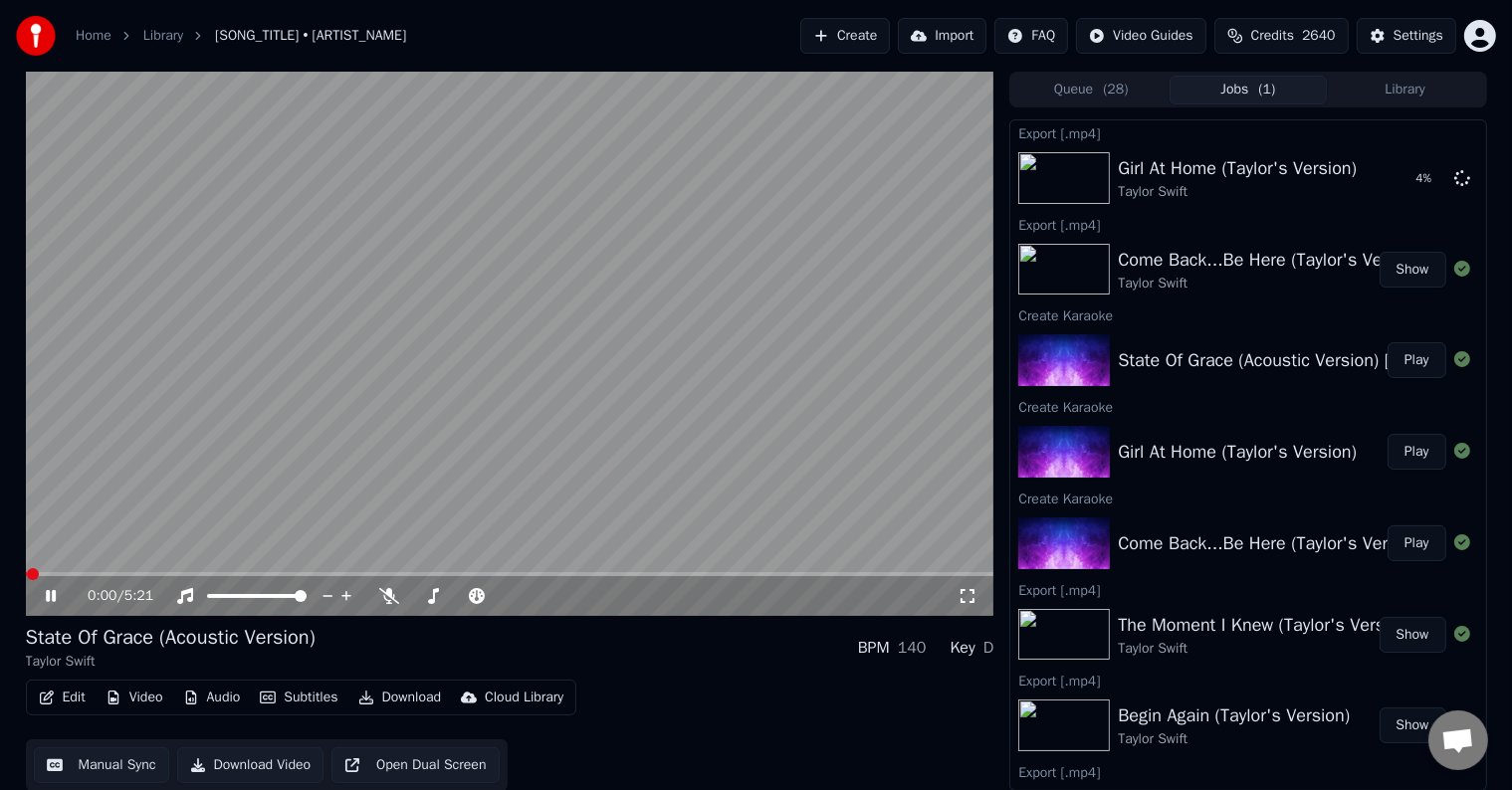 click 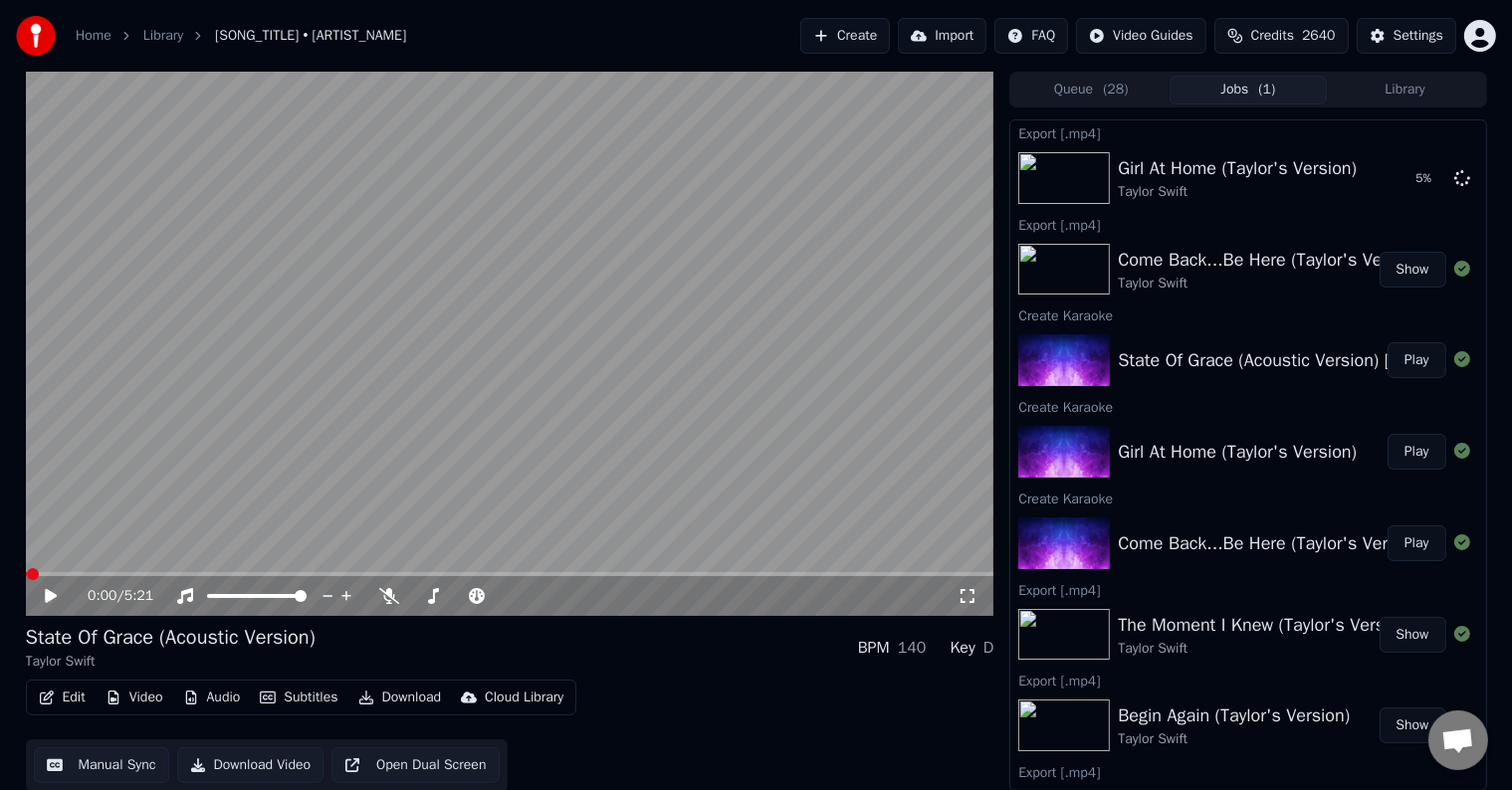 click on "Edit" at bounding box center [62, 697] 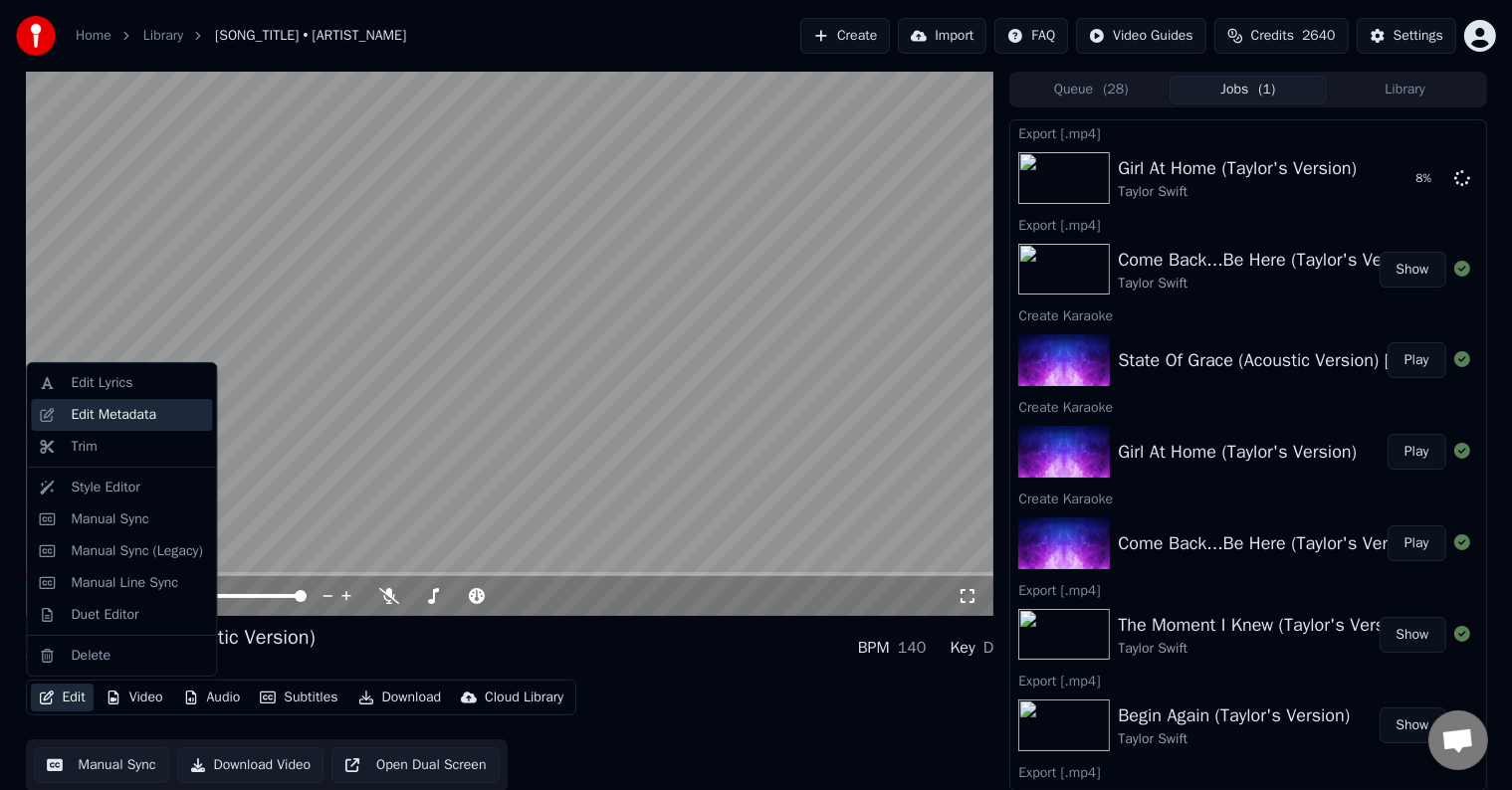 click on "Edit Metadata" at bounding box center (113, 415) 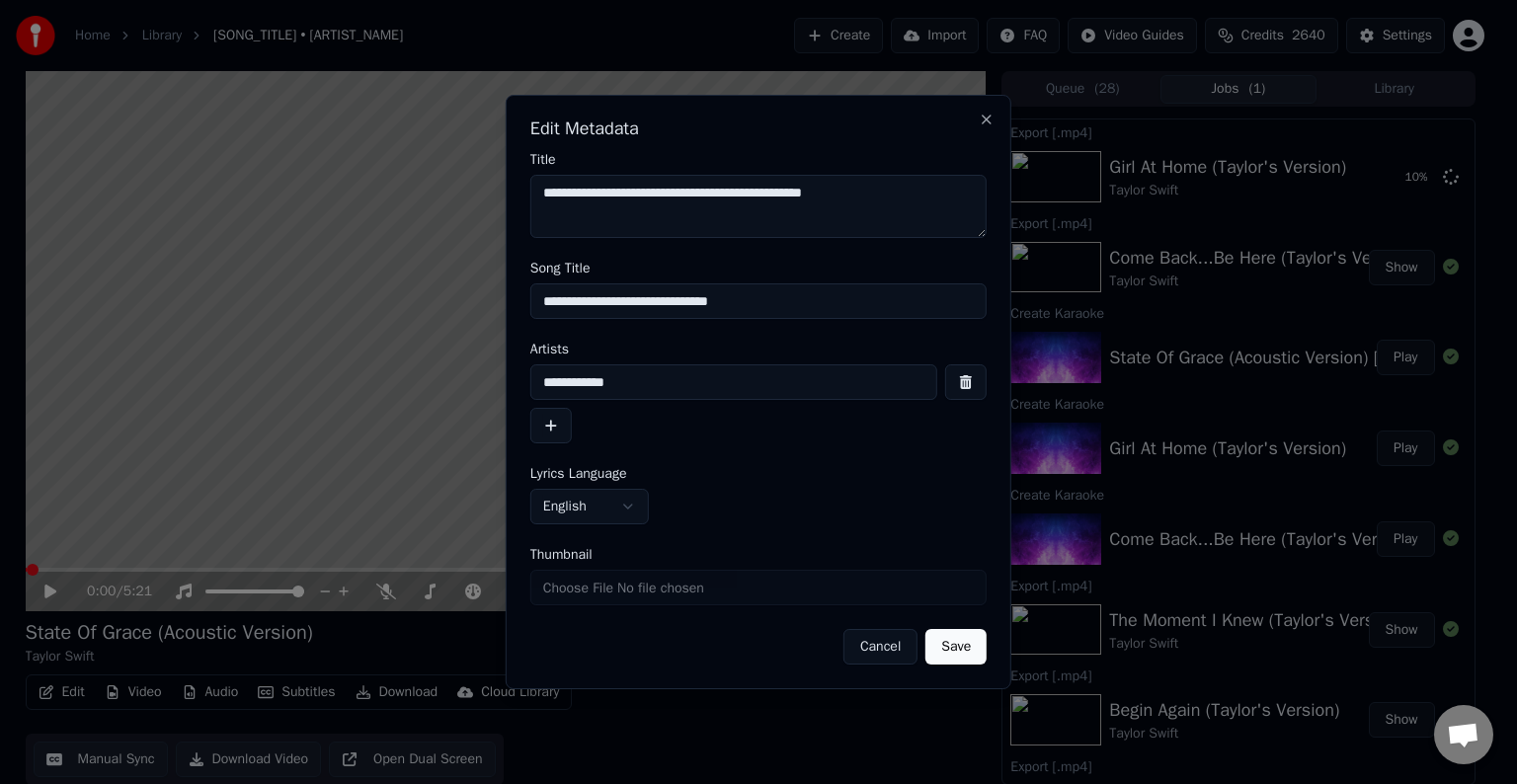 click on "**********" at bounding box center [758, 301] 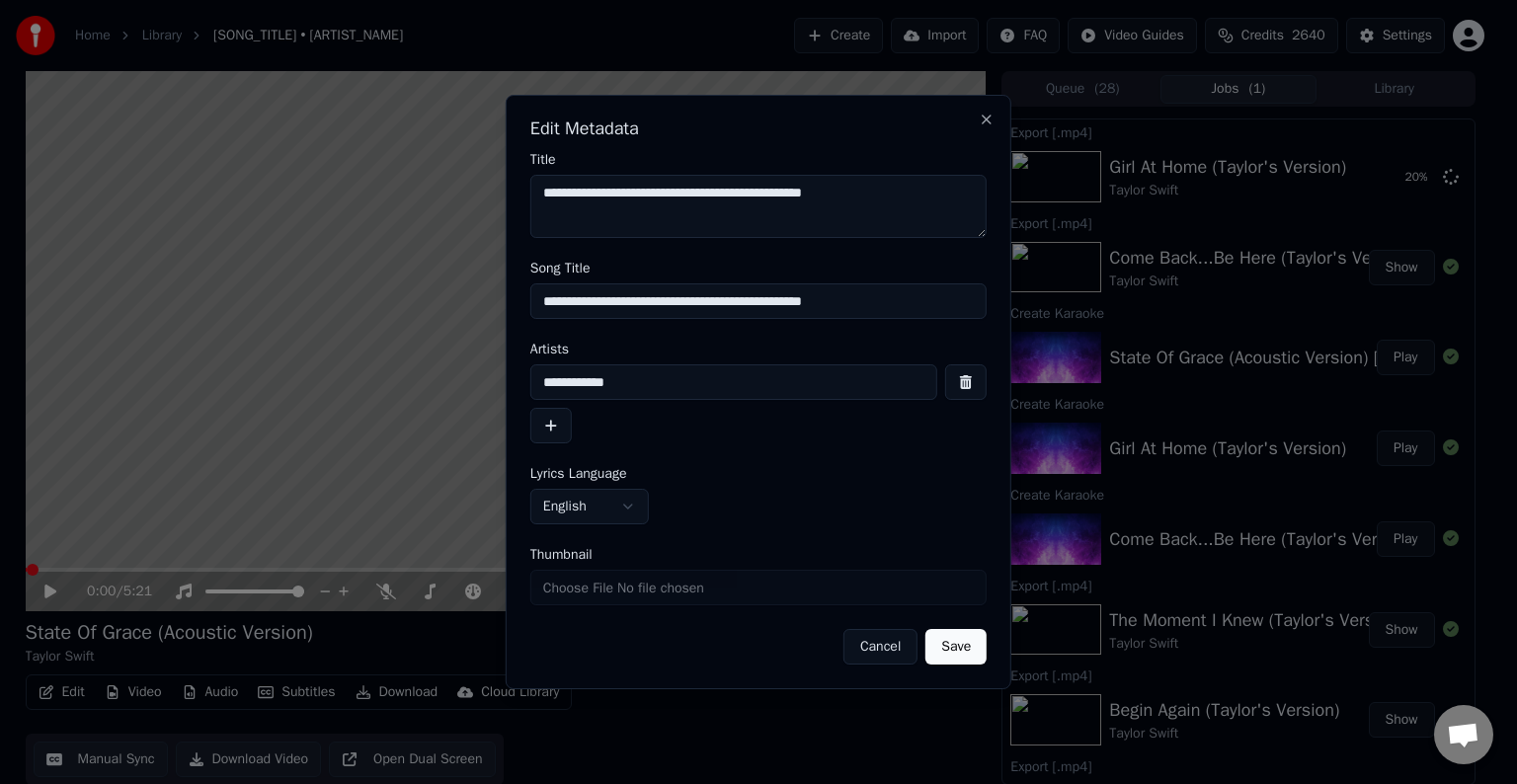 type on "**********" 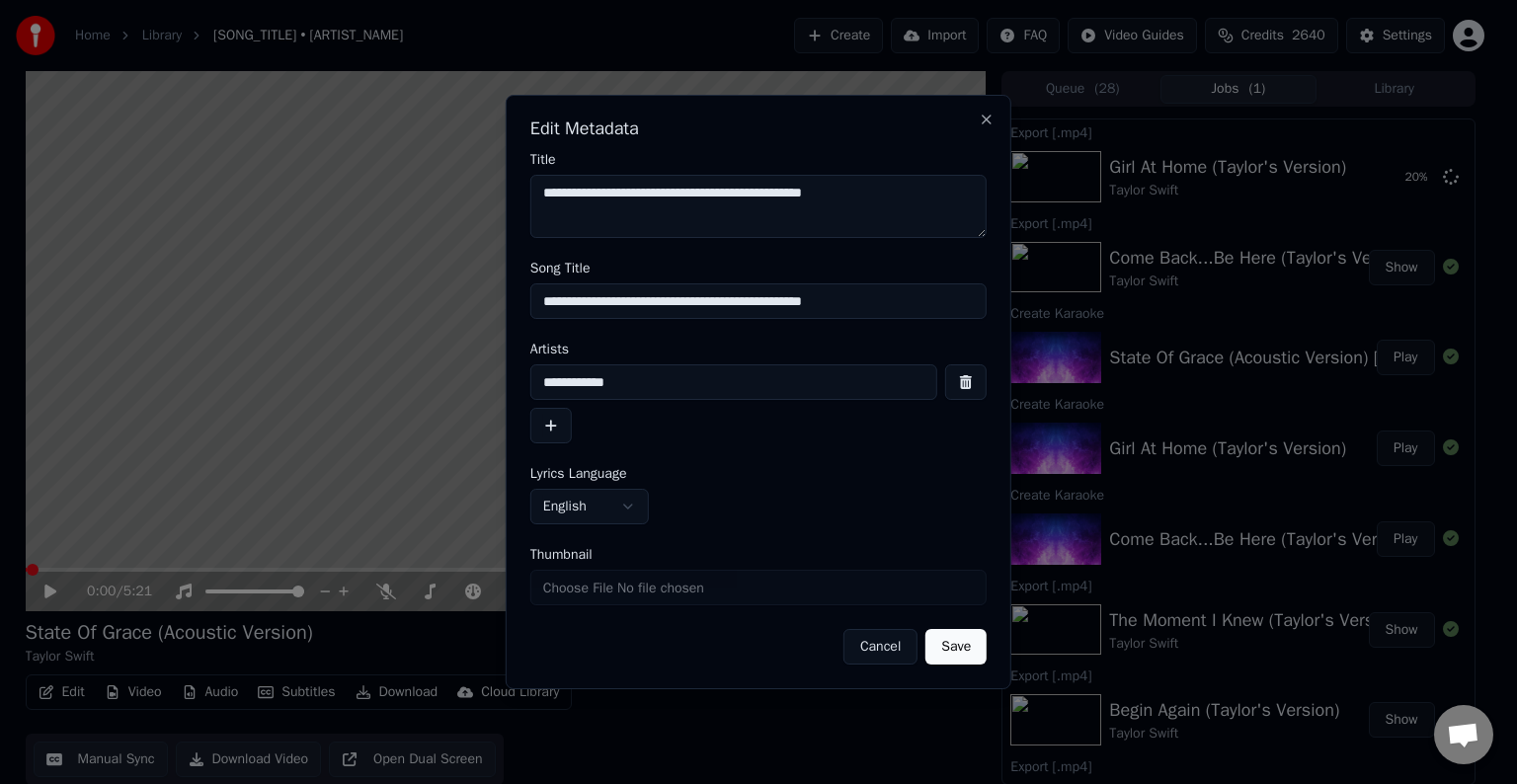 click on "Save" at bounding box center [956, 647] 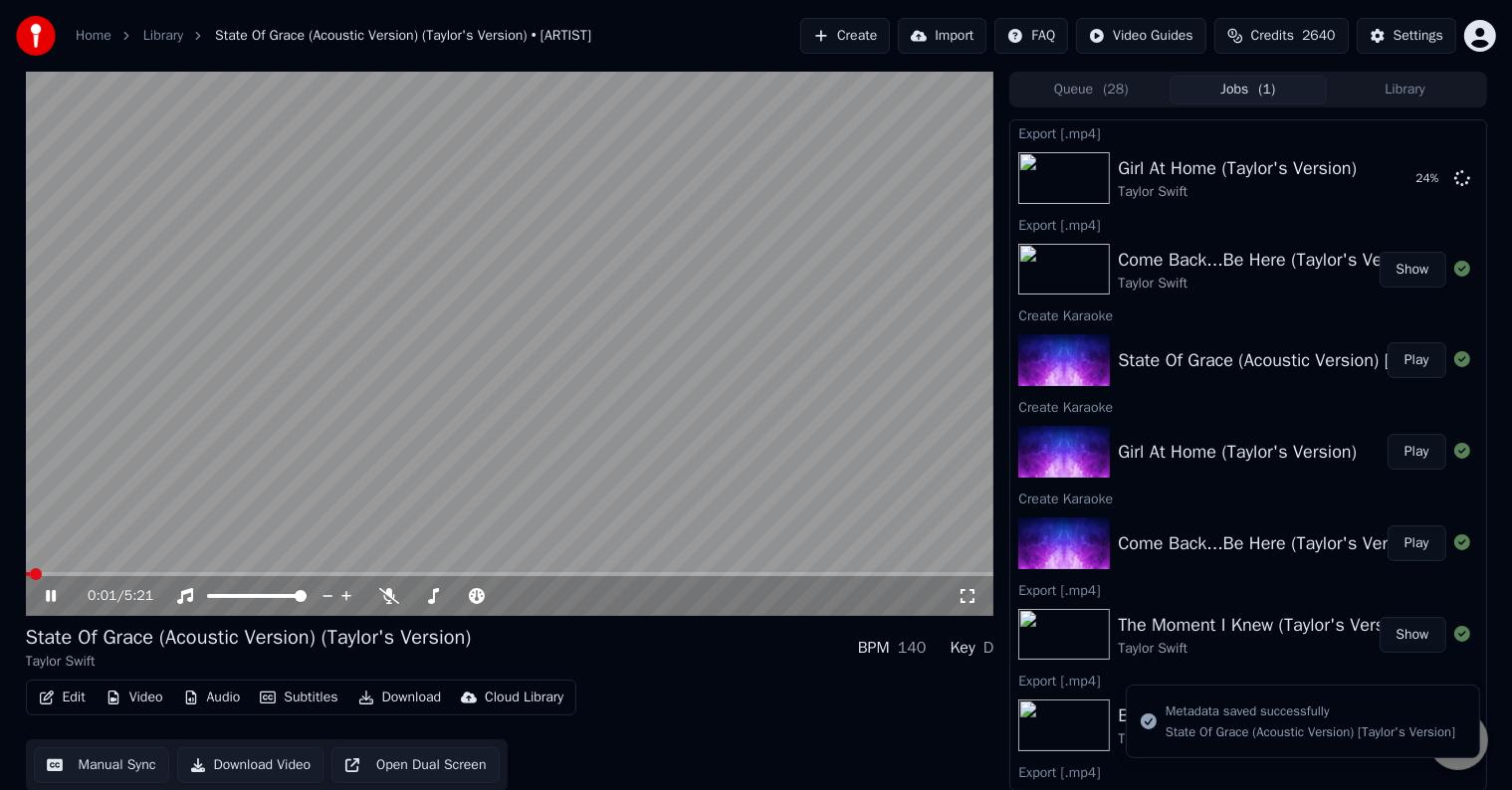 click 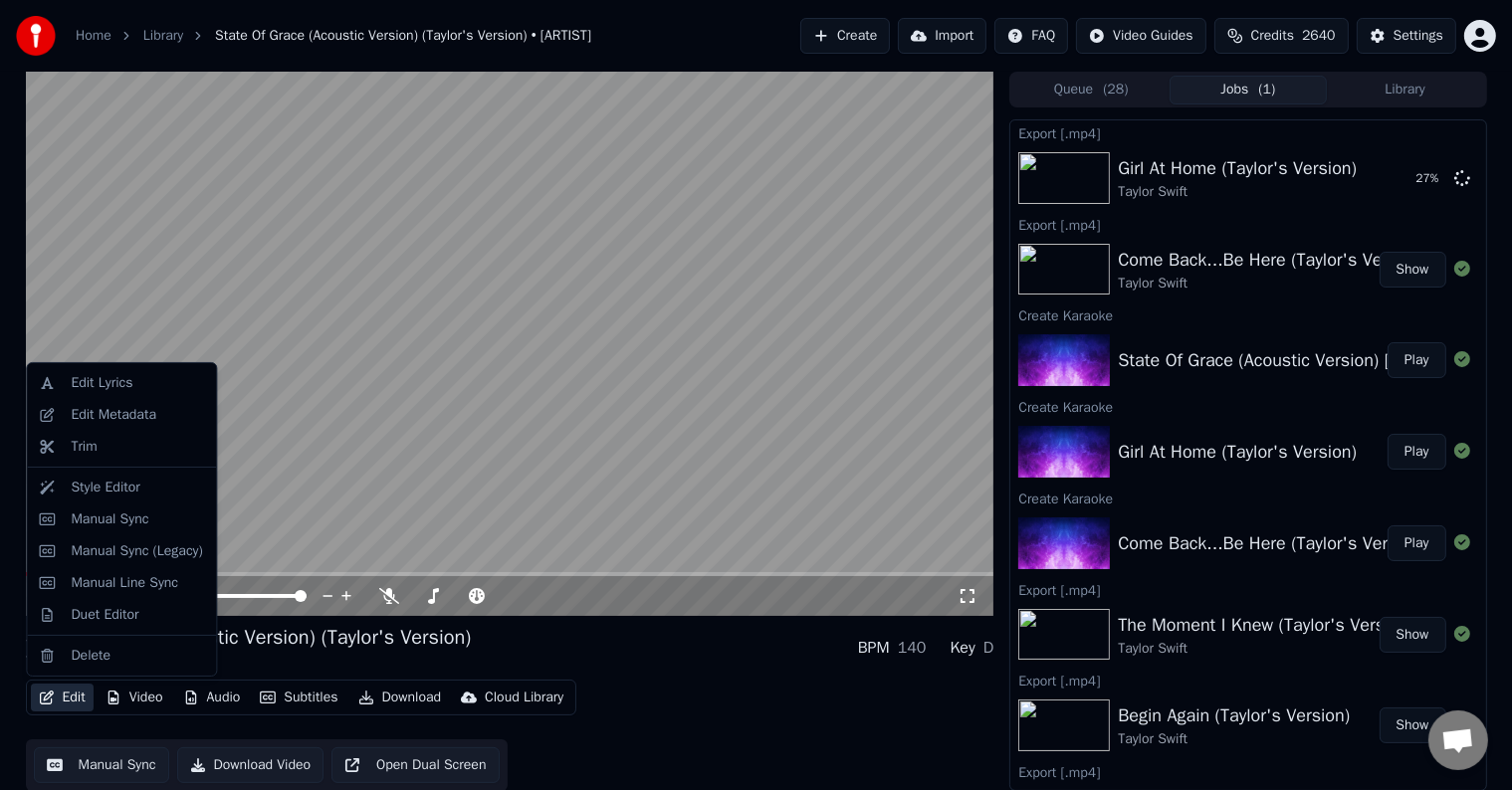 click on "Edit" at bounding box center (62, 697) 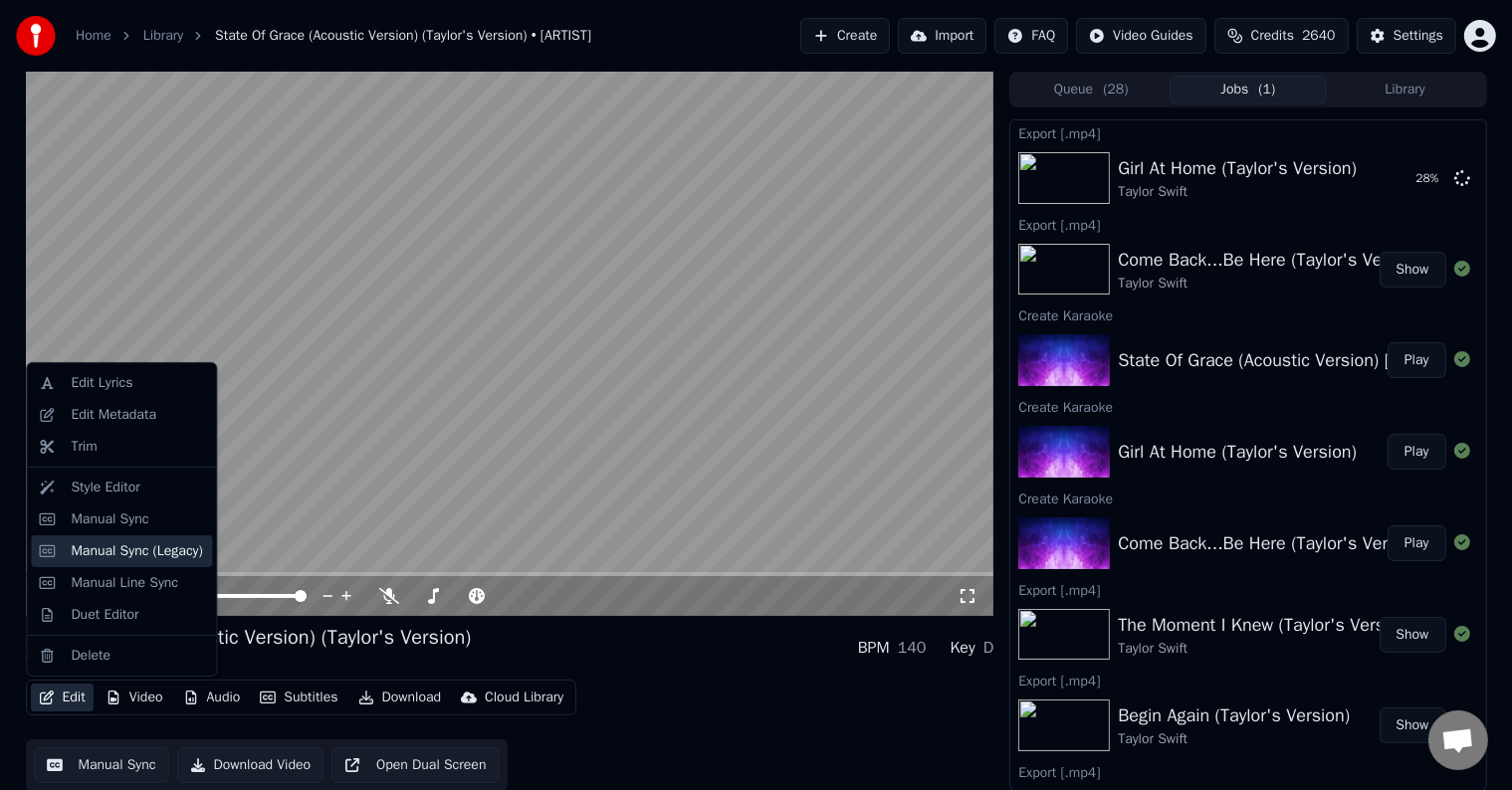 click on "Manual Sync (Legacy)" at bounding box center [121, 551] 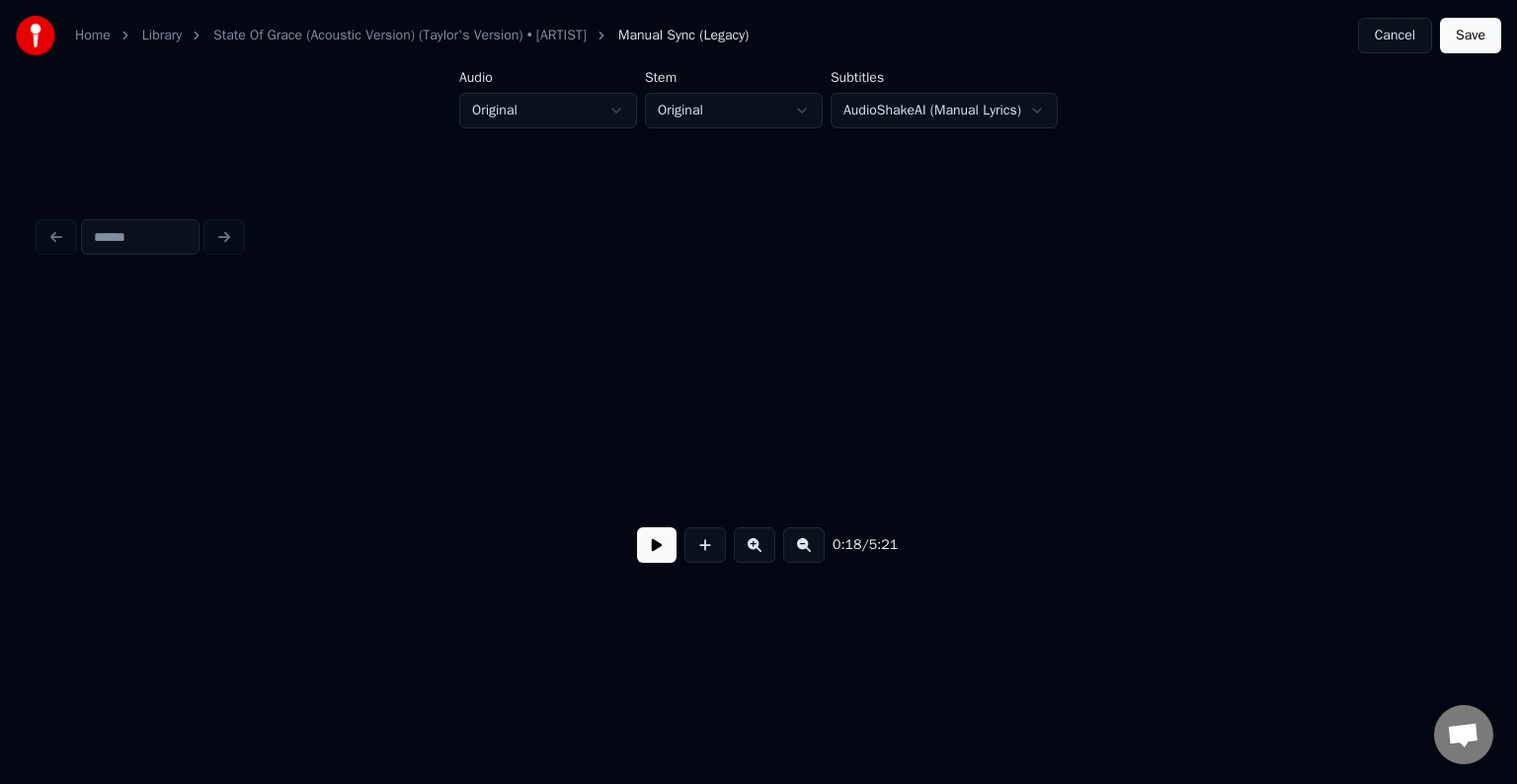 scroll, scrollTop: 0, scrollLeft: 2808, axis: horizontal 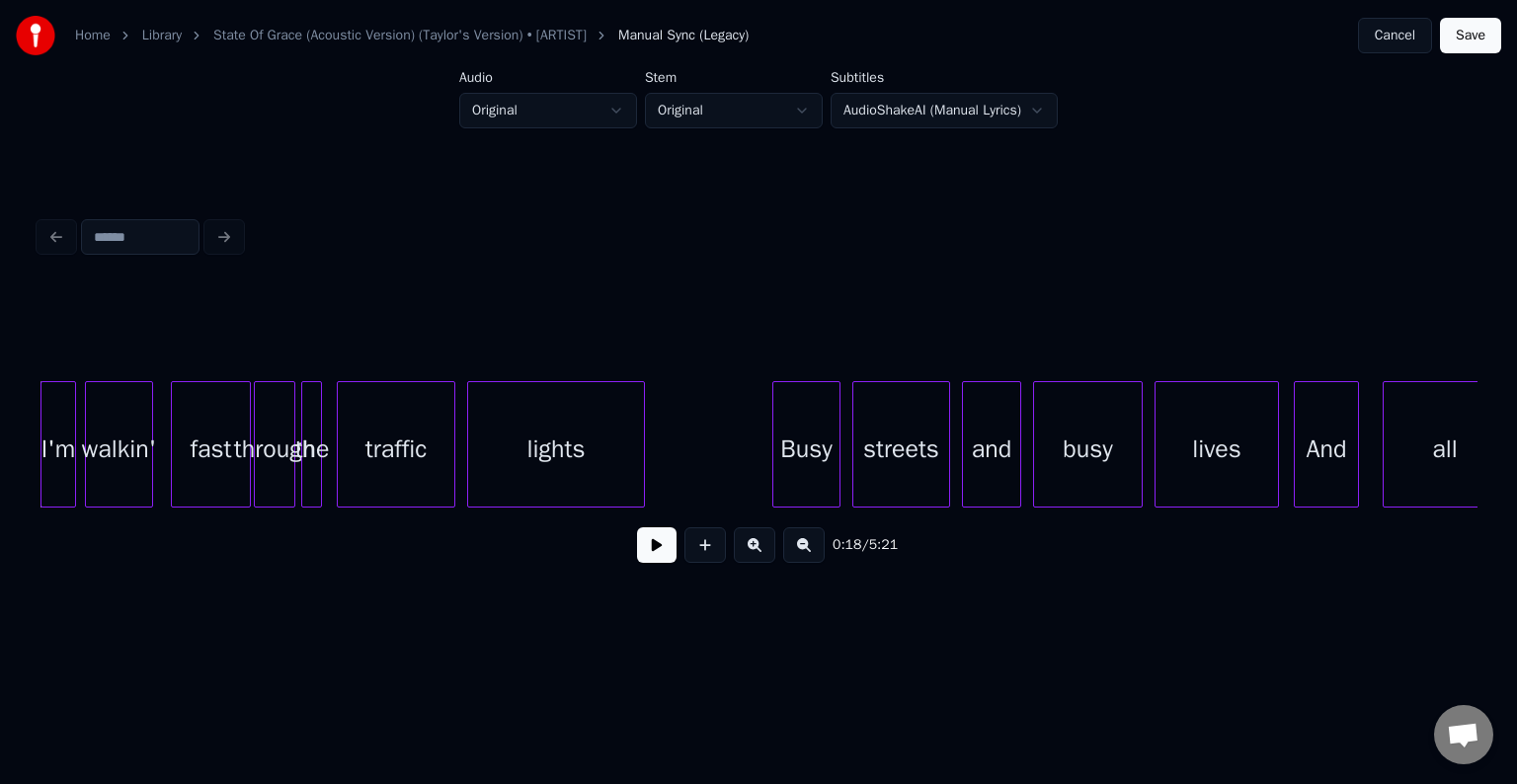 click at bounding box center [657, 545] 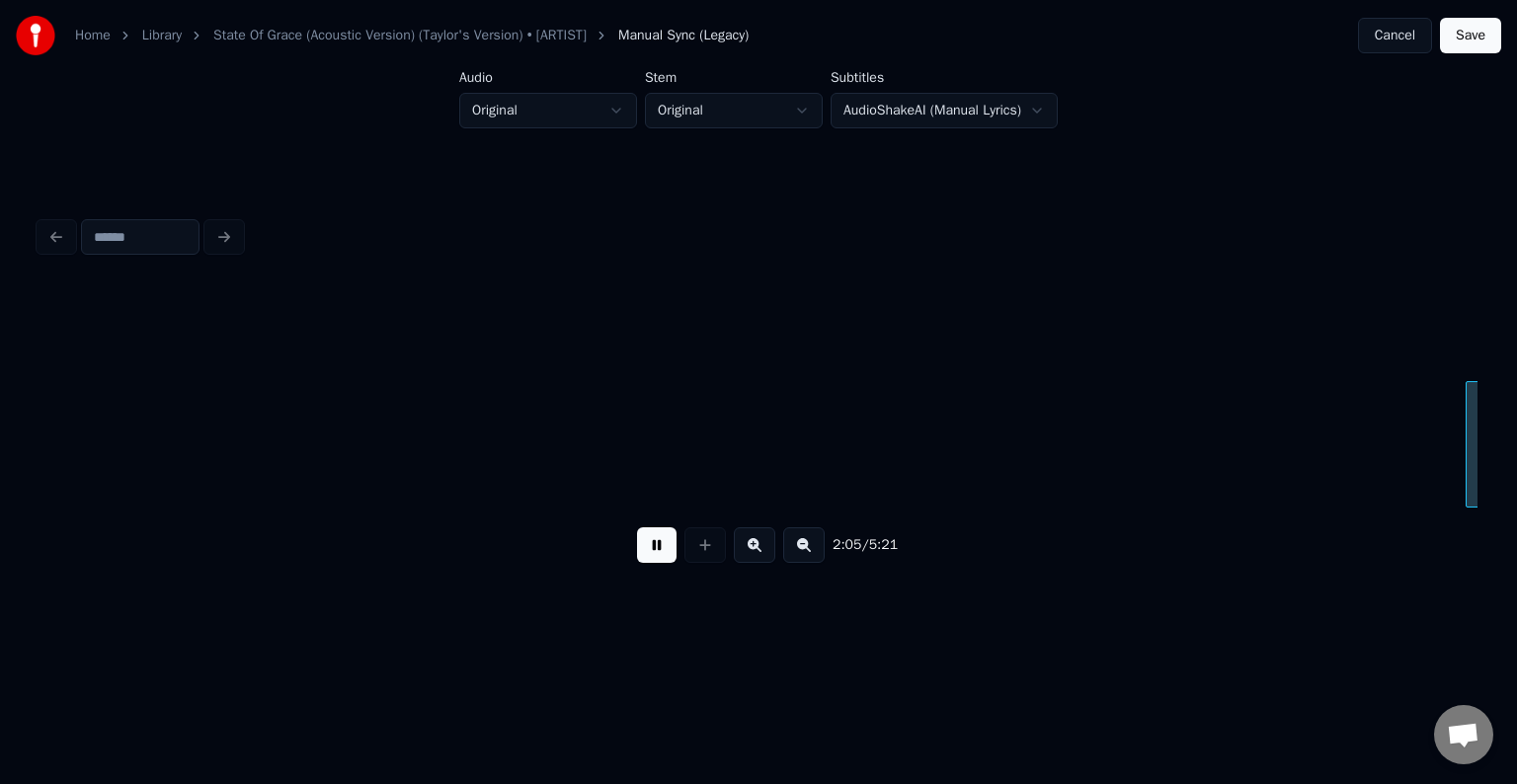 scroll, scrollTop: 0, scrollLeft: 18647, axis: horizontal 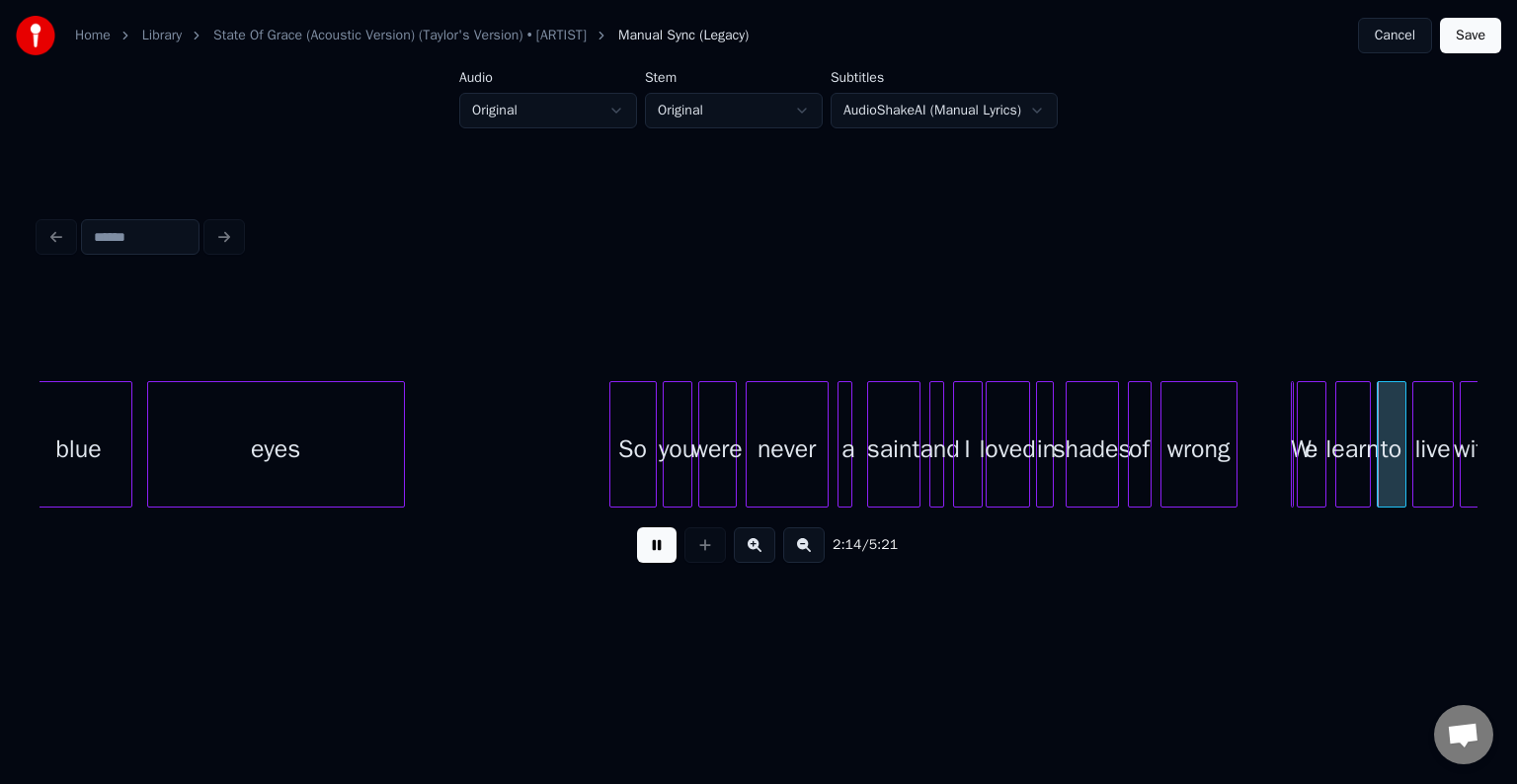 click at bounding box center (657, 545) 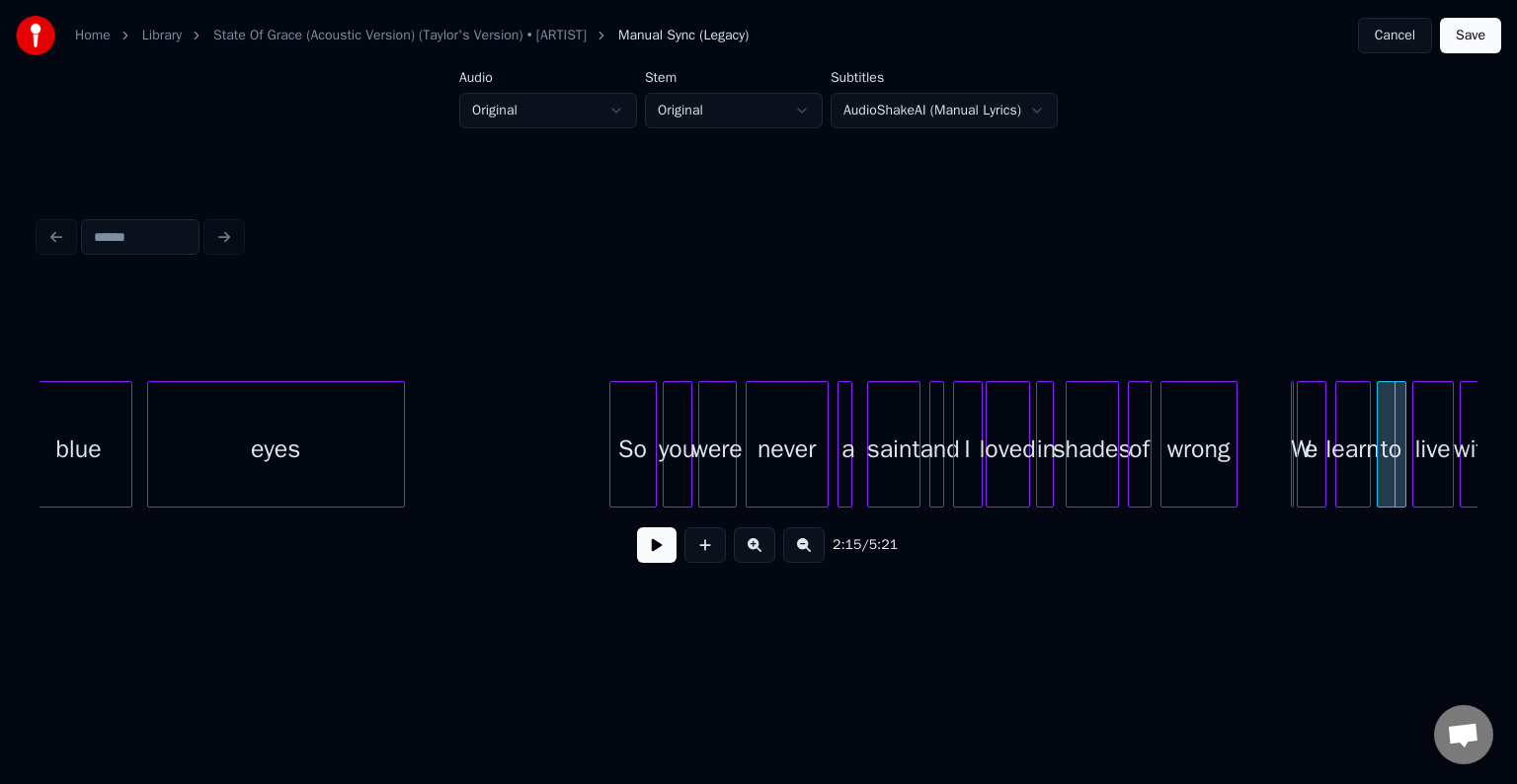 click at bounding box center (1290, 444) 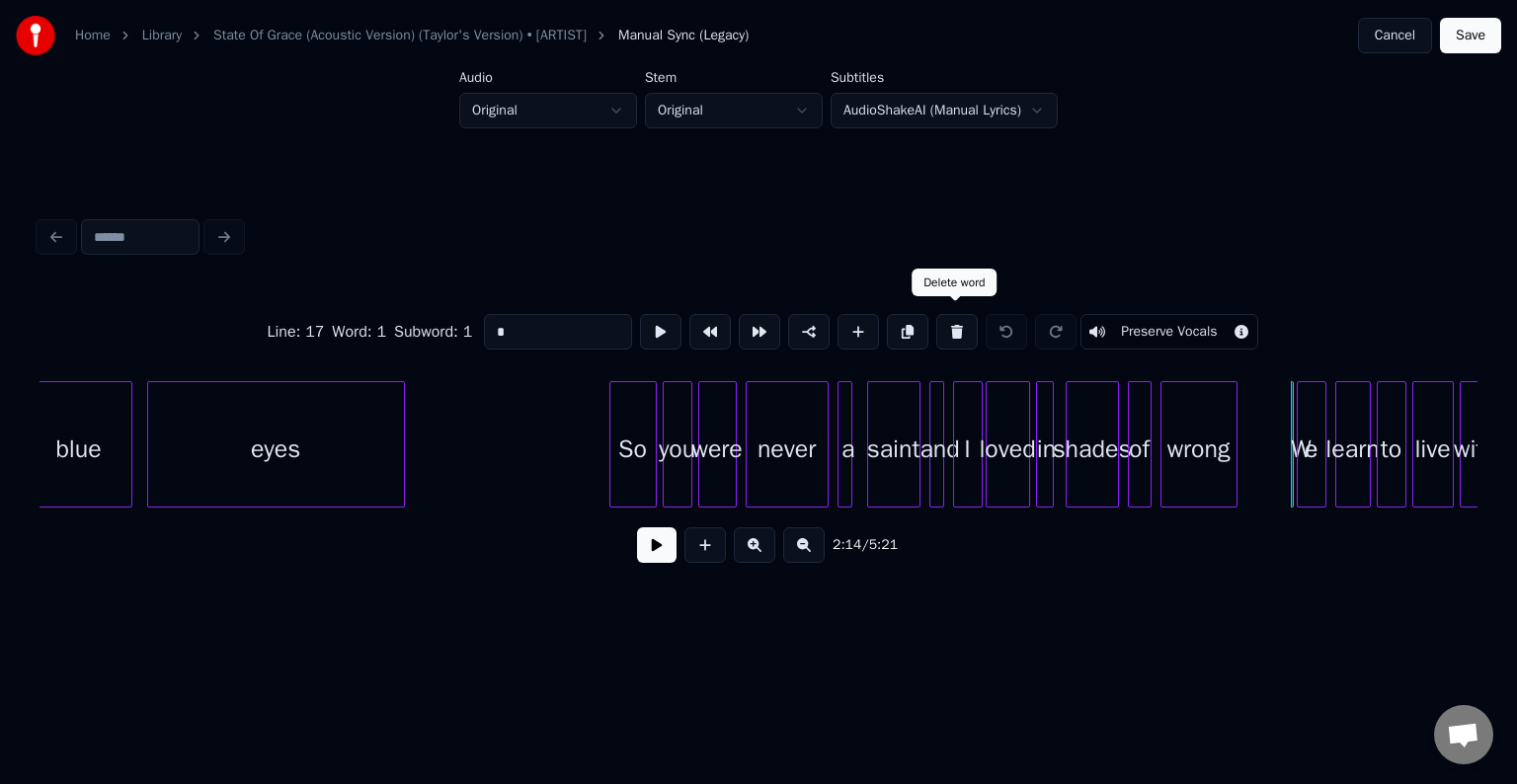 click at bounding box center [957, 332] 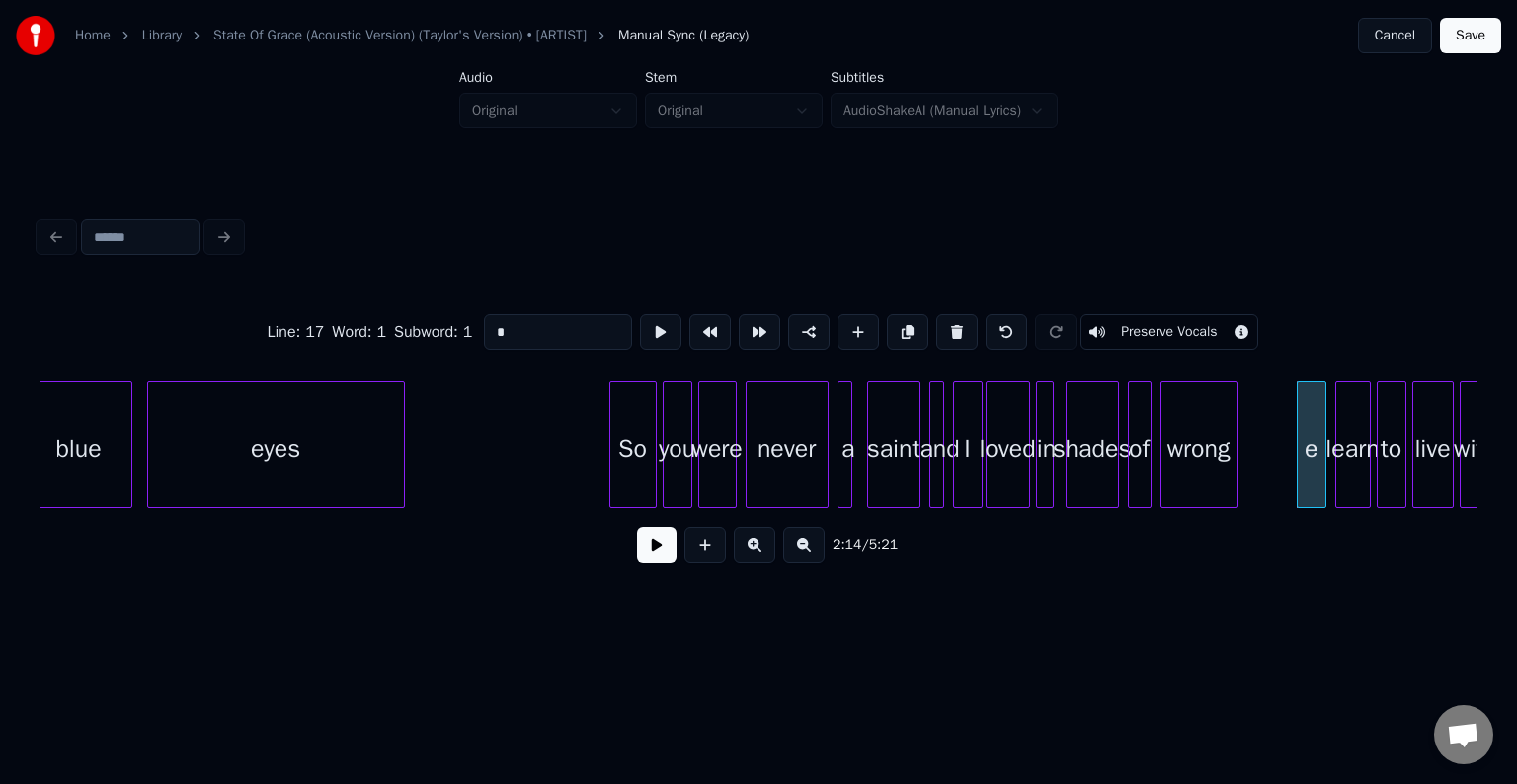 click on "*" at bounding box center [558, 332] 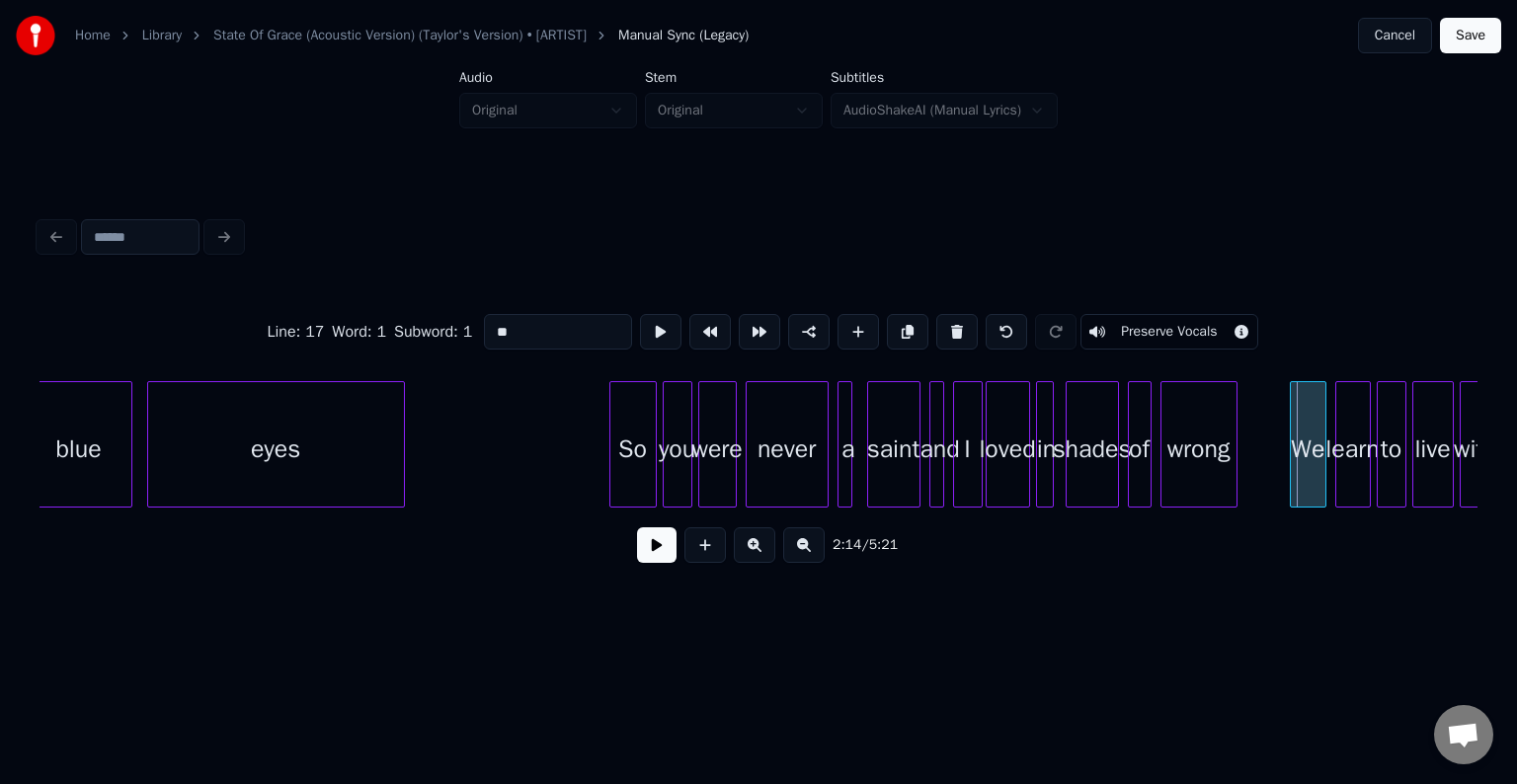 click at bounding box center [1294, 444] 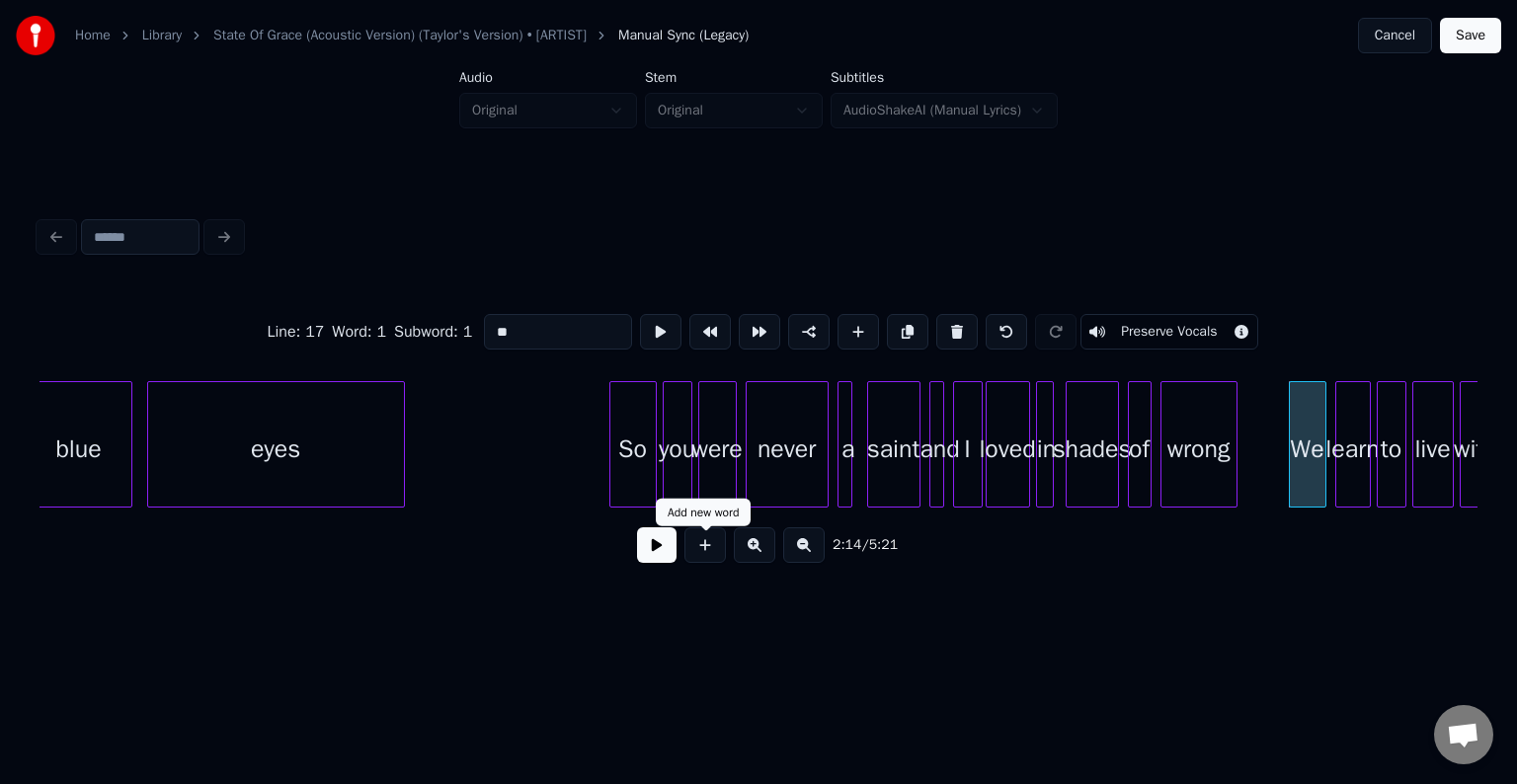 type on "**" 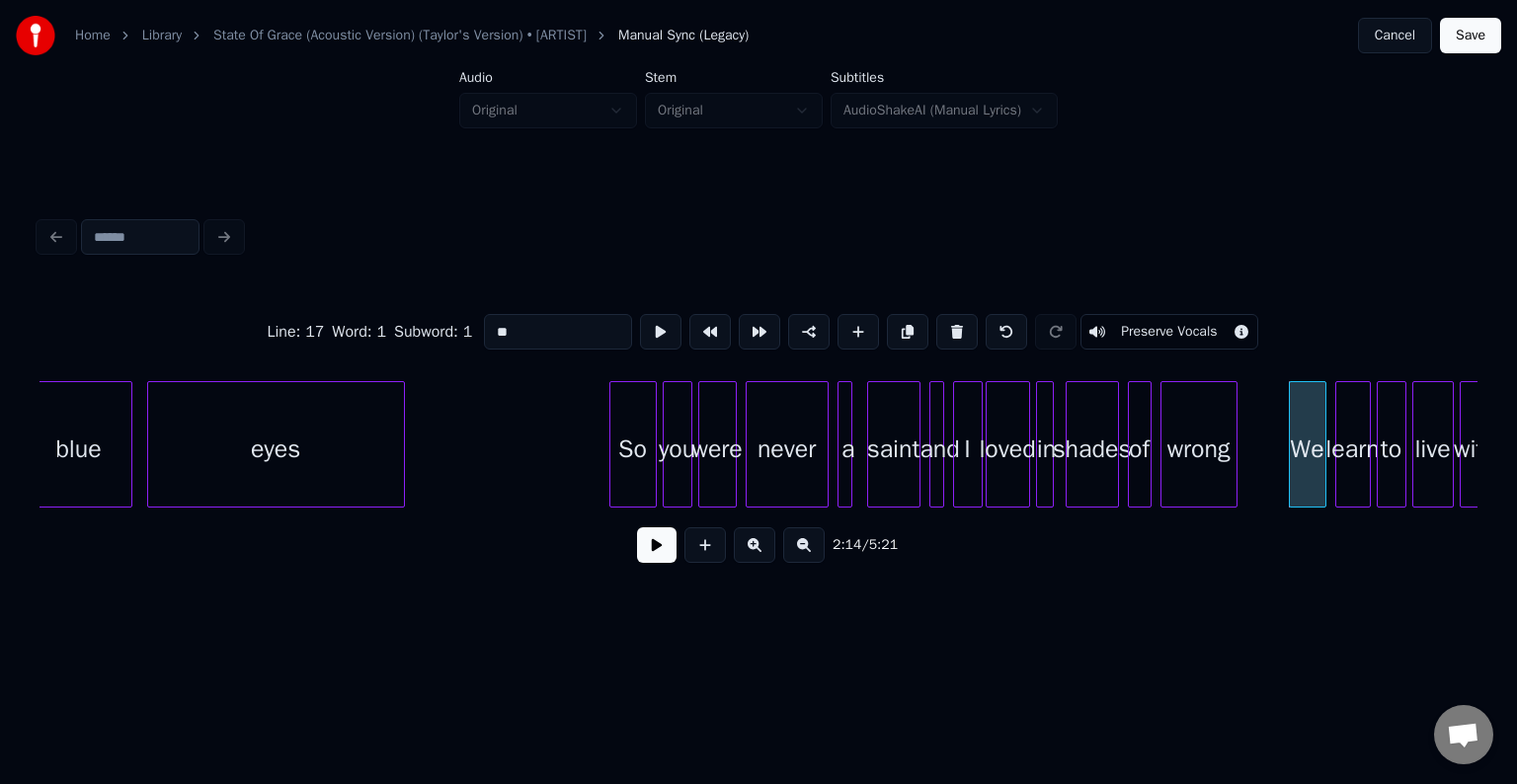 click at bounding box center (657, 545) 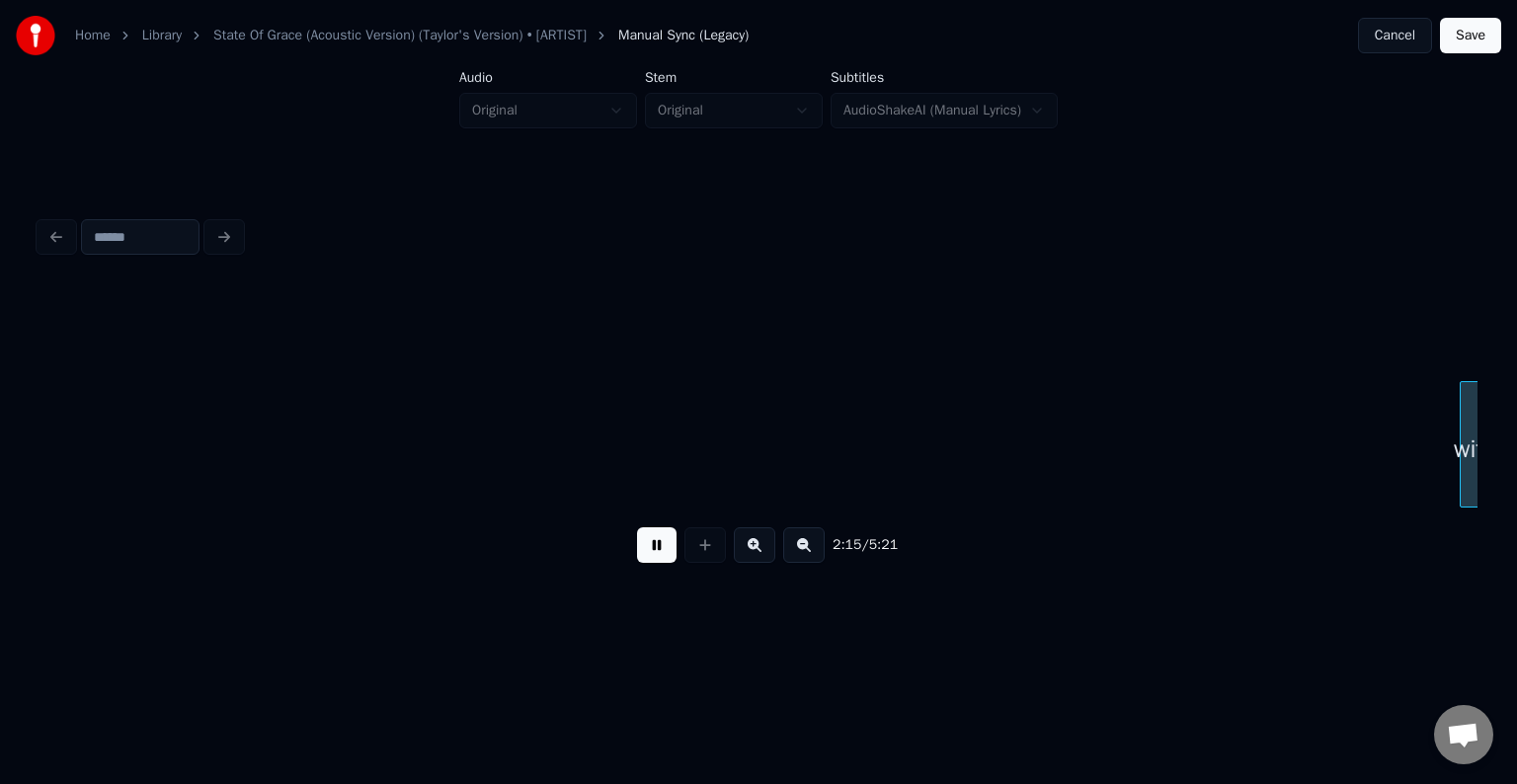 scroll, scrollTop: 0, scrollLeft: 20085, axis: horizontal 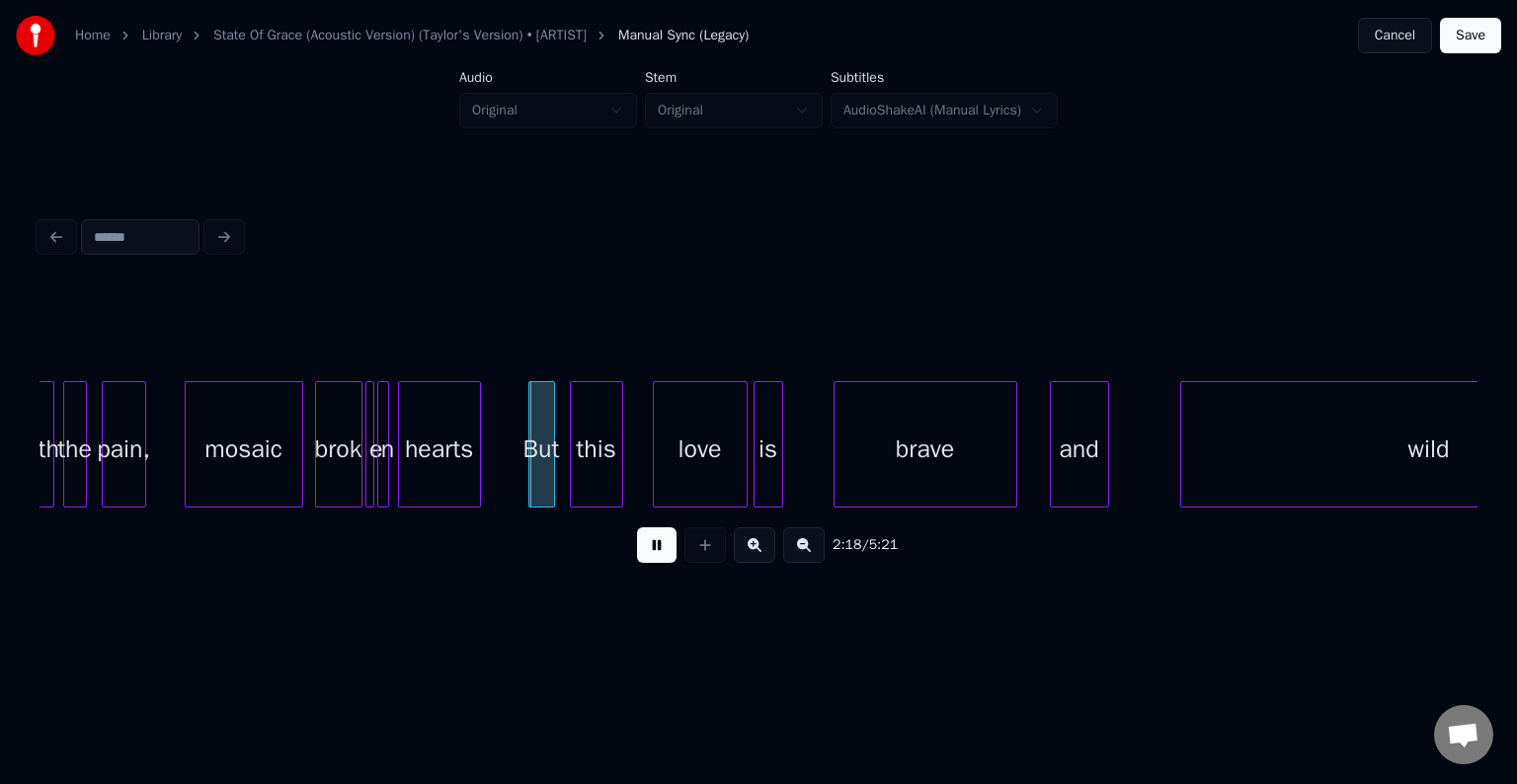 click at bounding box center (657, 545) 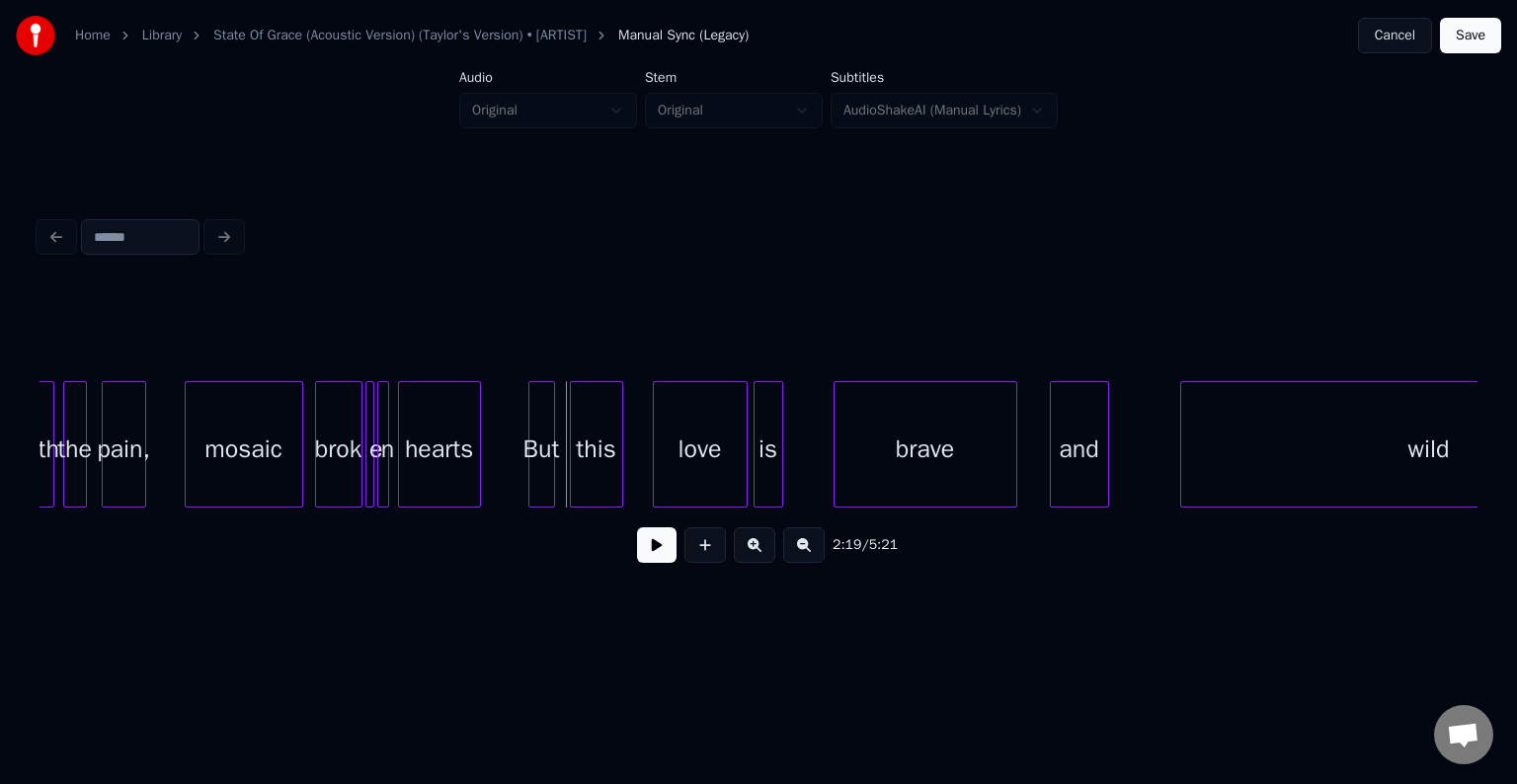 click at bounding box center (381, 444) 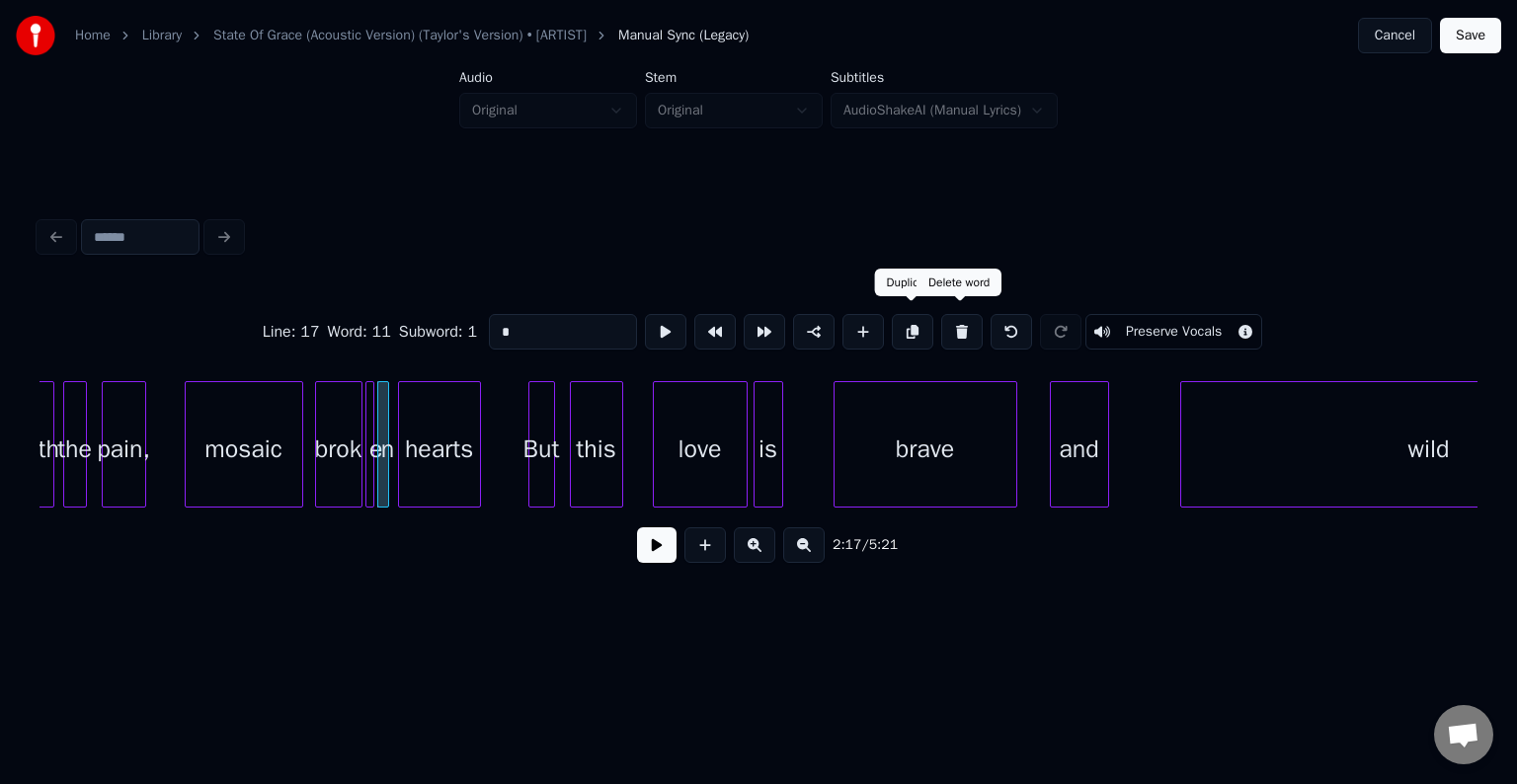 click at bounding box center (962, 332) 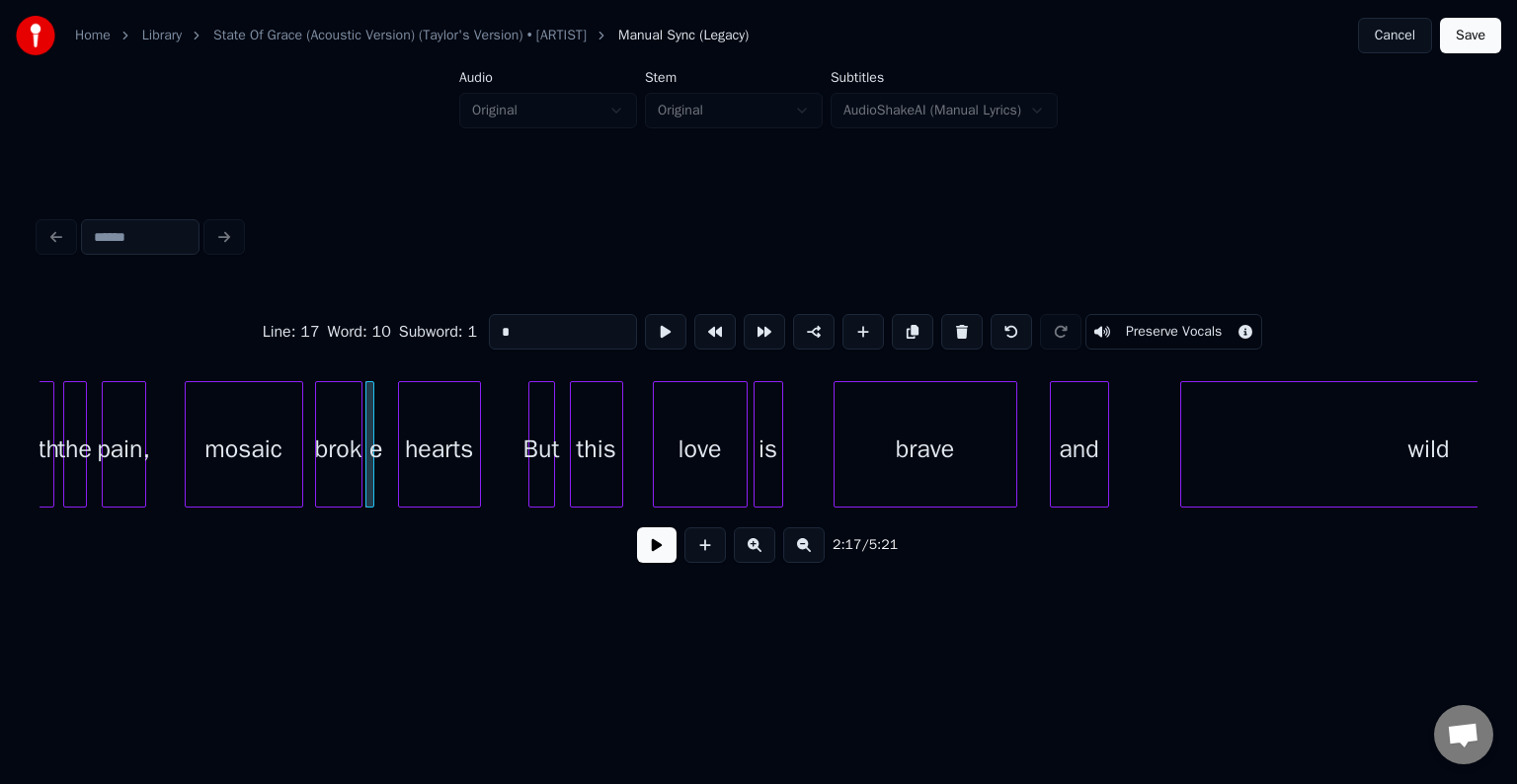 click at bounding box center [962, 332] 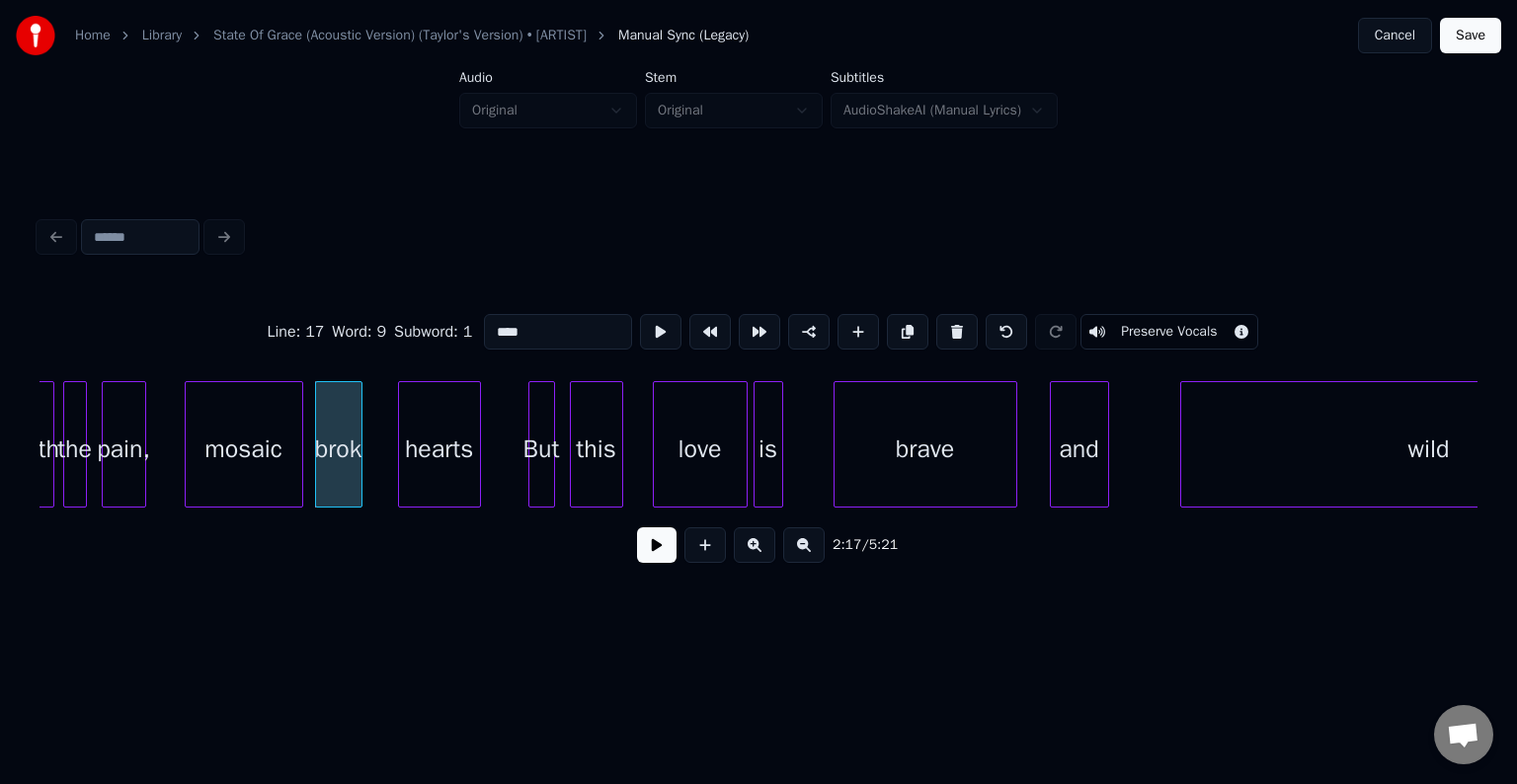click on "****" at bounding box center [558, 332] 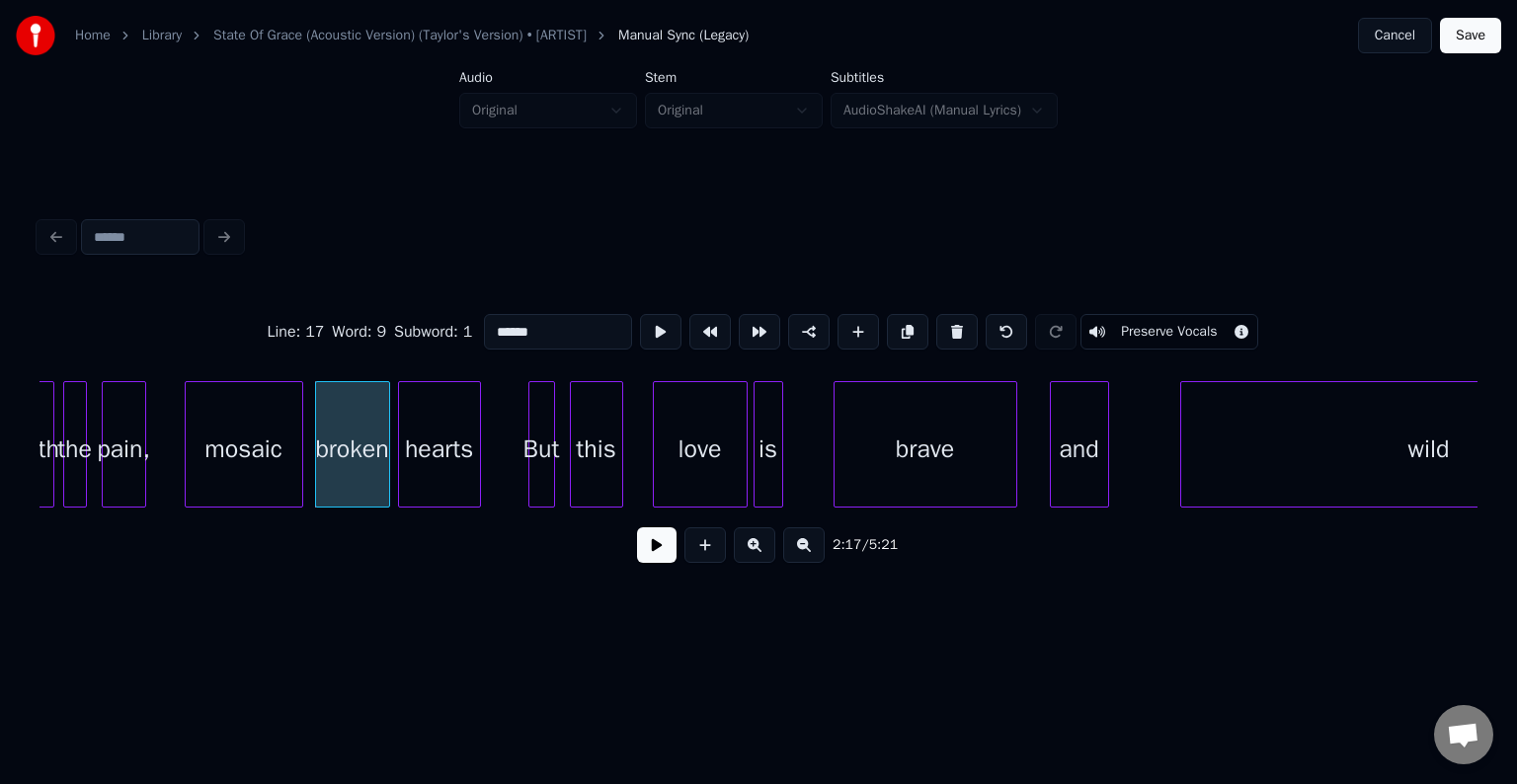 click at bounding box center (386, 444) 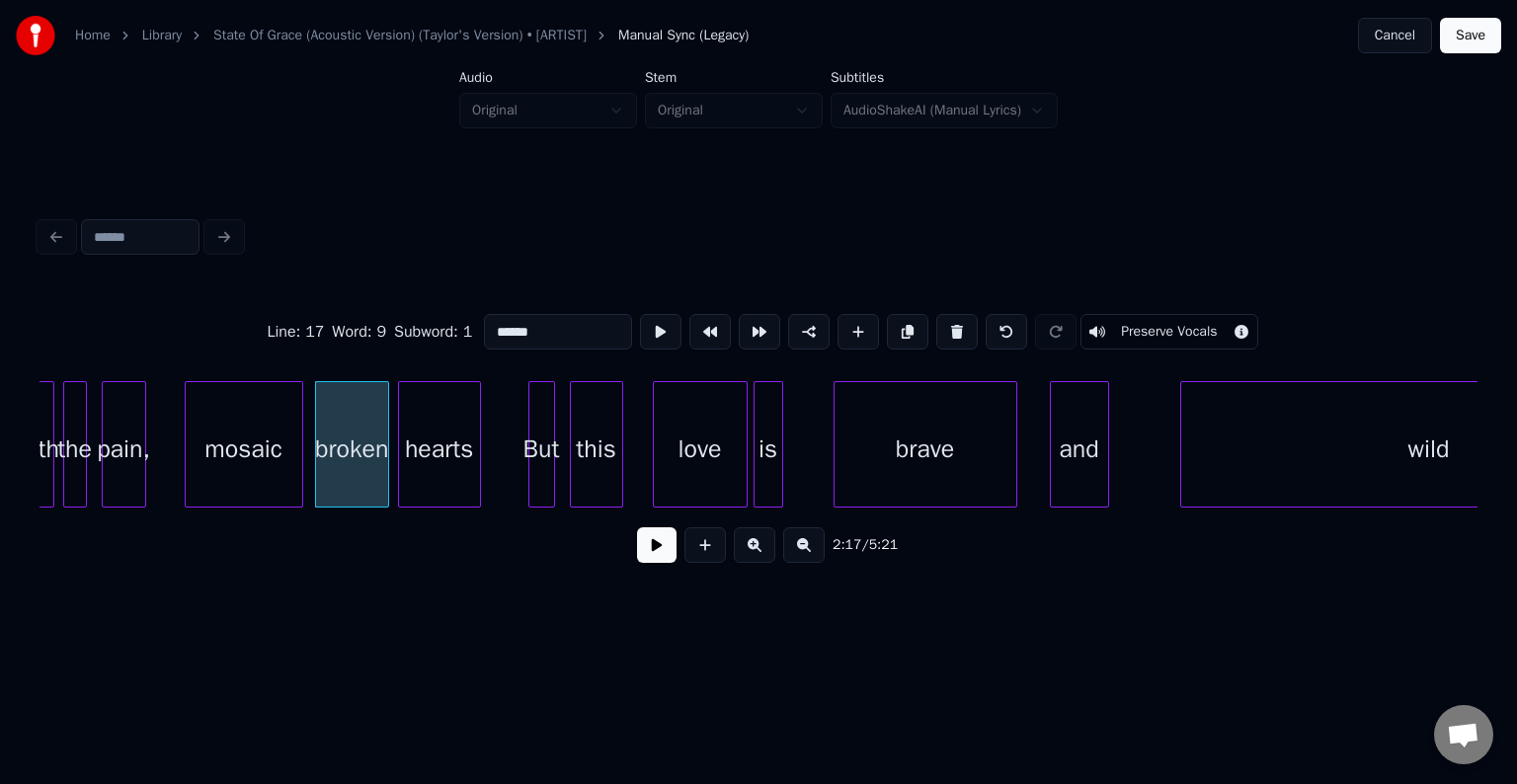 type on "******" 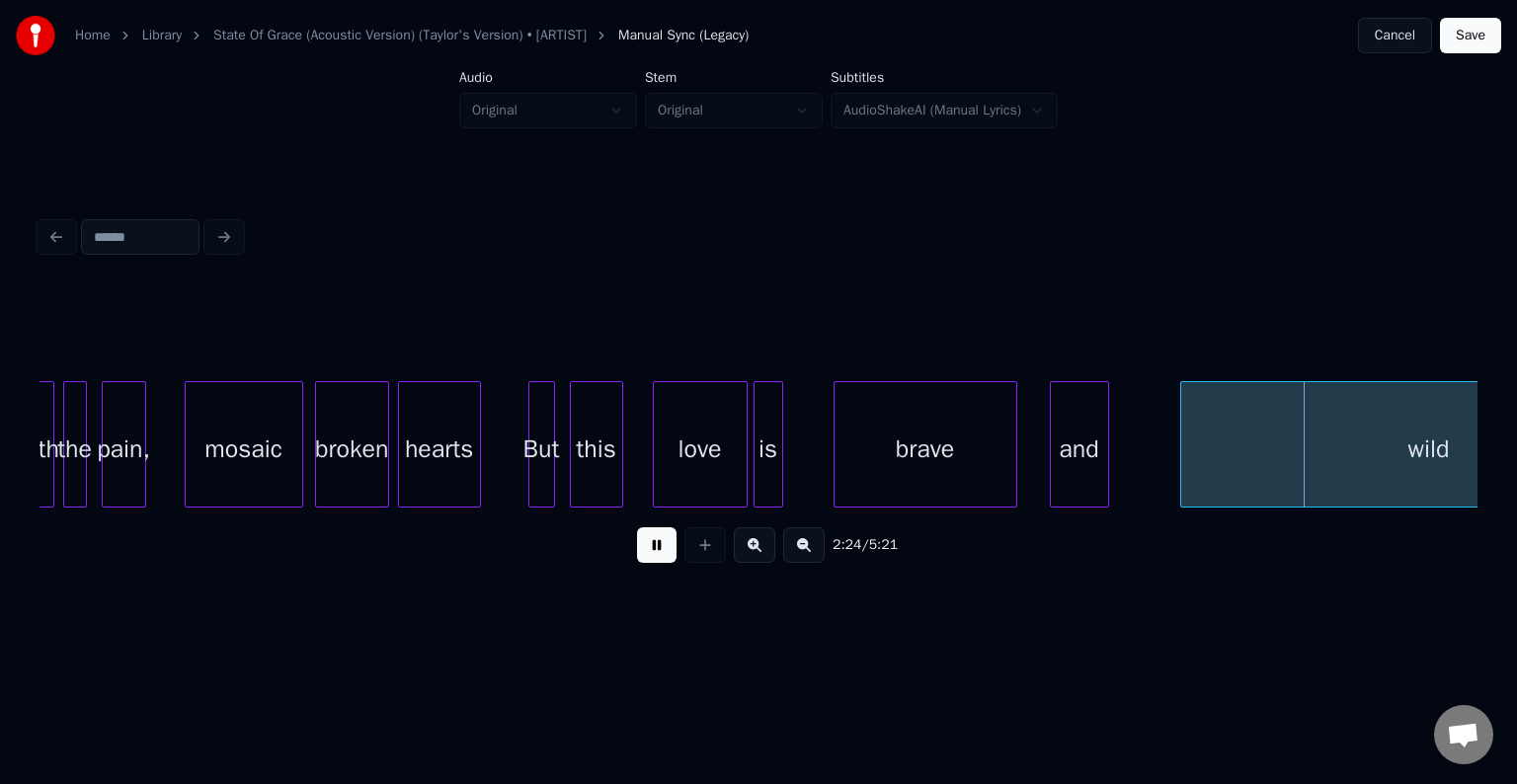 click at bounding box center (657, 545) 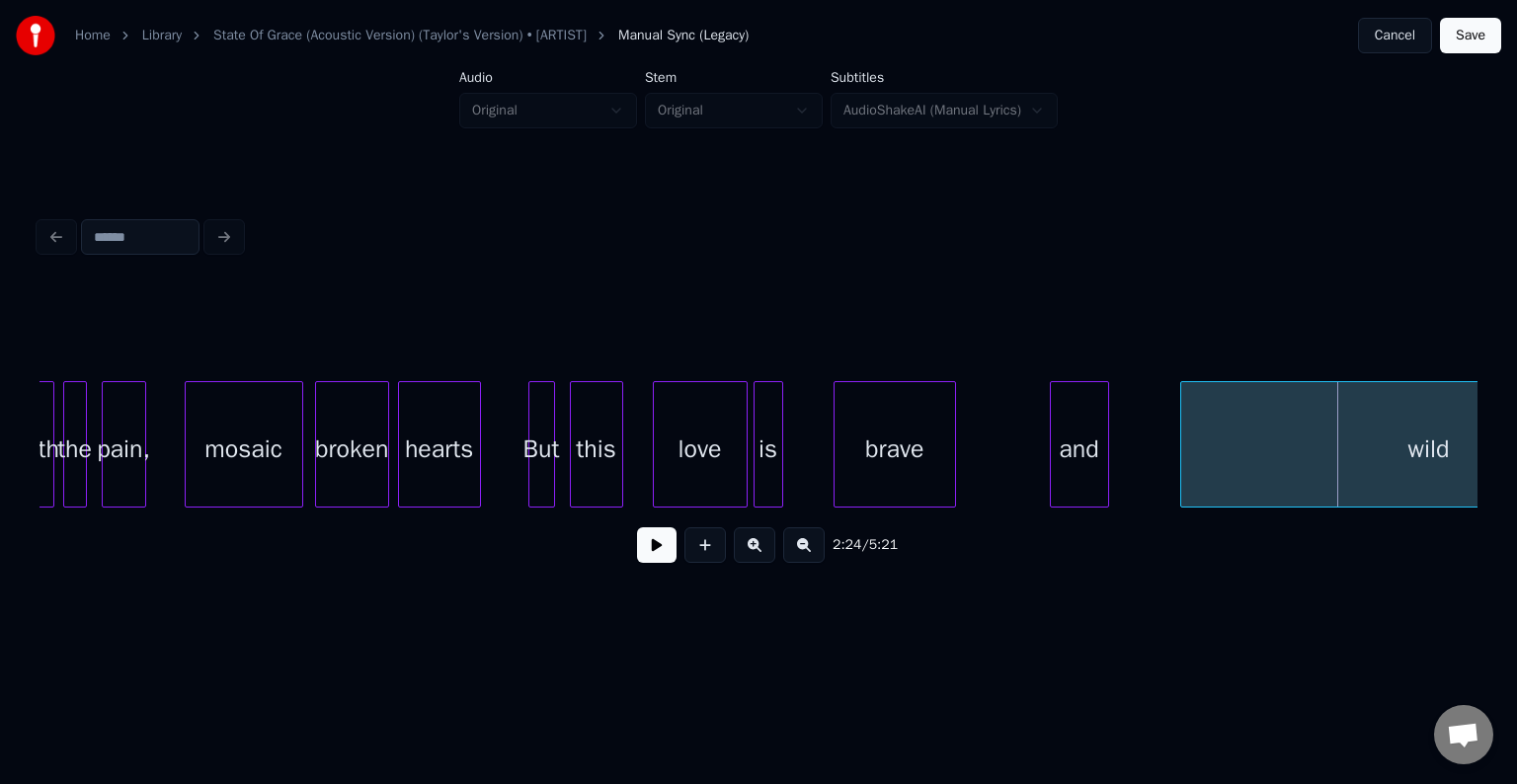 click at bounding box center [952, 444] 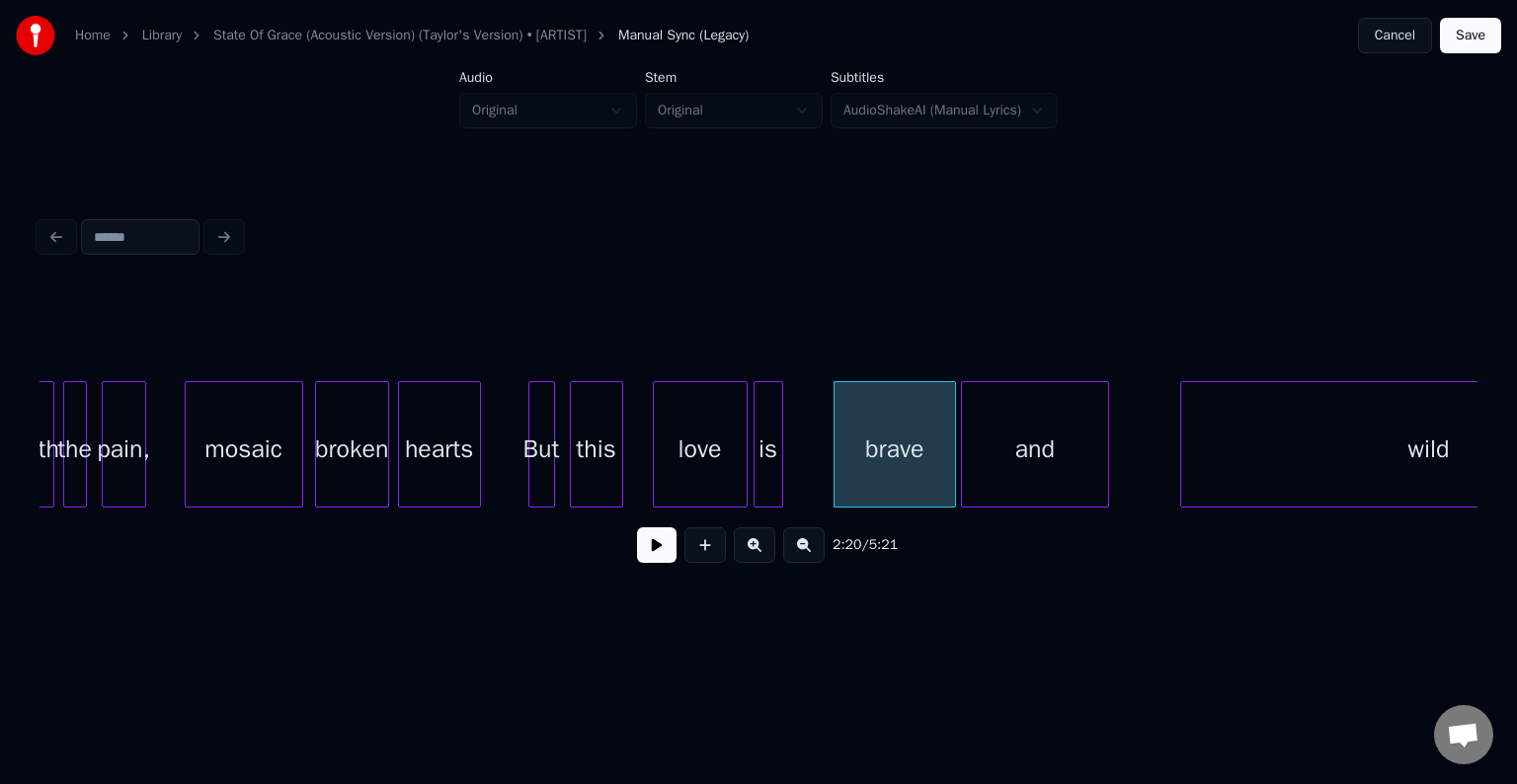 click at bounding box center [965, 444] 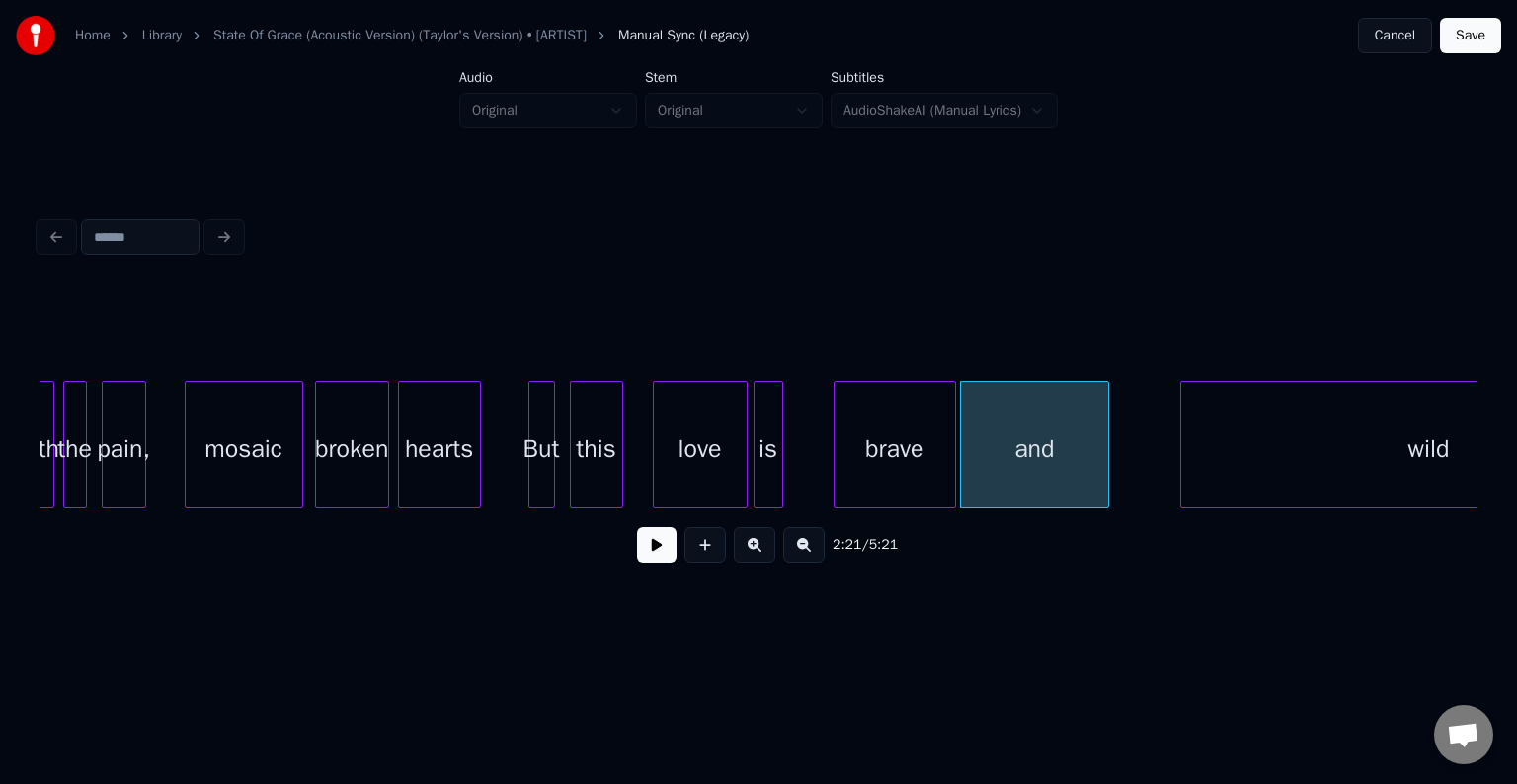 click on "with the pain, mosaic broken hearts But this love is brave and wild" at bounding box center (3784, 444) 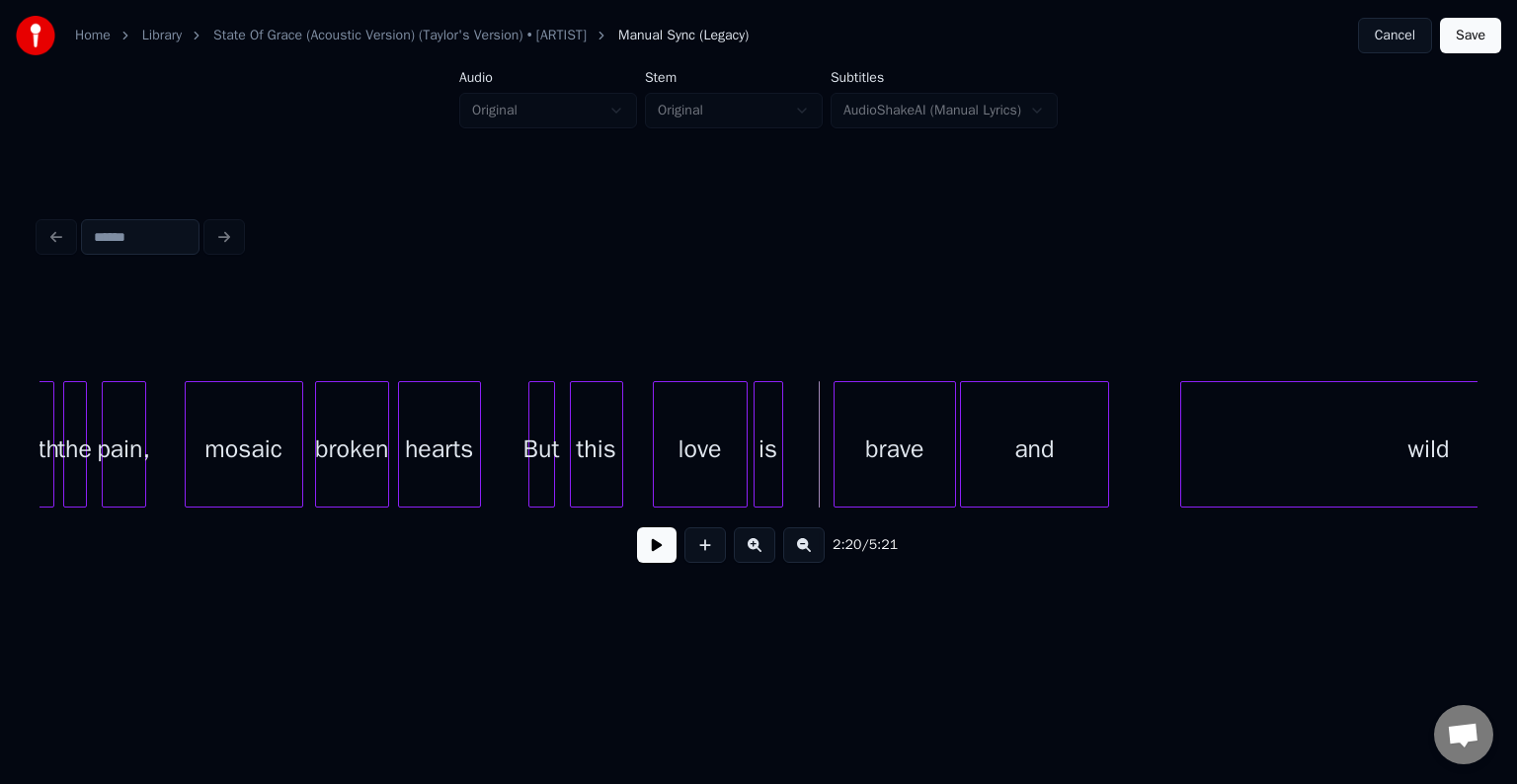 click at bounding box center (657, 545) 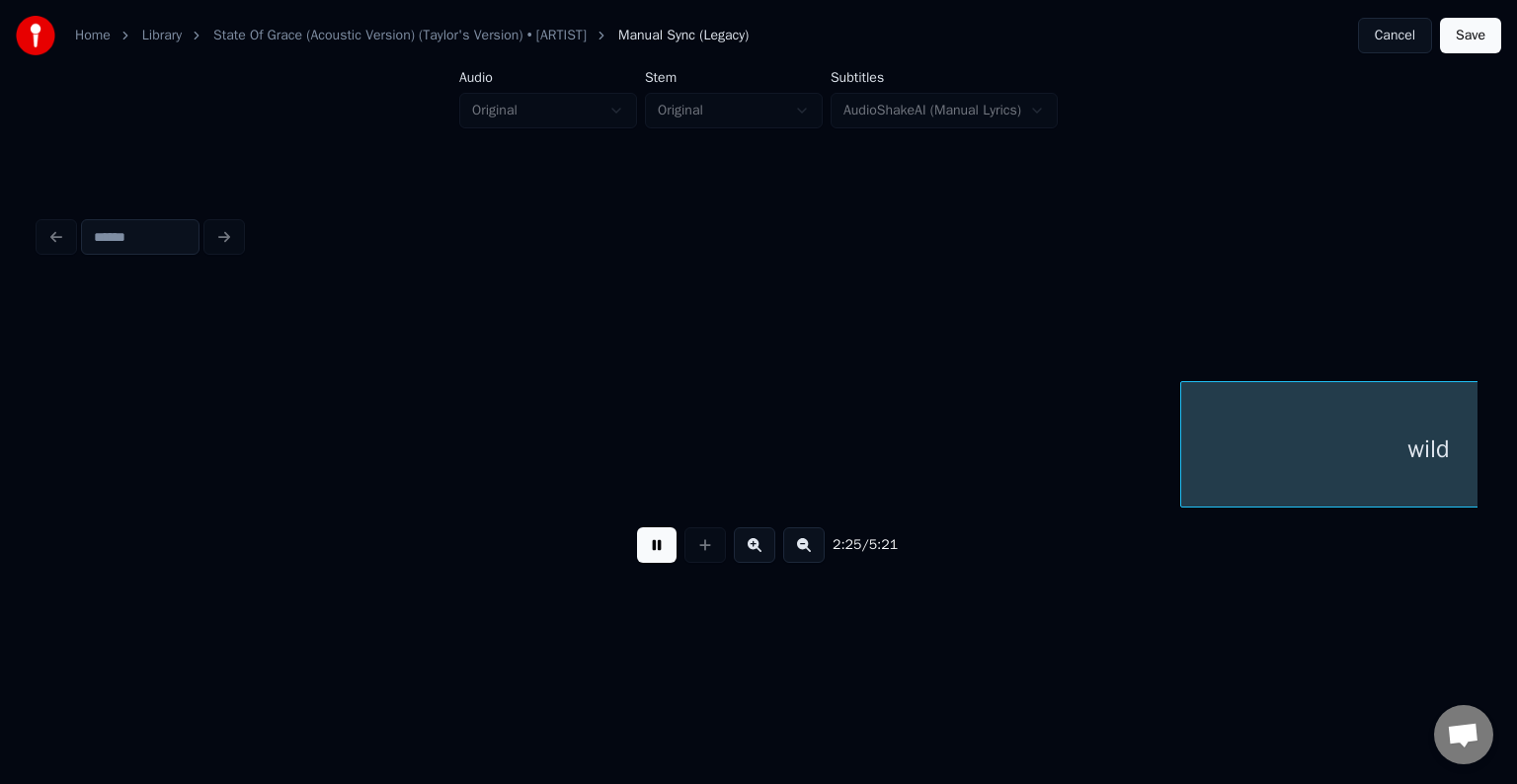 scroll, scrollTop: 0, scrollLeft: 21524, axis: horizontal 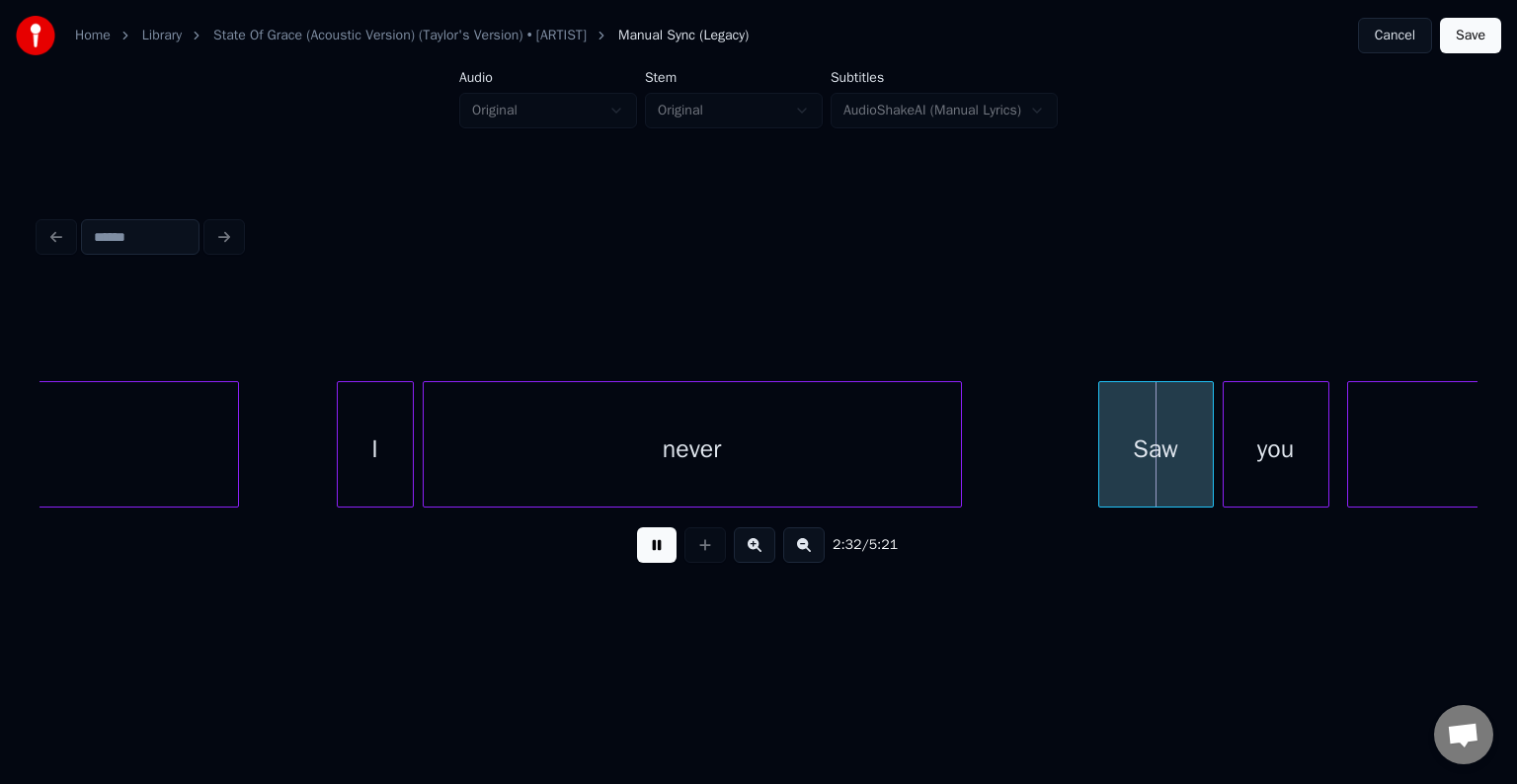 click at bounding box center (657, 545) 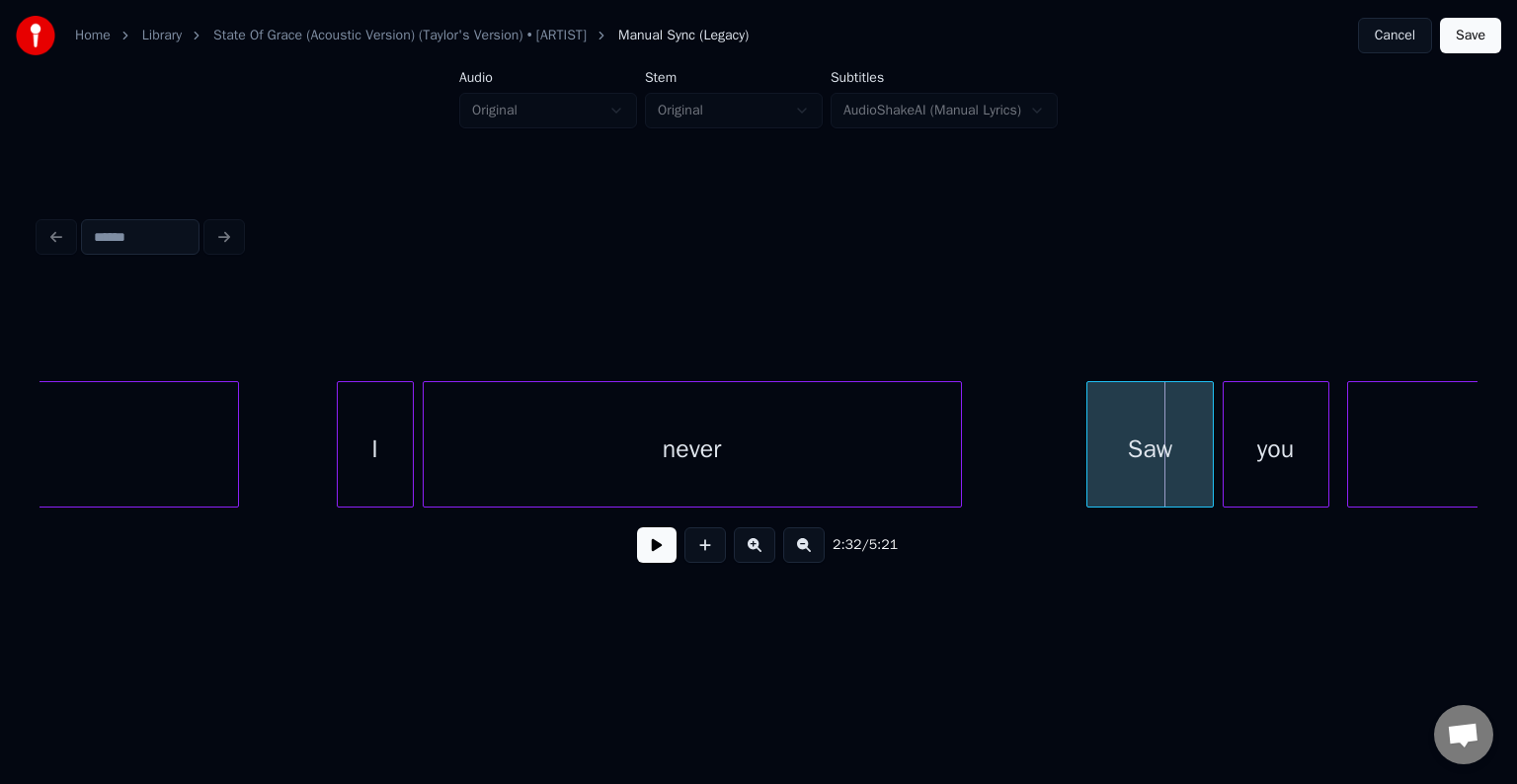 click at bounding box center (1090, 444) 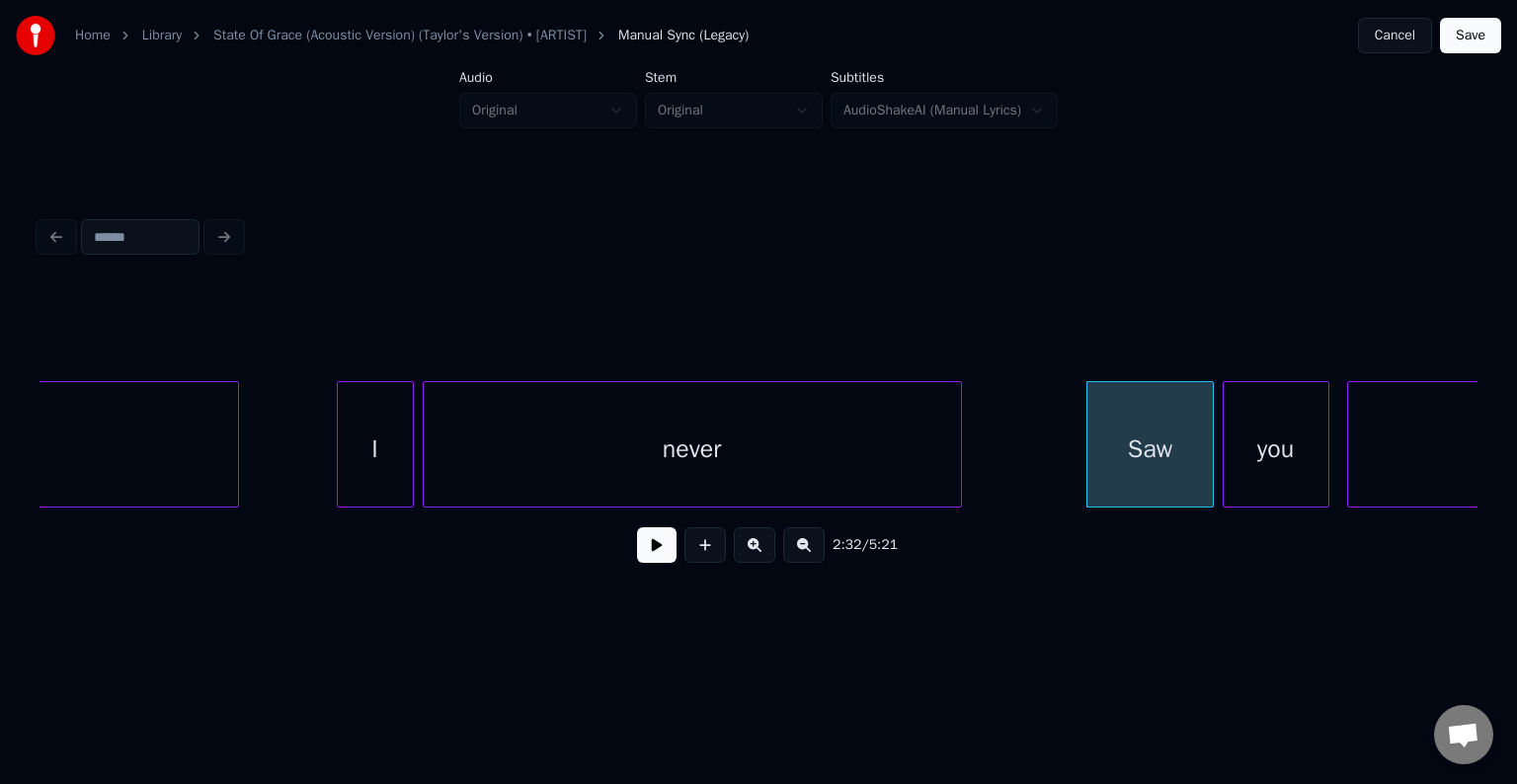 click at bounding box center [657, 545] 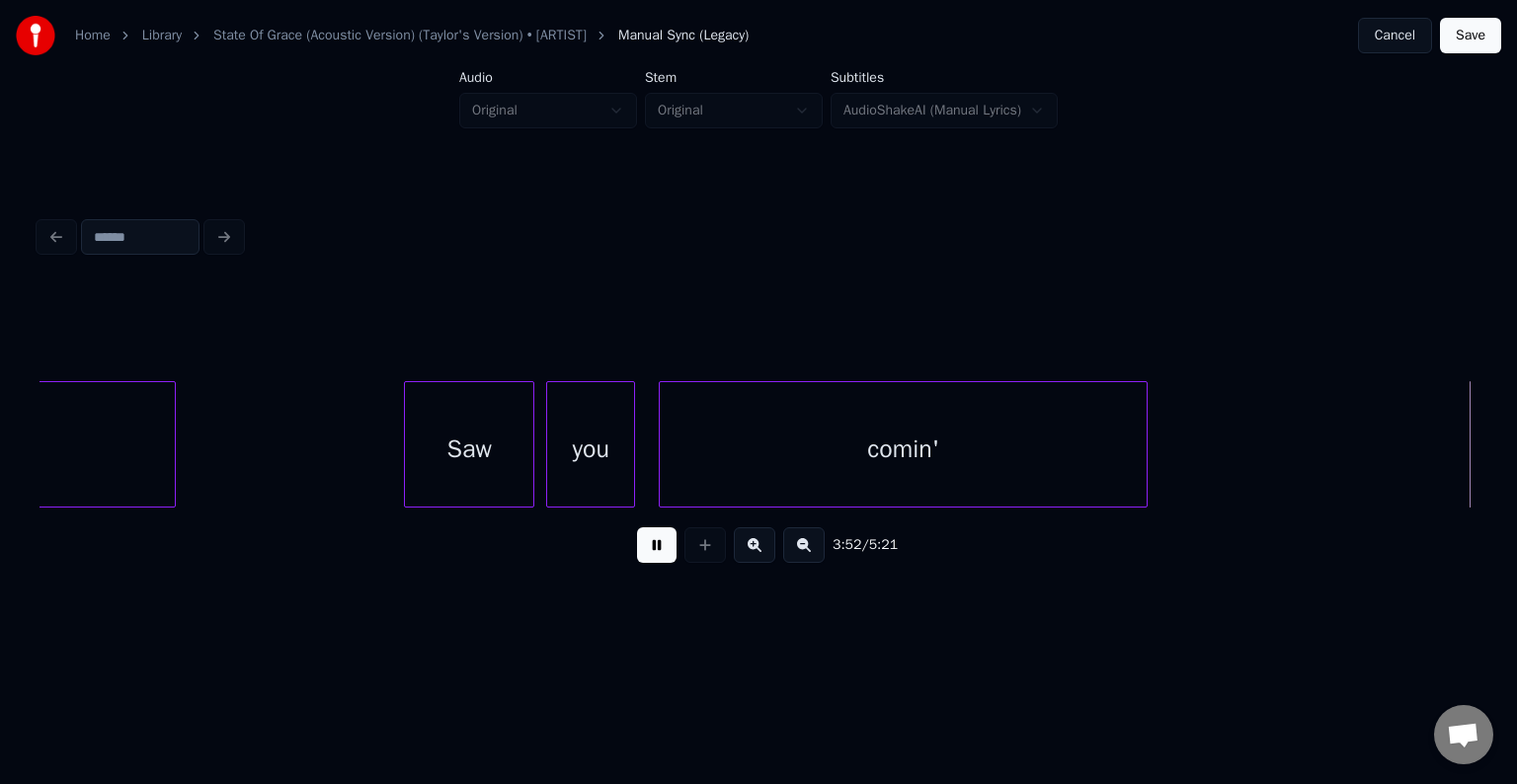 scroll, scrollTop: 0, scrollLeft: 34476, axis: horizontal 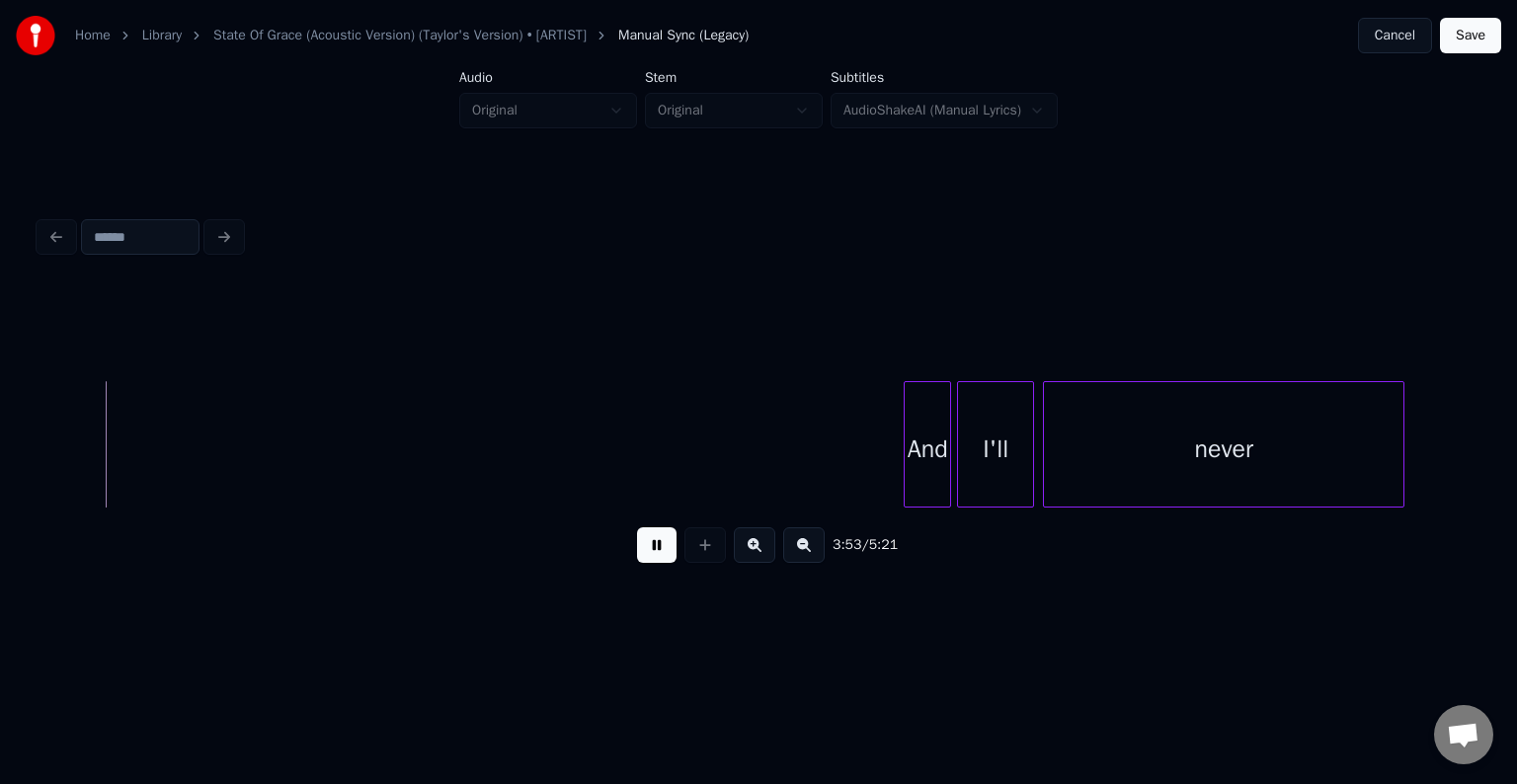 click at bounding box center [657, 545] 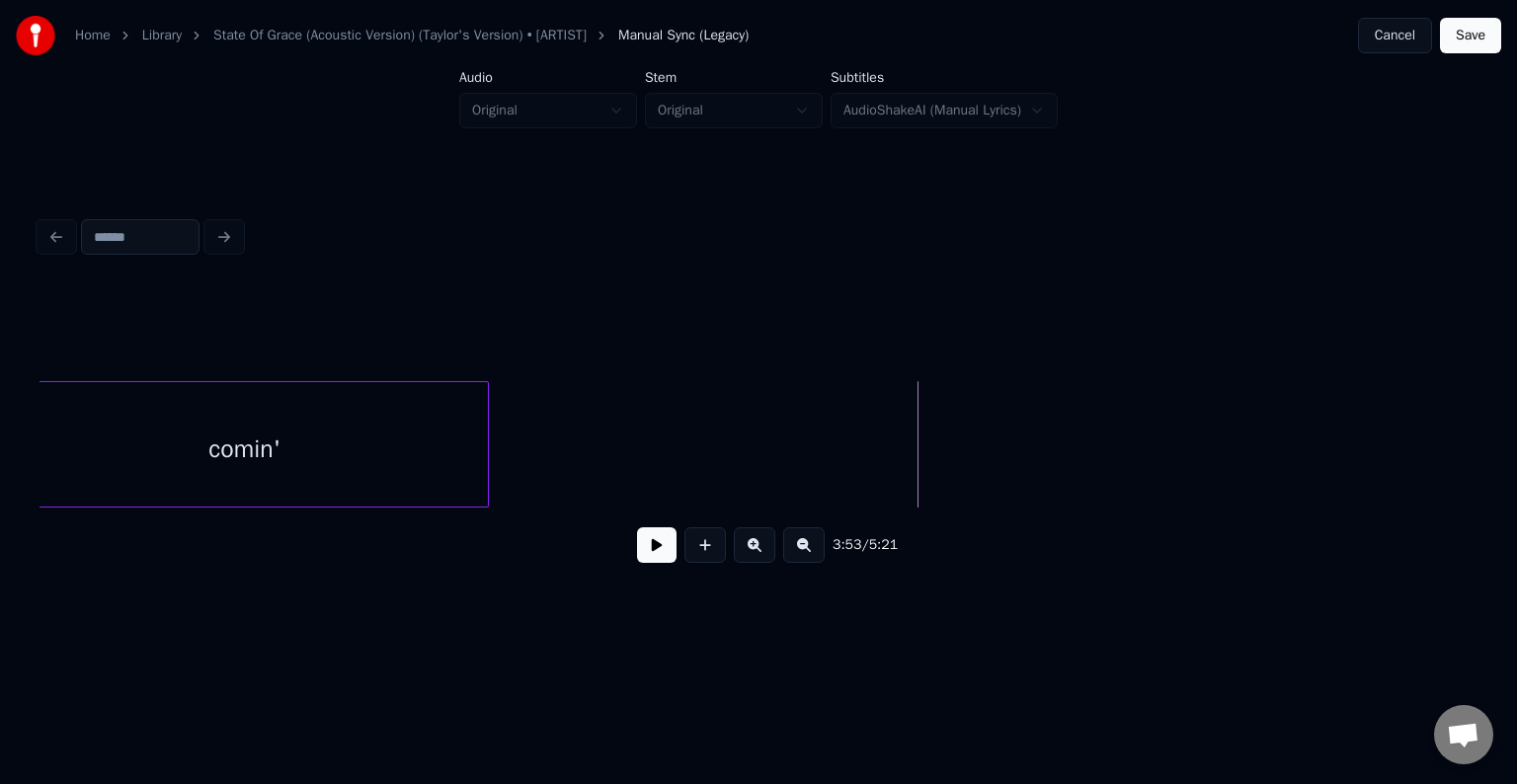 scroll, scrollTop: 0, scrollLeft: 33686, axis: horizontal 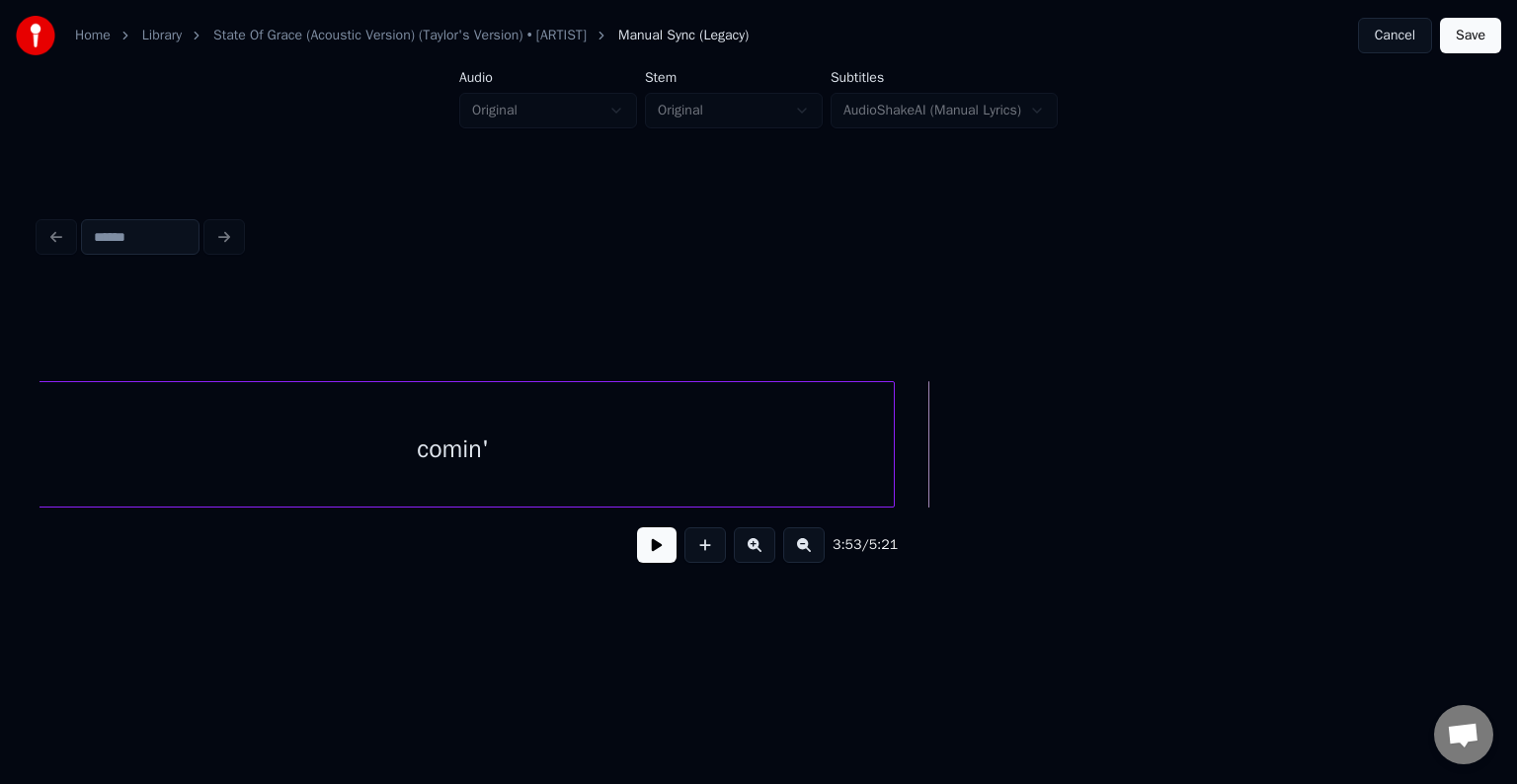 click at bounding box center [891, 444] 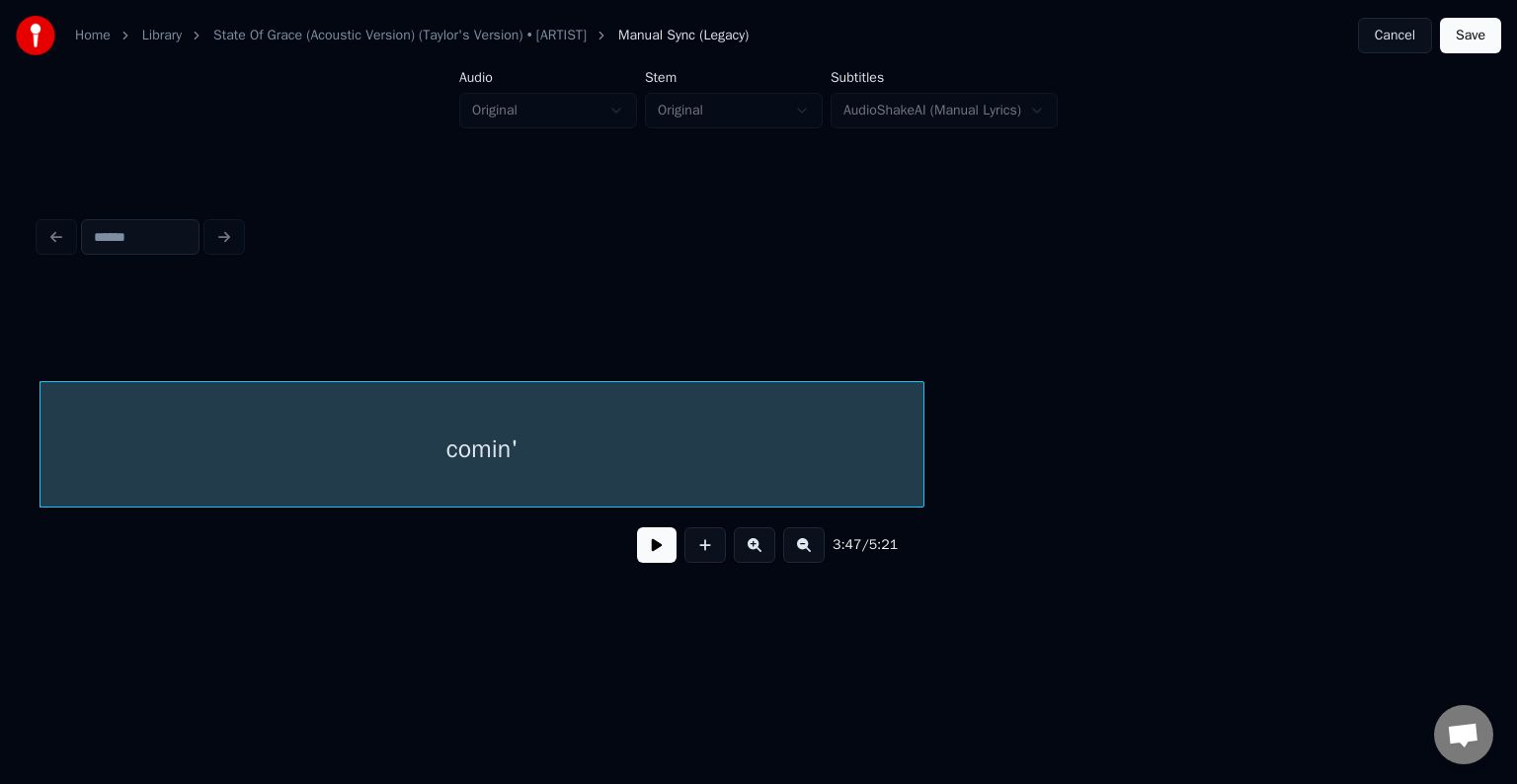 click at bounding box center [657, 545] 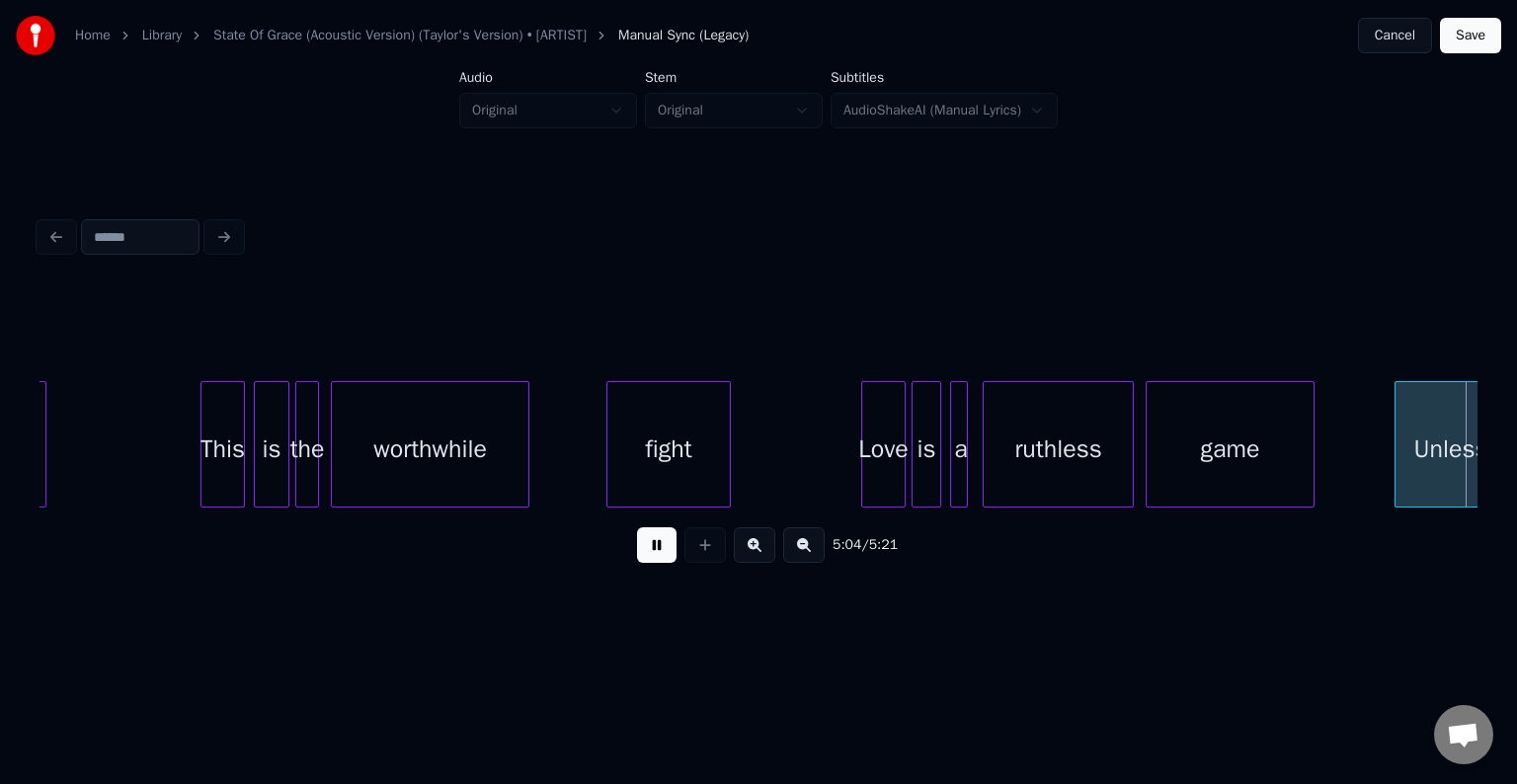 scroll, scrollTop: 0, scrollLeft: 45177, axis: horizontal 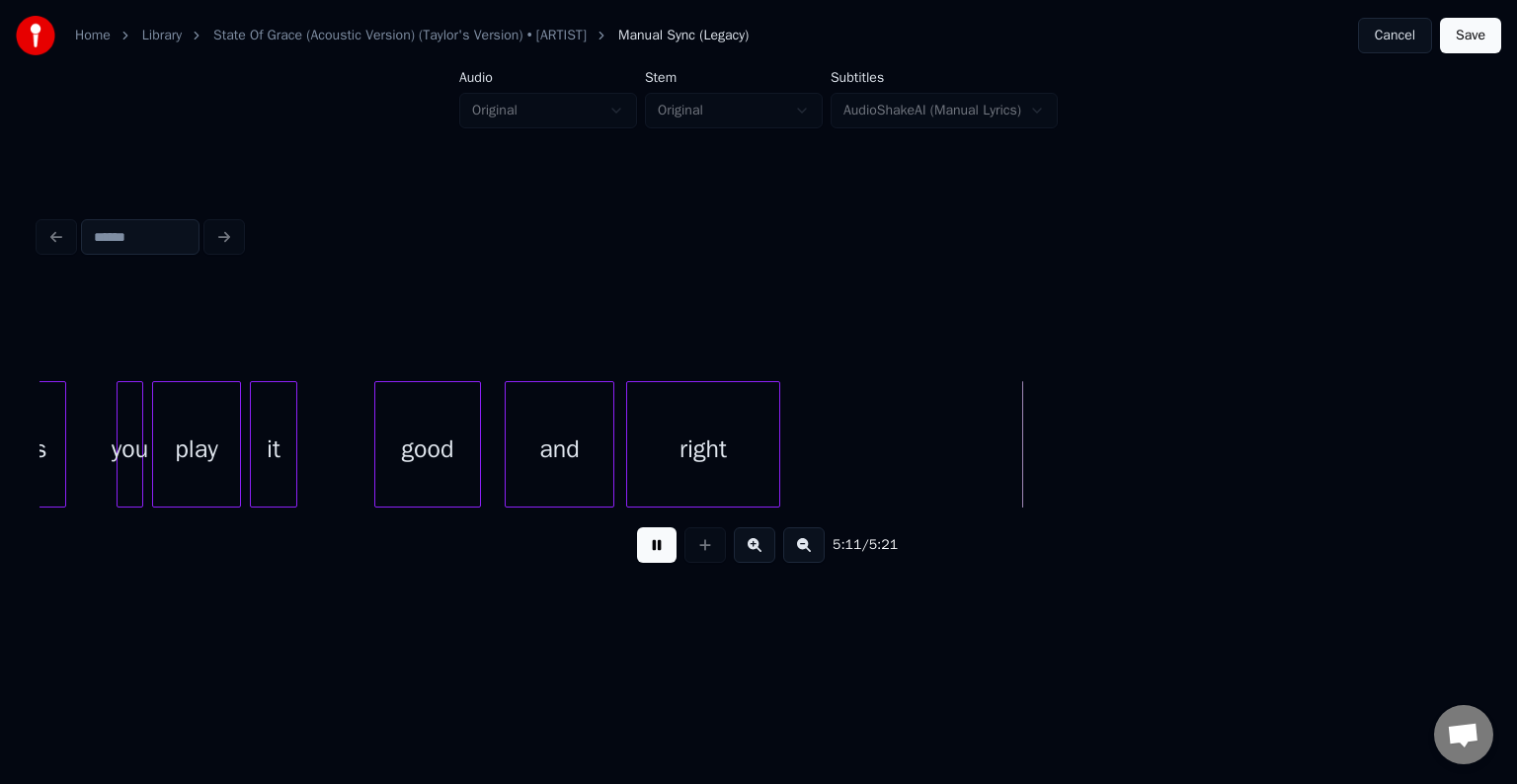 click at bounding box center [657, 545] 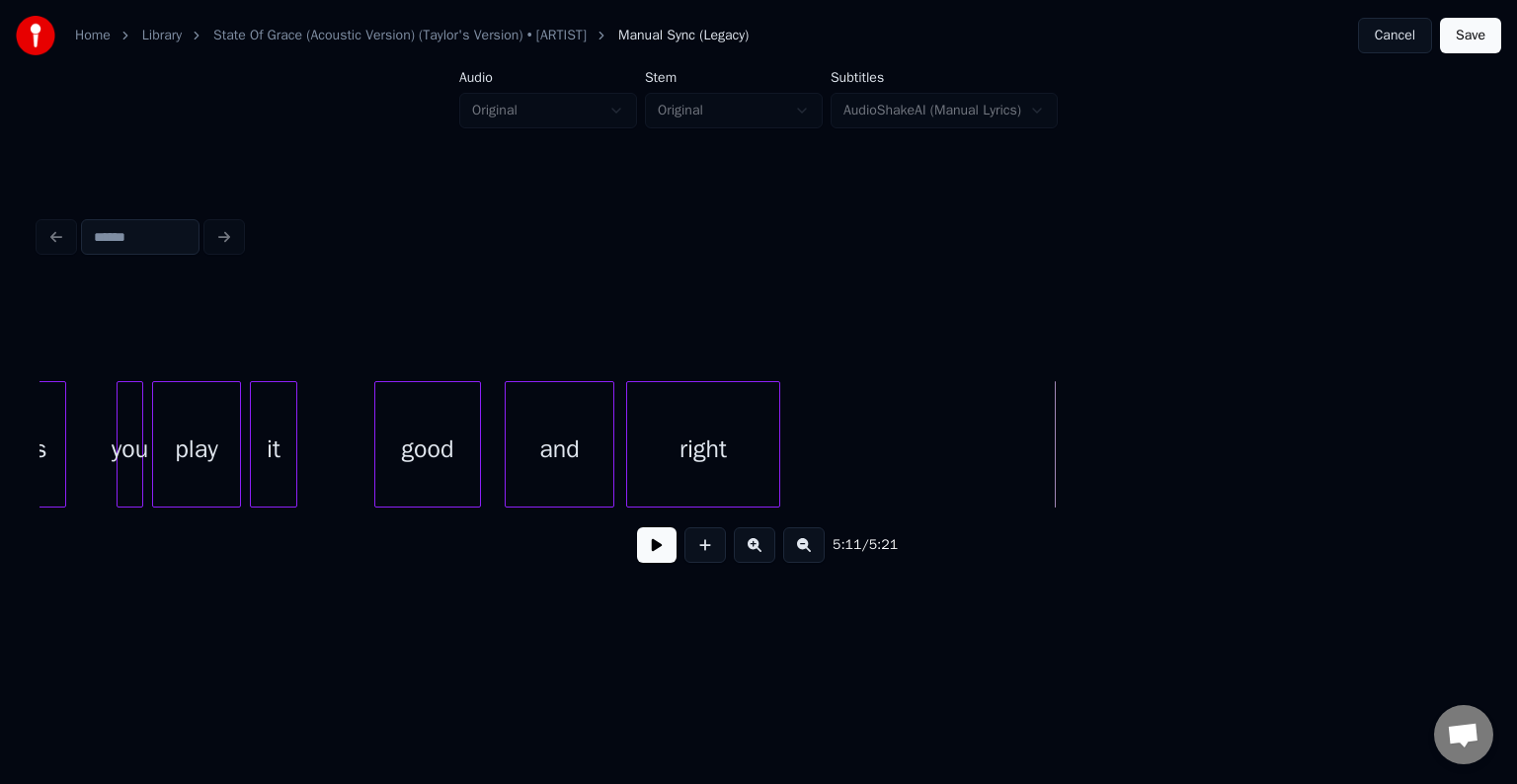 click on "Save" at bounding box center (1471, 36) 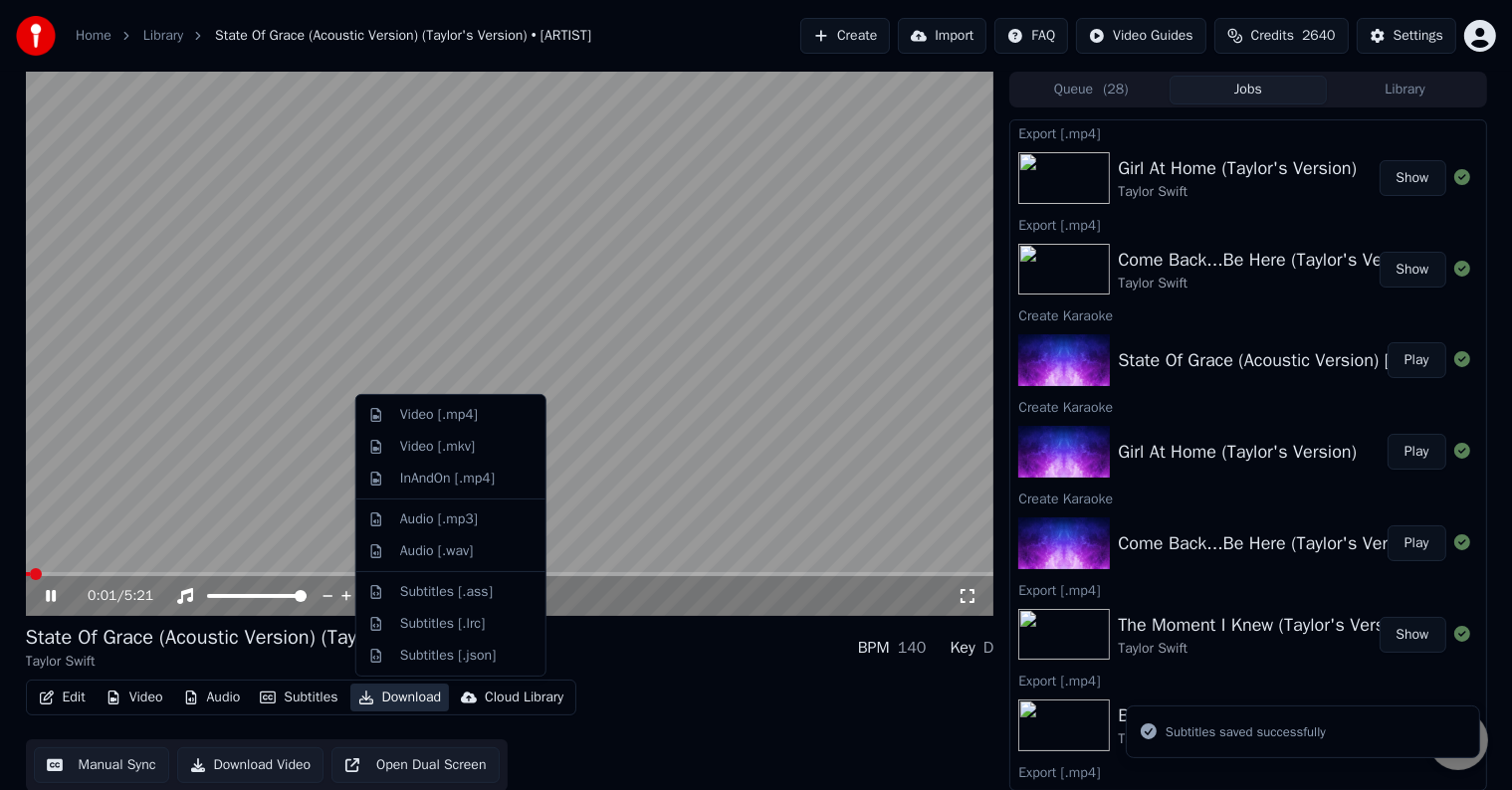 click on "Download" at bounding box center [400, 697] 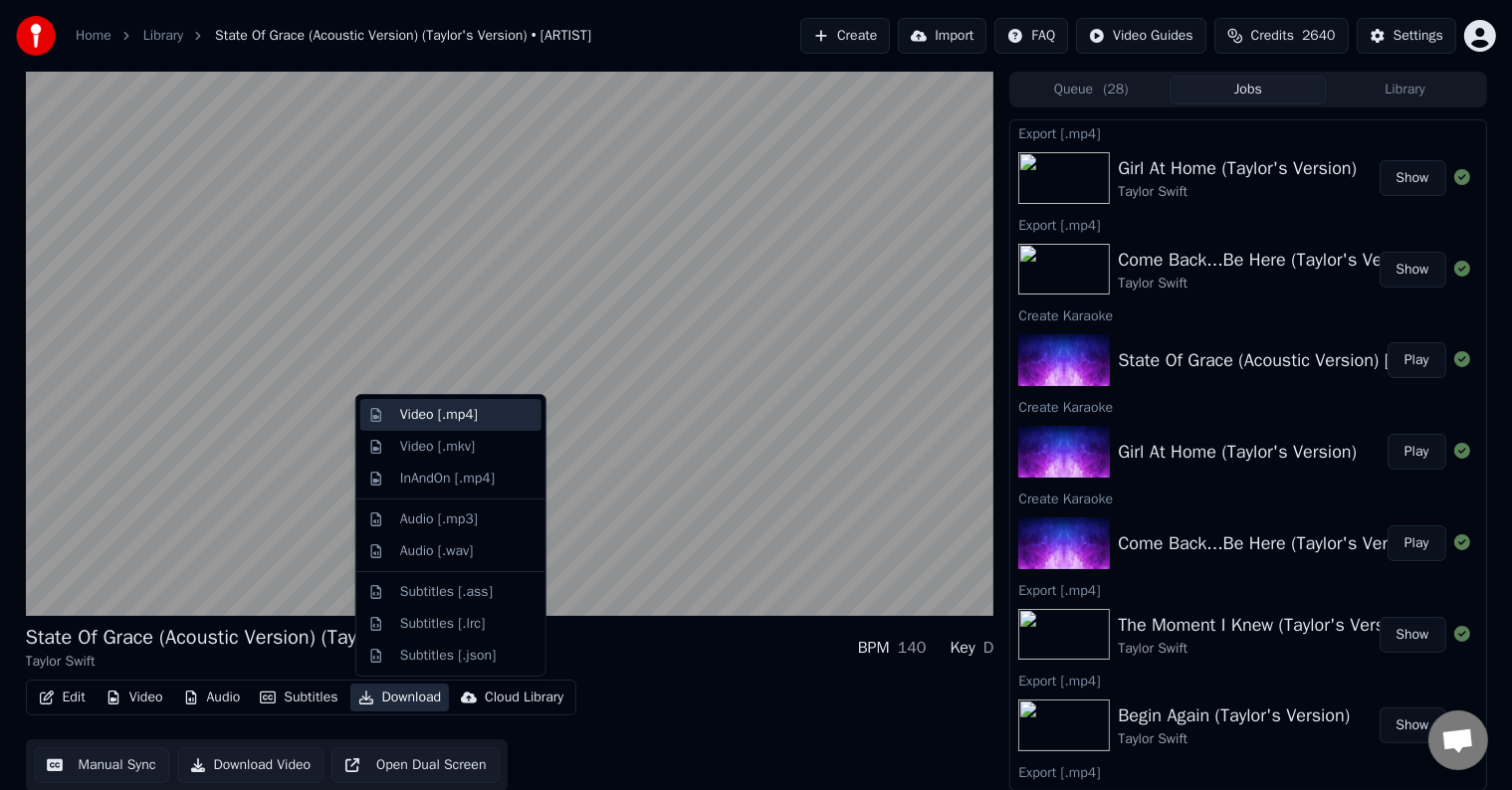 click on "Video [.mp4]" at bounding box center [439, 415] 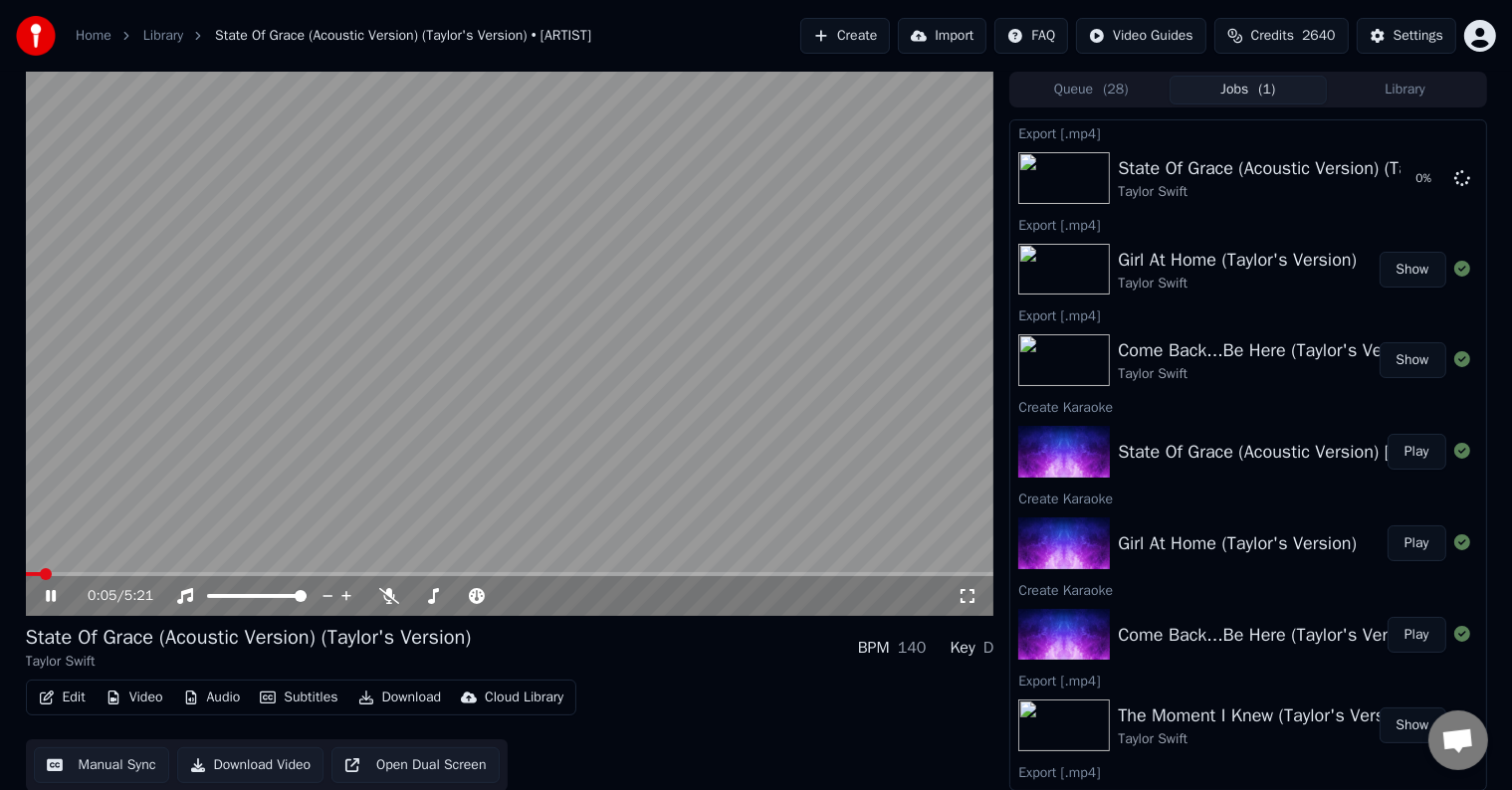 click 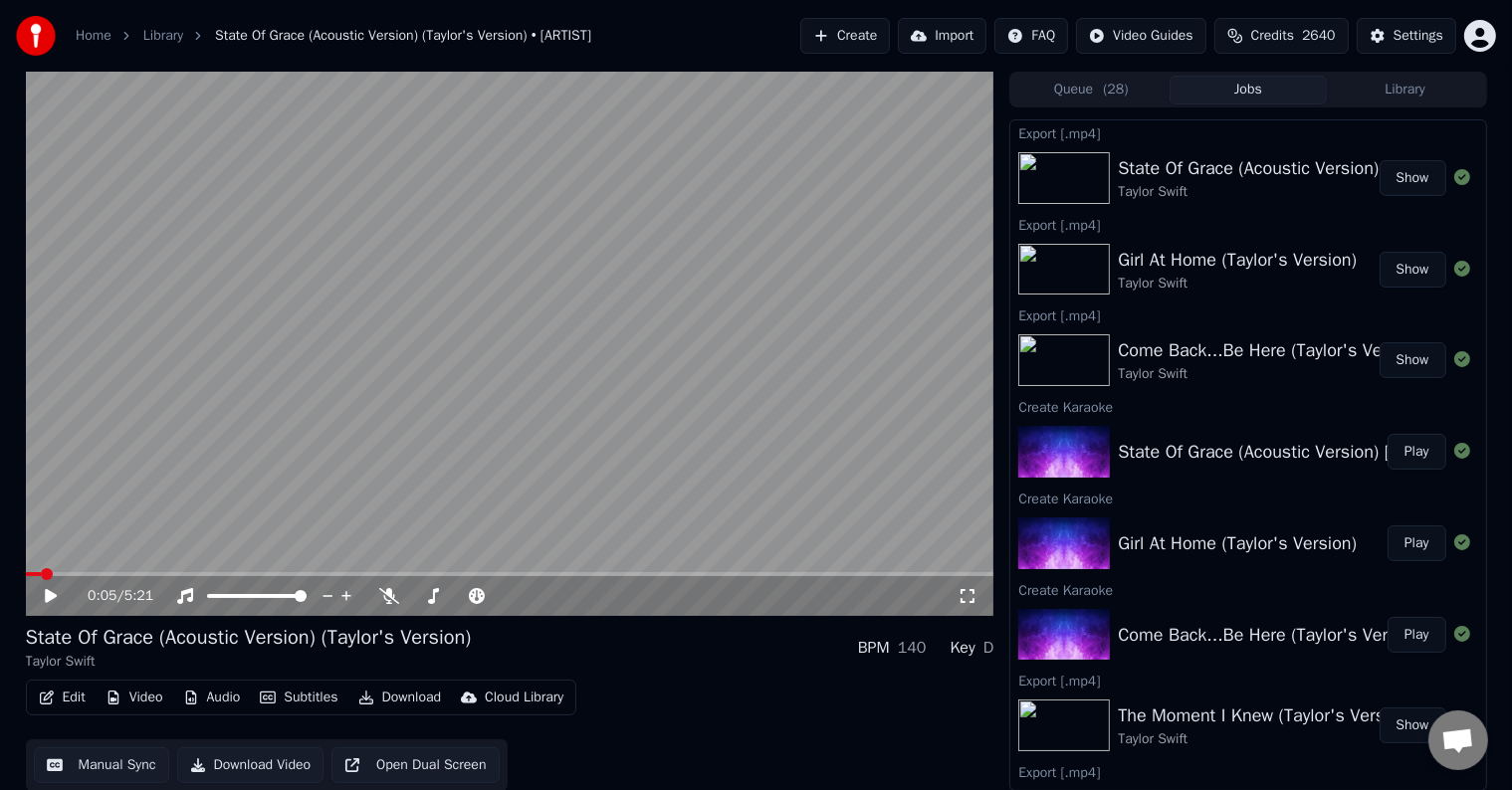 click on "Create" at bounding box center (845, 36) 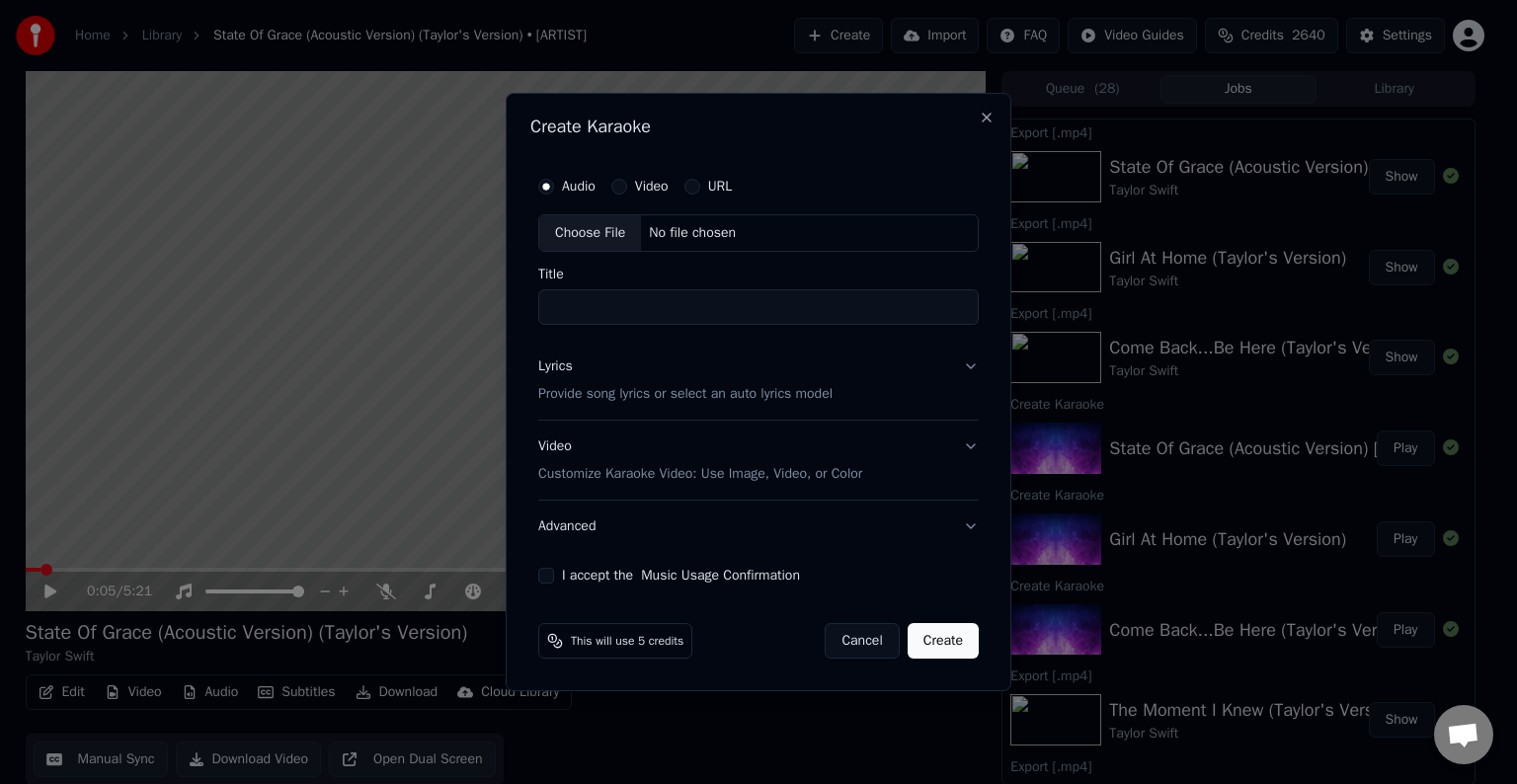 click on "Choose File" at bounding box center [590, 233] 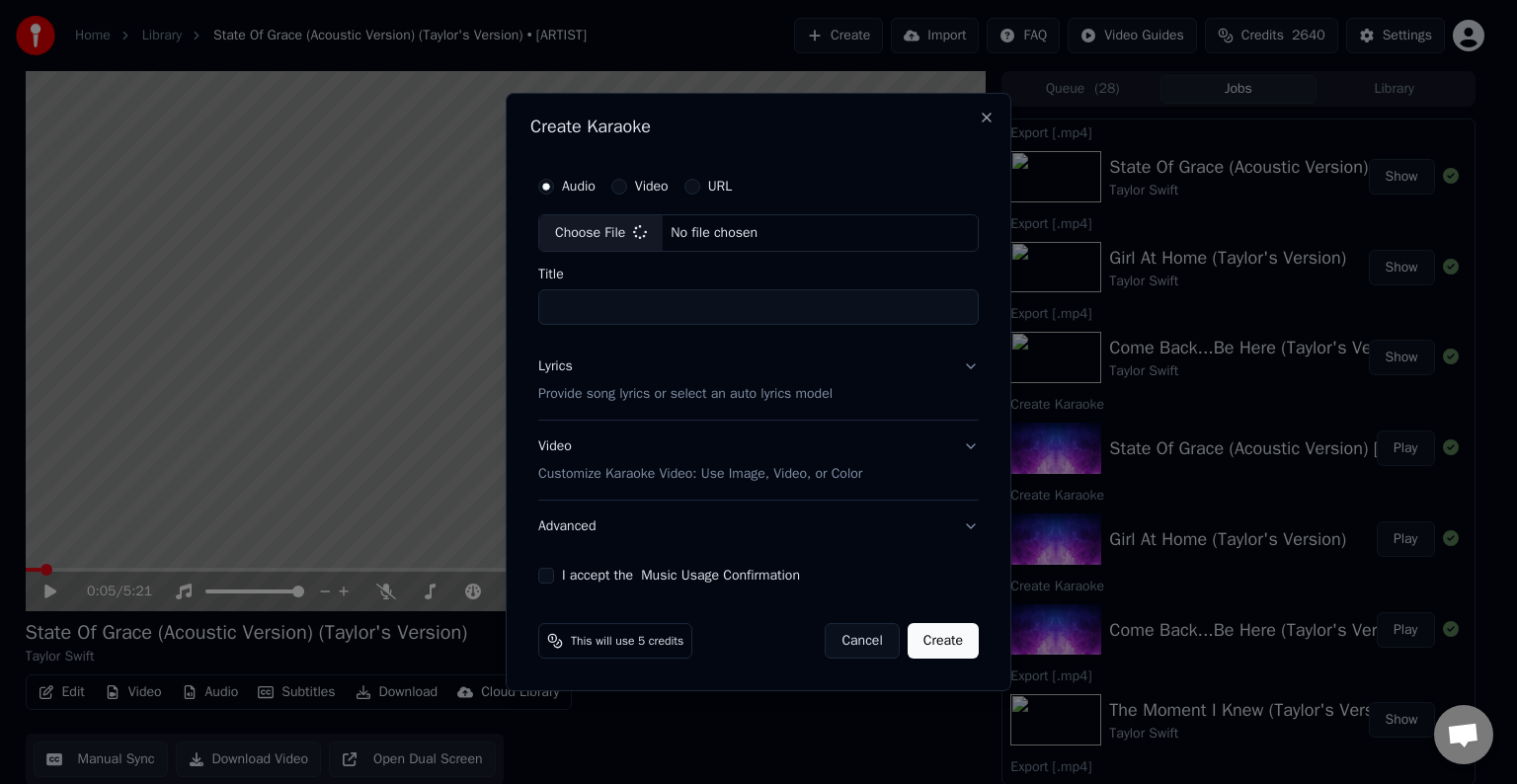 type on "**********" 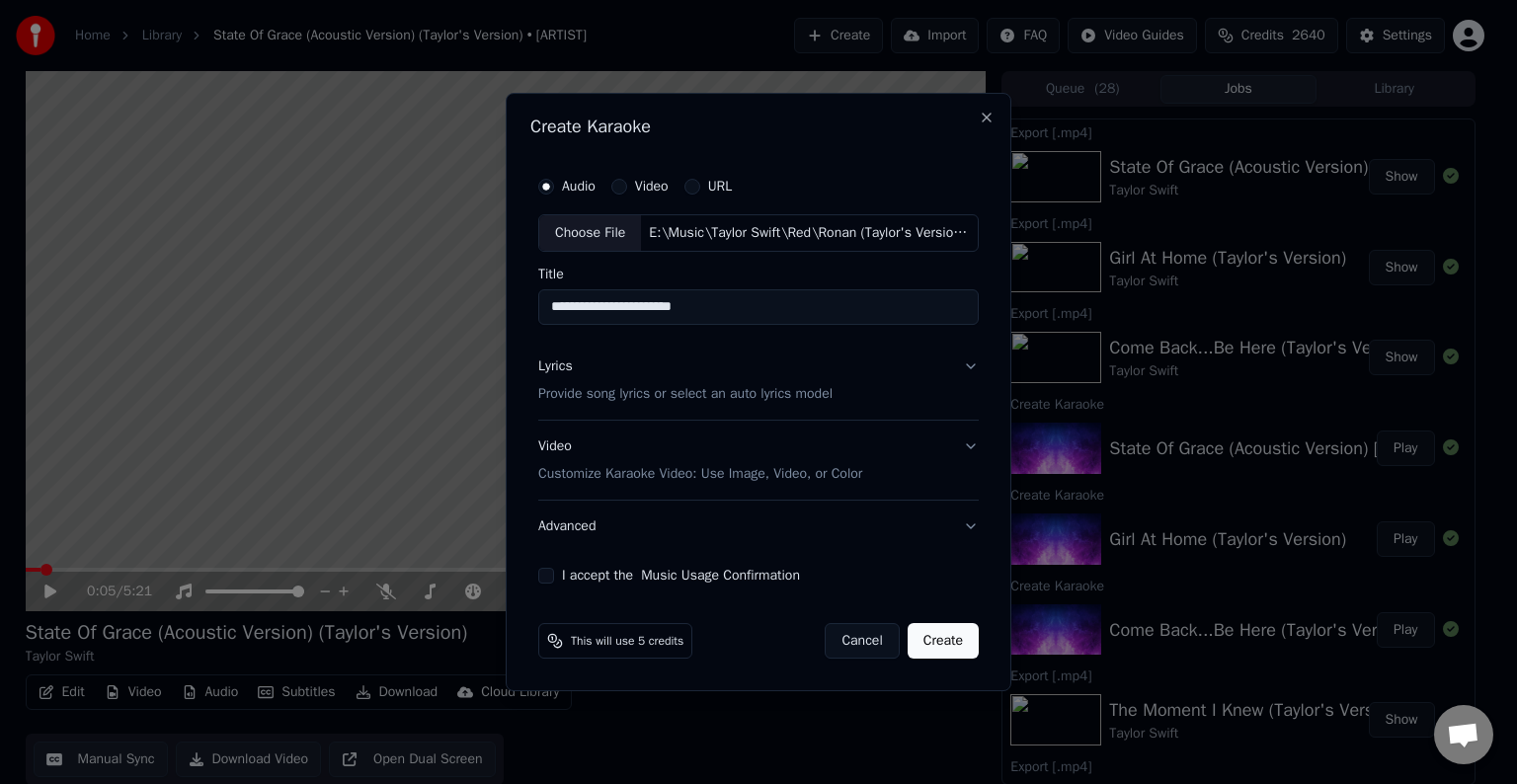 click on "Lyrics Provide song lyrics or select an auto lyrics model" at bounding box center (758, 380) 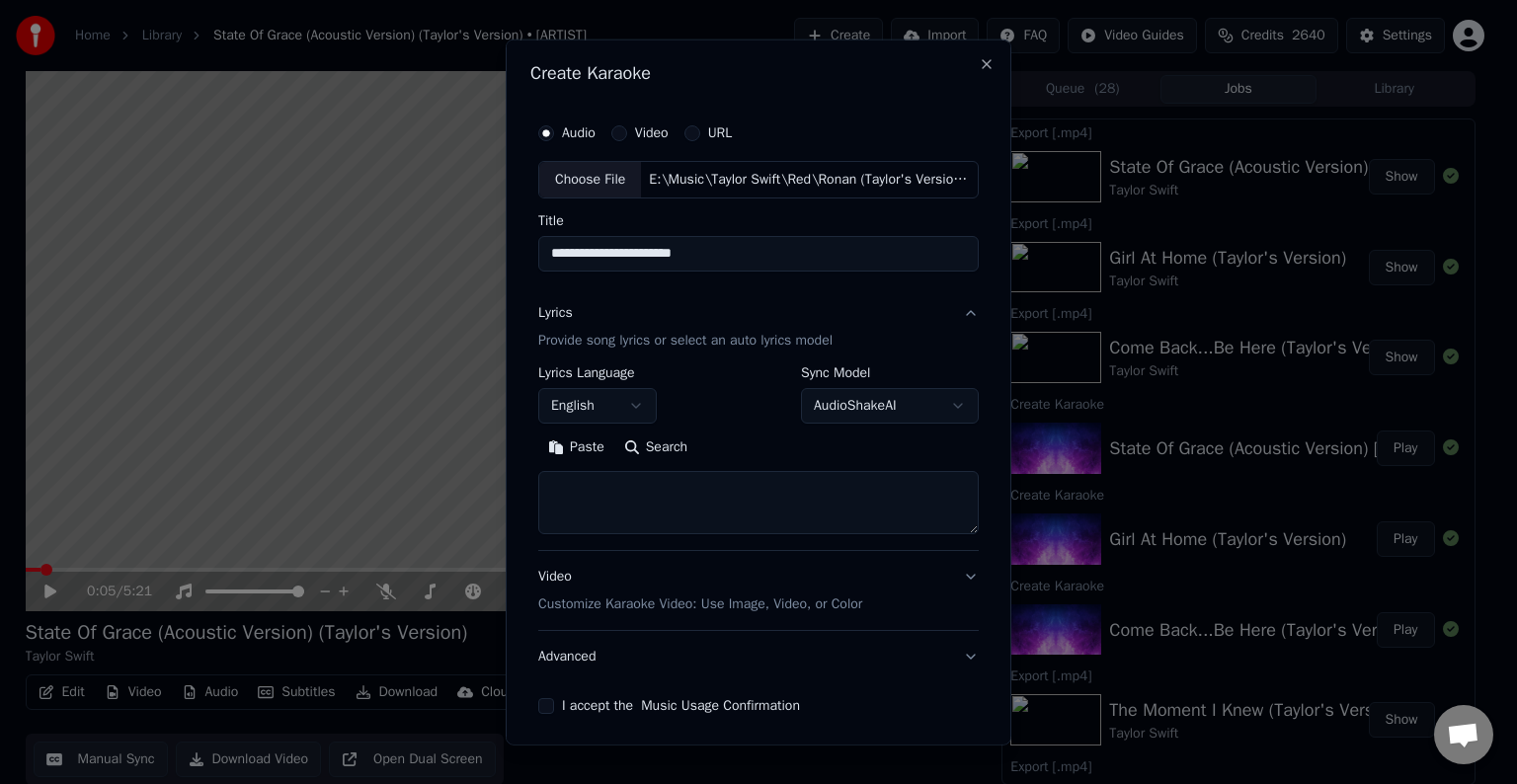 click at bounding box center (758, 503) 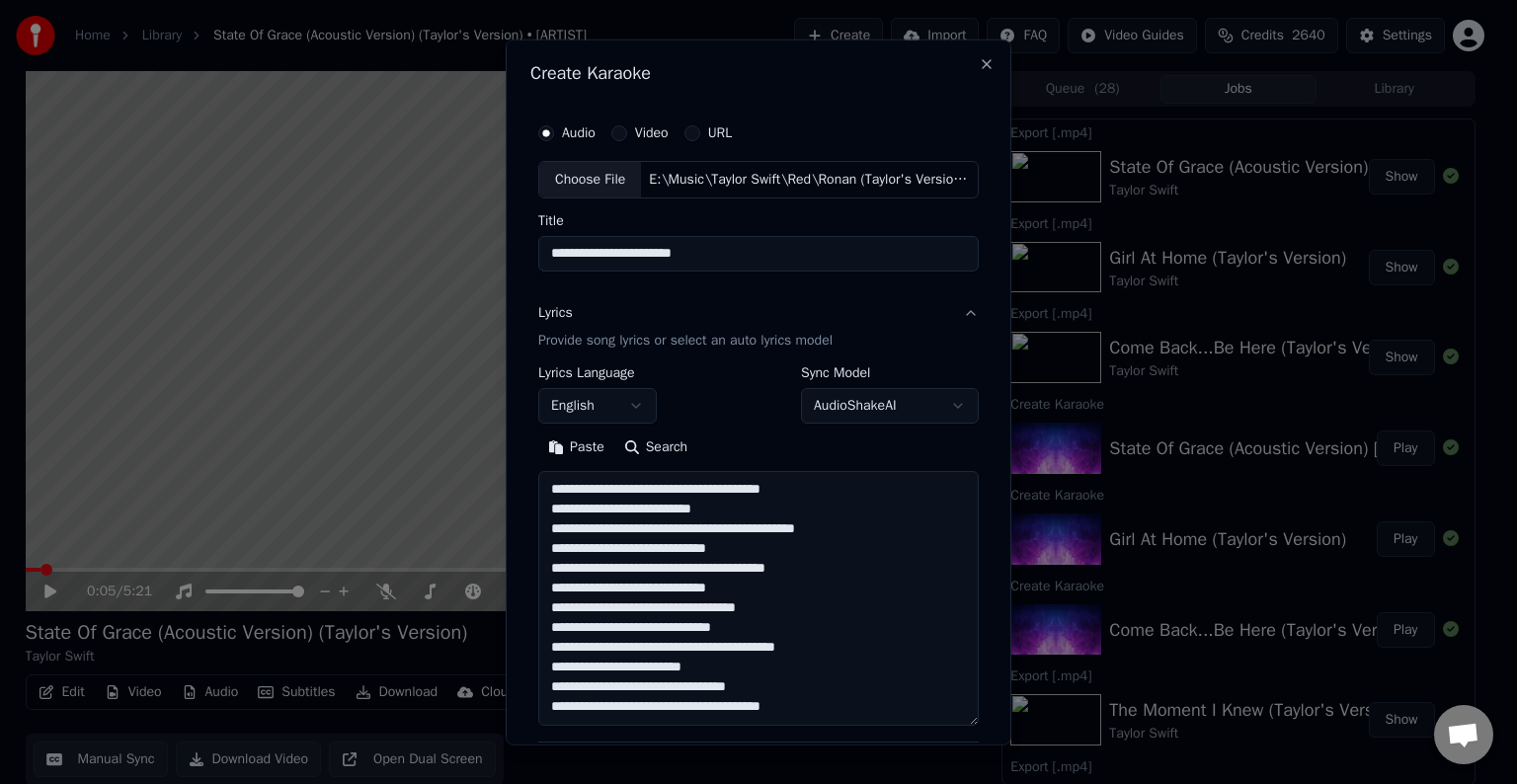 scroll, scrollTop: 201, scrollLeft: 0, axis: vertical 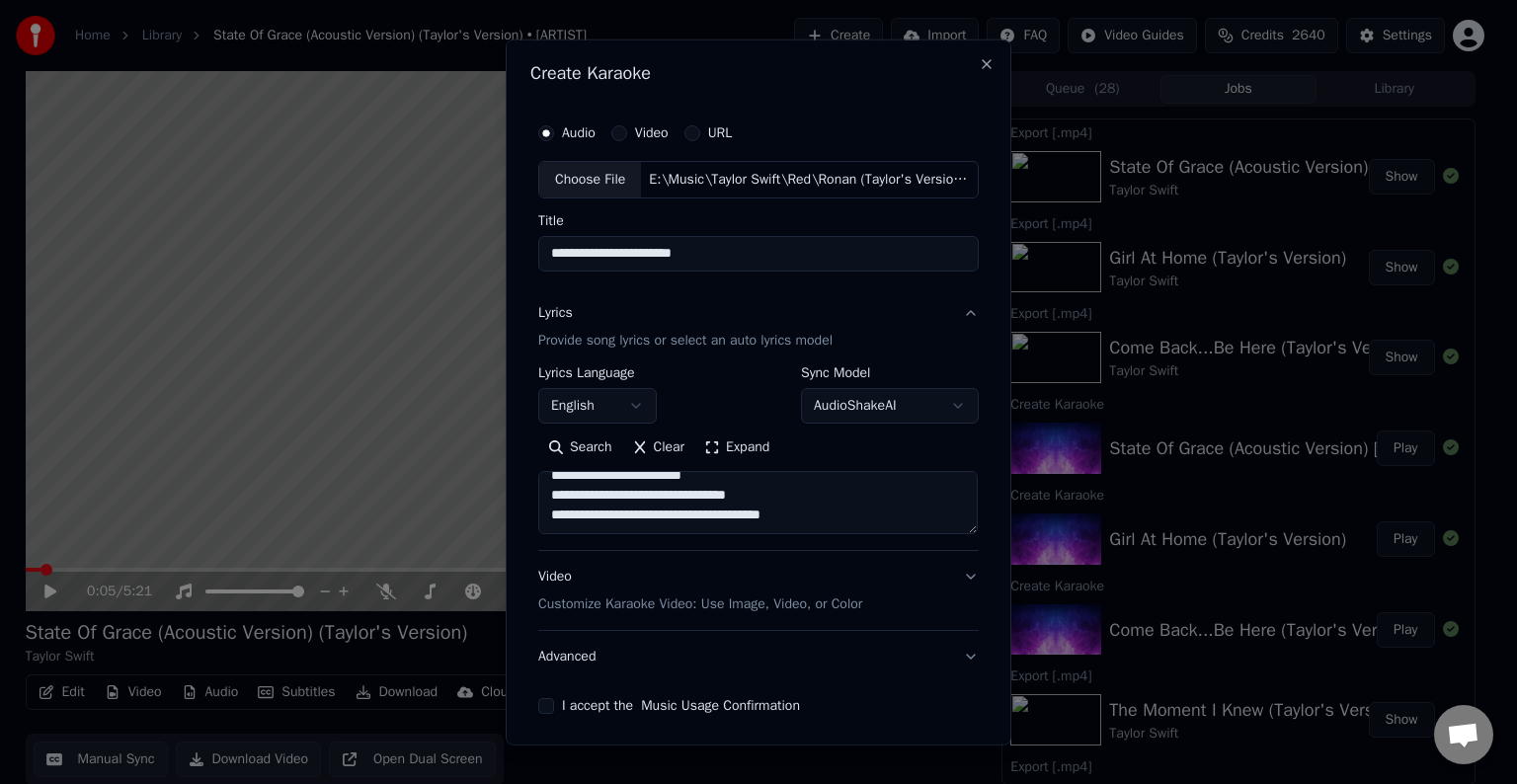 paste on "**********" 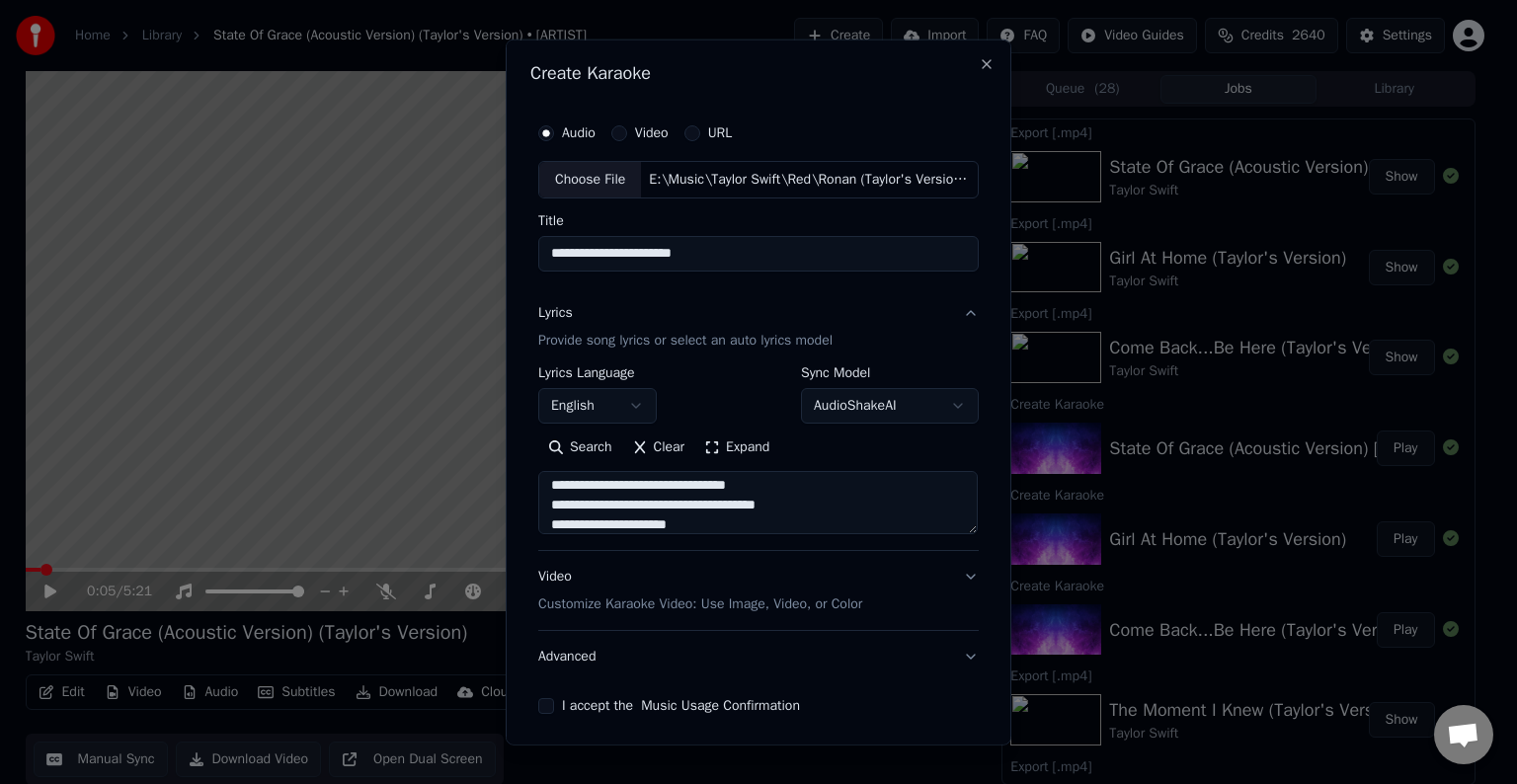 scroll, scrollTop: 261, scrollLeft: 0, axis: vertical 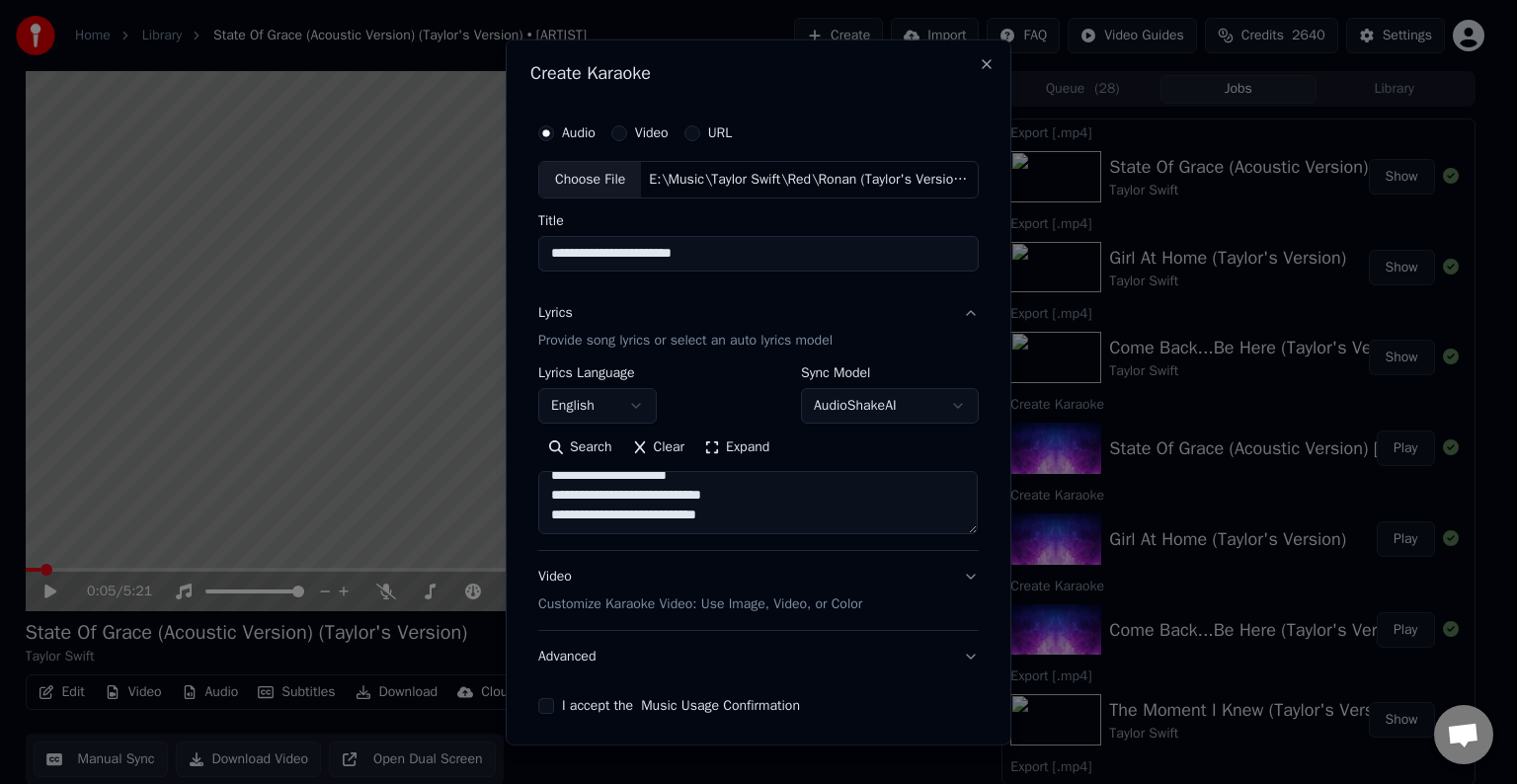 paste on "**********" 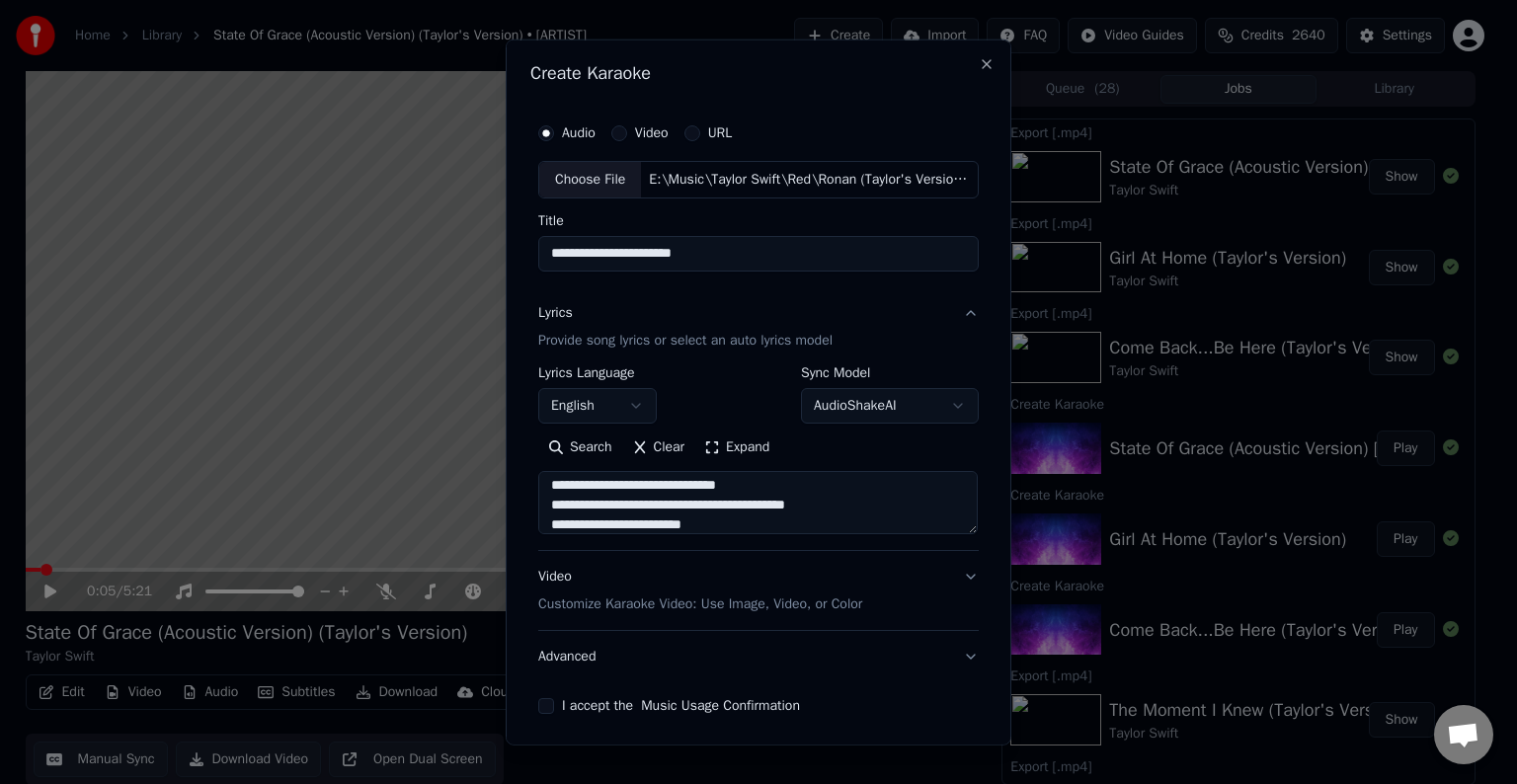 scroll, scrollTop: 419, scrollLeft: 0, axis: vertical 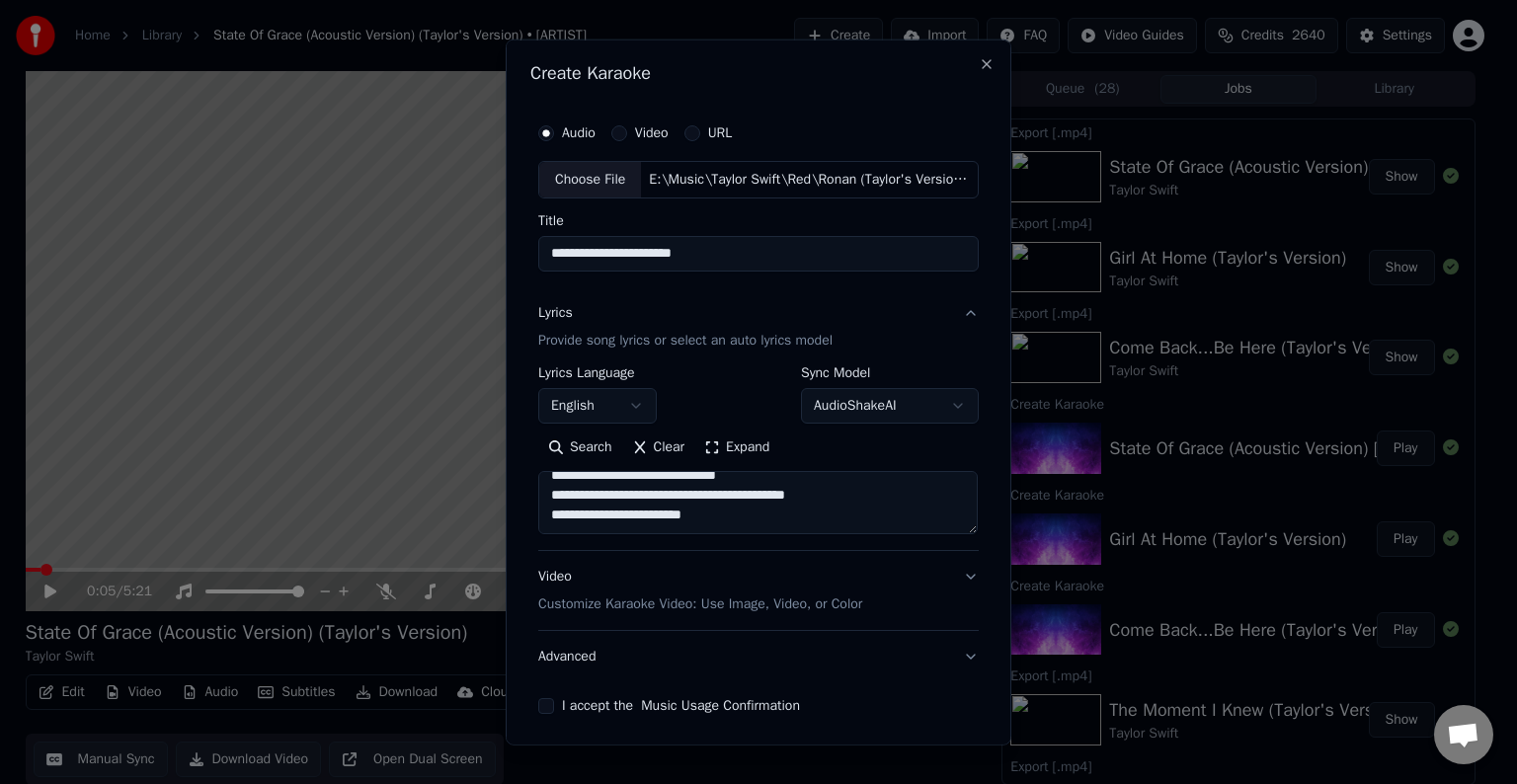 paste on "**********" 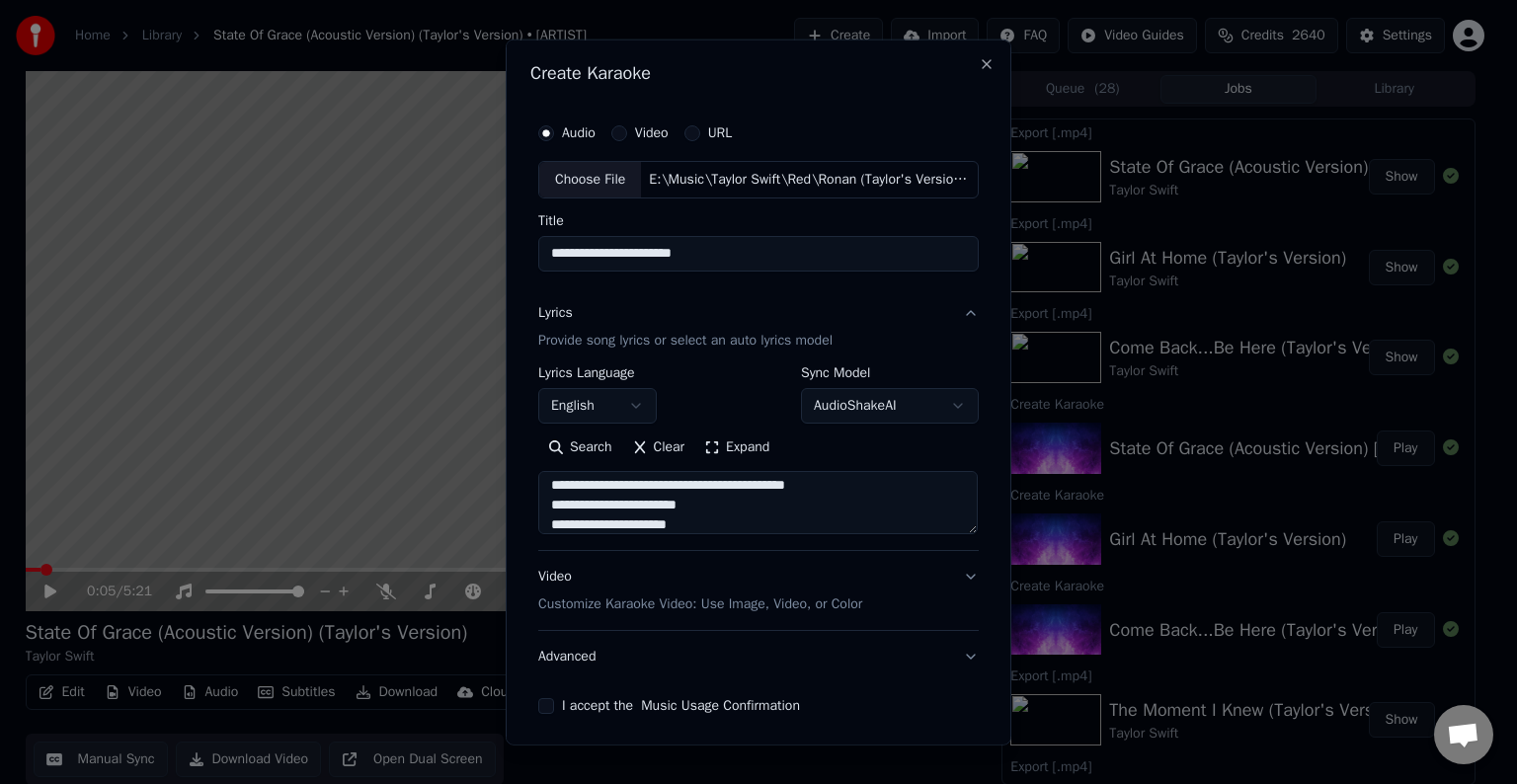 scroll, scrollTop: 557, scrollLeft: 0, axis: vertical 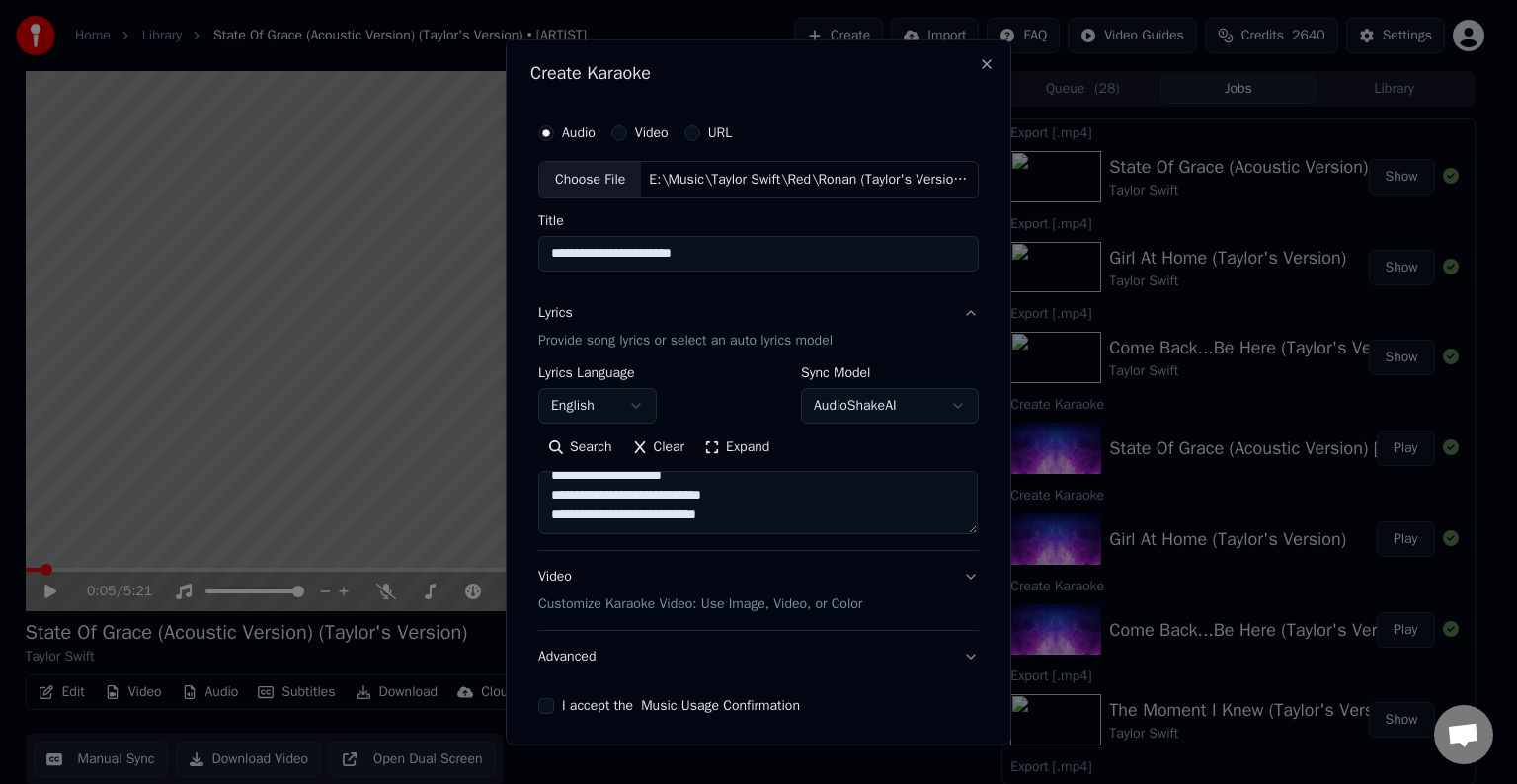 paste on "**********" 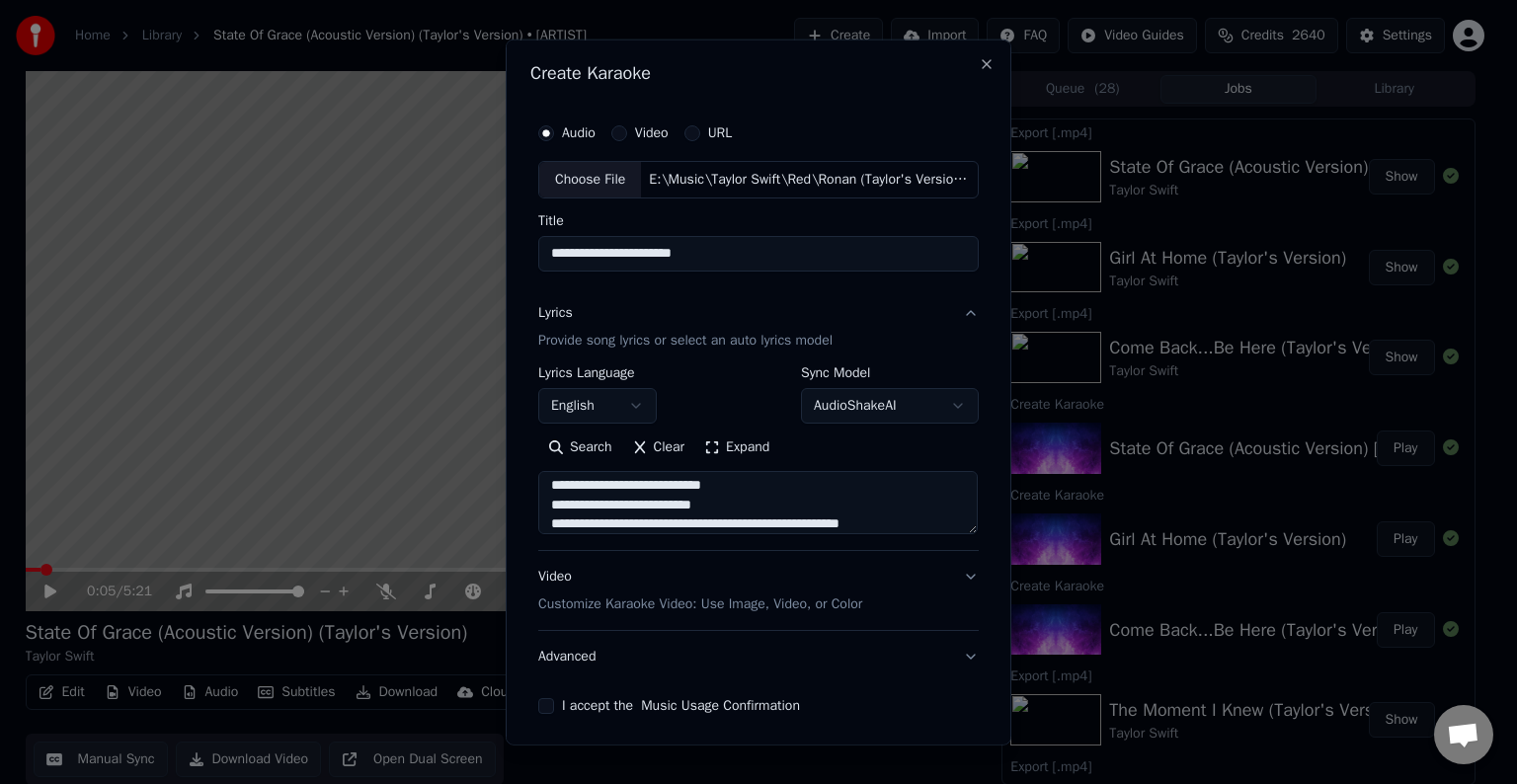 scroll, scrollTop: 636, scrollLeft: 0, axis: vertical 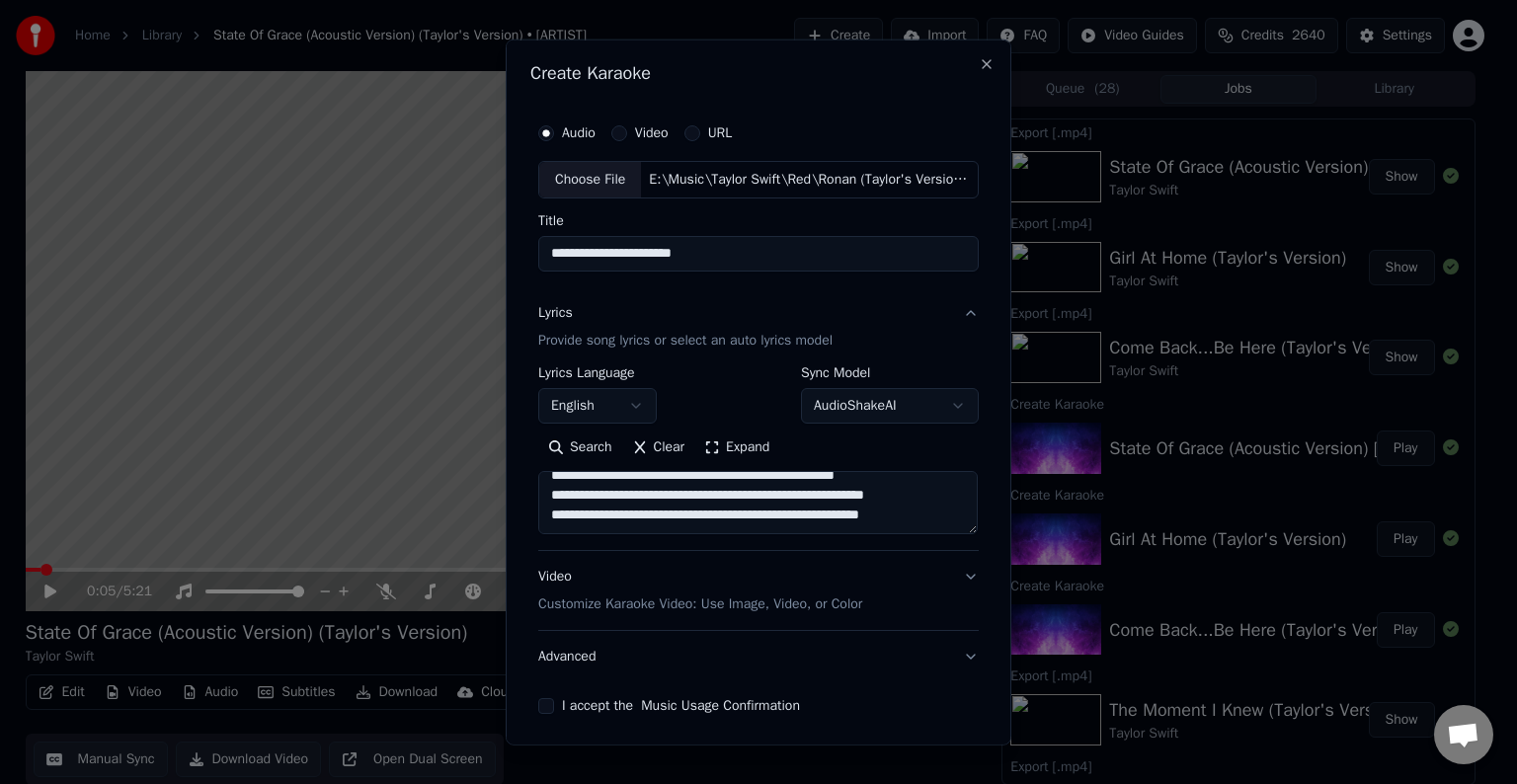 paste on "**********" 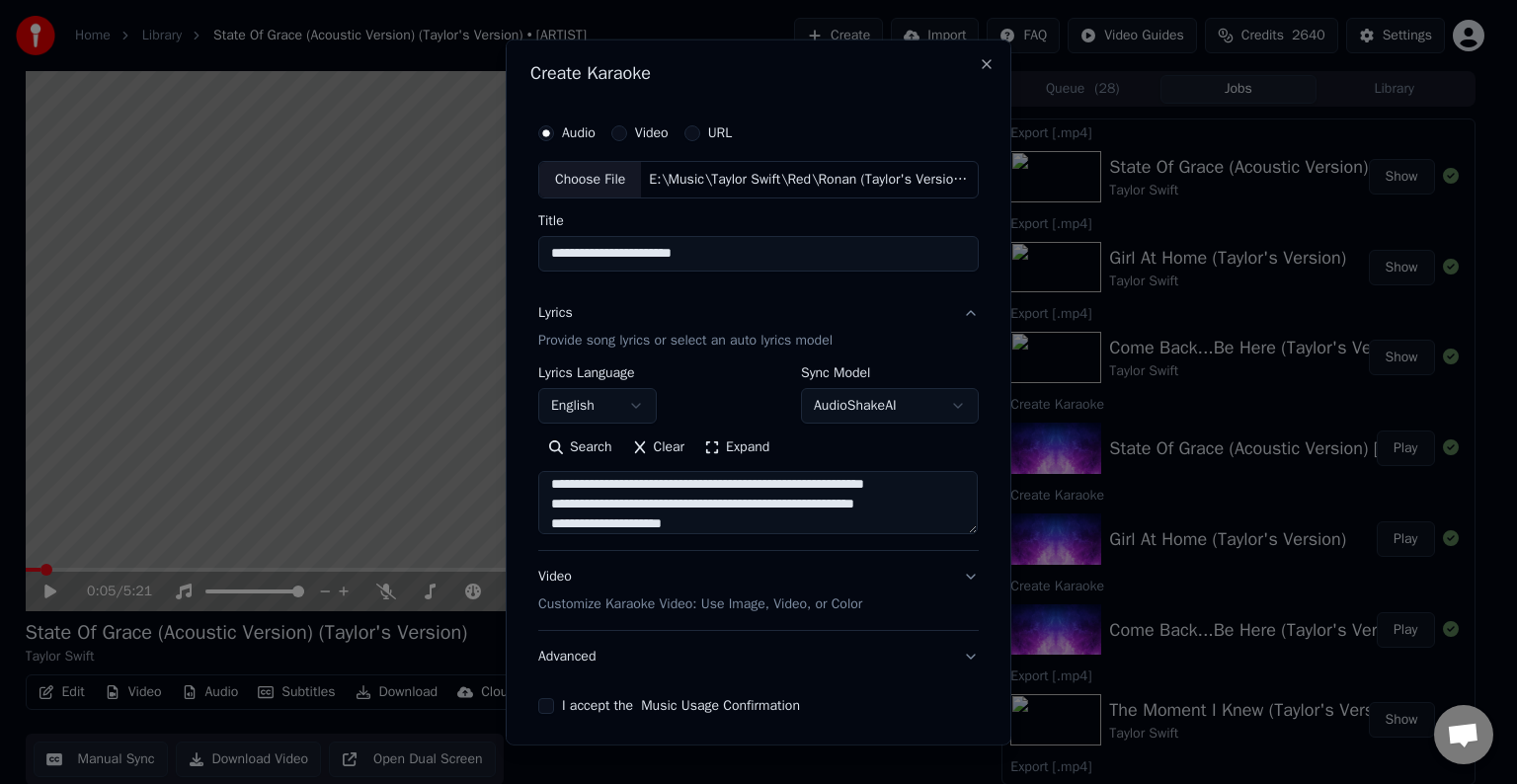 scroll, scrollTop: 735, scrollLeft: 0, axis: vertical 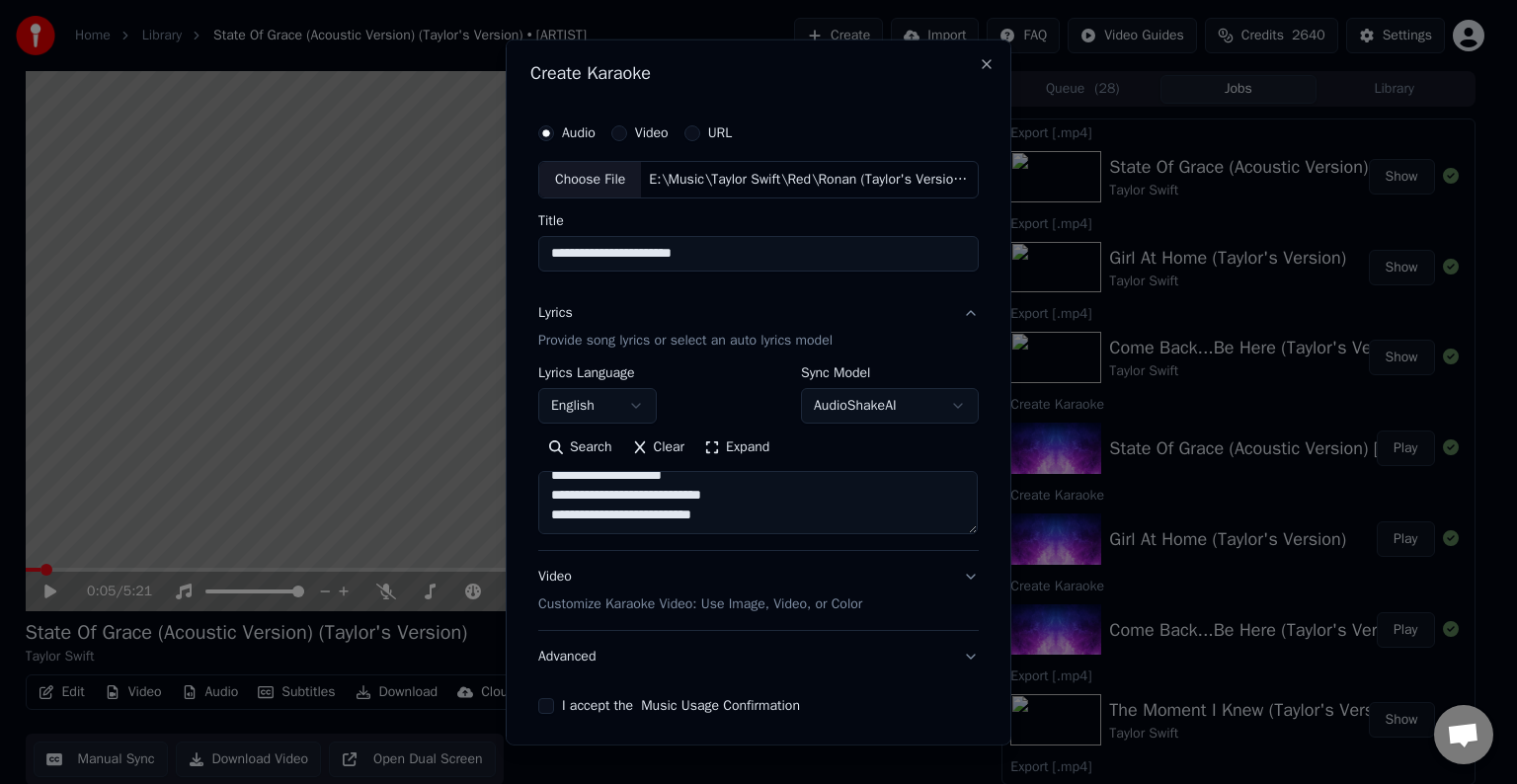 paste on "**********" 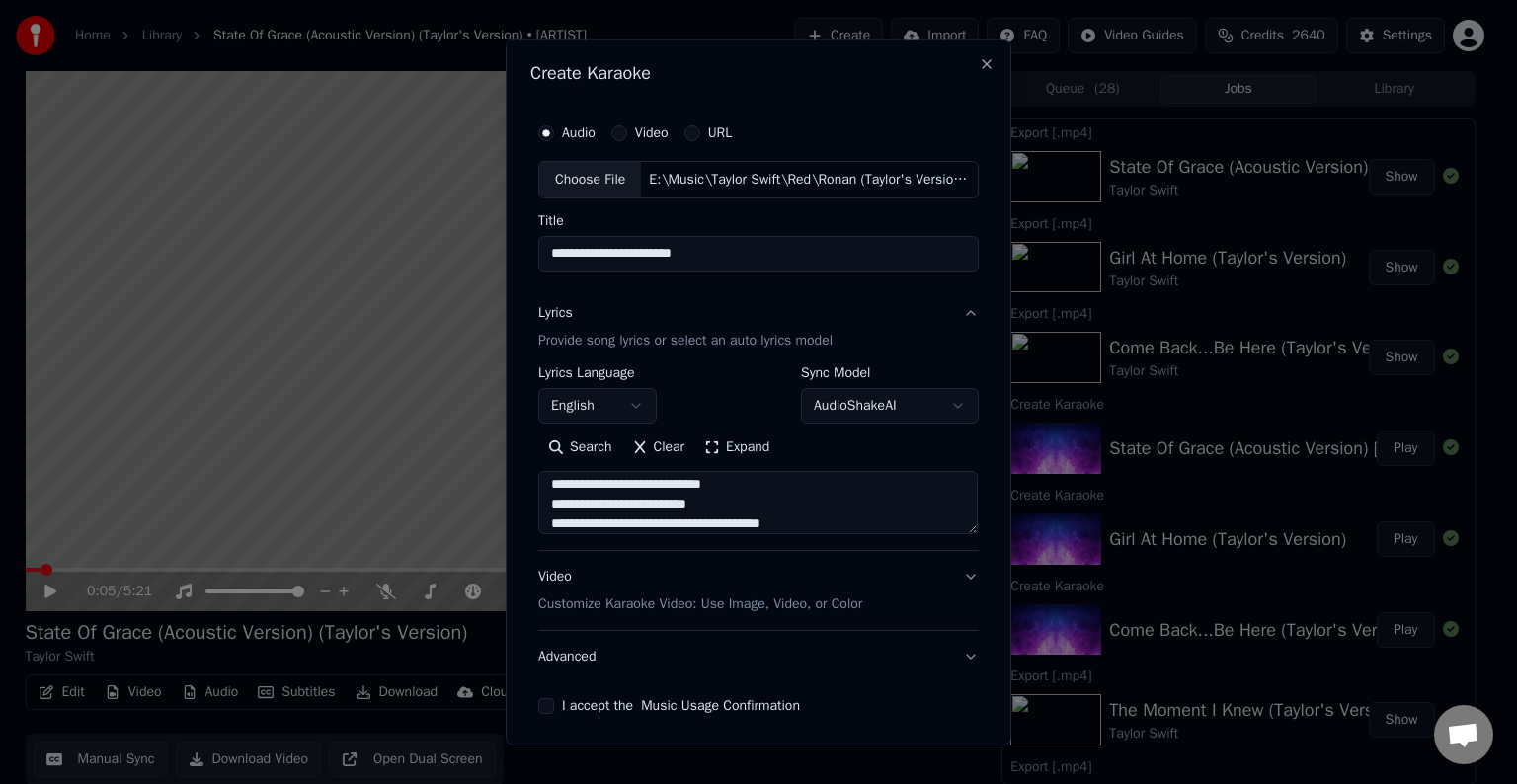 scroll, scrollTop: 754, scrollLeft: 0, axis: vertical 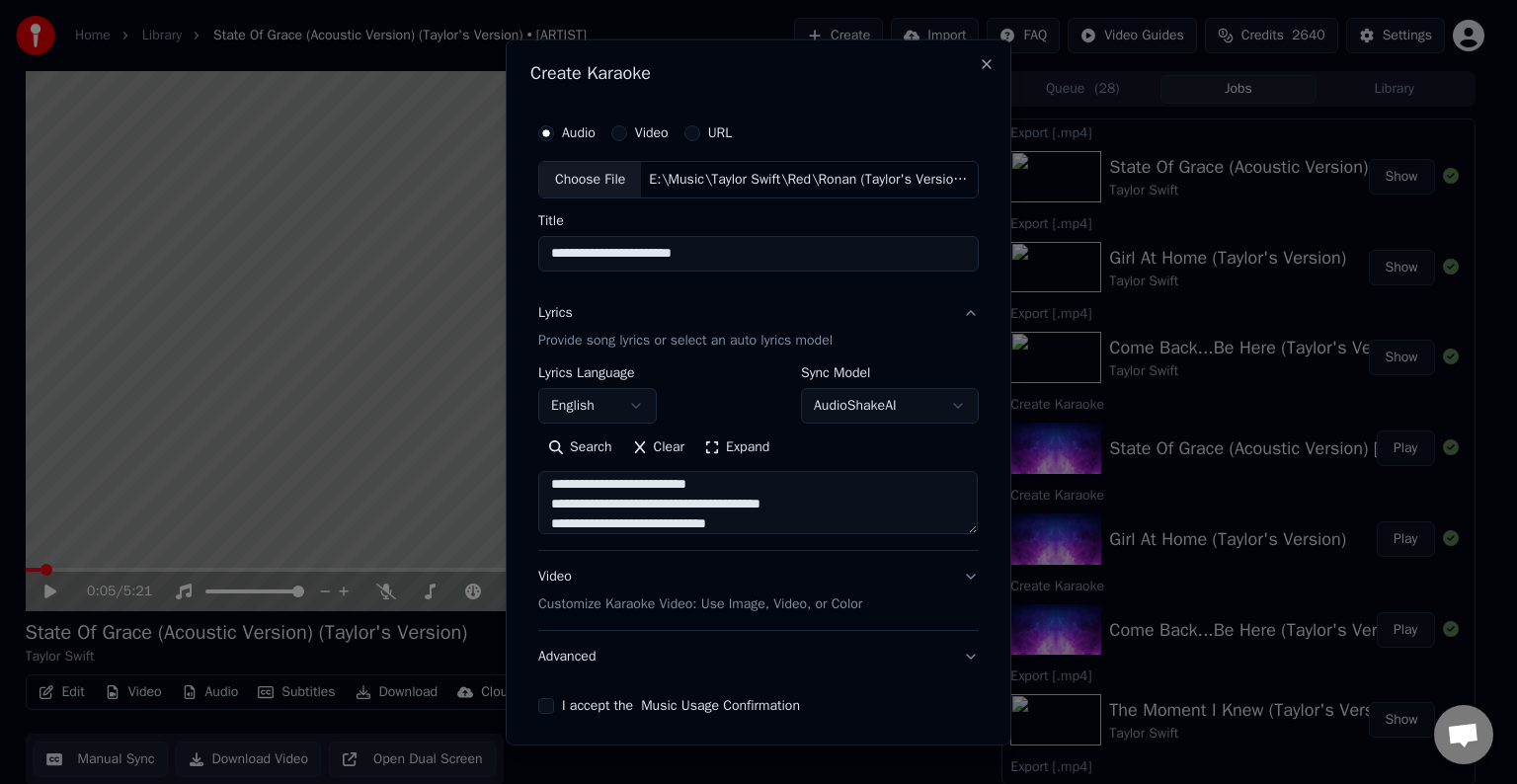 type on "**********" 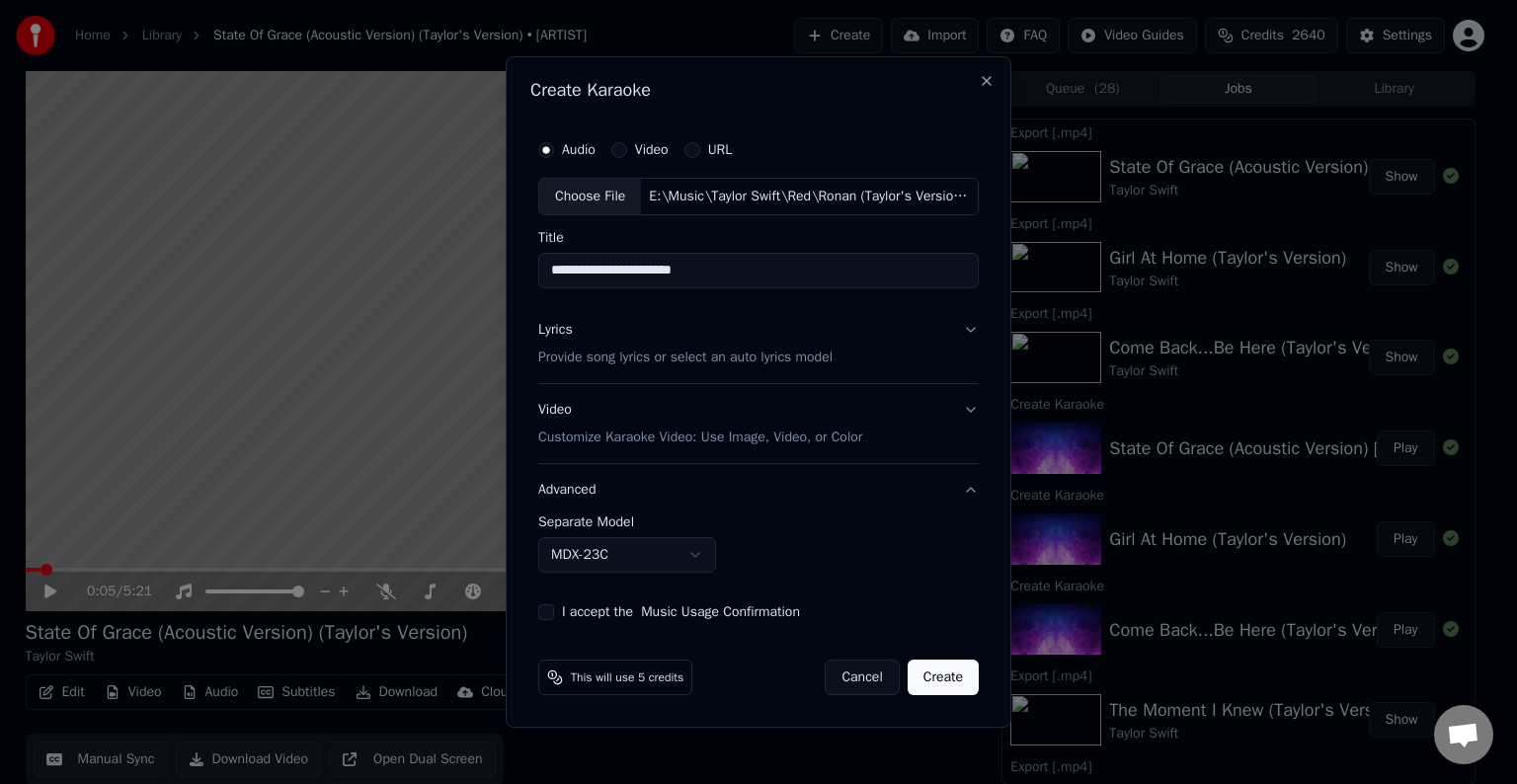 click on "Home Library State Of Grace (Acoustic Version) (Taylor's Version) • [ARTIST] Create Import FAQ Video Guides Credits 2640 Settings 0:05  /  5:21 State Of Grace (Acoustic Version) (Taylor's Version) [ARTIST] BPM 140 Key D Edit Video Audio Subtitles Download Cloud Library Manual Sync Download Video Open Dual Screen Queue ( 28 ) Jobs Library Export [.mp4] State Of Grace (Acoustic Version) (Taylor's Version) [ARTIST] Show Export [.mp4] Girl At Home (Taylor's Version) [ARTIST] Show Export [.mp4] Come Back...Be Here (Taylor's Version) [ARTIST] Show Create Karaoke State Of Grace (Acoustic Version) [Taylor's Version] Play Create Karaoke Girl At Home (Taylor's Version) Play Create Karaoke Come Back...Be Here (Taylor's Version) Play Export [.mp4] The Moment I Knew (Taylor's Version) [ARTIST] Show Export [.mp4] Begin Again (Taylor's Version) [ARTIST] Show Export [.mp4] Starlight (Taylor's Version) [ARTIST] Show Create Karaoke The Moment I Knew (Taylor's Version) Play Create Karaoke Play" at bounding box center (750, 392) 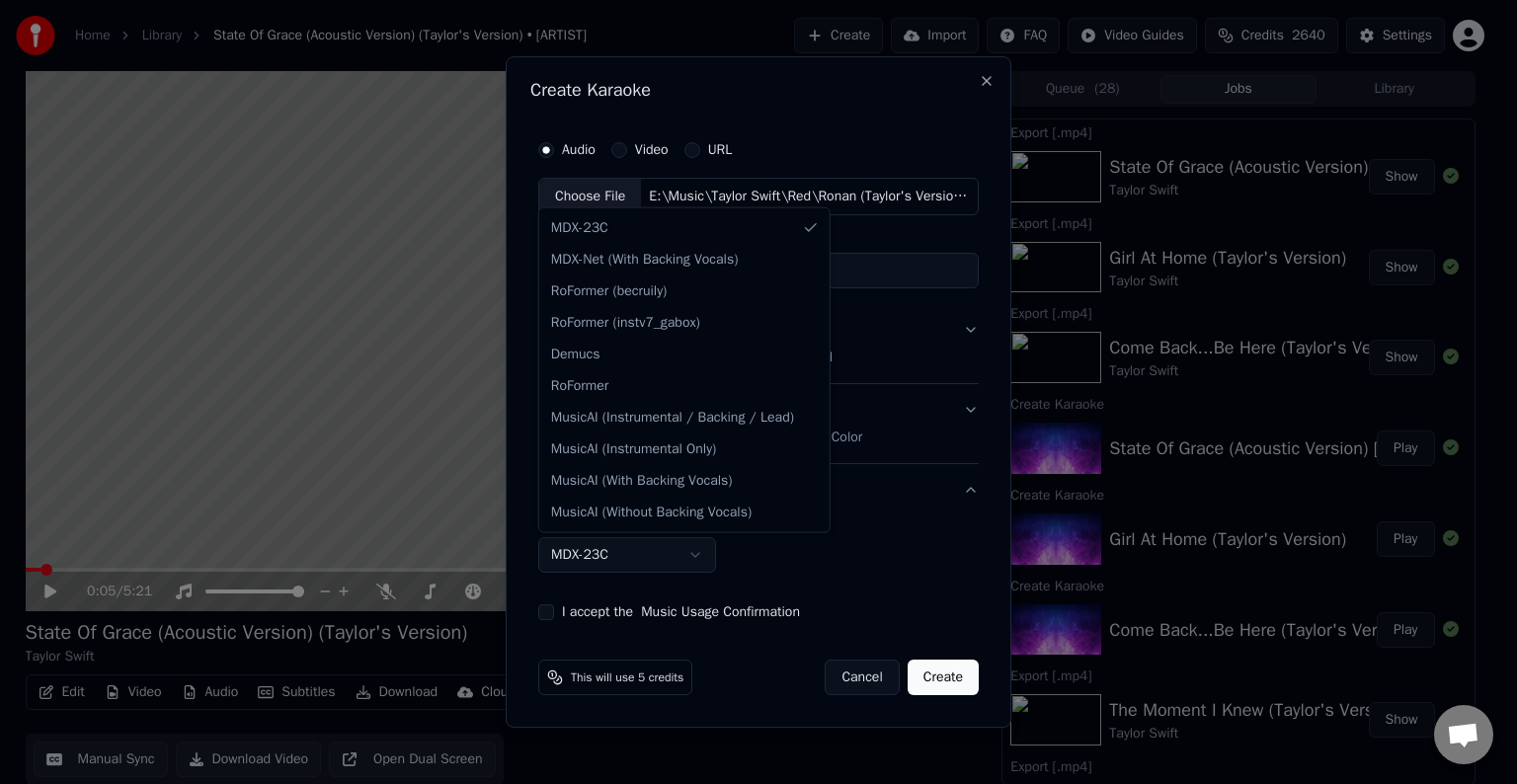 select on "**********" 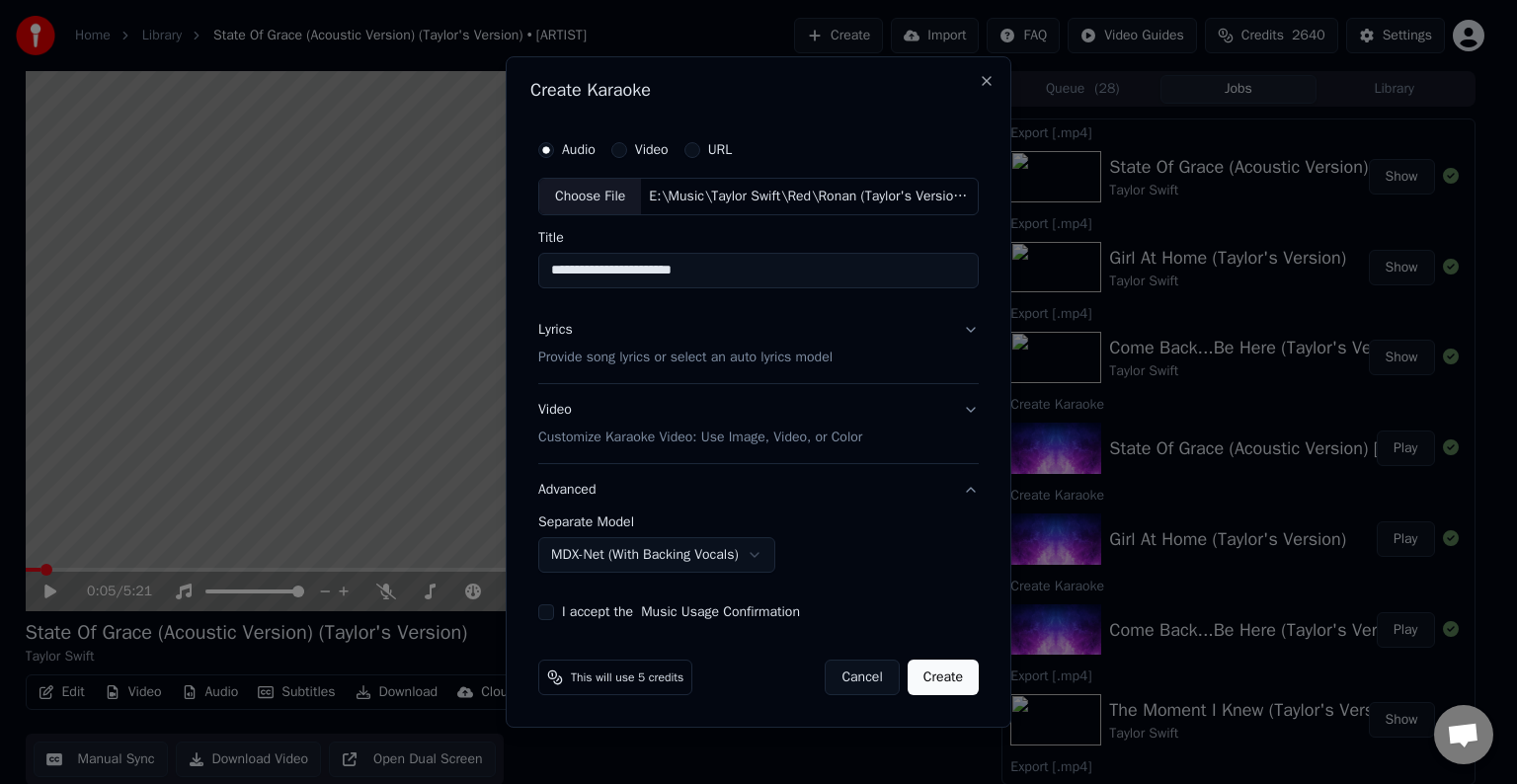 click on "I accept the   Music Usage Confirmation" at bounding box center (546, 612) 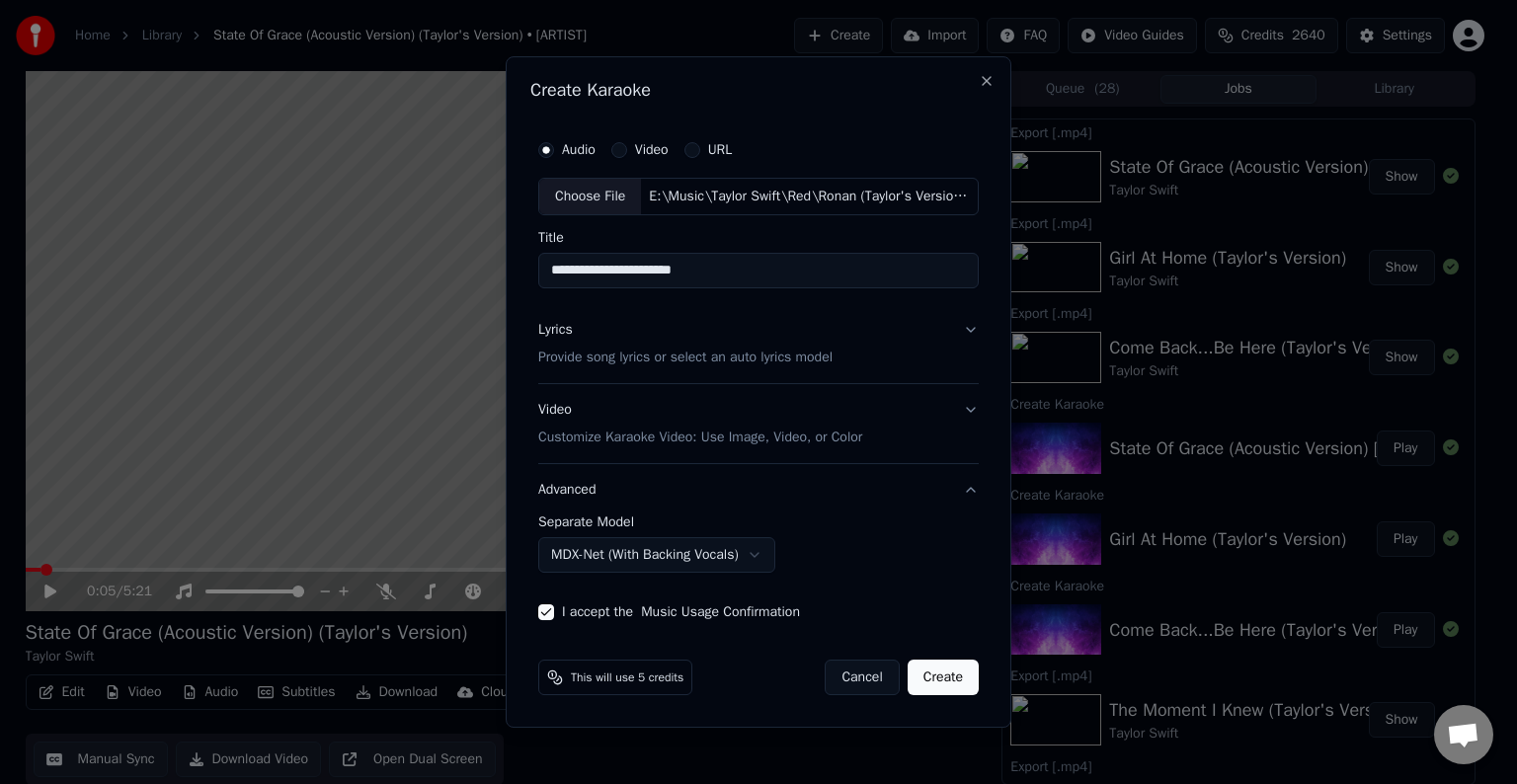 click on "Lyrics Provide song lyrics or select an auto lyrics model" at bounding box center (758, 344) 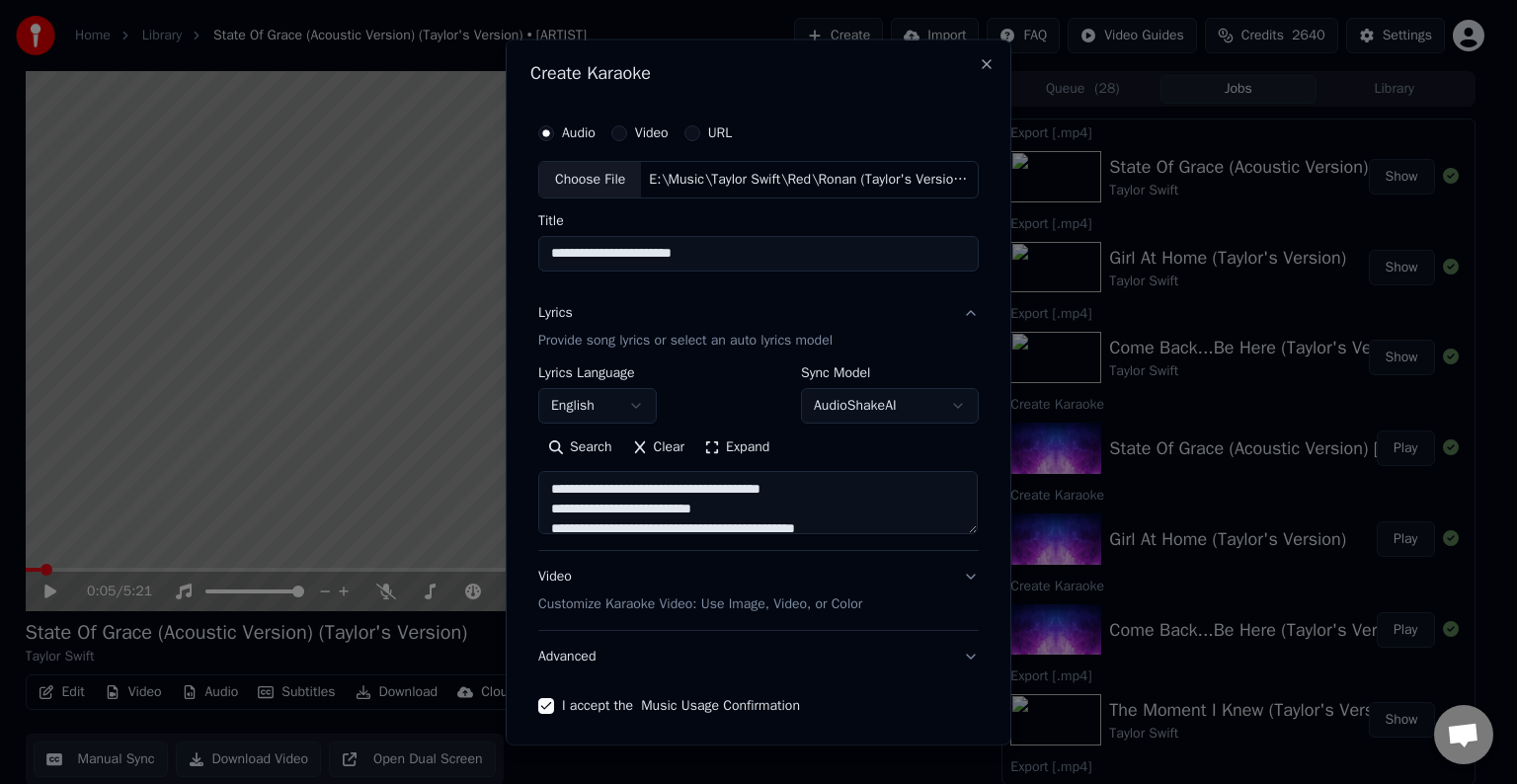 scroll, scrollTop: 75, scrollLeft: 0, axis: vertical 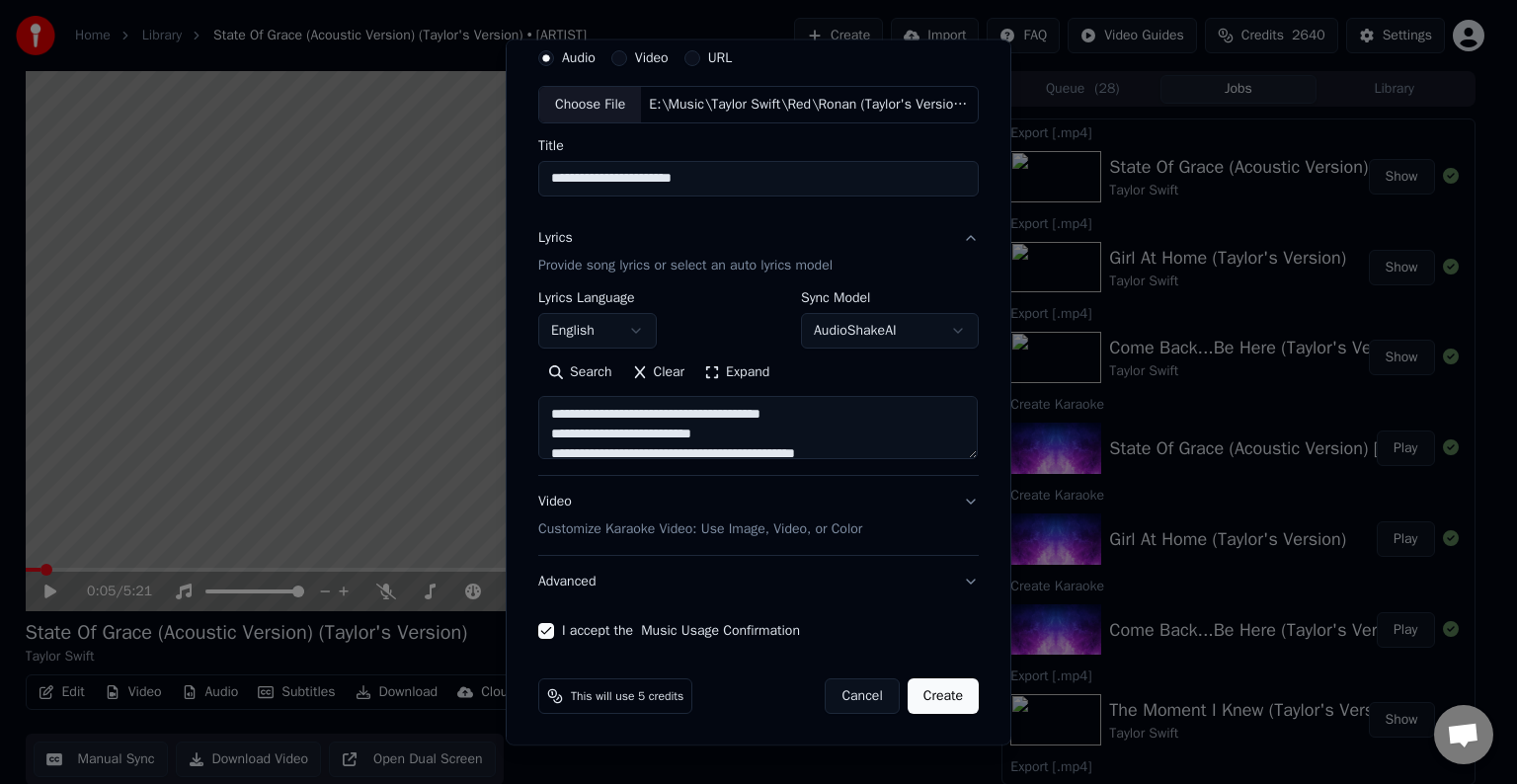 click on "Create" at bounding box center [943, 696] 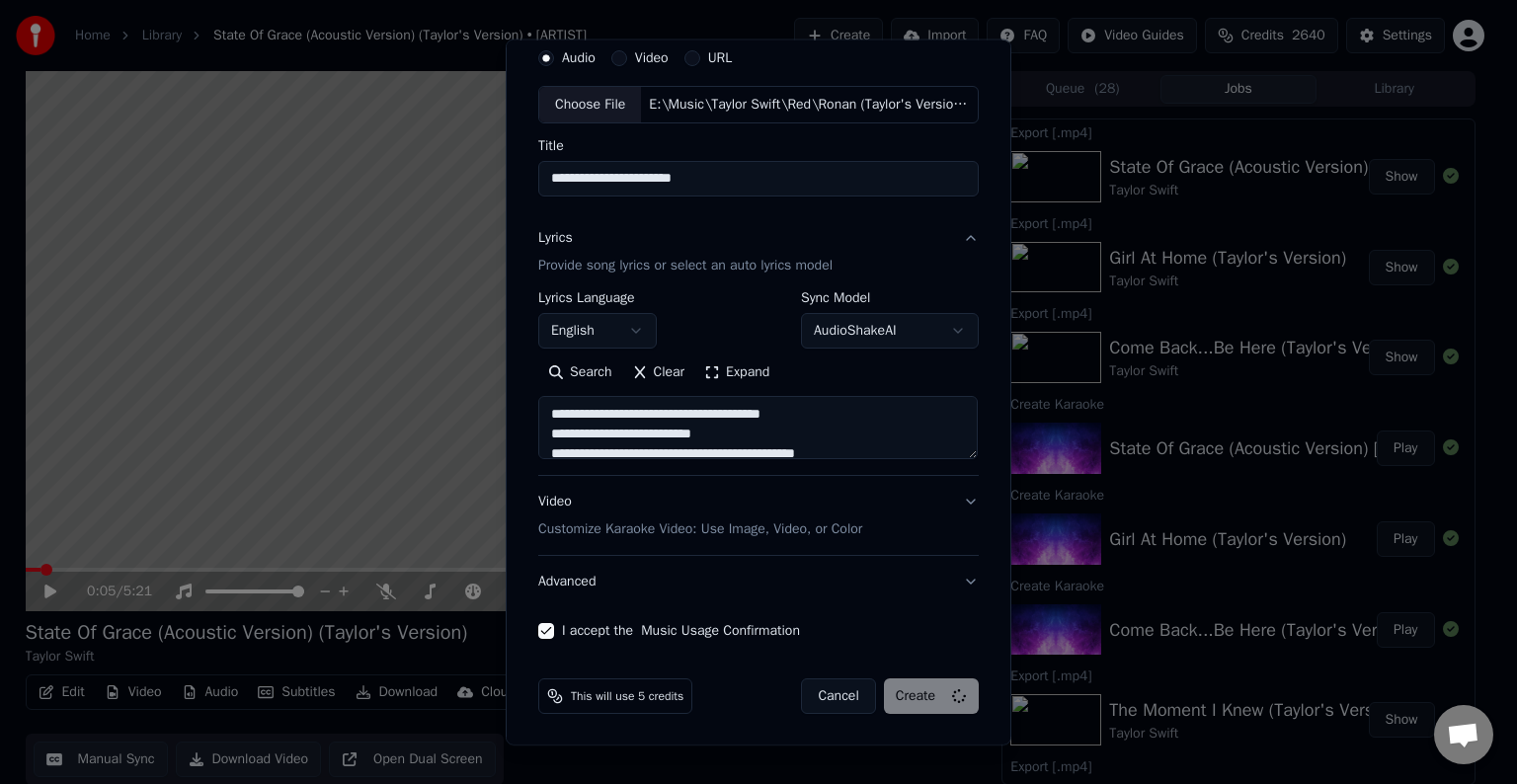 select 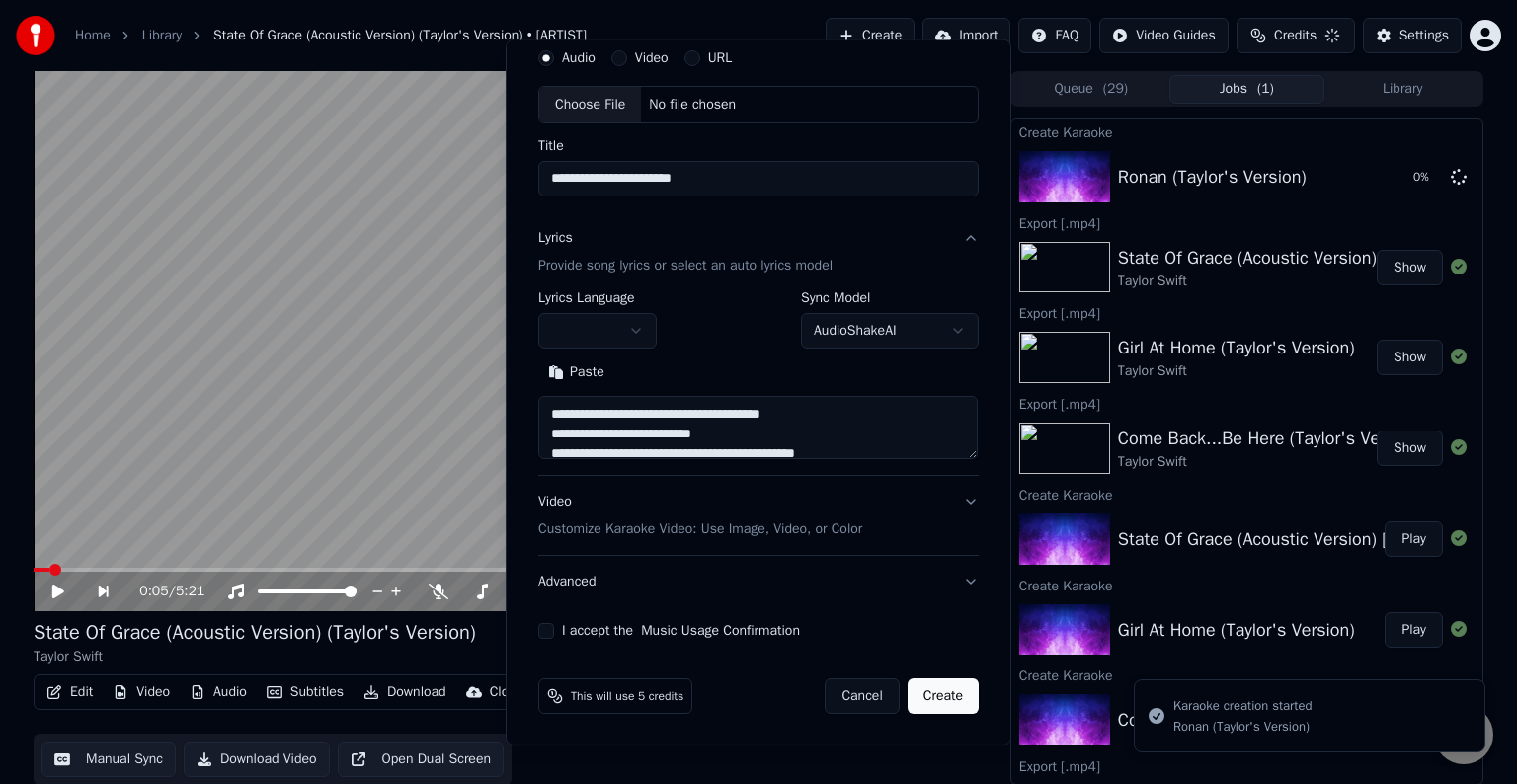 type 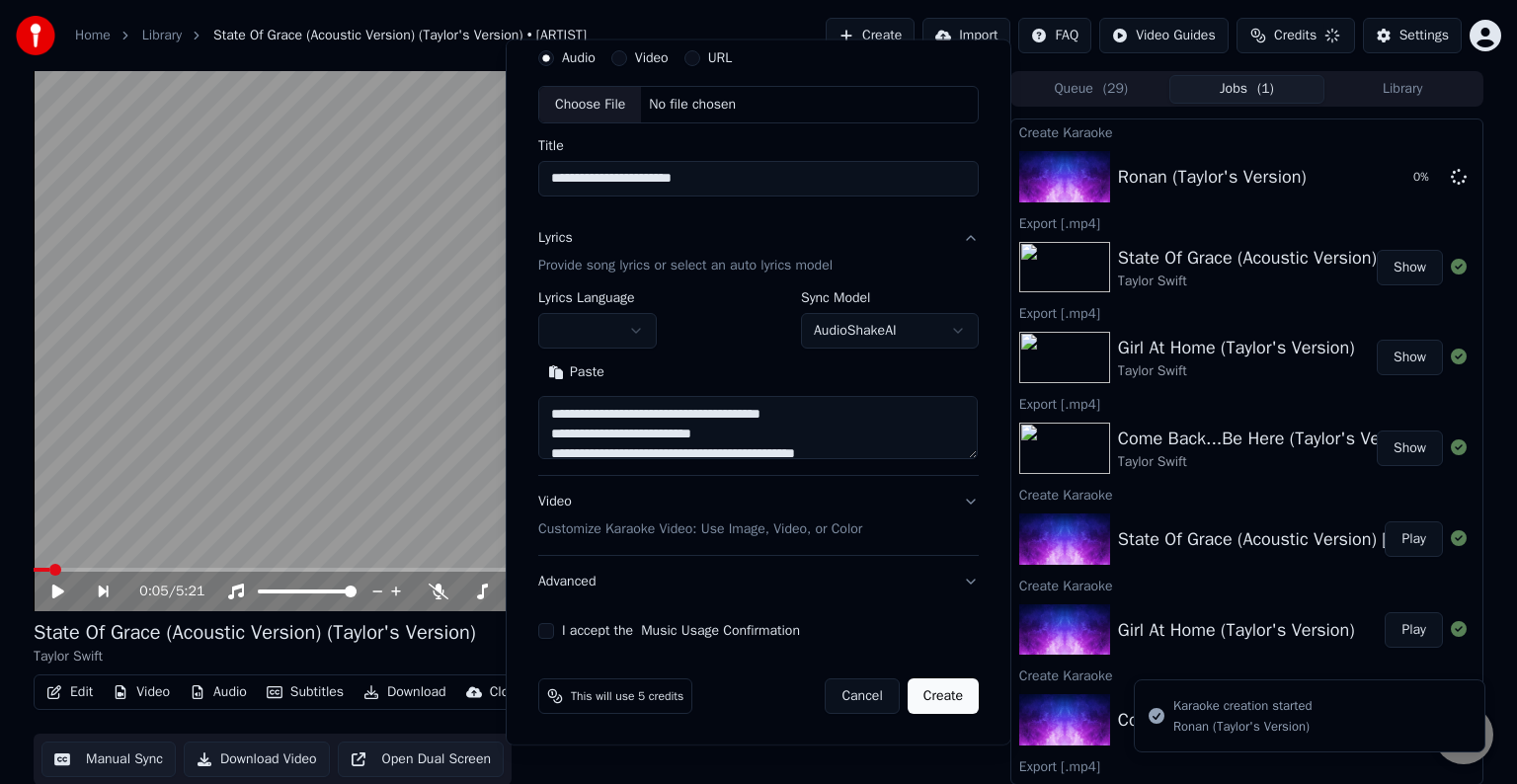 type 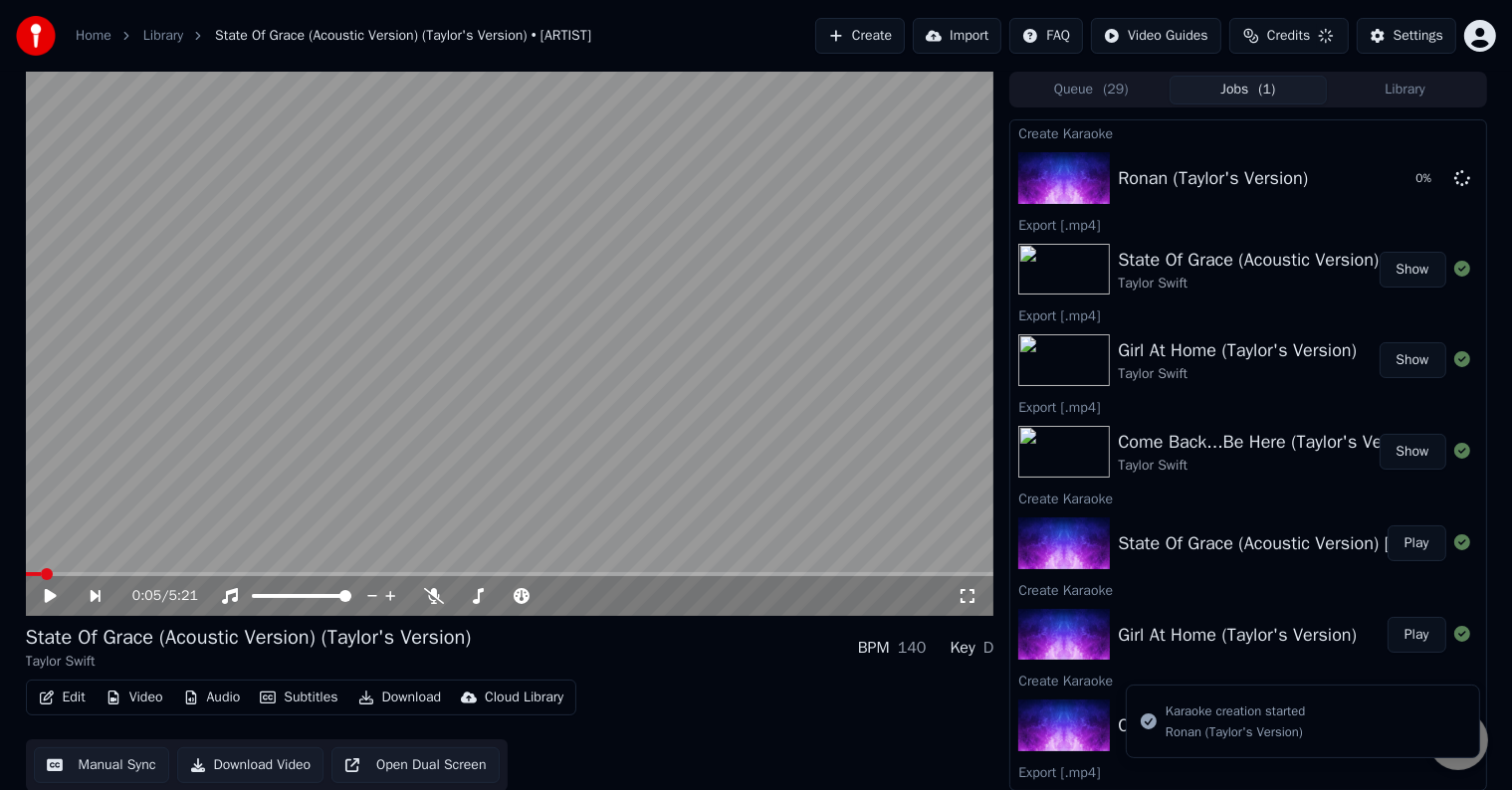 click on "Create" at bounding box center [860, 36] 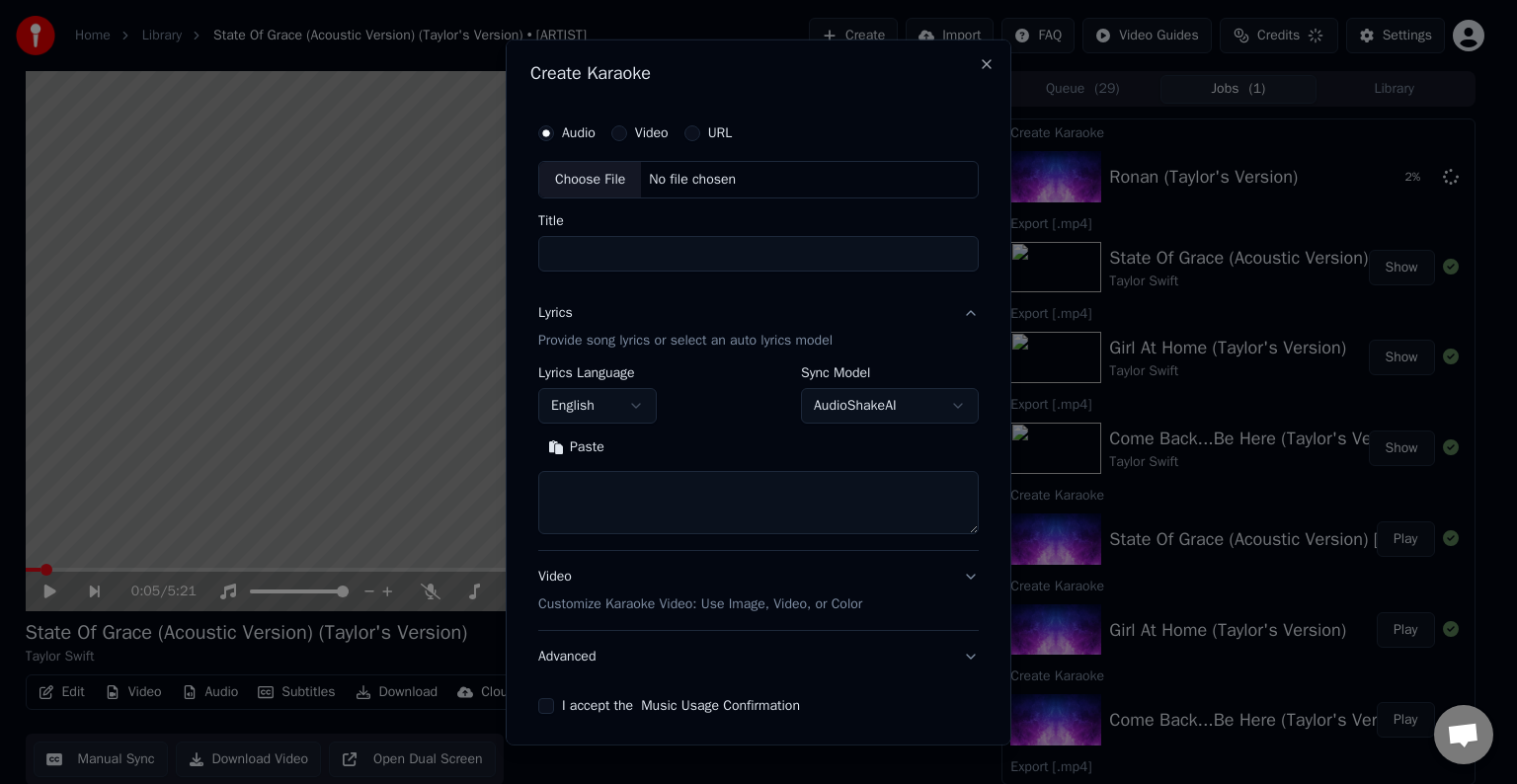 click on "Choose File" at bounding box center (590, 180) 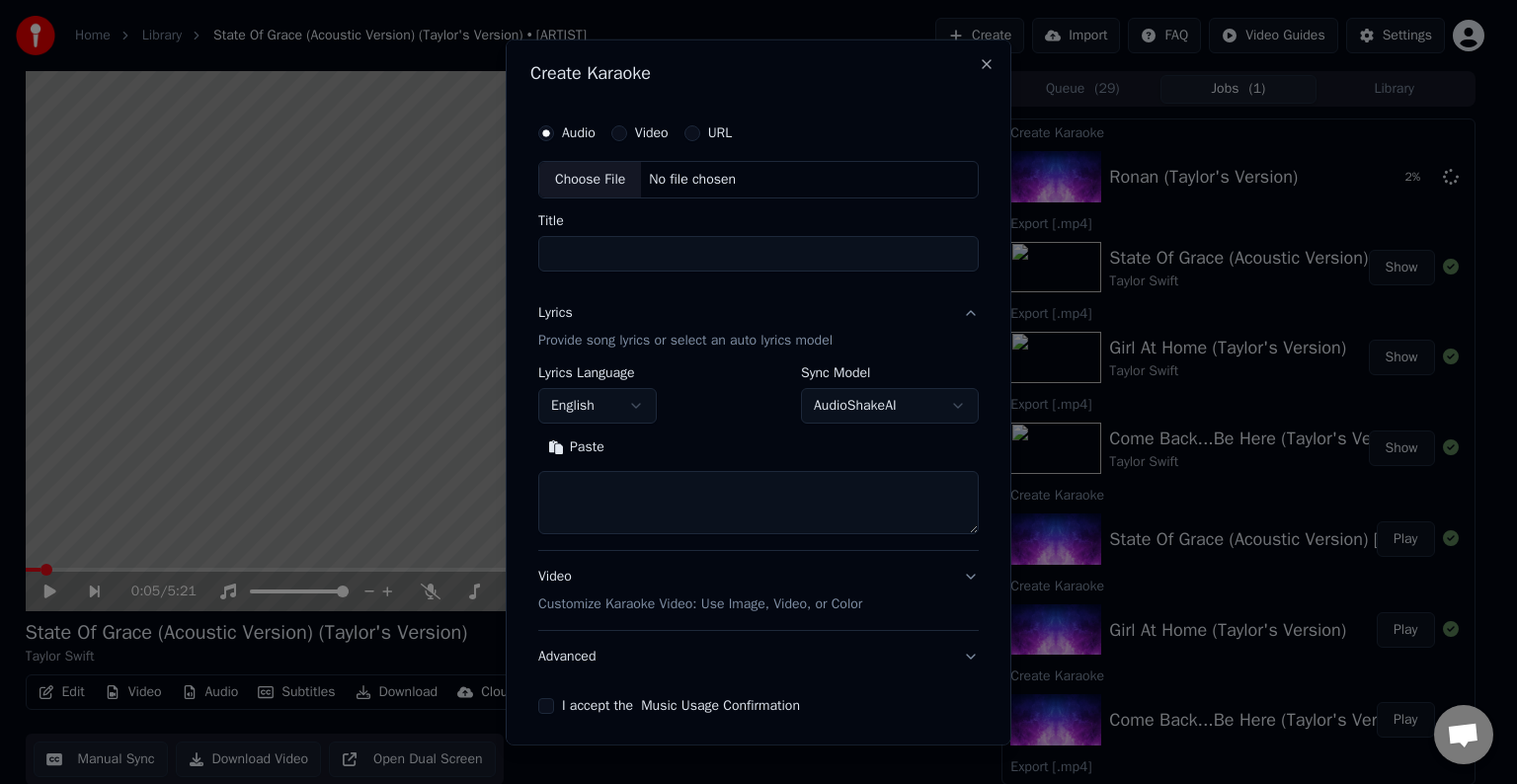 click at bounding box center (758, 503) 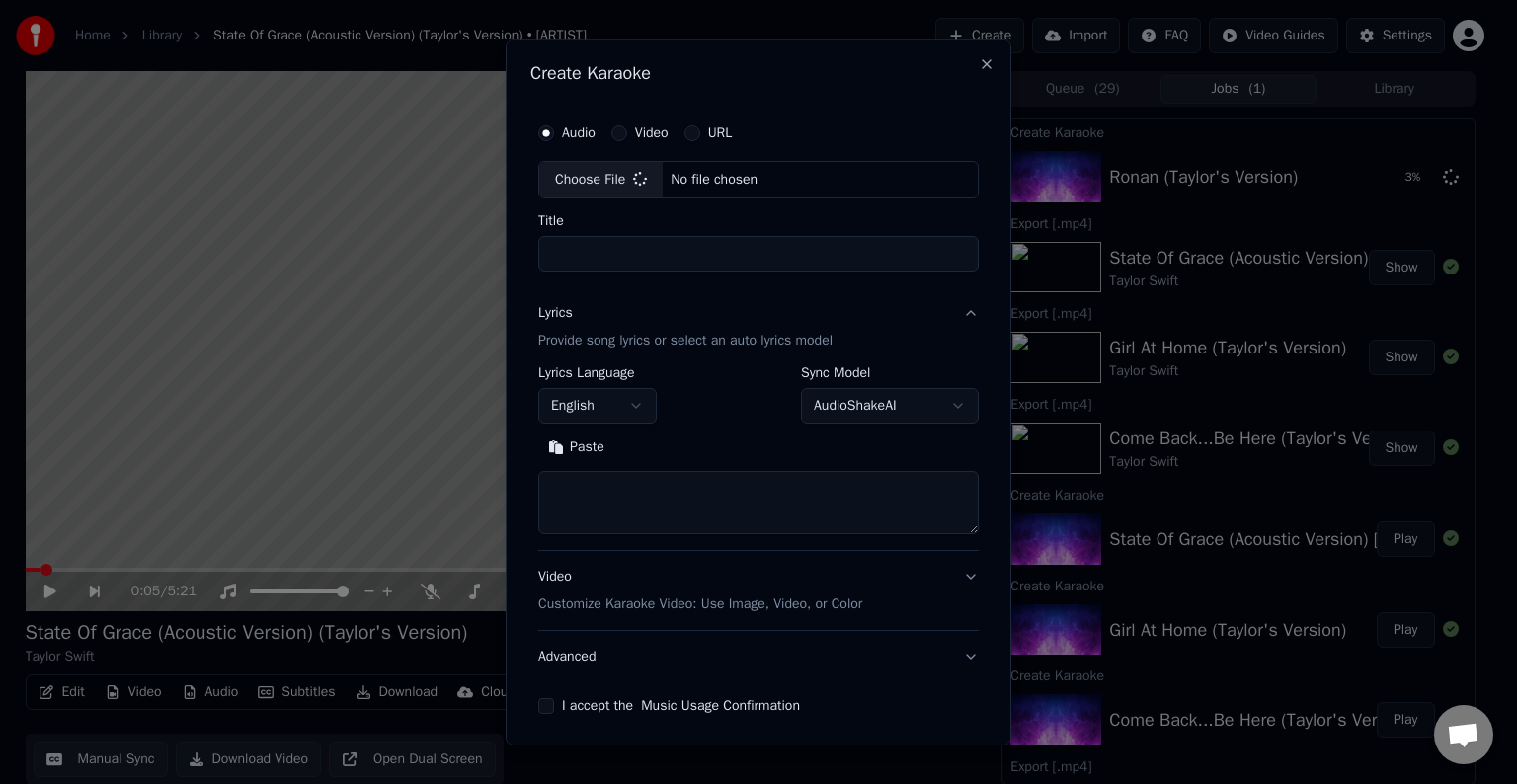 click at bounding box center (758, 503) 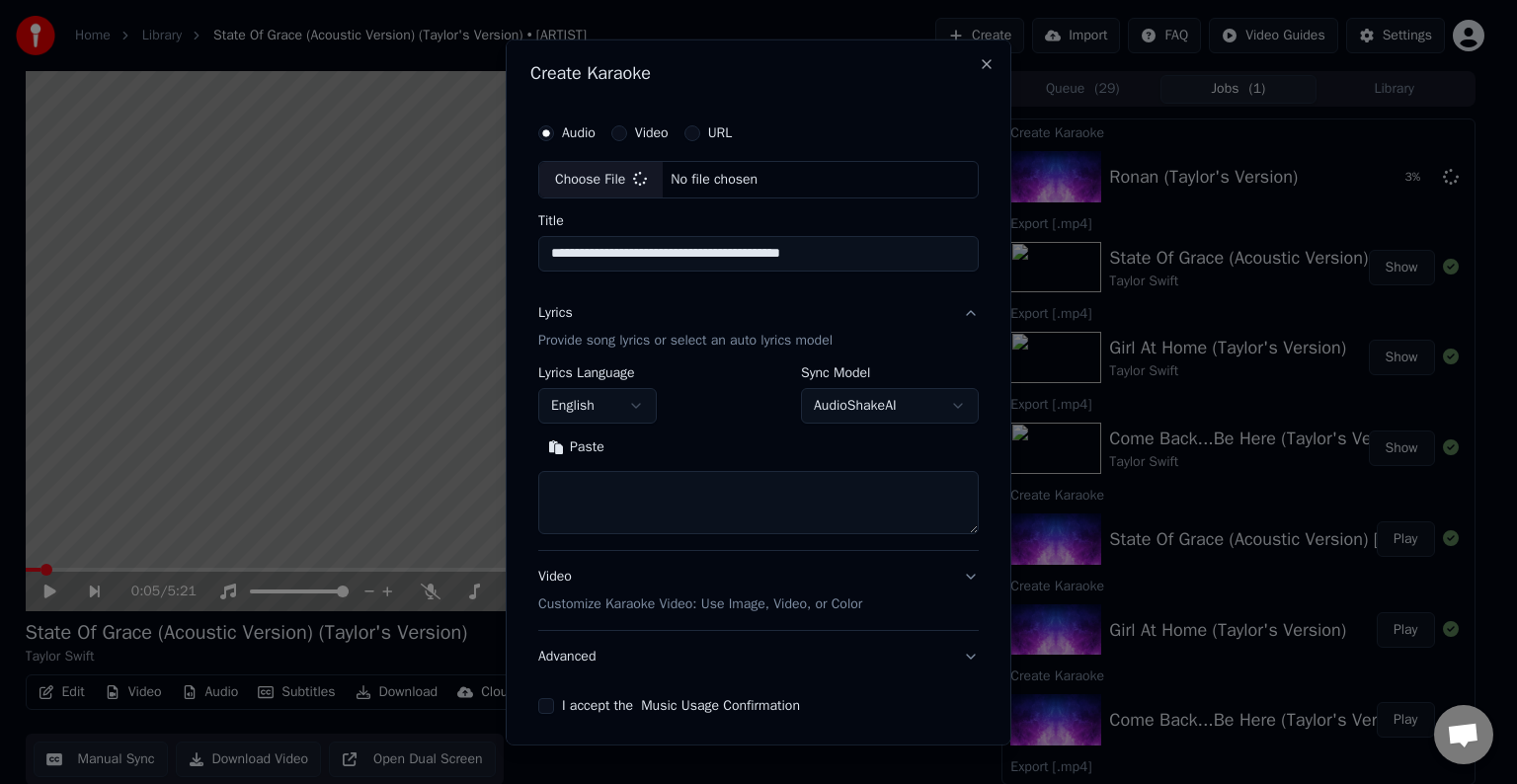 paste on "**********" 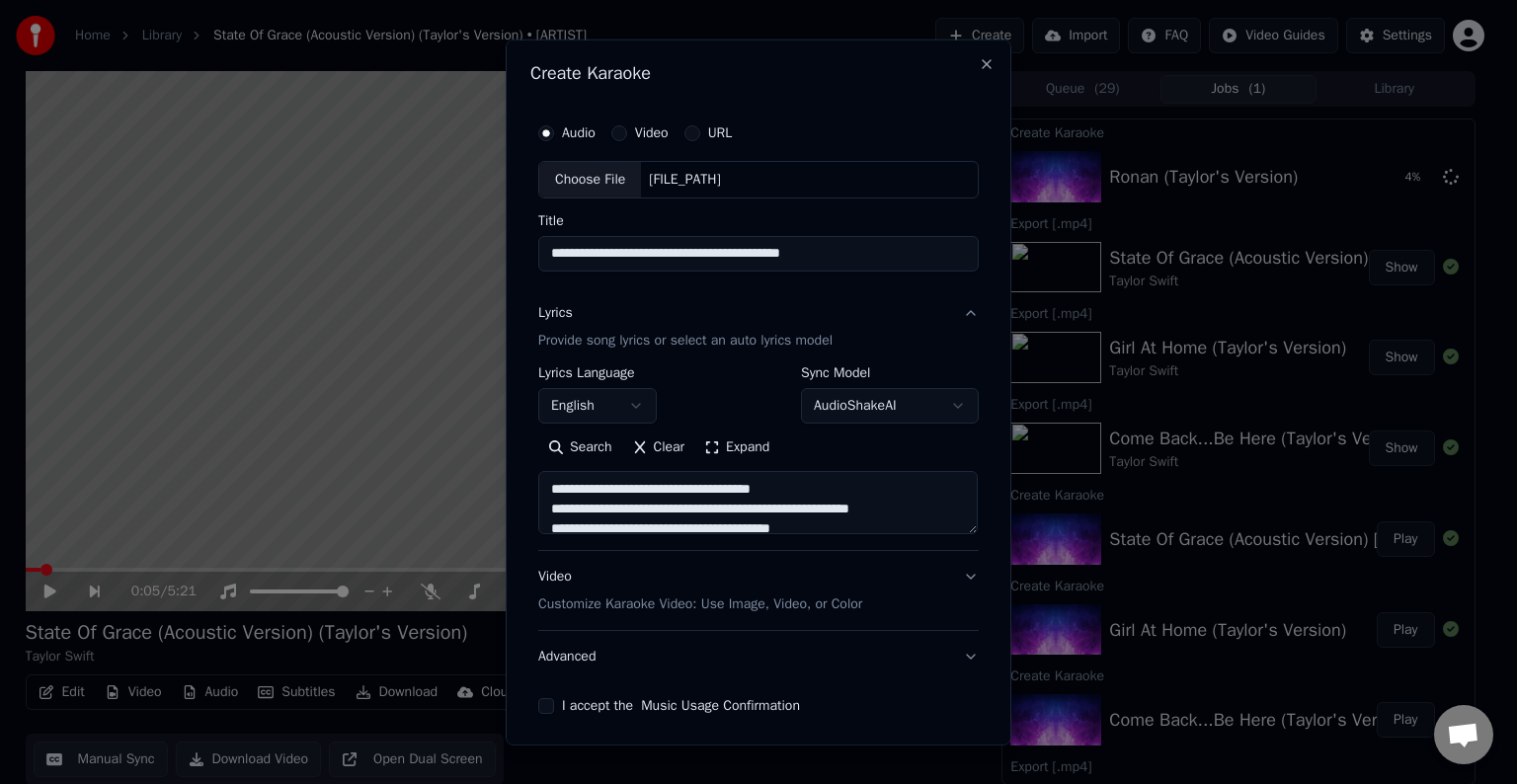 scroll, scrollTop: 43, scrollLeft: 0, axis: vertical 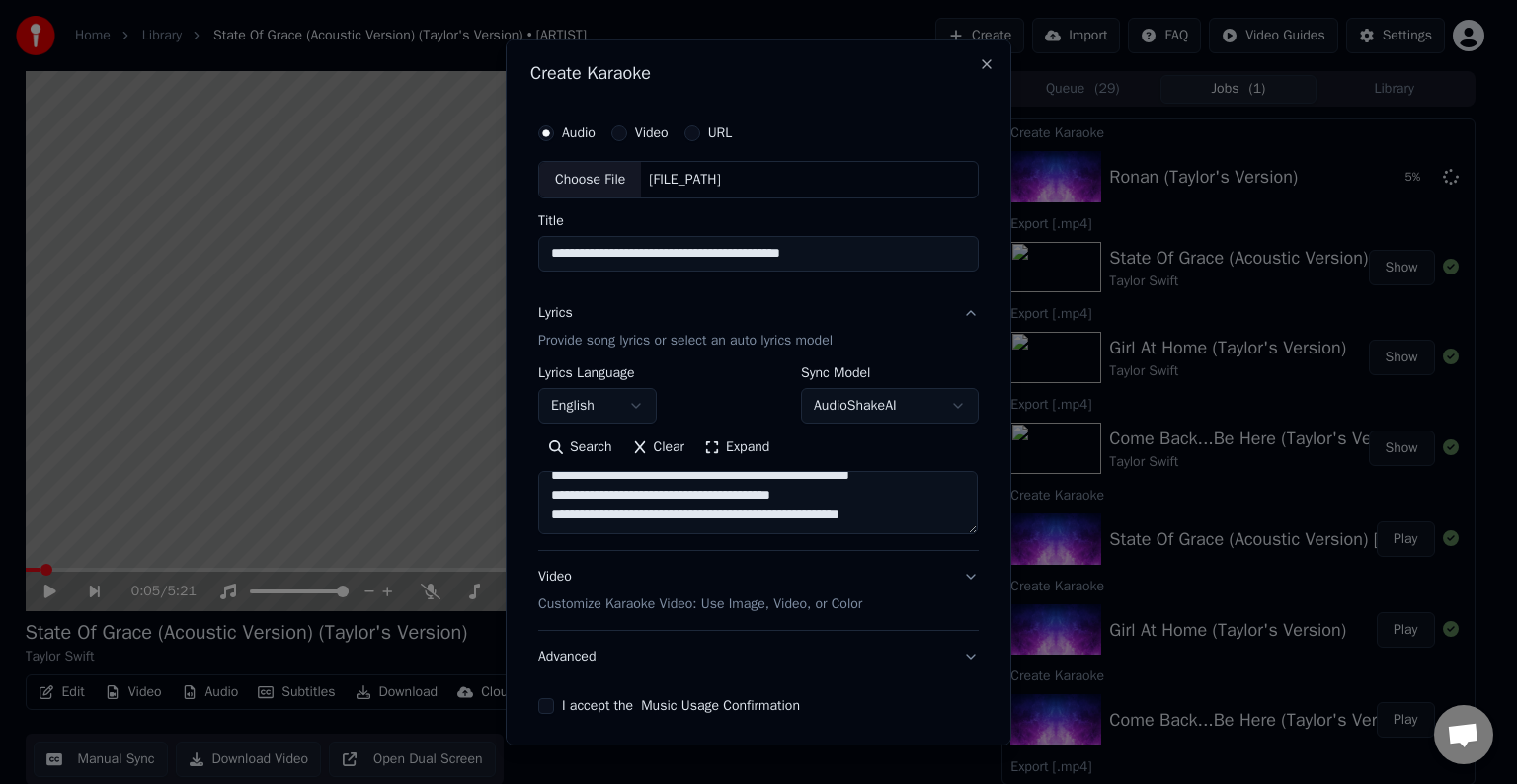 paste on "**********" 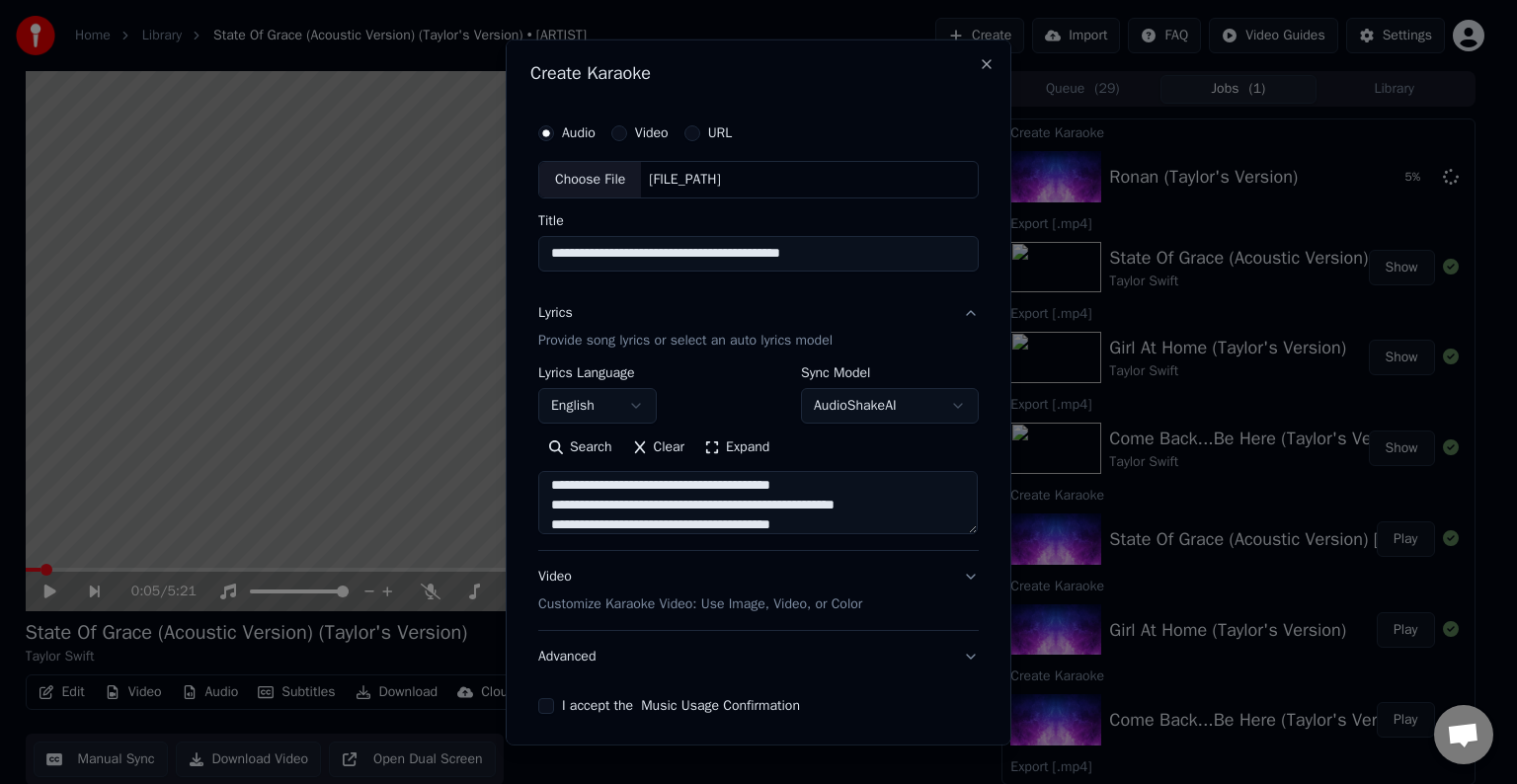 scroll, scrollTop: 103, scrollLeft: 0, axis: vertical 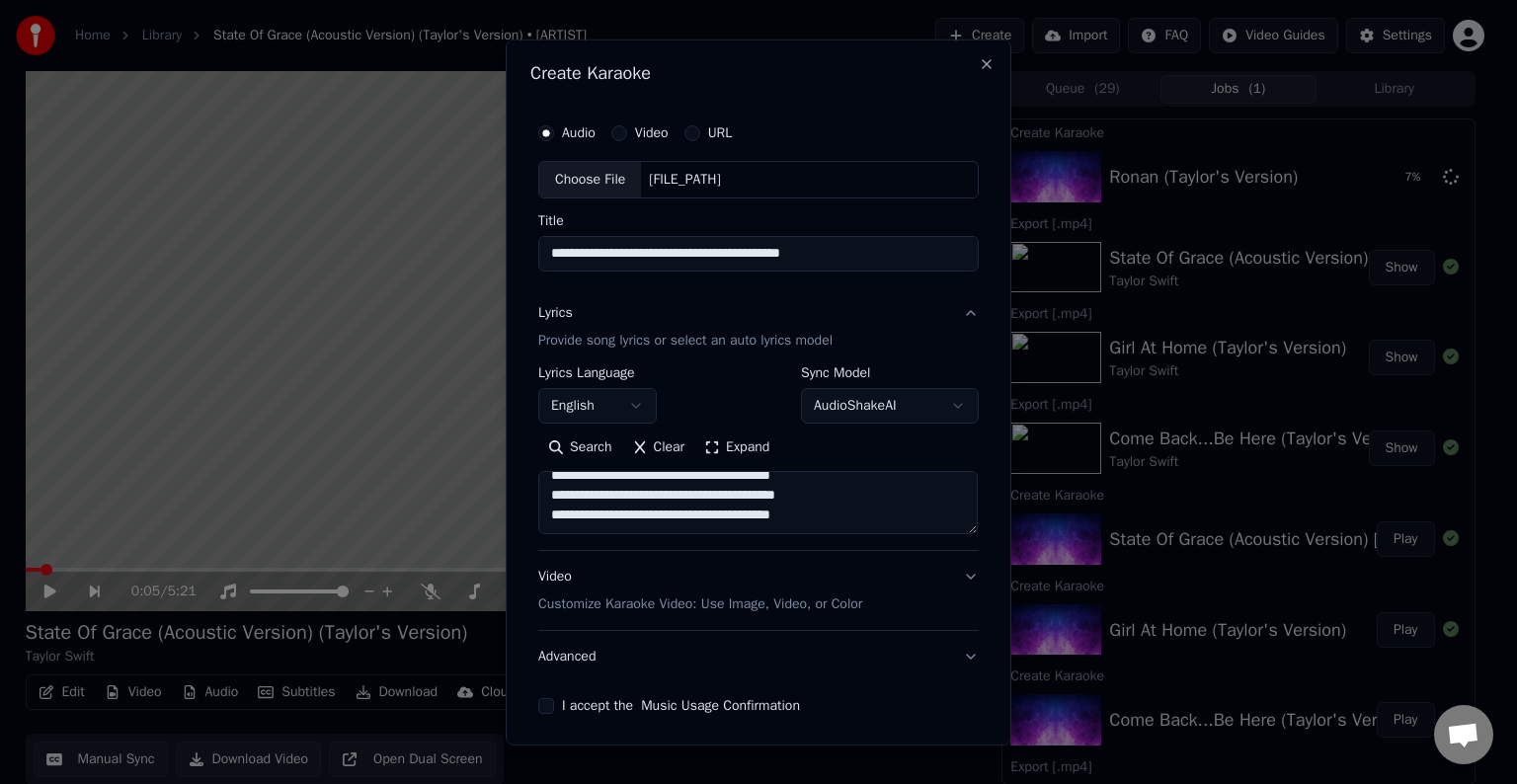 paste on "**********" 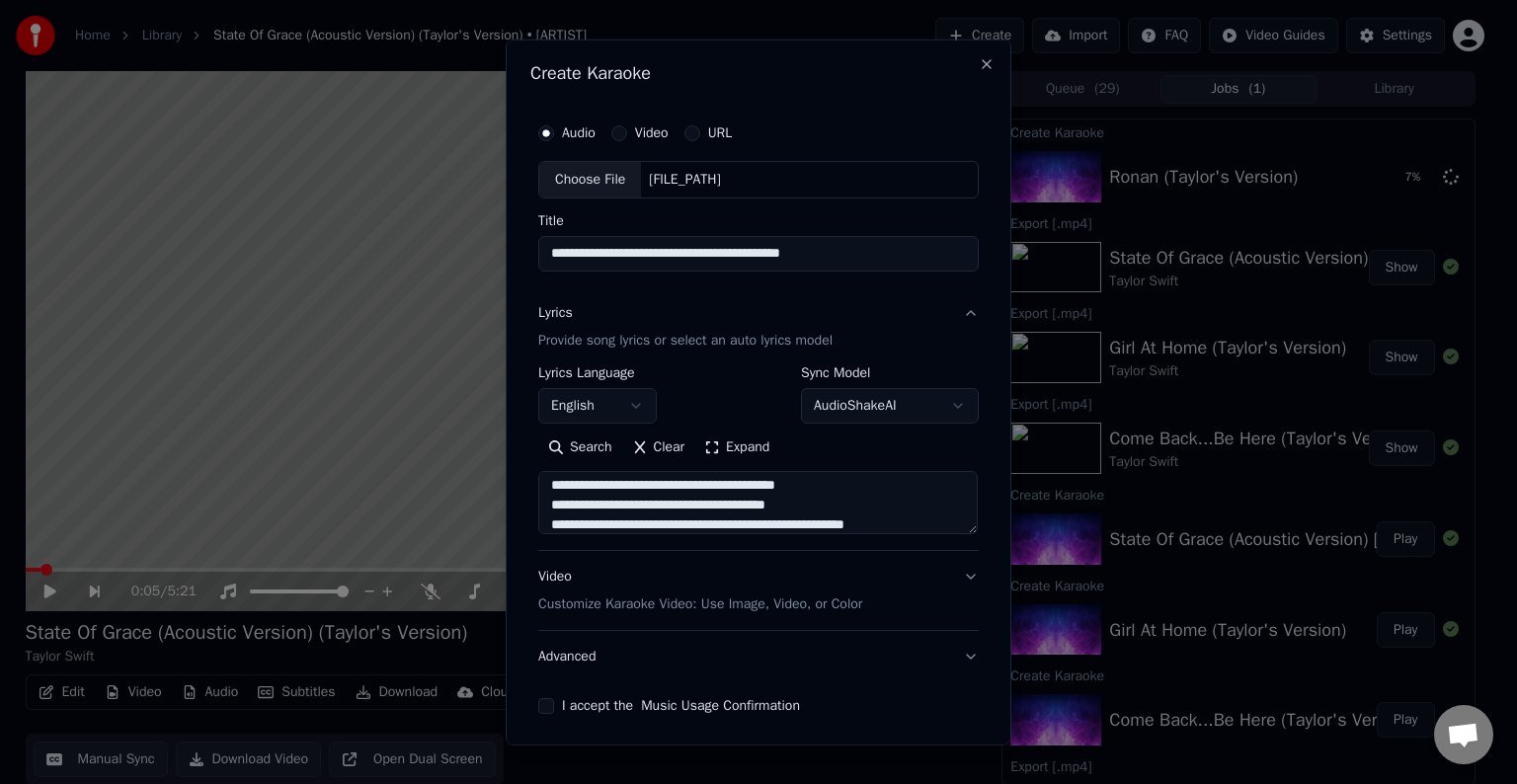 scroll, scrollTop: 201, scrollLeft: 0, axis: vertical 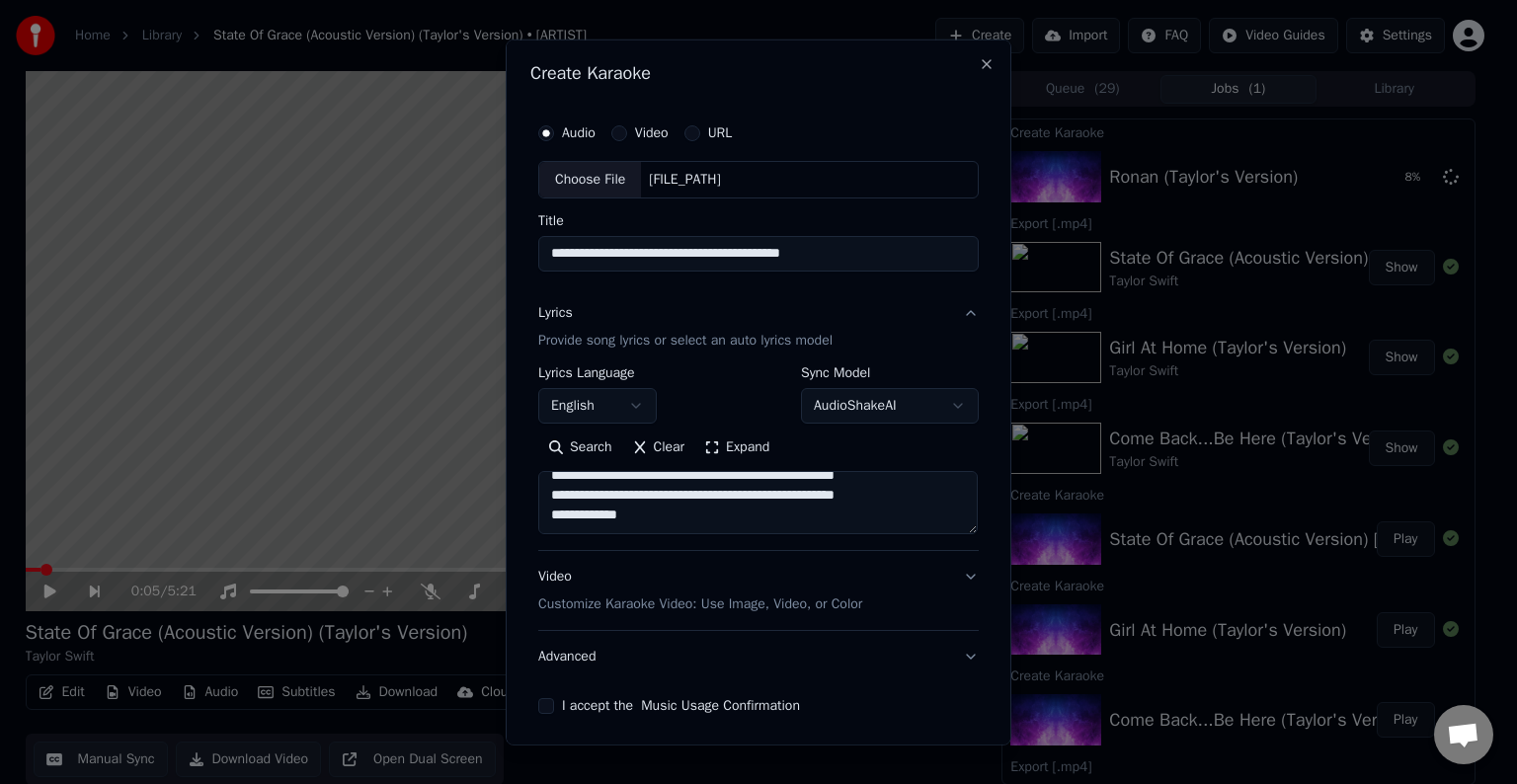 paste on "**********" 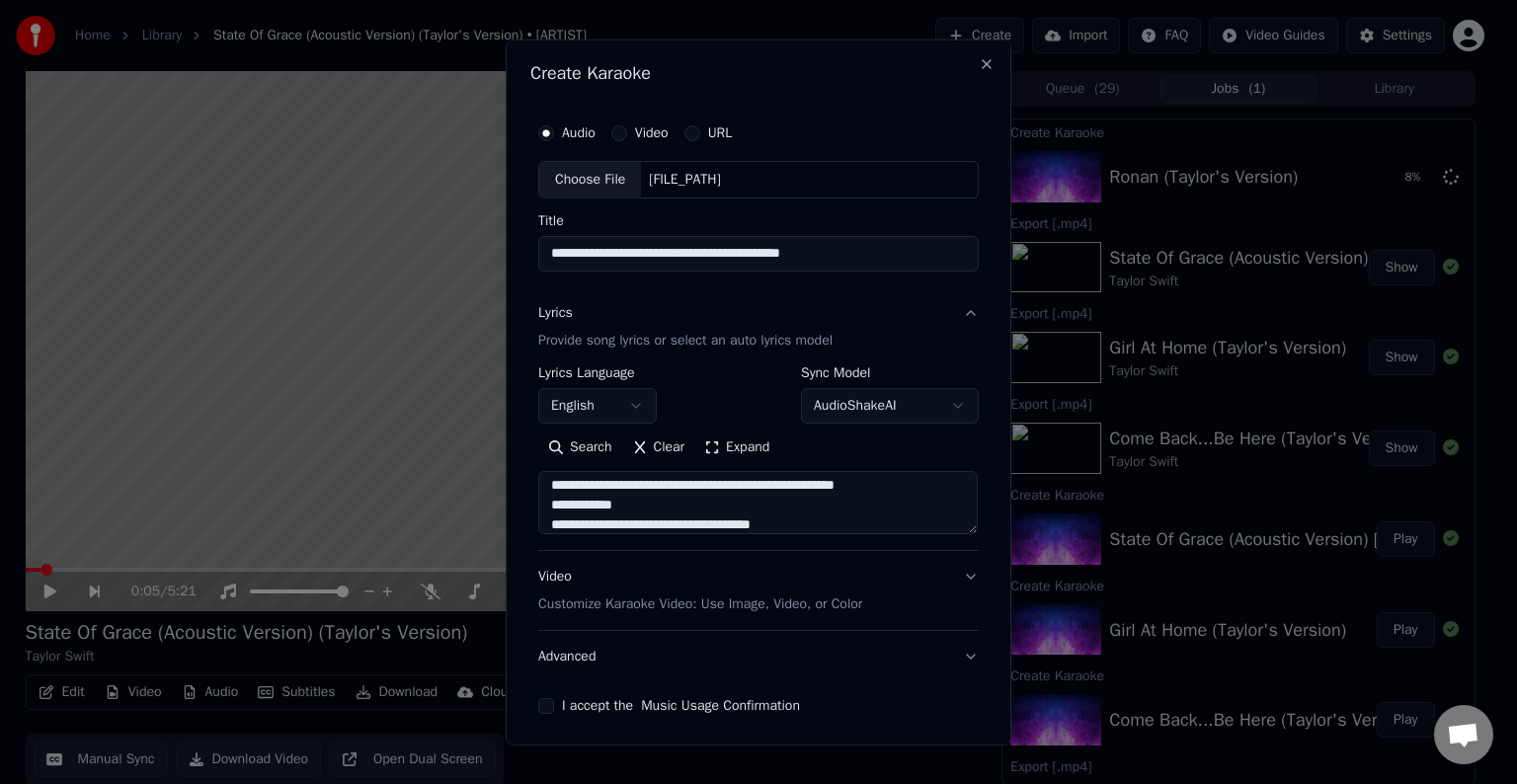 scroll, scrollTop: 300, scrollLeft: 0, axis: vertical 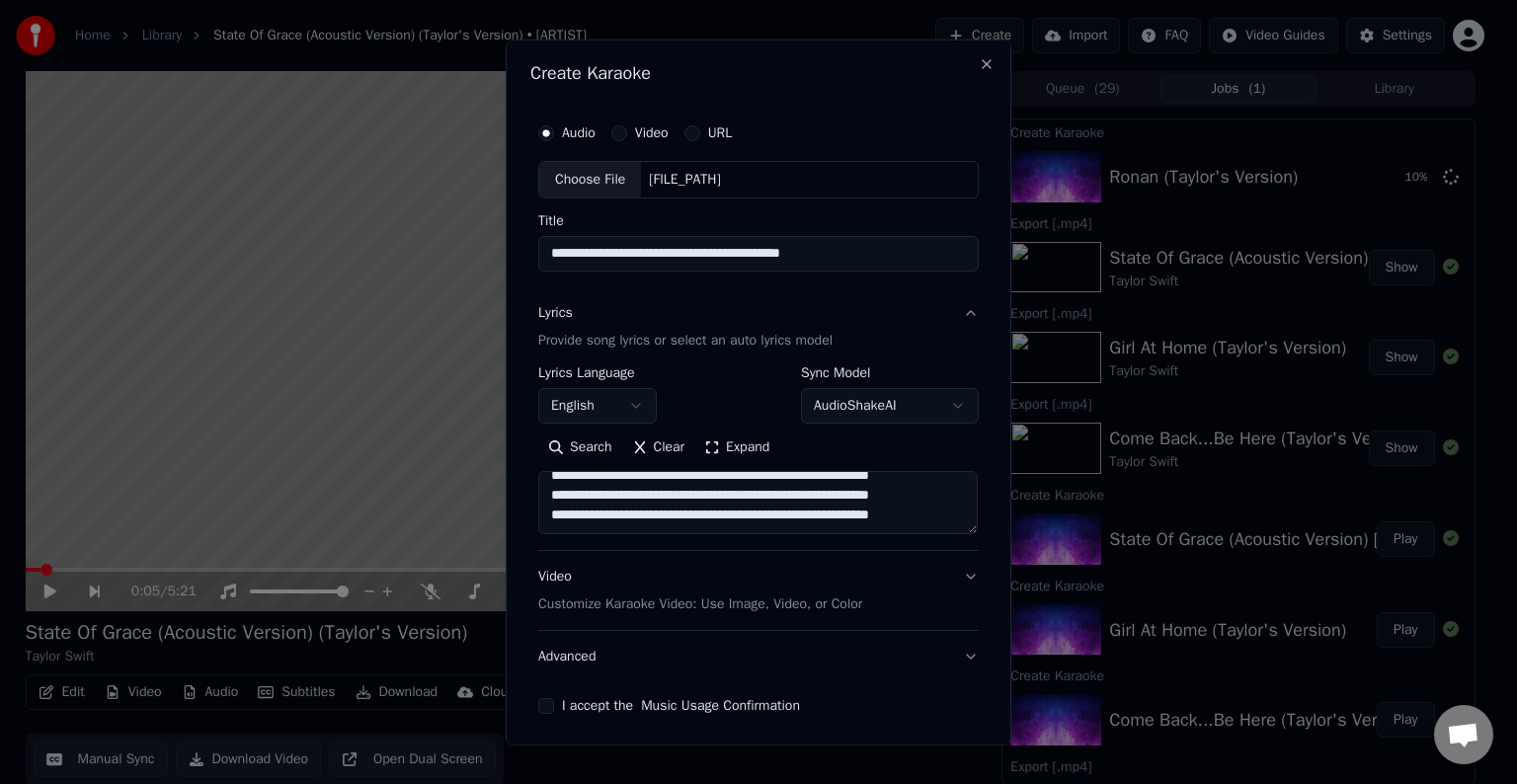 paste on "**********" 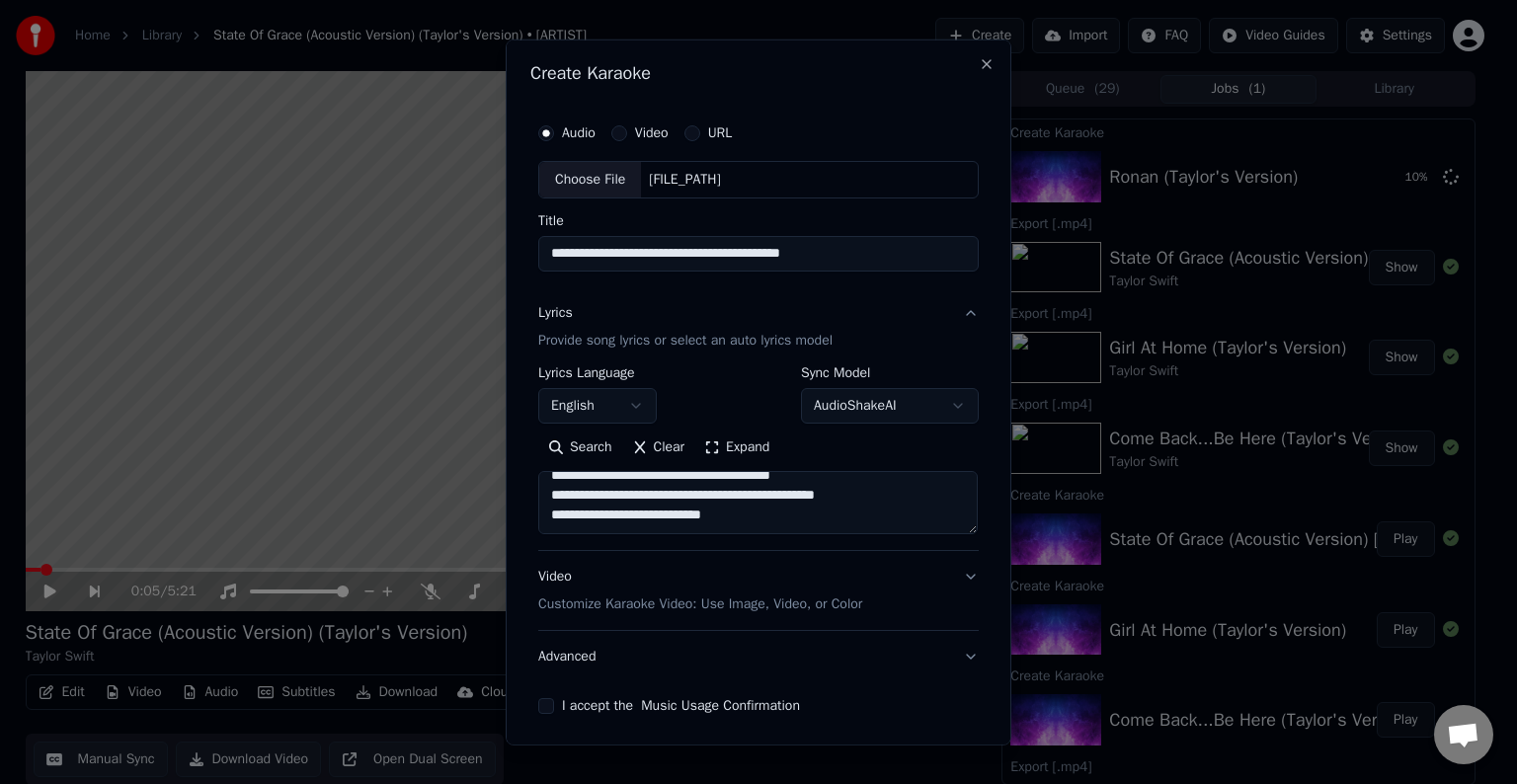 scroll, scrollTop: 379, scrollLeft: 0, axis: vertical 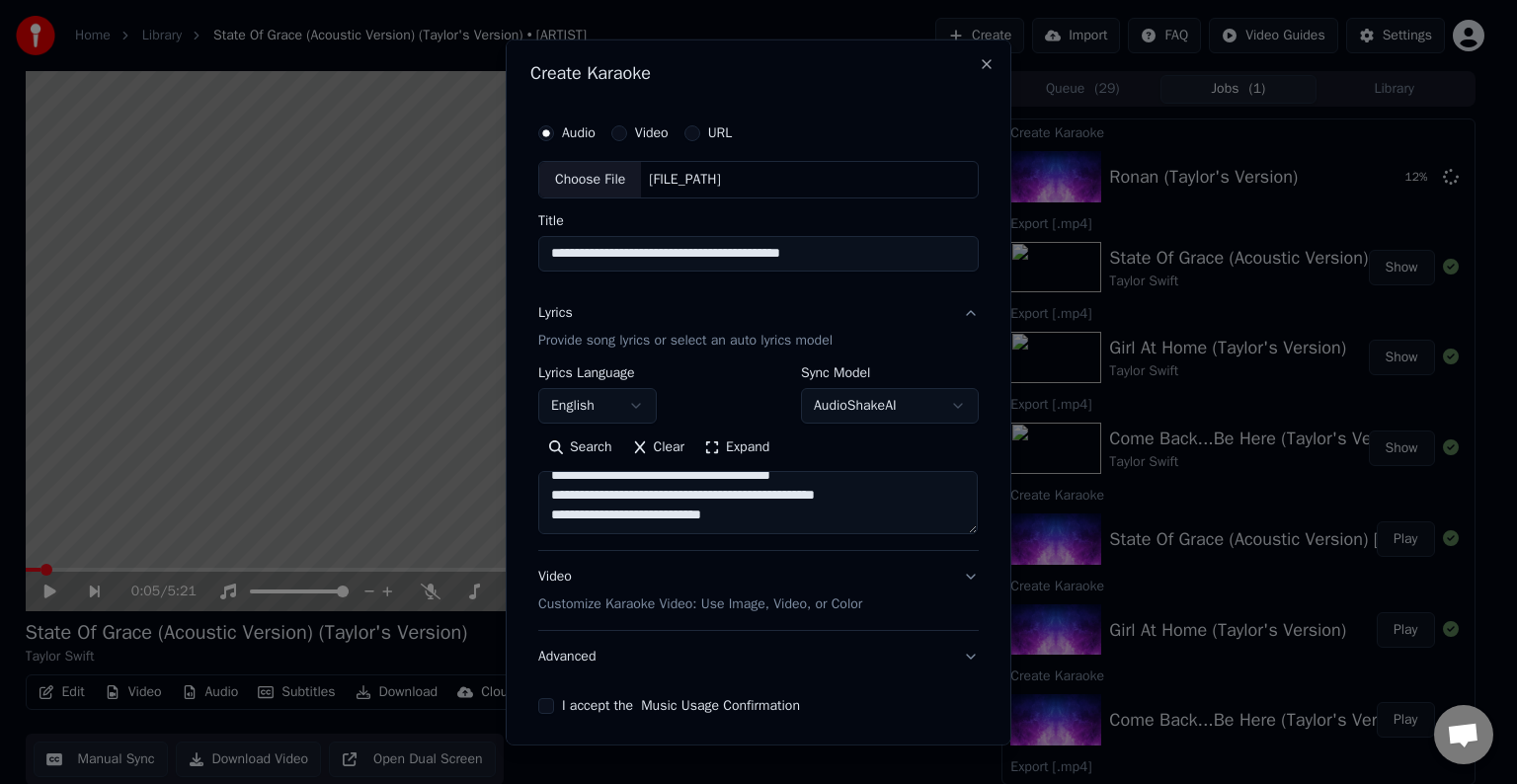 paste on "**********" 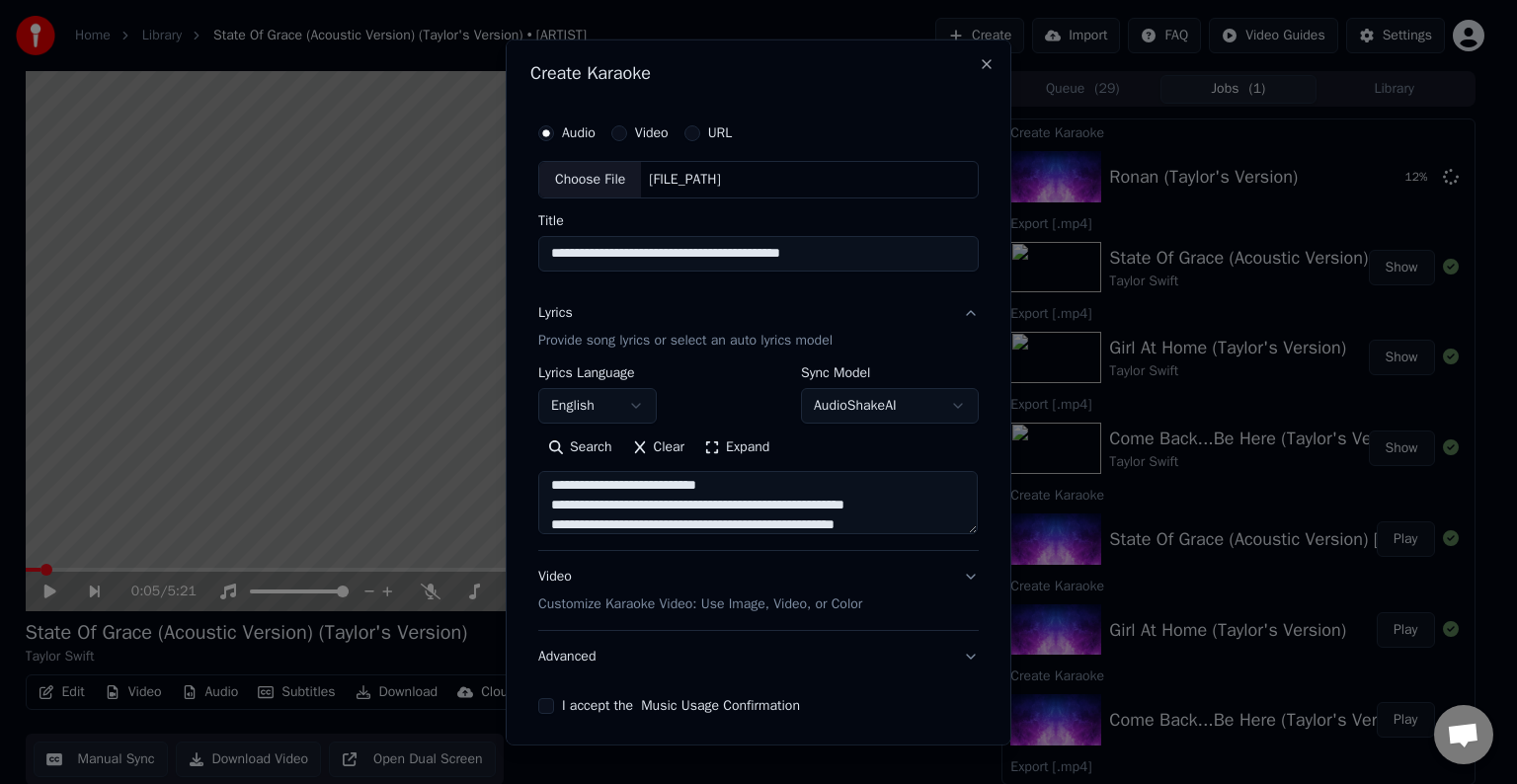 scroll, scrollTop: 478, scrollLeft: 0, axis: vertical 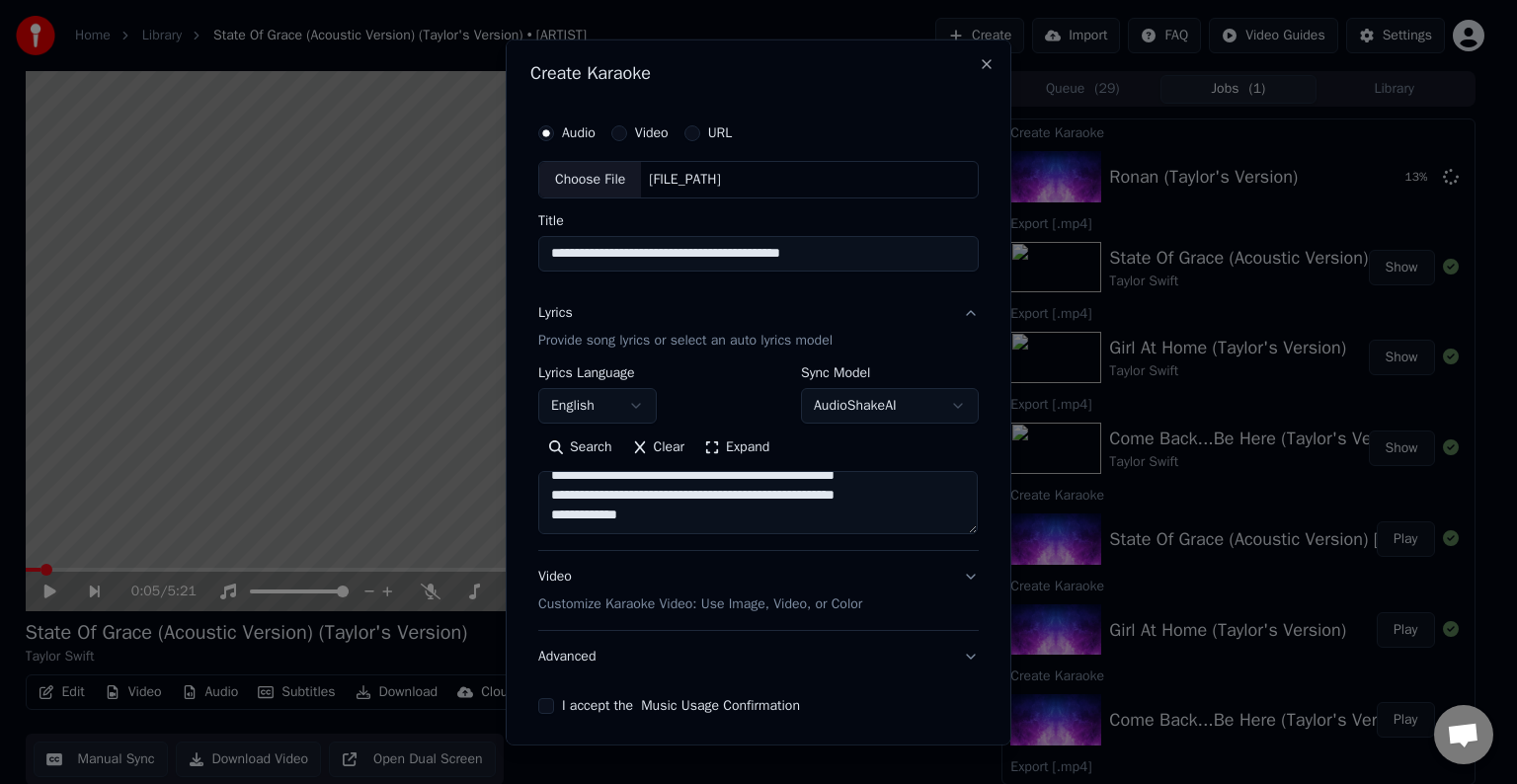 paste on "**********" 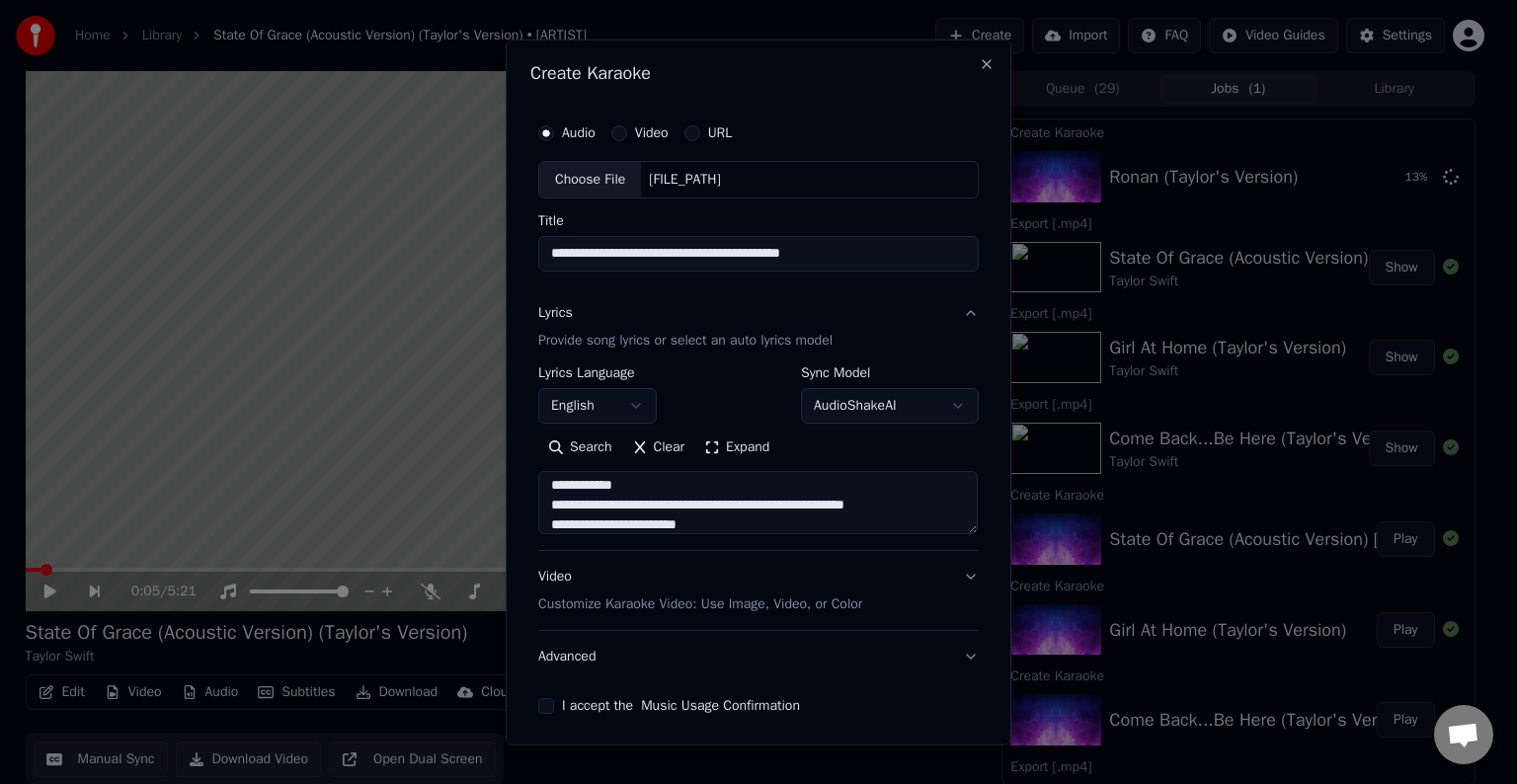 scroll, scrollTop: 537, scrollLeft: 0, axis: vertical 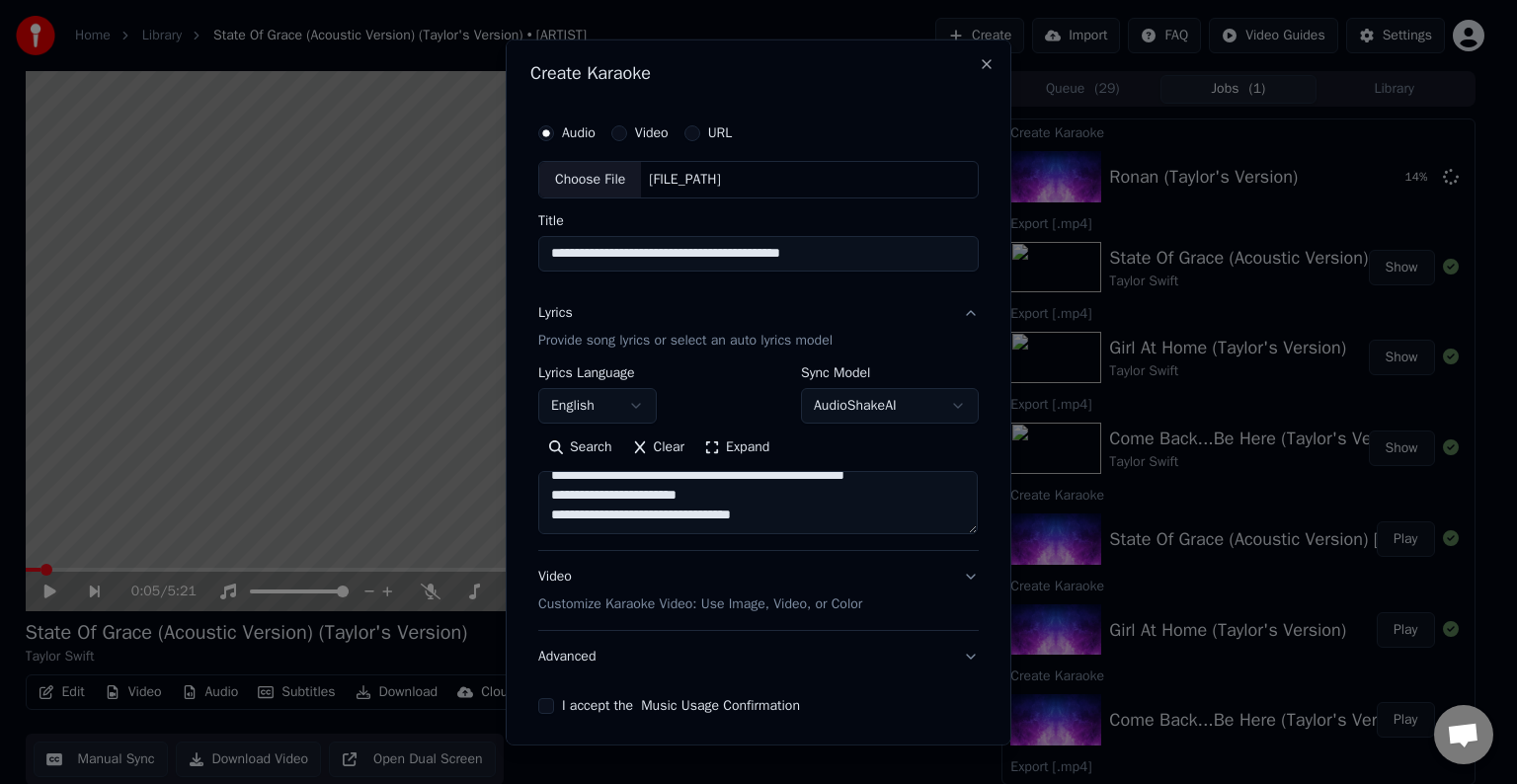 paste on "**********" 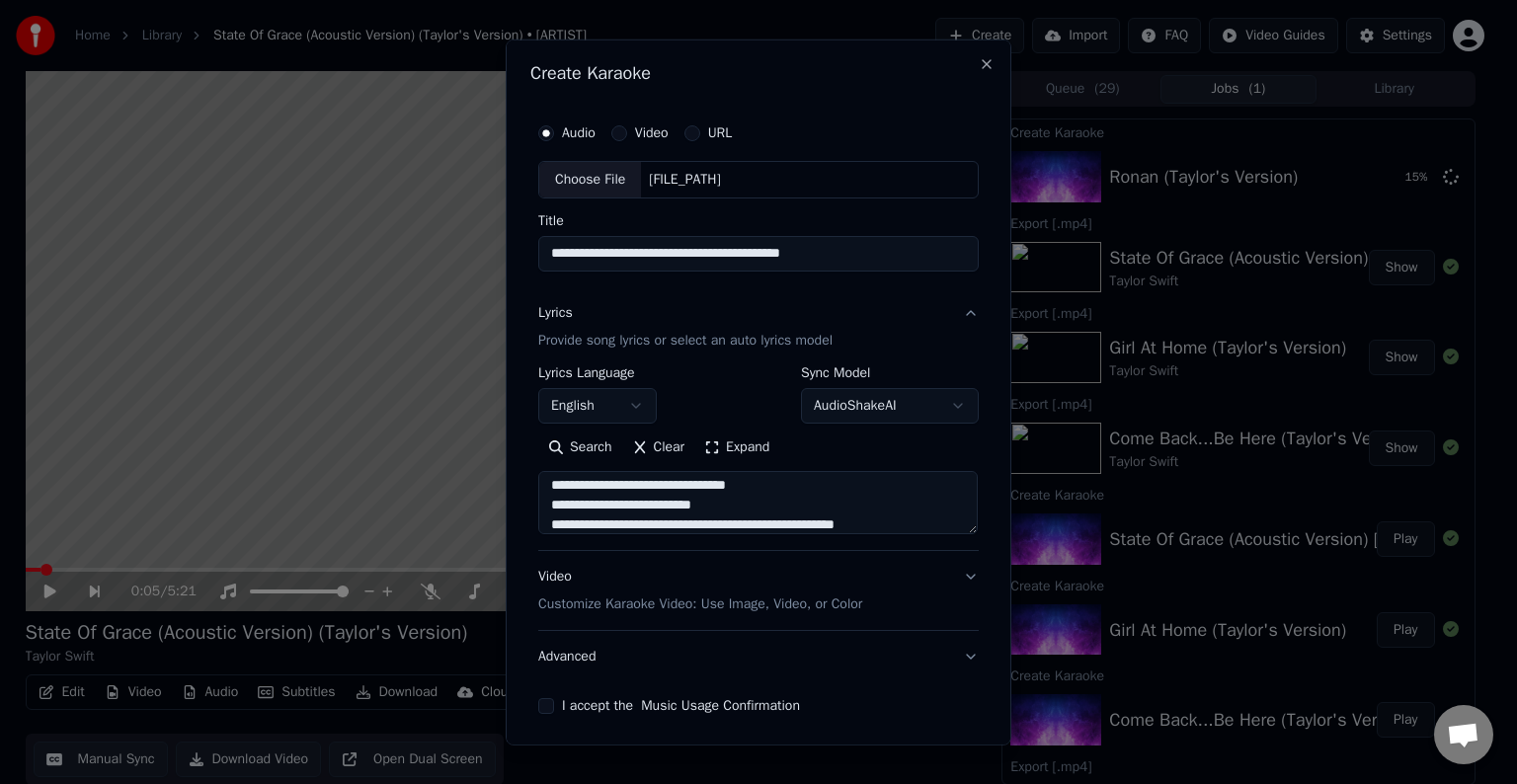 scroll, scrollTop: 616, scrollLeft: 0, axis: vertical 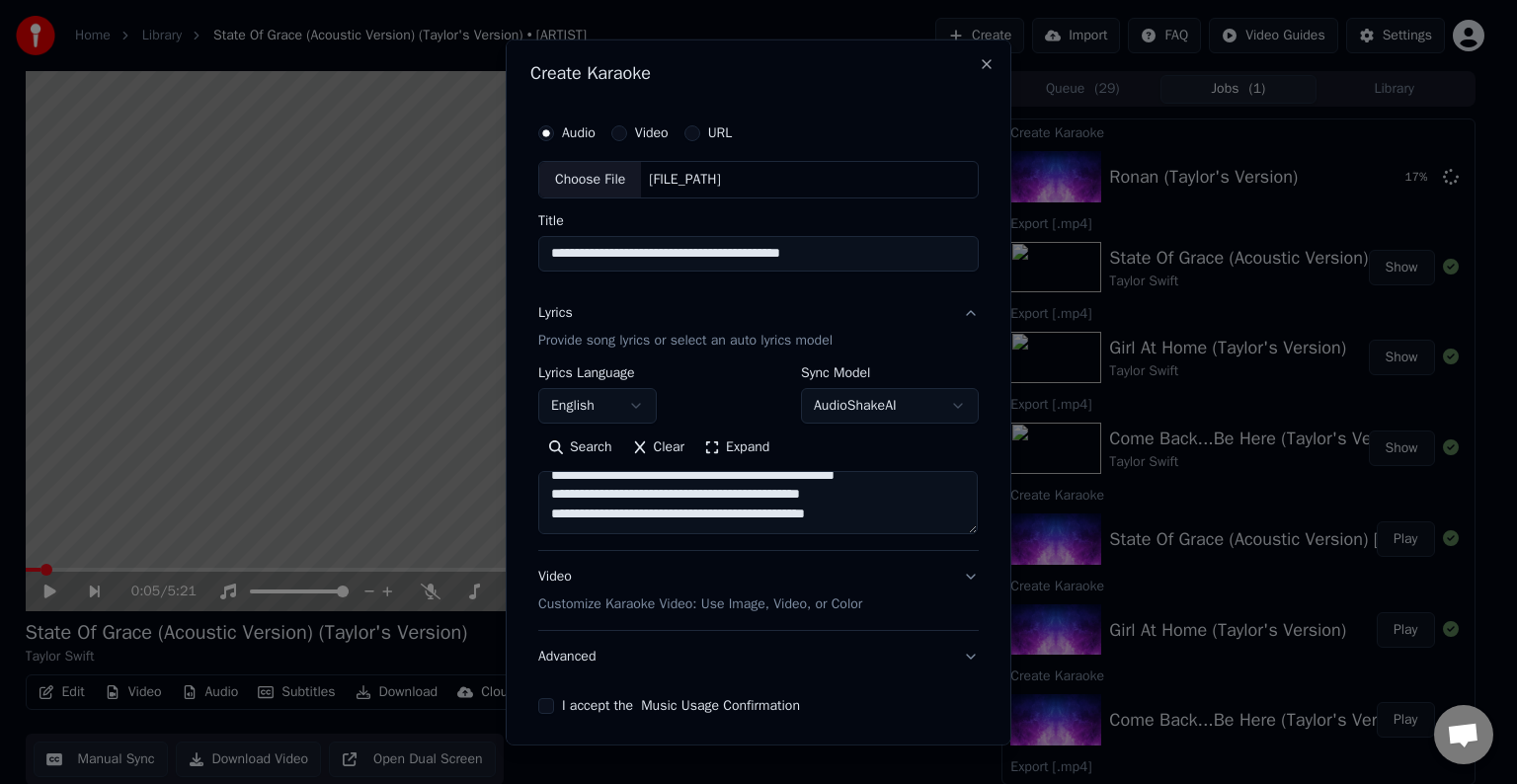 paste on "**********" 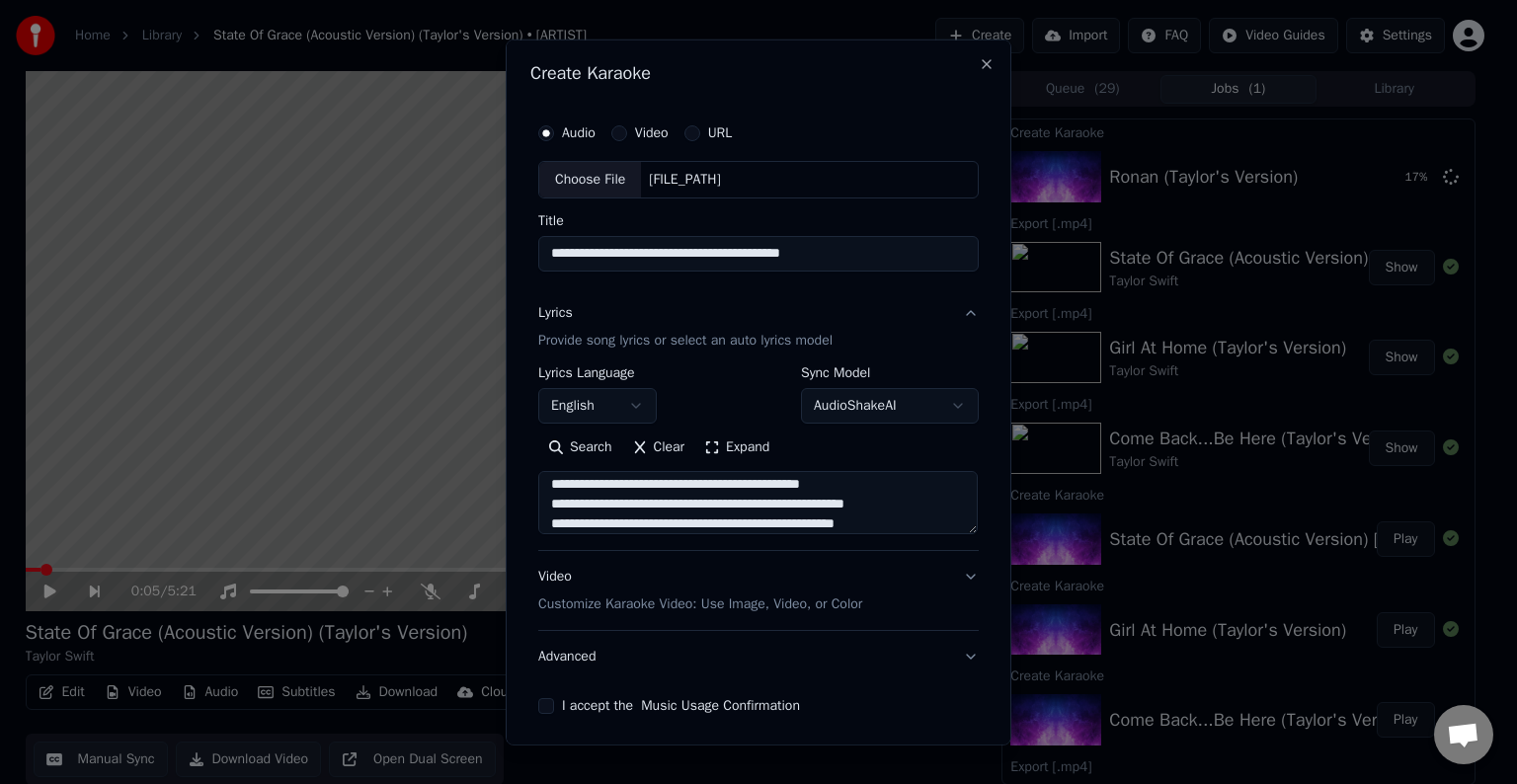 scroll, scrollTop: 695, scrollLeft: 0, axis: vertical 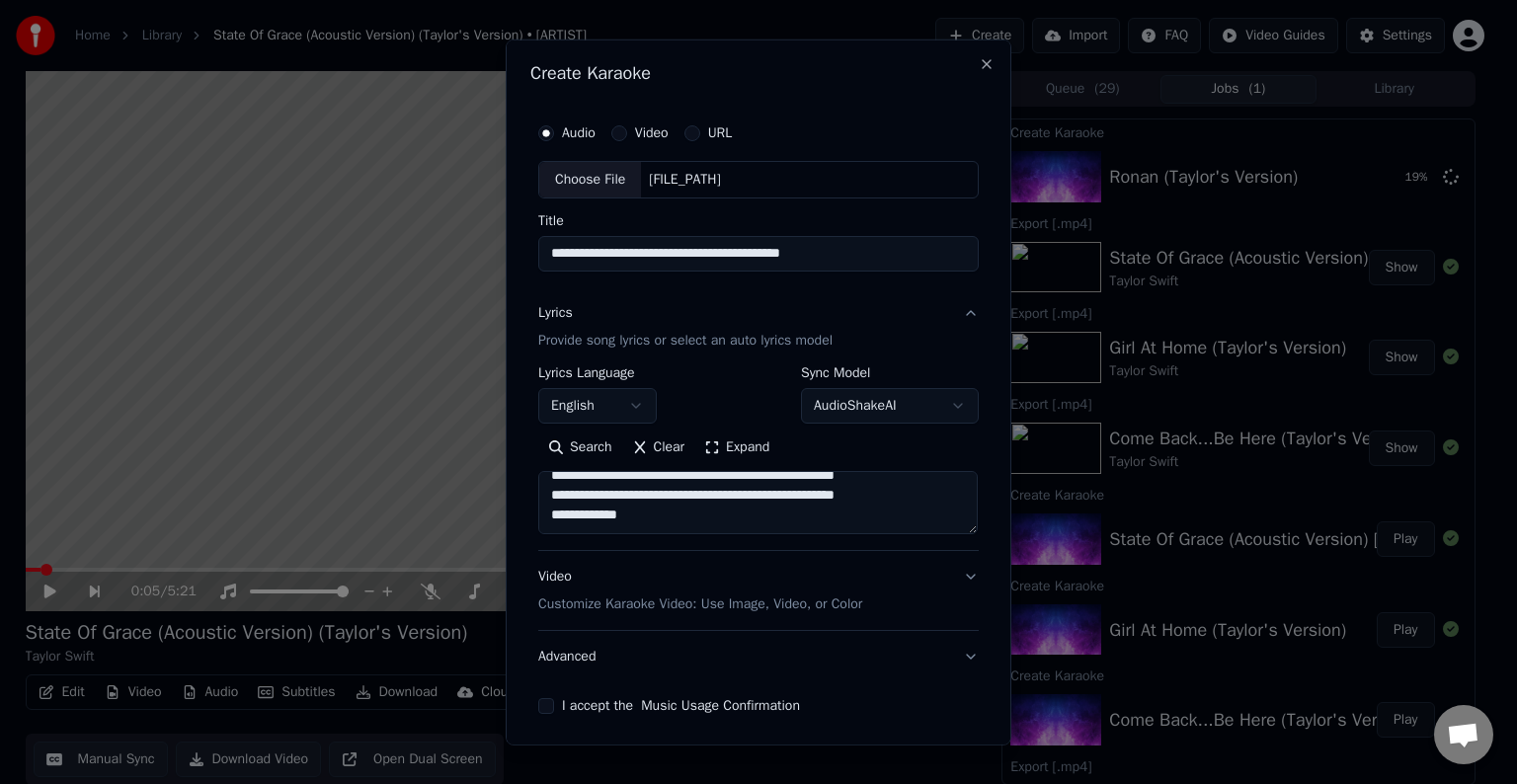 paste on "**********" 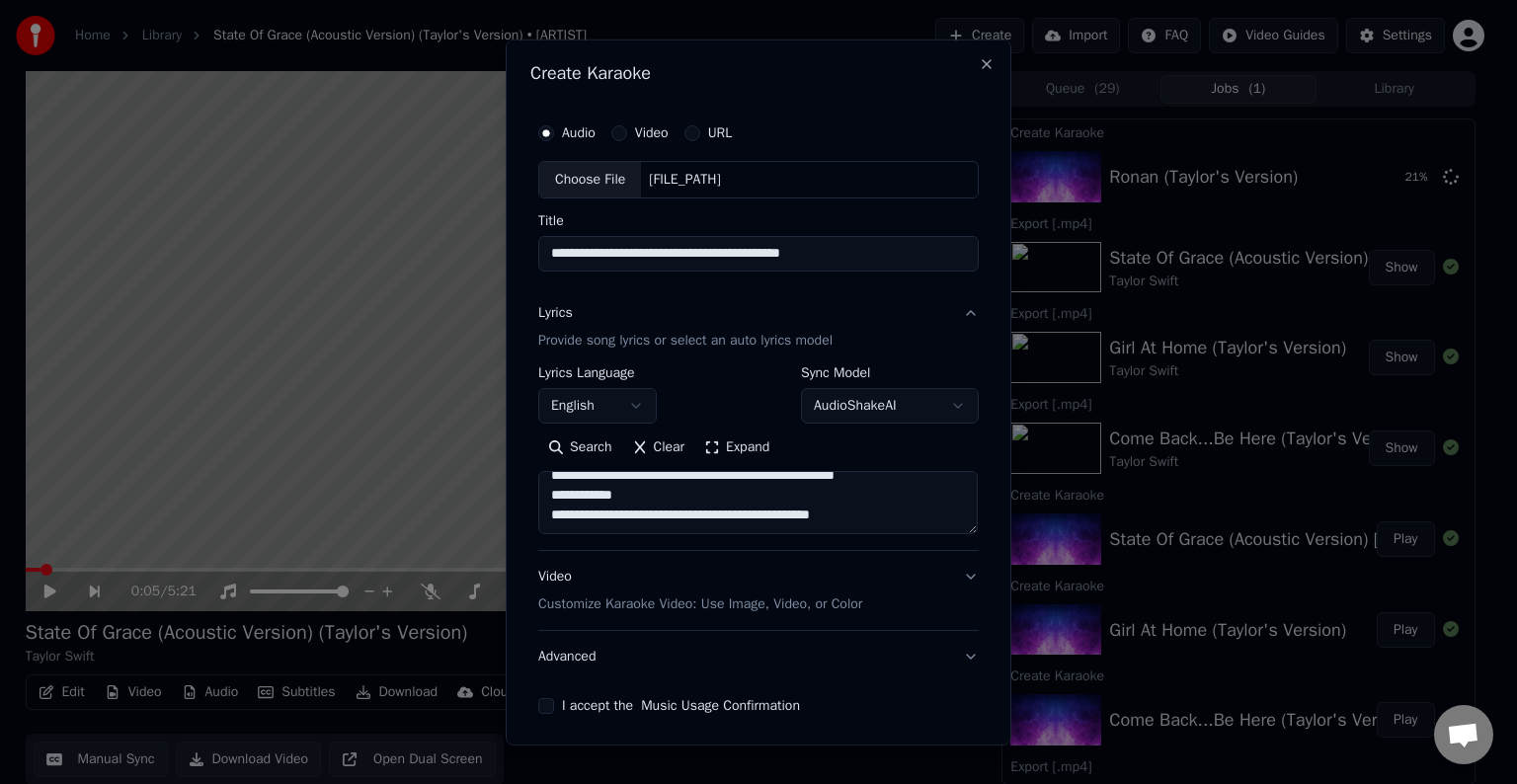 paste on "**********" 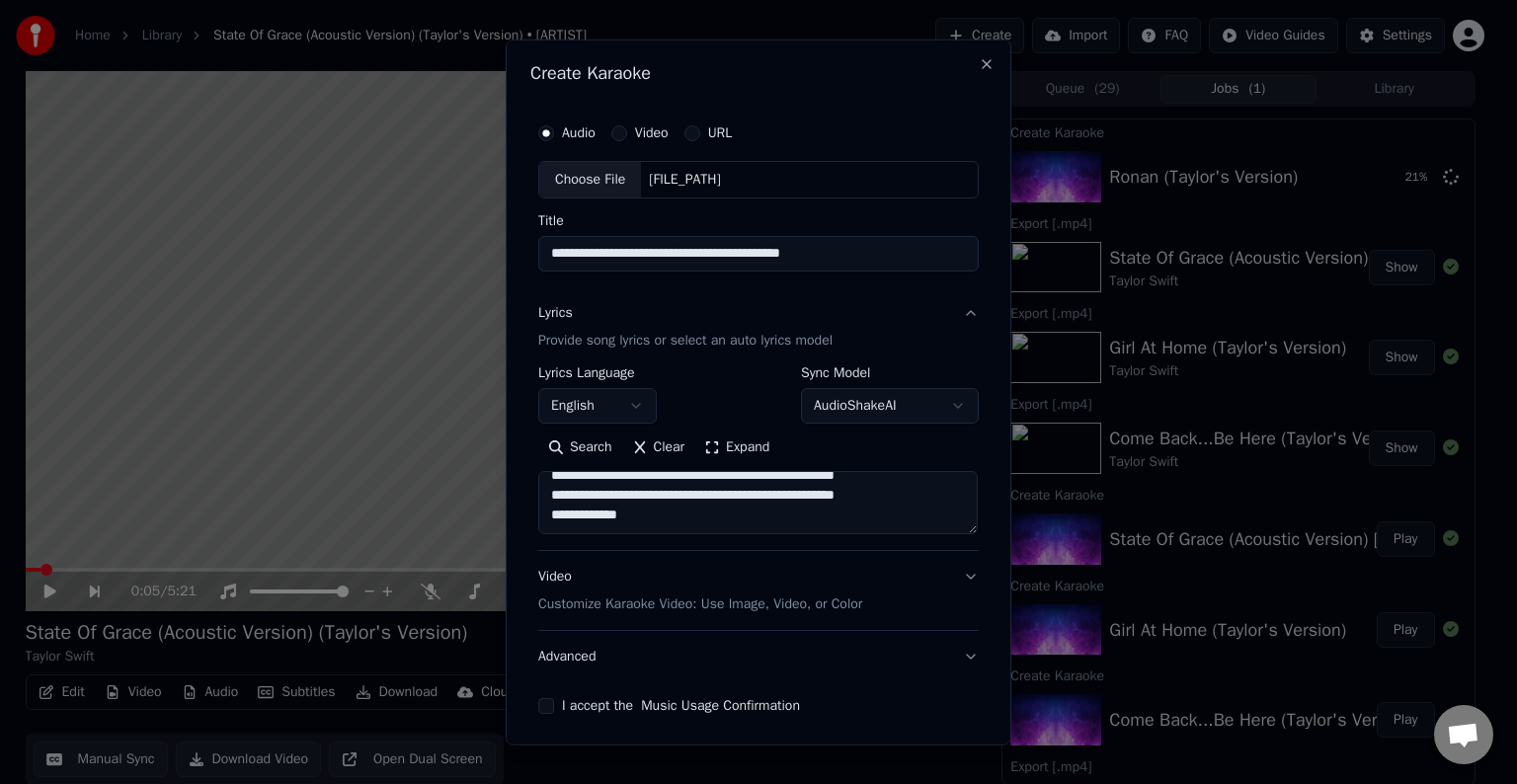 scroll, scrollTop: 794, scrollLeft: 0, axis: vertical 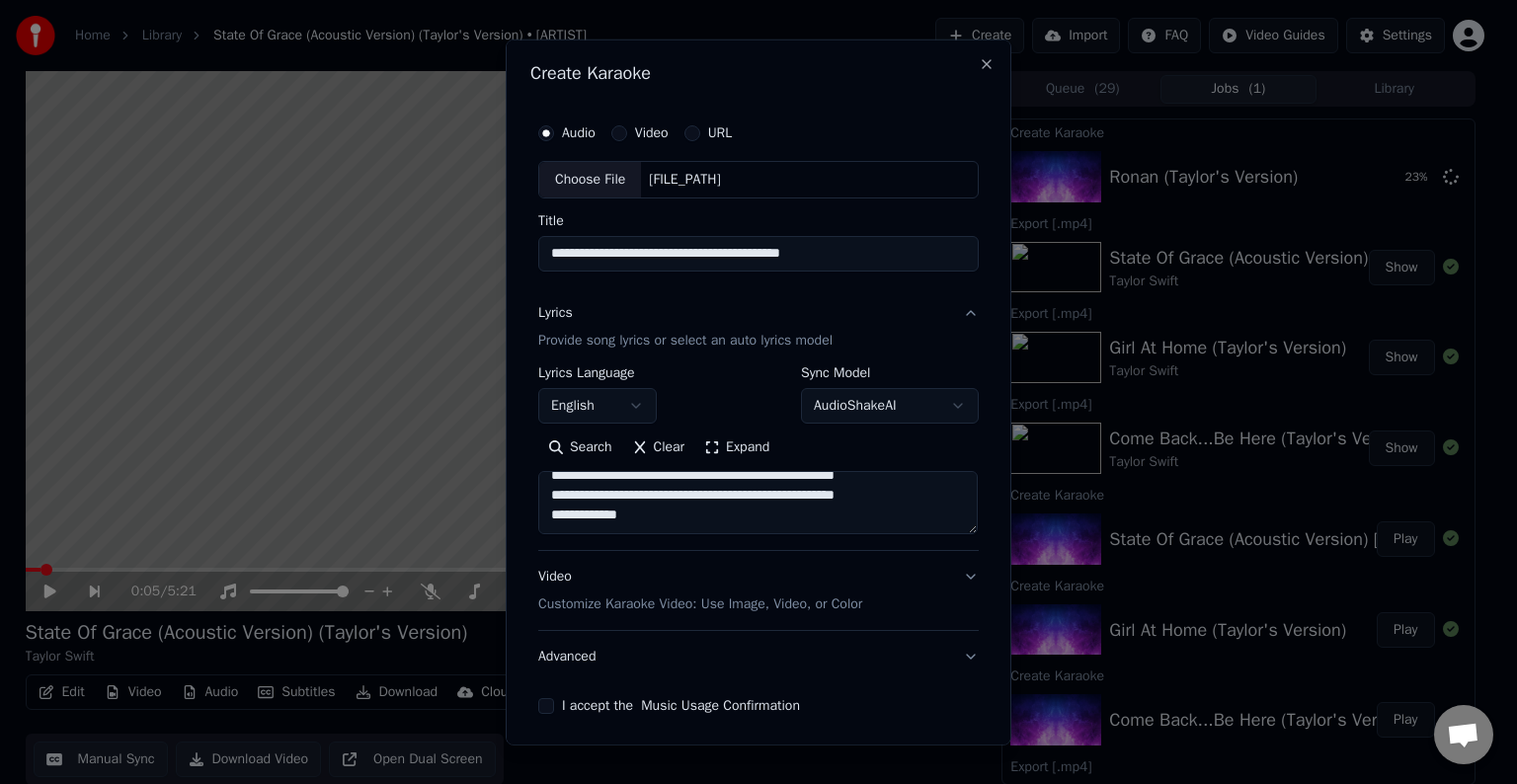 paste on "**********" 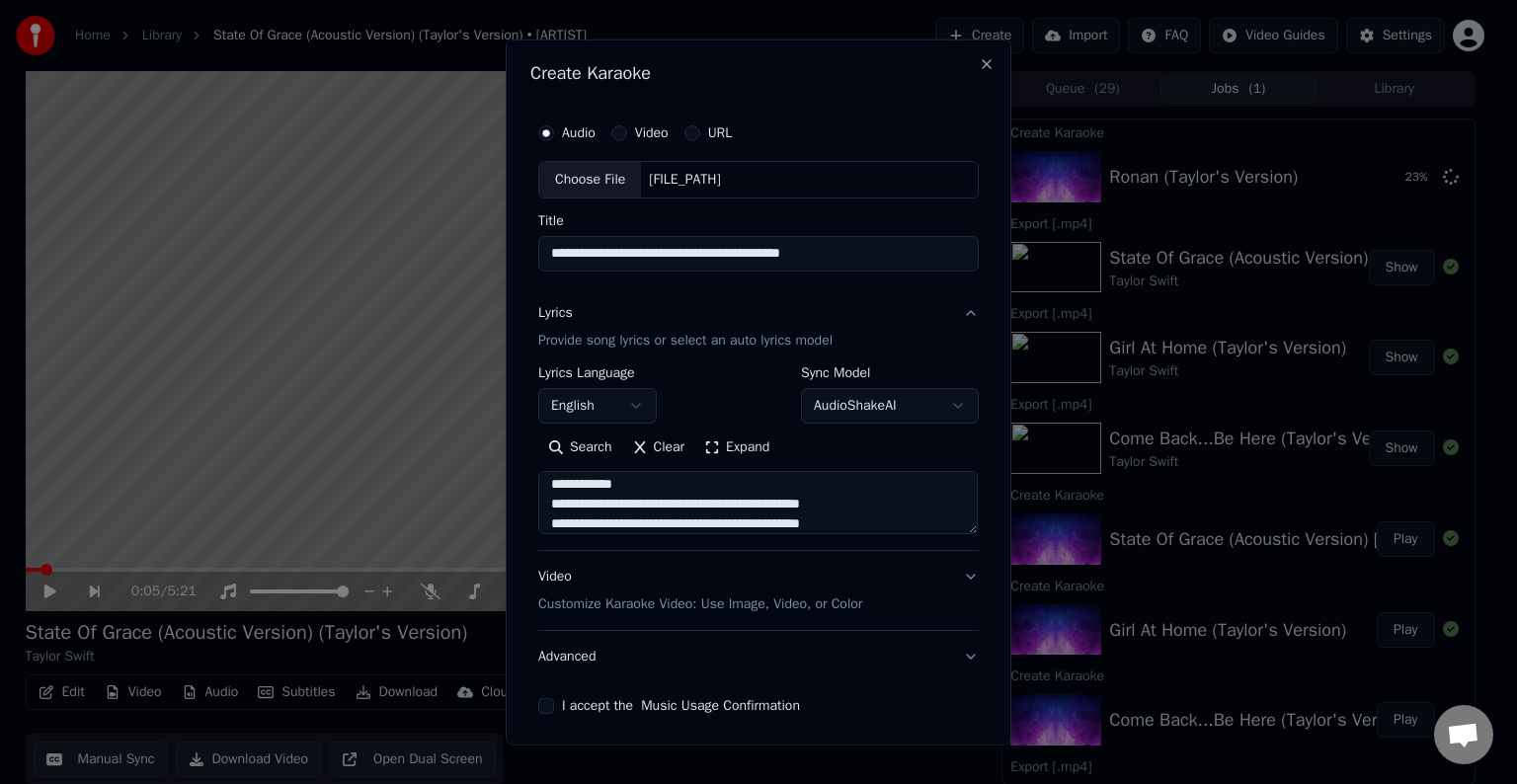 scroll, scrollTop: 814, scrollLeft: 0, axis: vertical 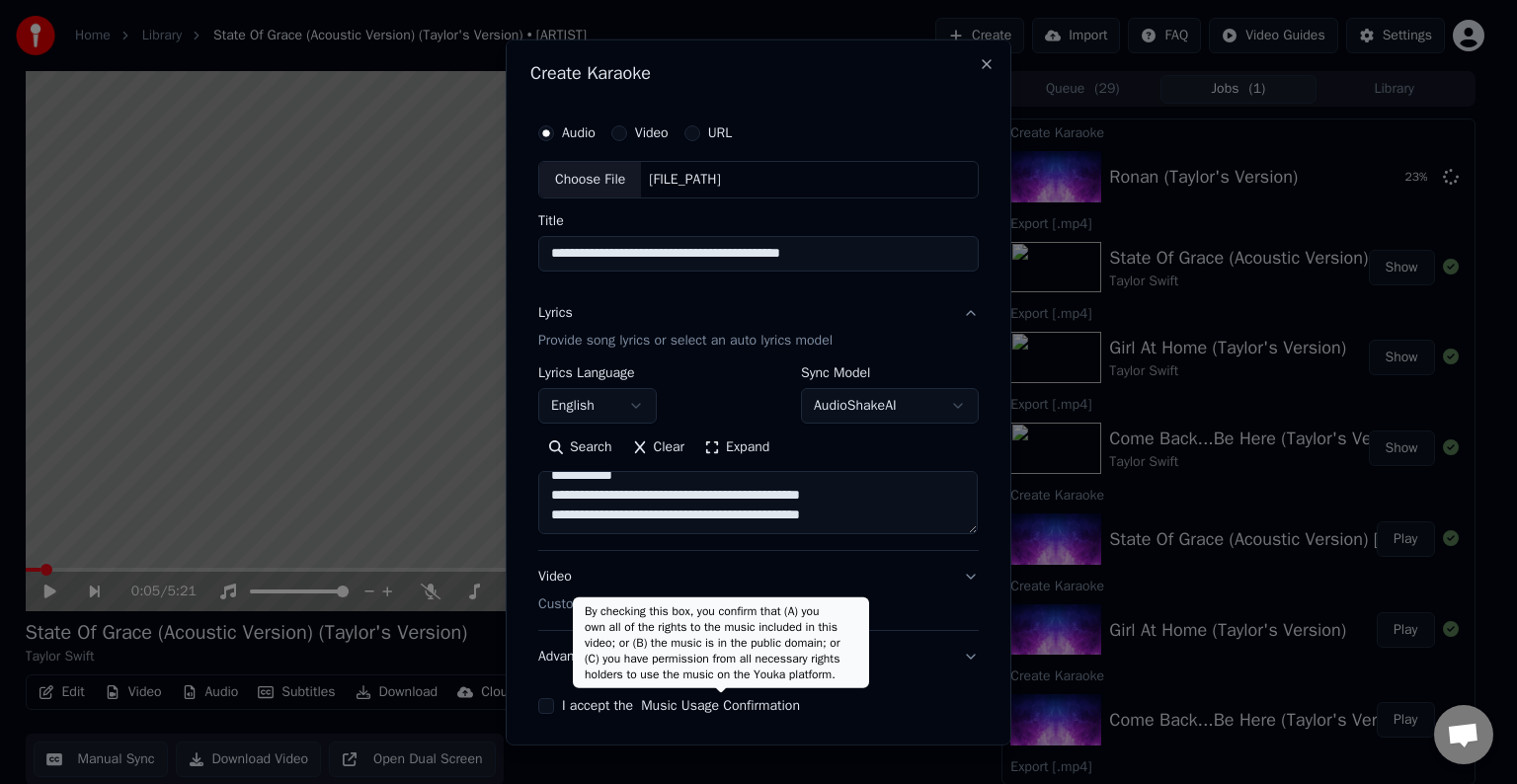 type on "**********" 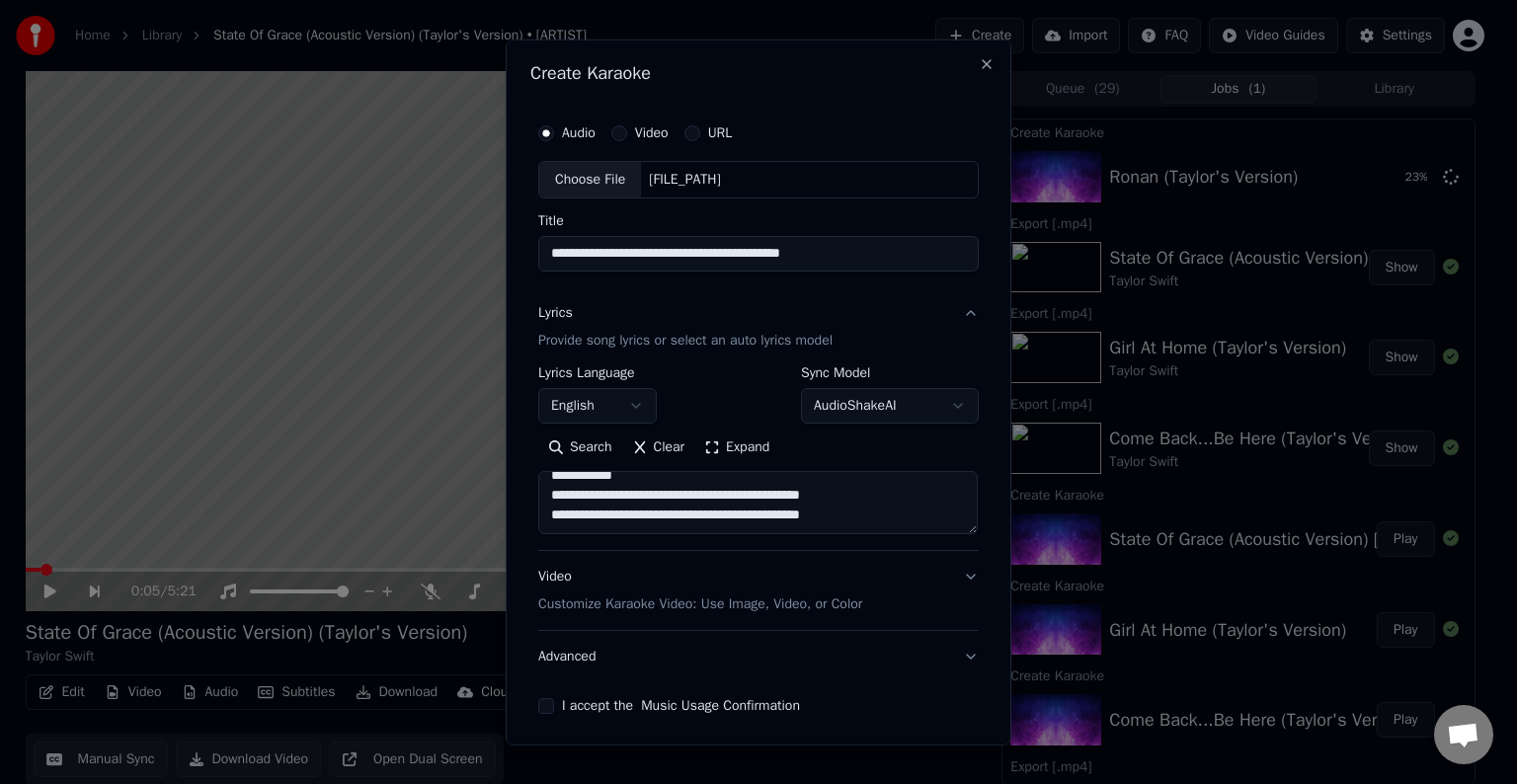 click on "Advanced" at bounding box center (758, 657) 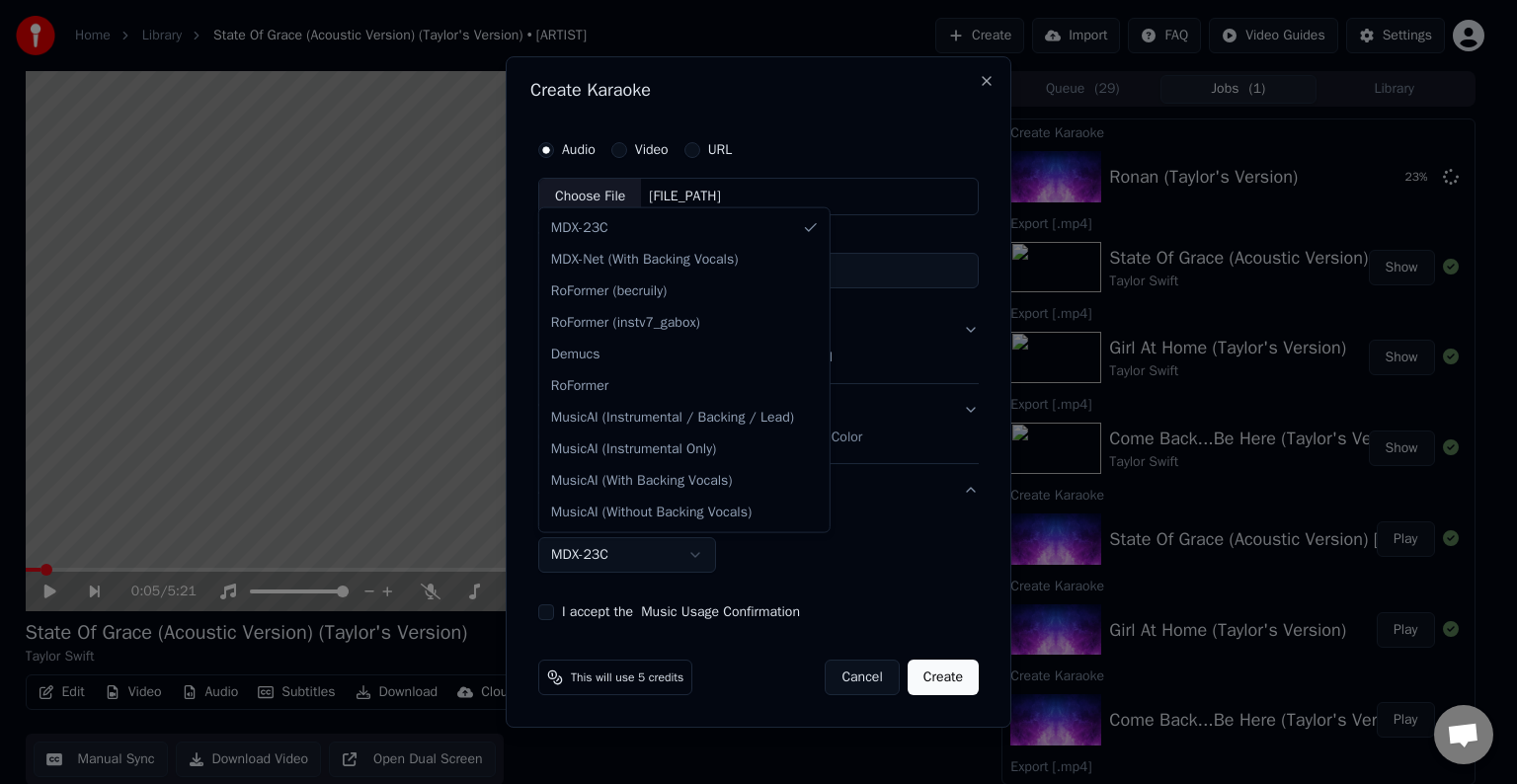 click on "Home Library State Of Grace (Acoustic Version) (Taylor's Version) • Taylor Swift Create Import FAQ Video Guides Settings 0:05  /  5:21 State Of Grace (Acoustic Version) (Taylor's Version) Taylor Swift BPM 140 Key D Edit Video Audio Subtitles Download Cloud Library Manual Sync Download Video Open Dual Screen Queue ( 29 ) Jobs ( 1 ) Library Create Karaoke Ronan (Taylor's Version) 23 % Export [.mp4] State Of Grace (Acoustic Version) (Taylor's Version) Taylor Swift Show Export [.mp4] Girl At Home (Taylor's Version) Taylor Swift Show Export [.mp4] Come Back...Be Here (Taylor's Version) Taylor Swift Show Create Karaoke State Of Grace (Acoustic Version) [Taylor's Version] Play Create Karaoke Girl At Home (Taylor's Version) Play Create Karaoke Come Back...Be Here (Taylor's Version) Play Export [.mp4] The Moment I Knew (Taylor's Version) Taylor Swift Show Export [.mp4] Begin Again (Taylor's Version) Taylor Swift Show Export [.mp4] Starlight (Taylor's Version) Taylor Swift Show Create Karaoke Play Create Karaoke Play" at bounding box center (750, 392) 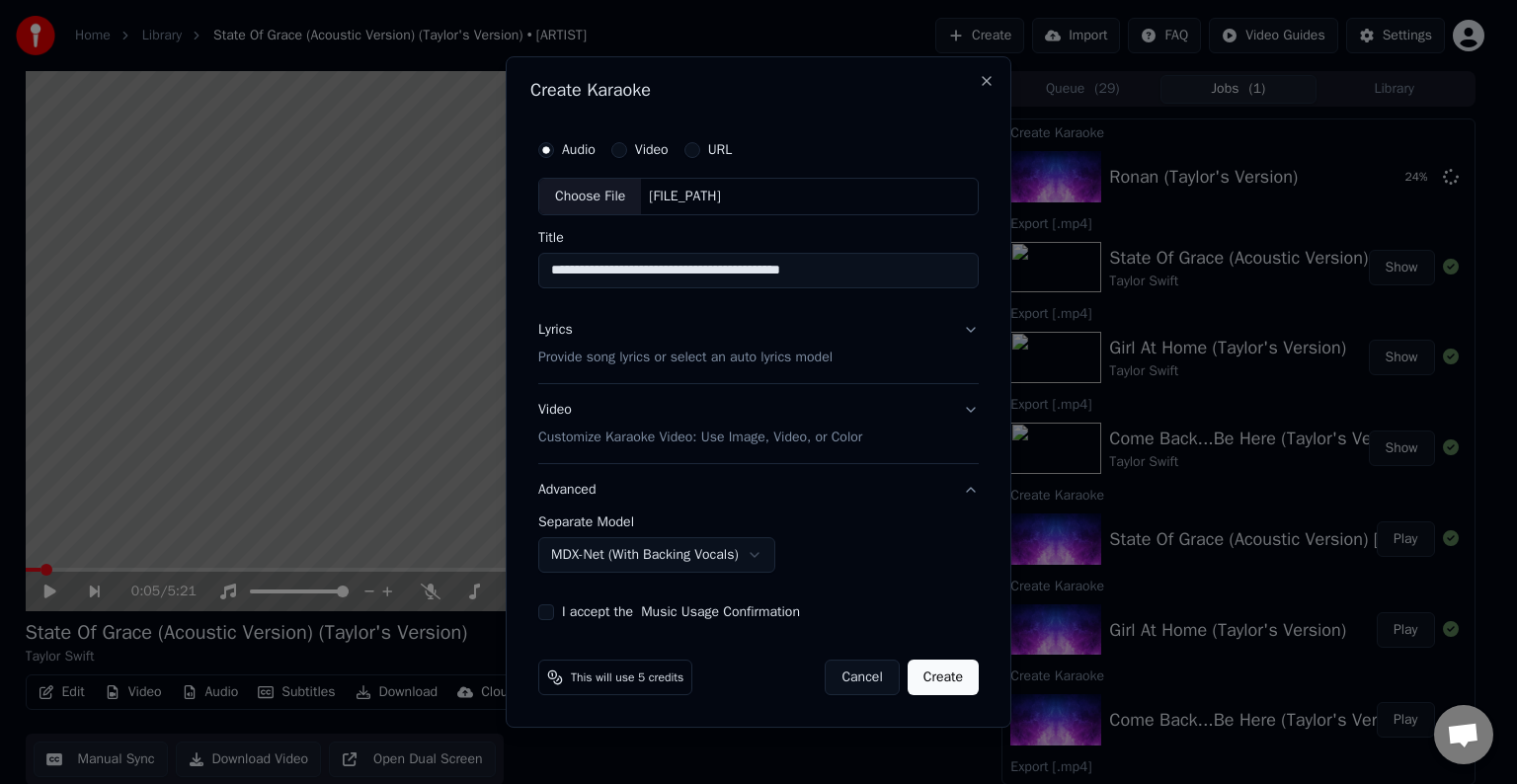 click on "I accept the   Music Usage Confirmation" at bounding box center (546, 612) 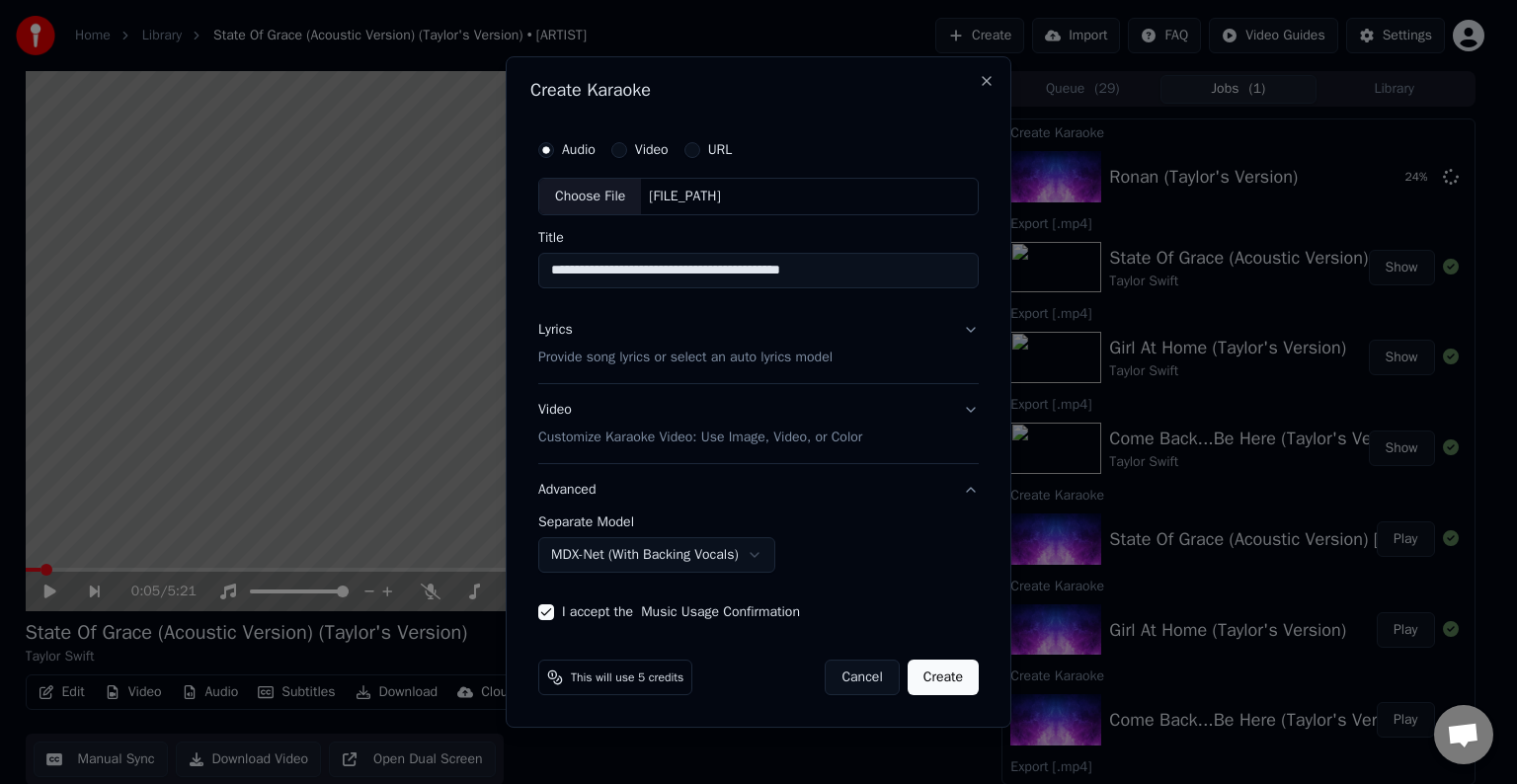 click on "Create" at bounding box center [943, 677] 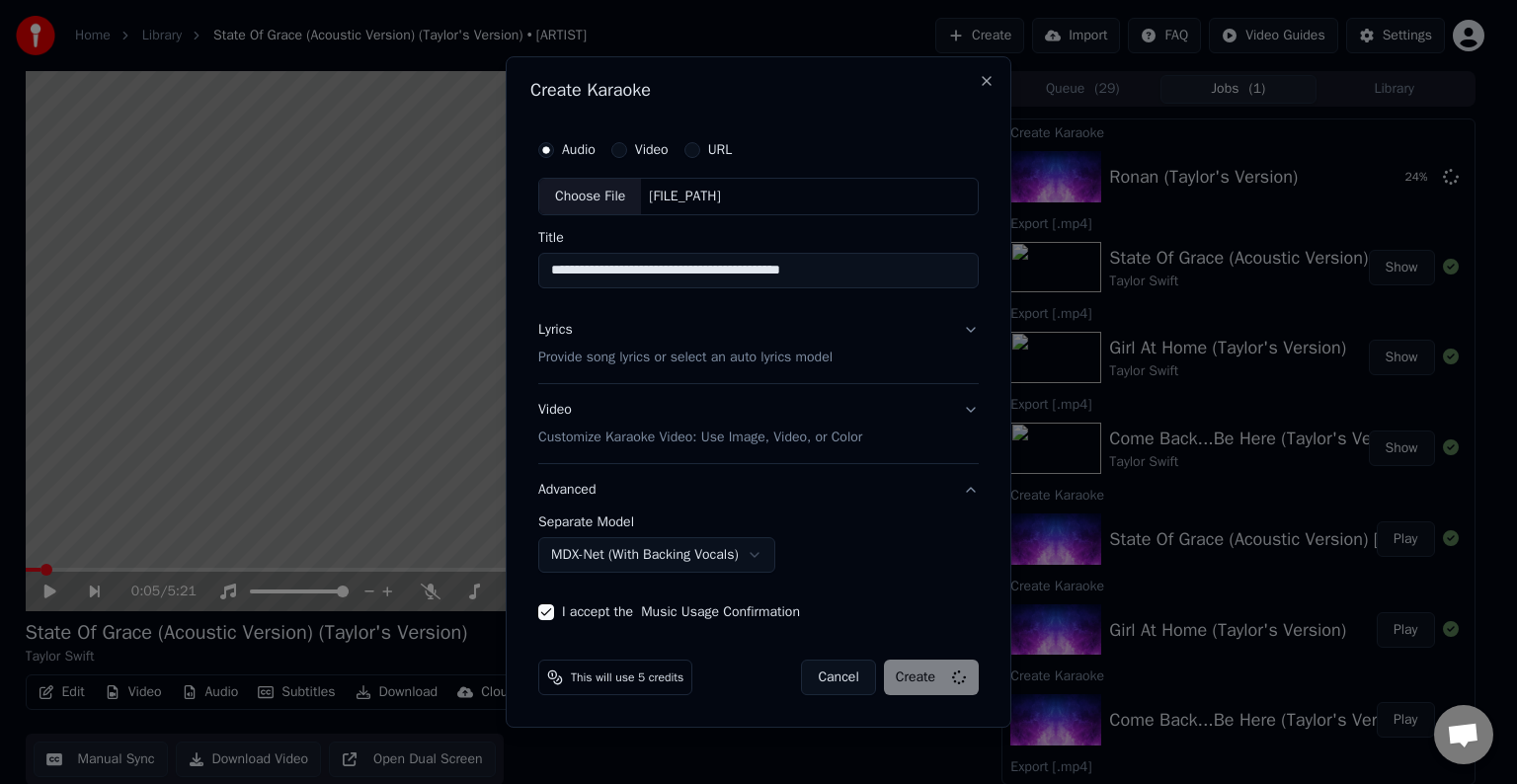 select on "******" 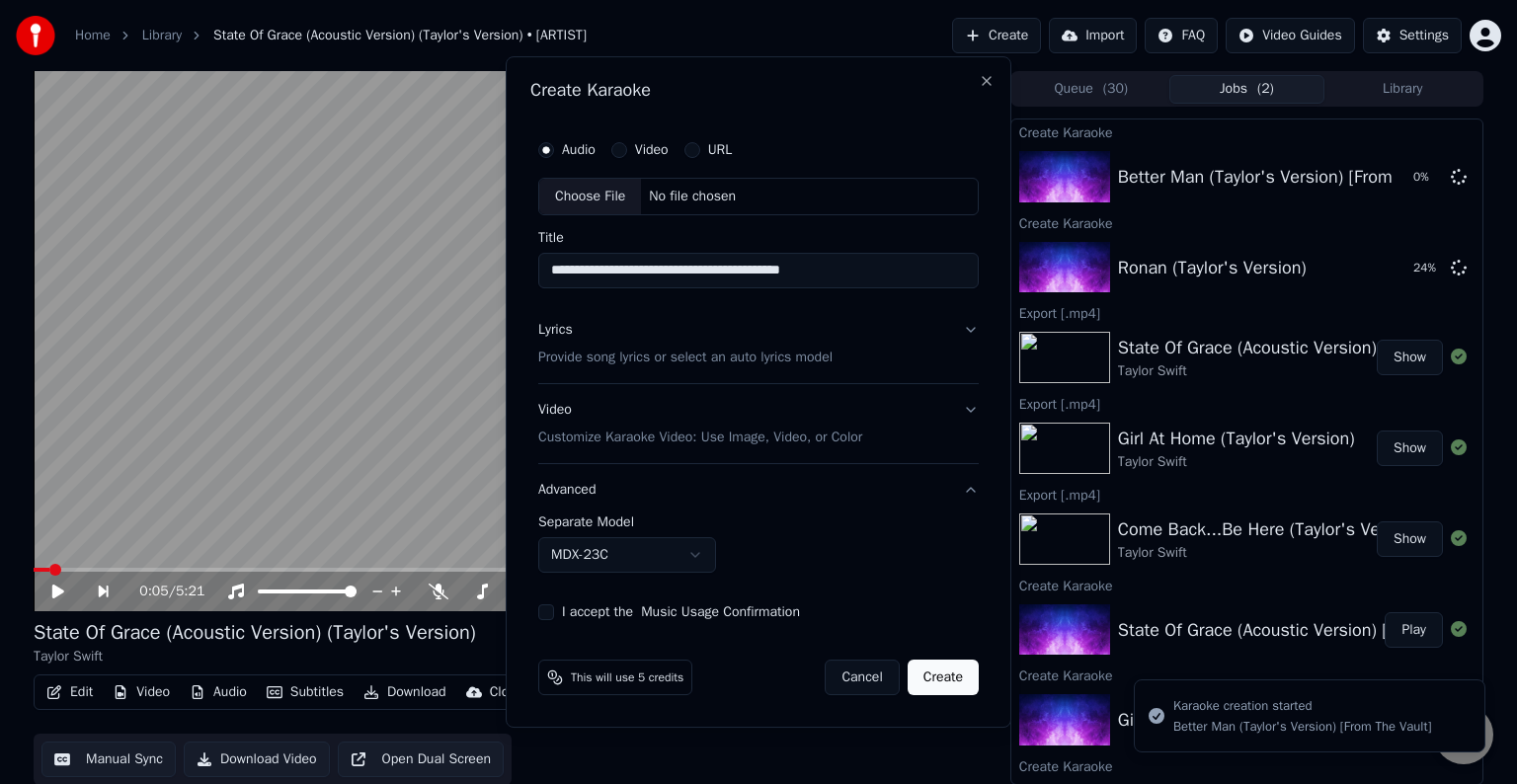 type 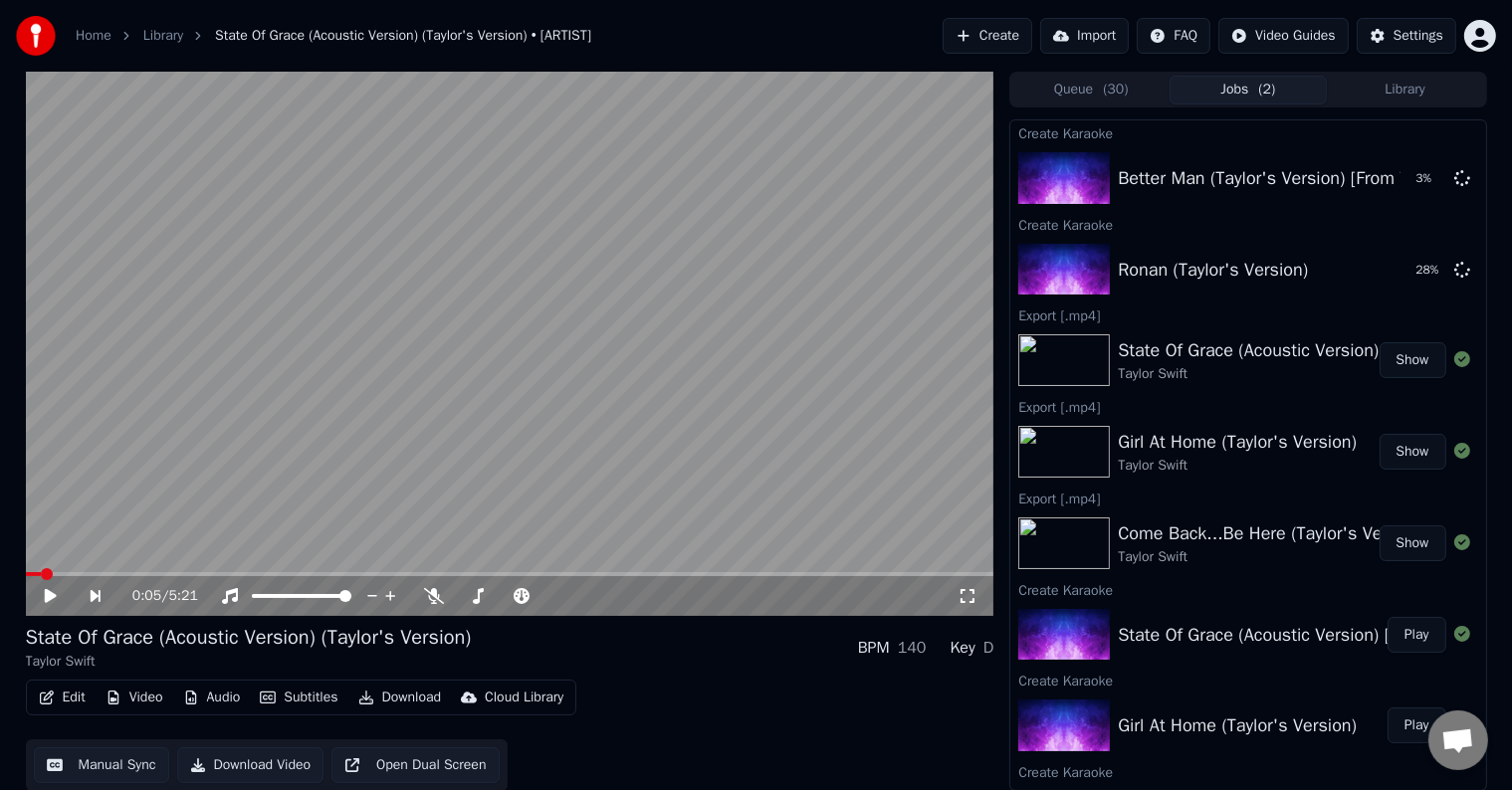 click on "Create" at bounding box center [987, 36] 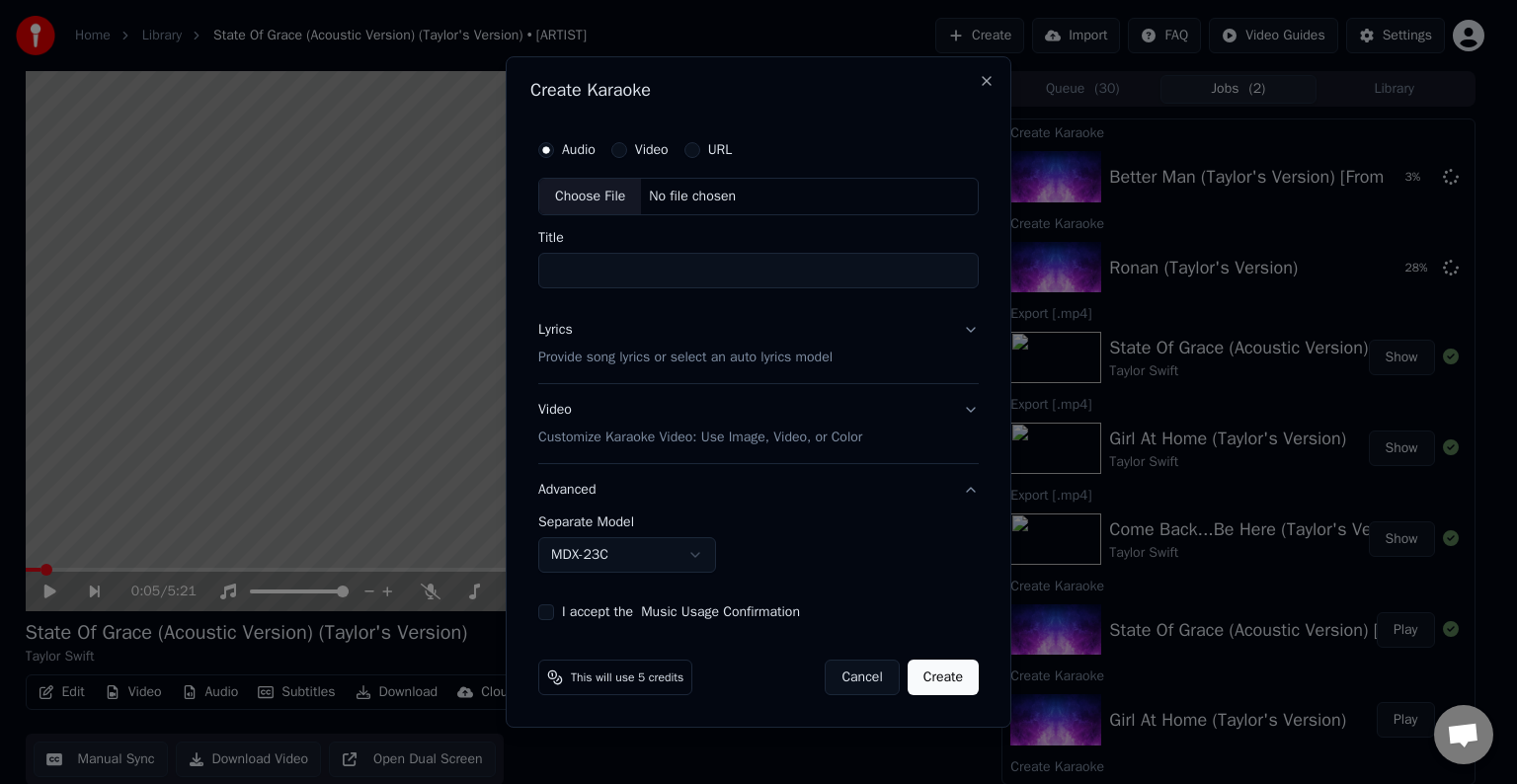 click on "Choose File" at bounding box center (590, 196) 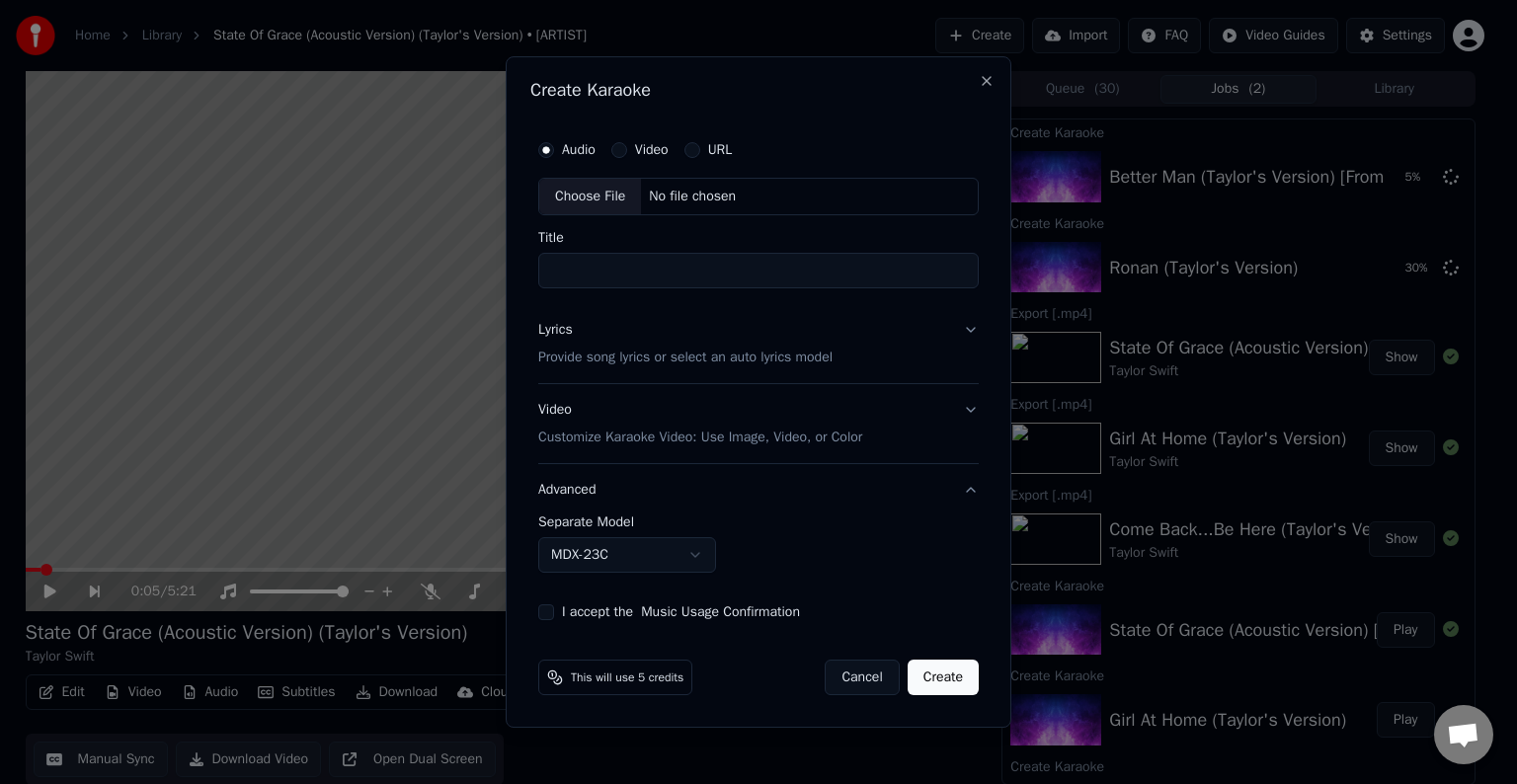 click on "Lyrics Provide song lyrics or select an auto lyrics model" at bounding box center [758, 344] 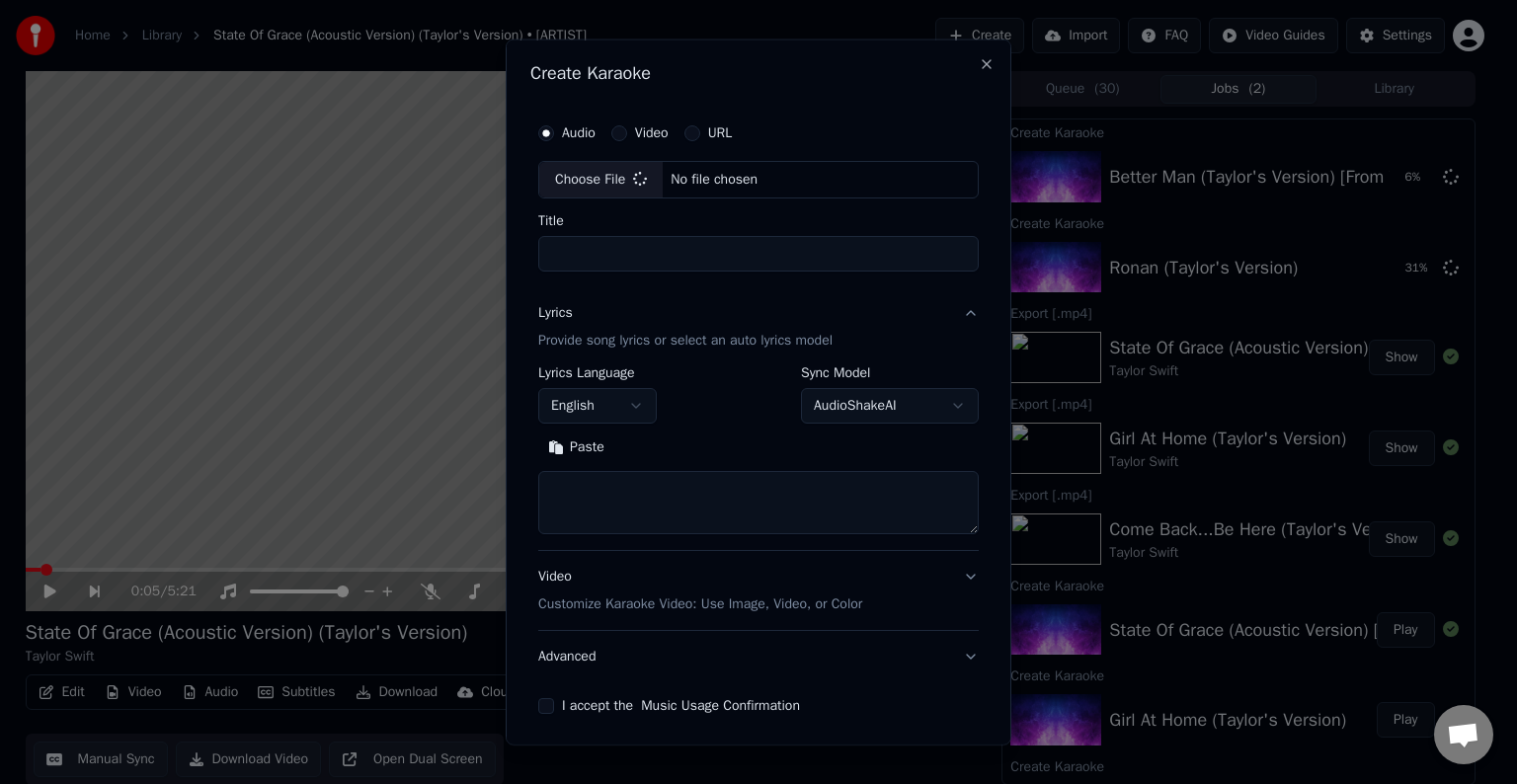 click at bounding box center (758, 503) 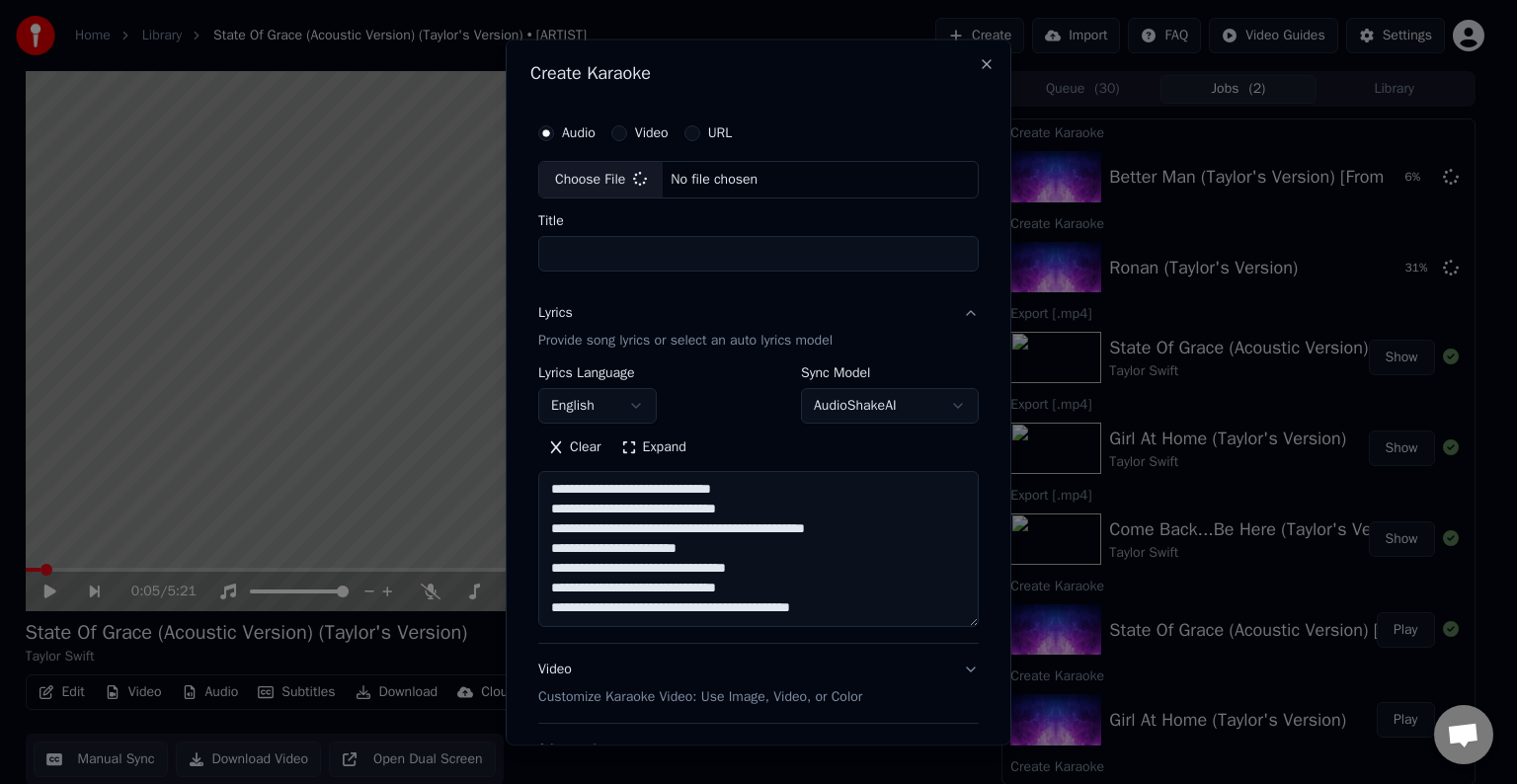 scroll, scrollTop: 103, scrollLeft: 0, axis: vertical 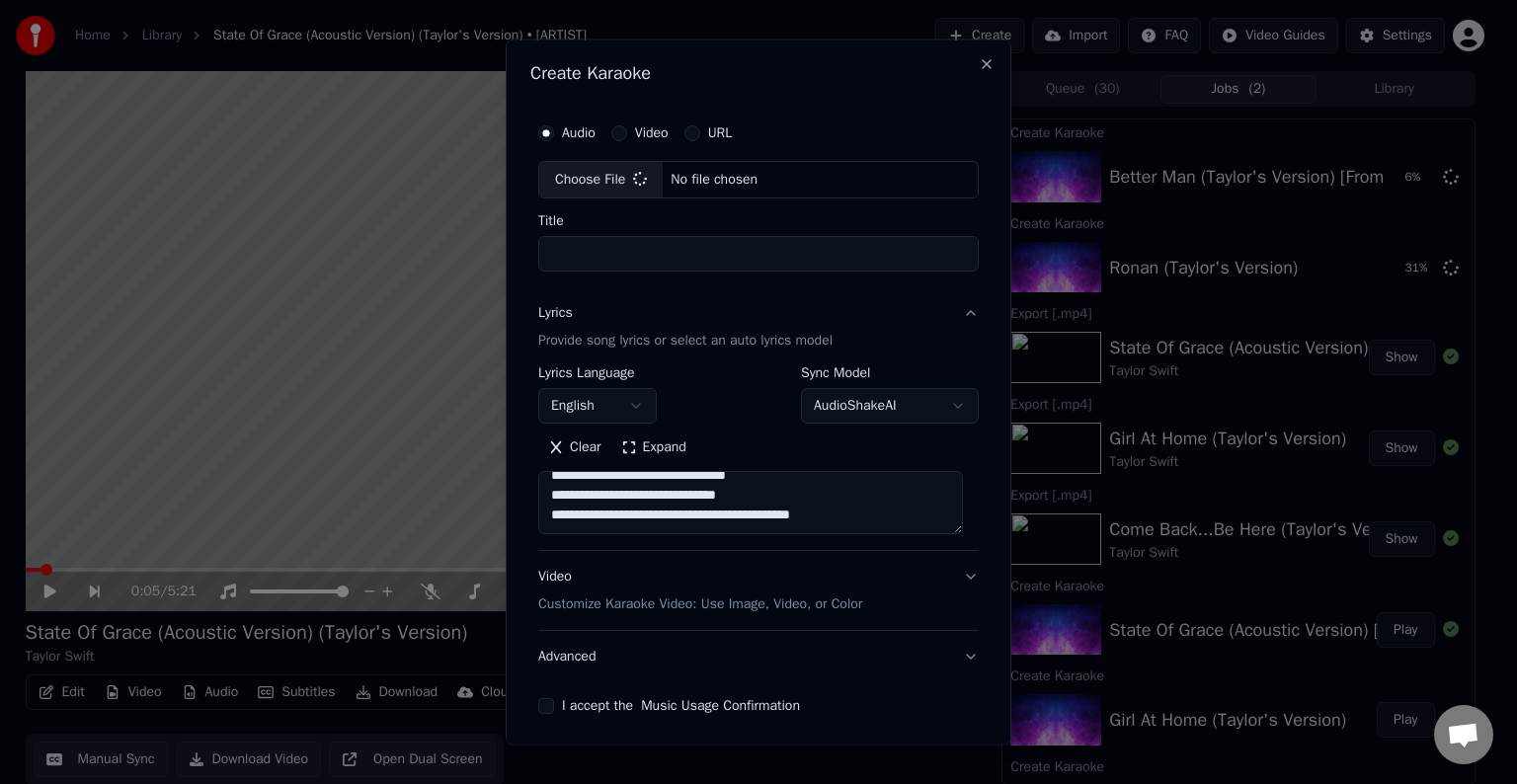 type on "**********" 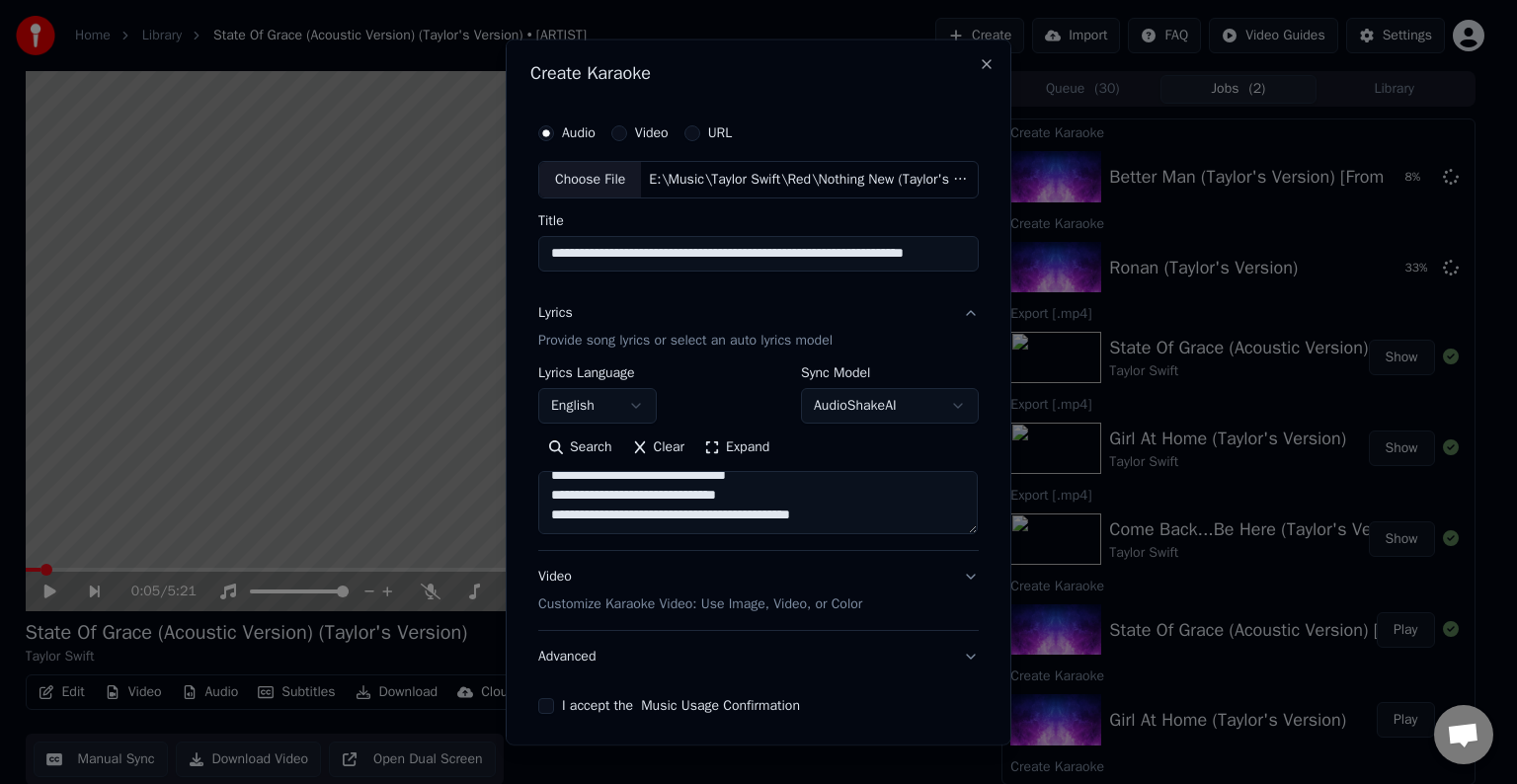 paste on "**********" 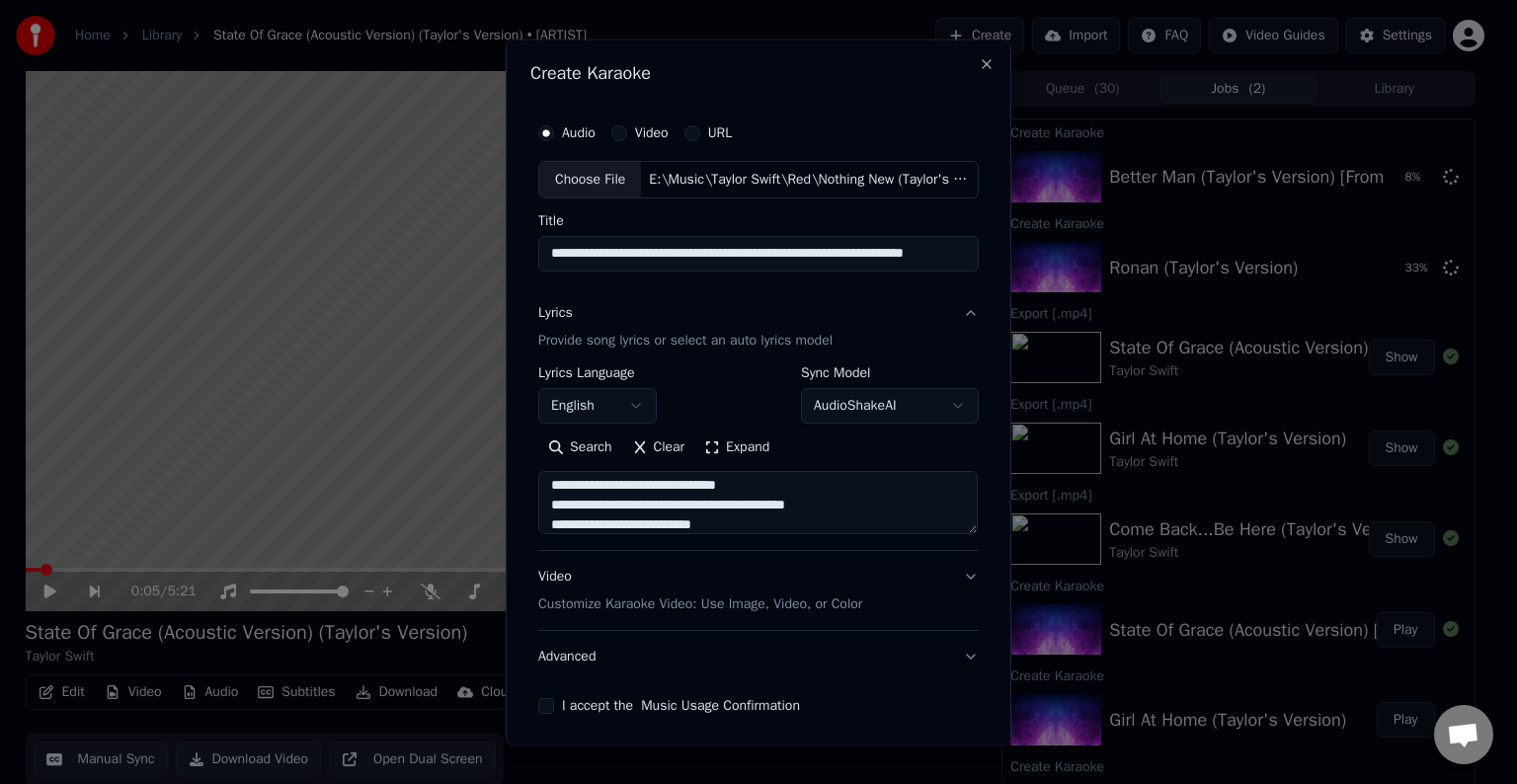 scroll, scrollTop: 142, scrollLeft: 0, axis: vertical 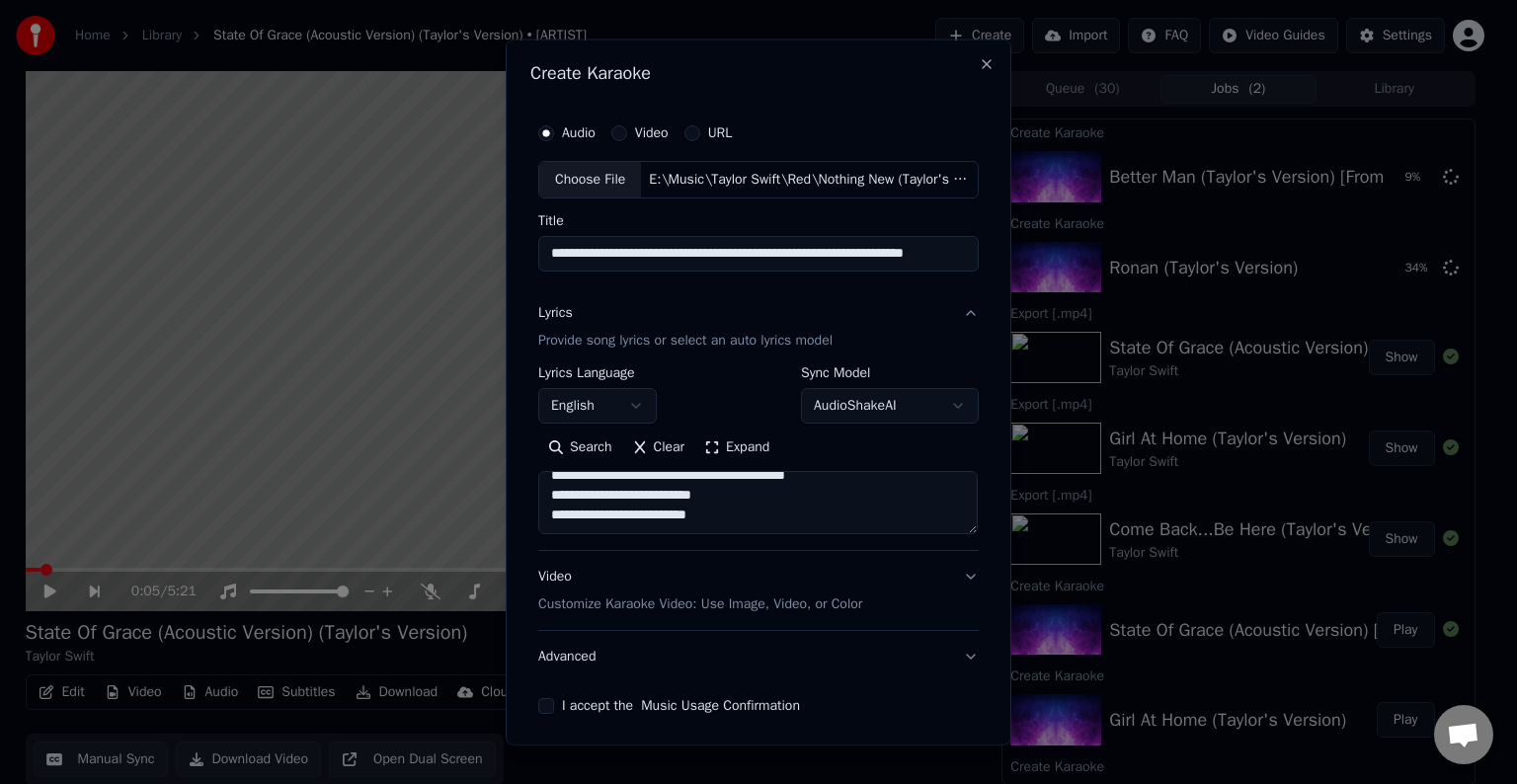paste on "**********" 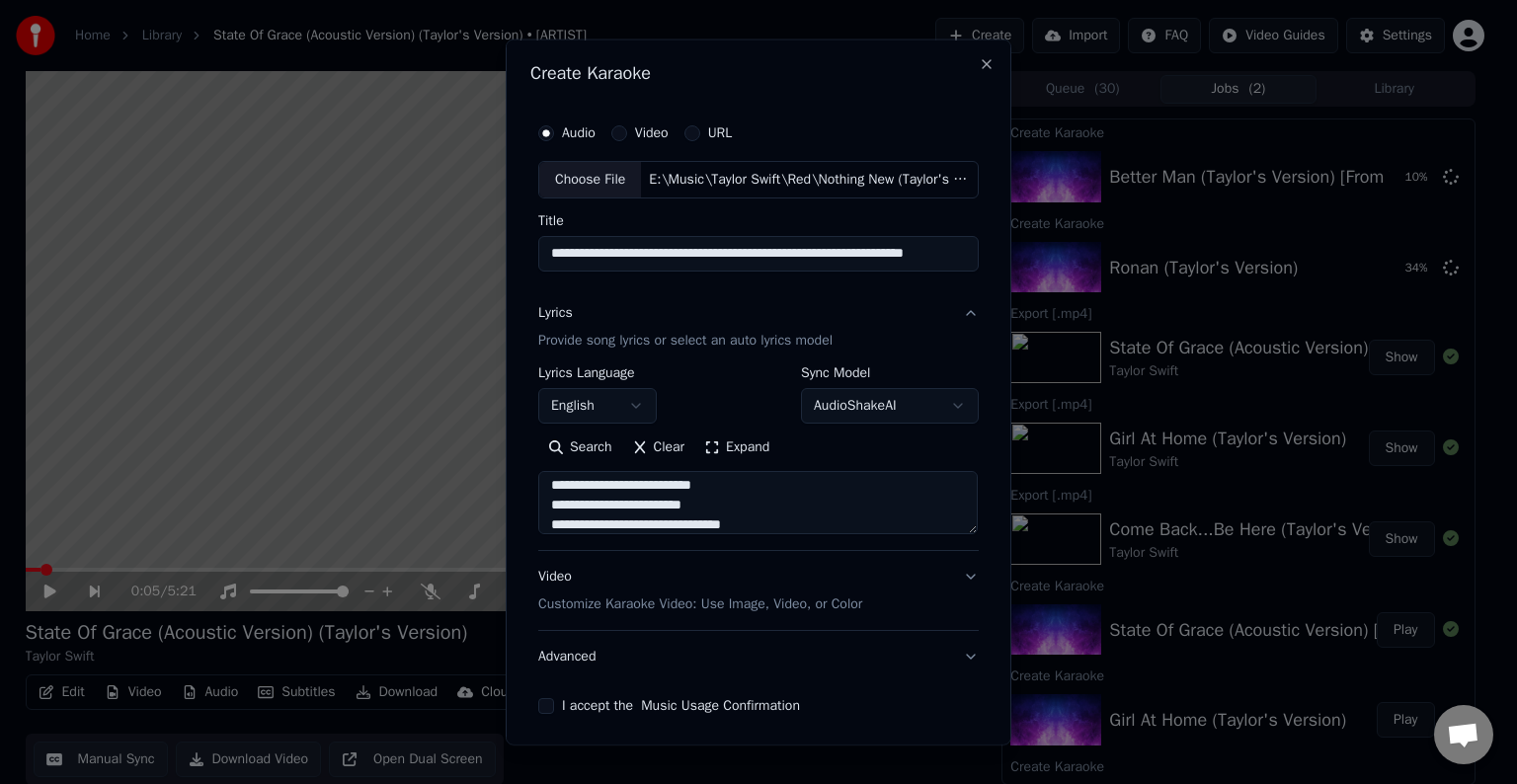 scroll, scrollTop: 300, scrollLeft: 0, axis: vertical 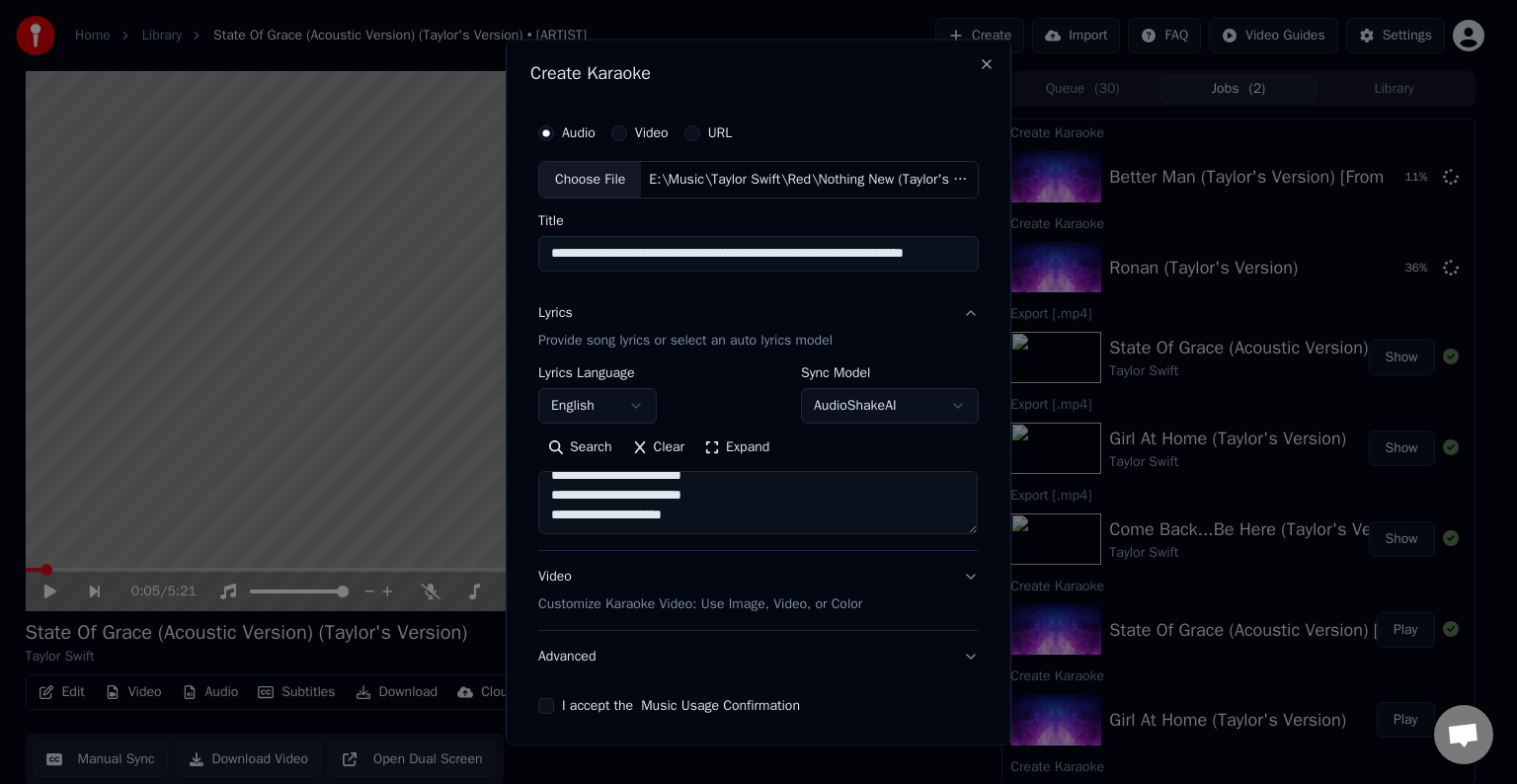 paste on "**********" 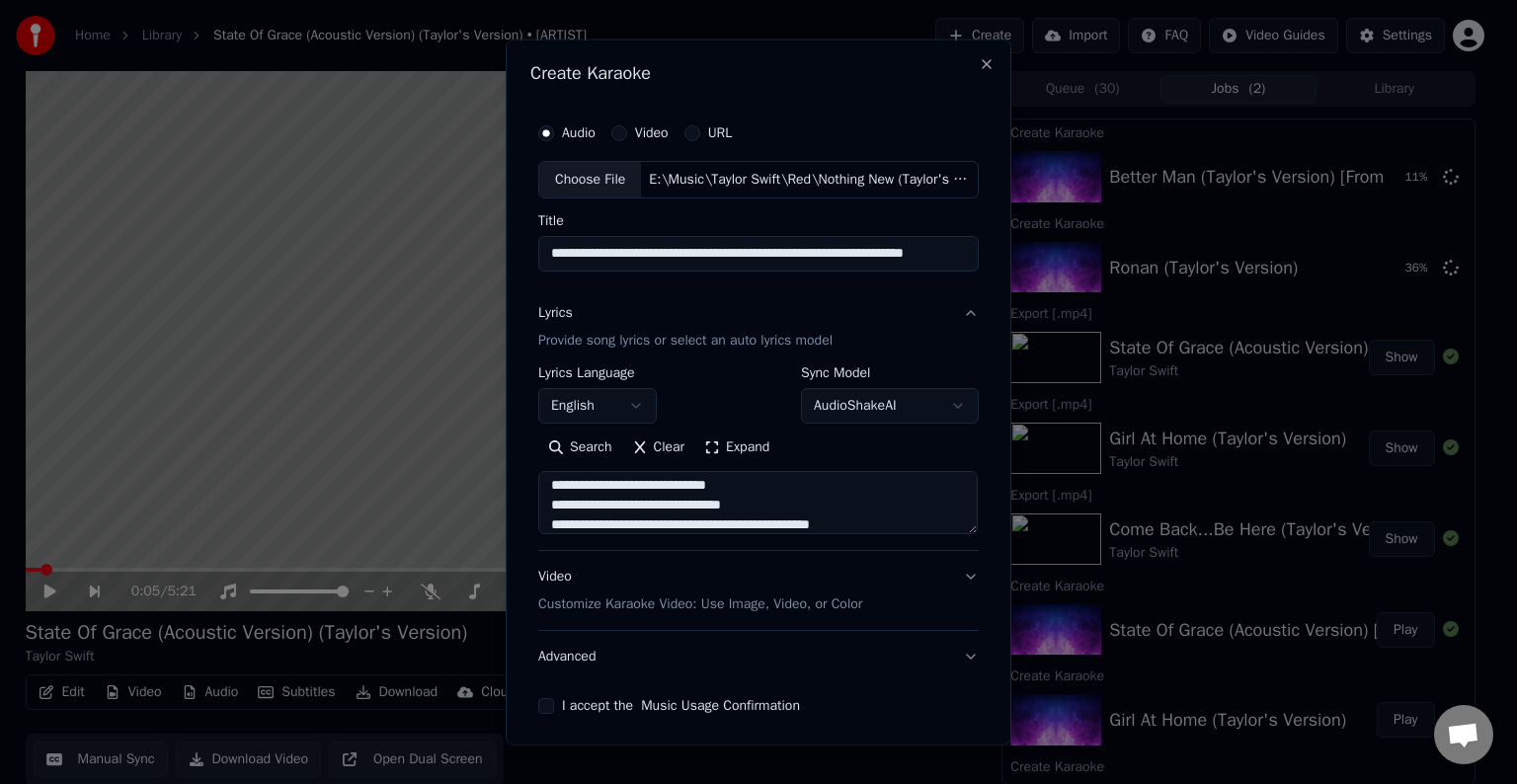 scroll, scrollTop: 419, scrollLeft: 0, axis: vertical 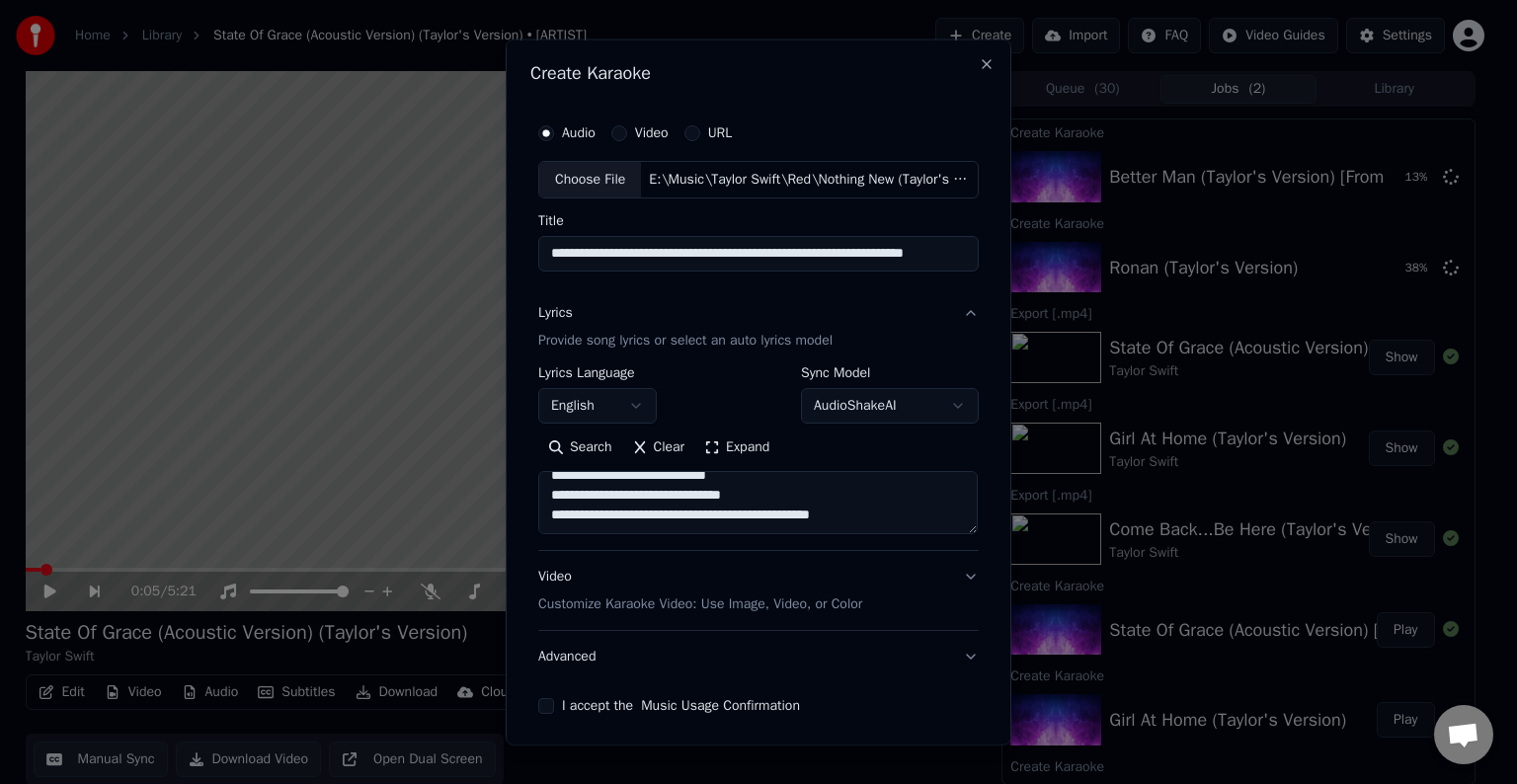 paste on "**********" 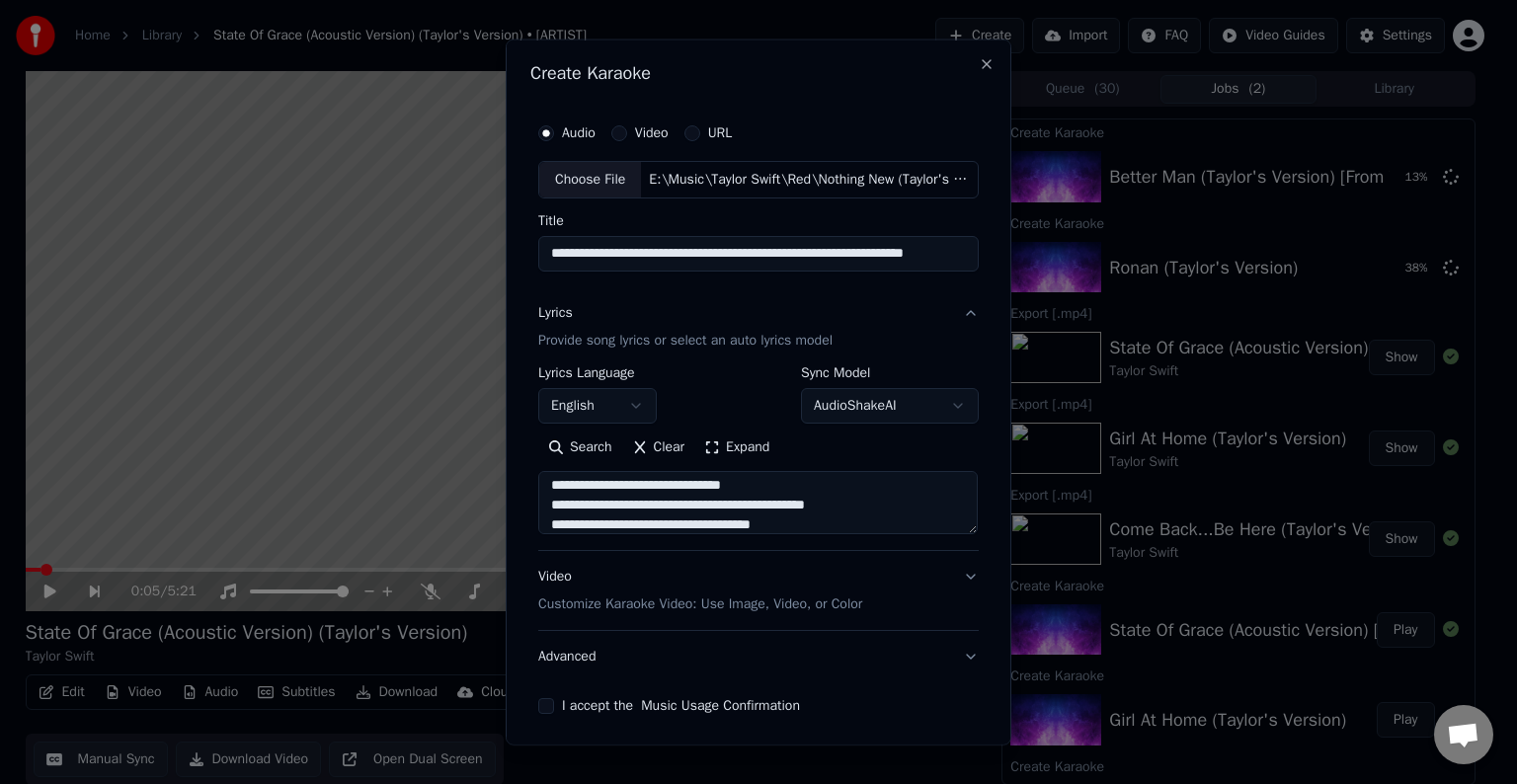scroll, scrollTop: 458, scrollLeft: 0, axis: vertical 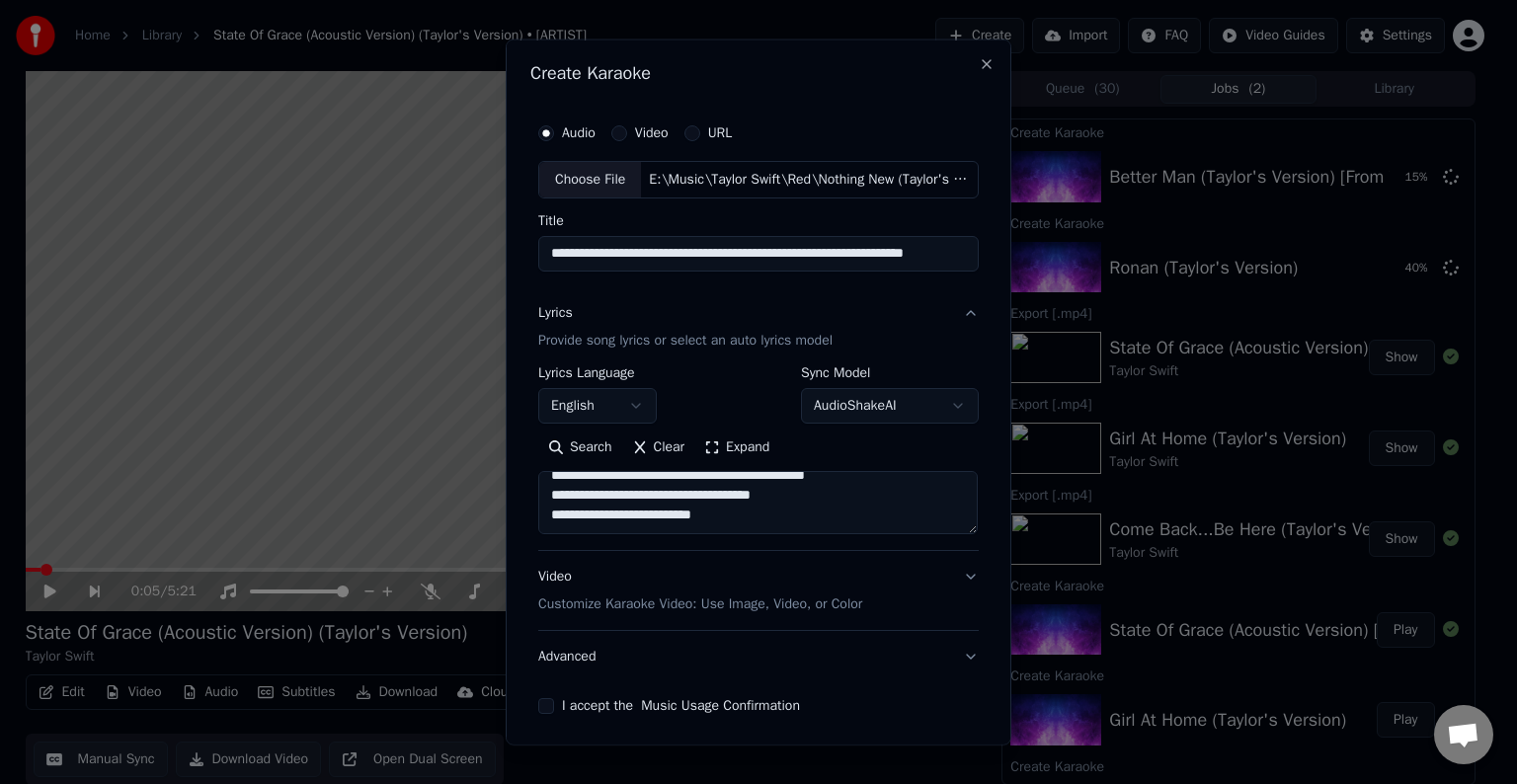 paste on "**********" 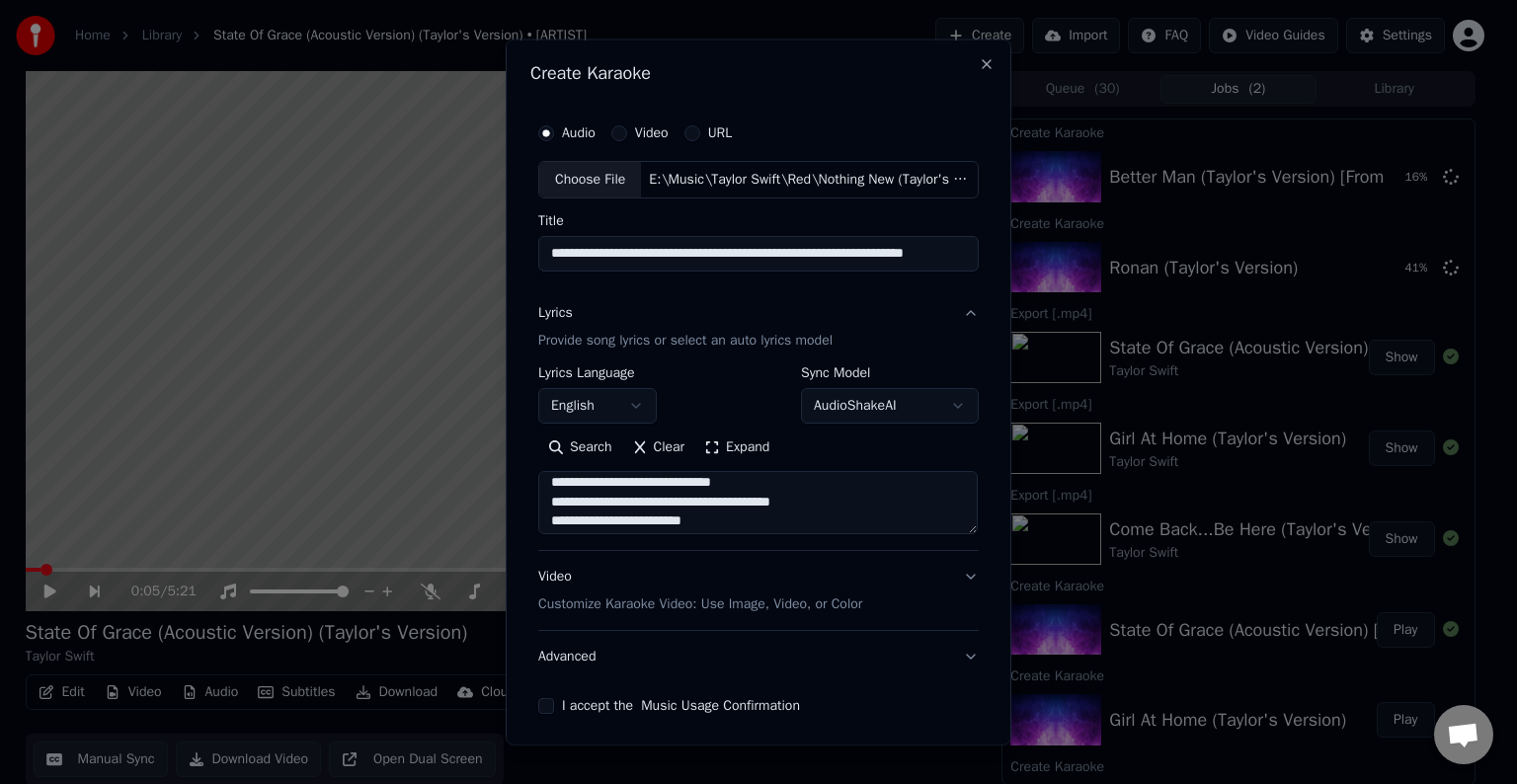 scroll, scrollTop: 540, scrollLeft: 0, axis: vertical 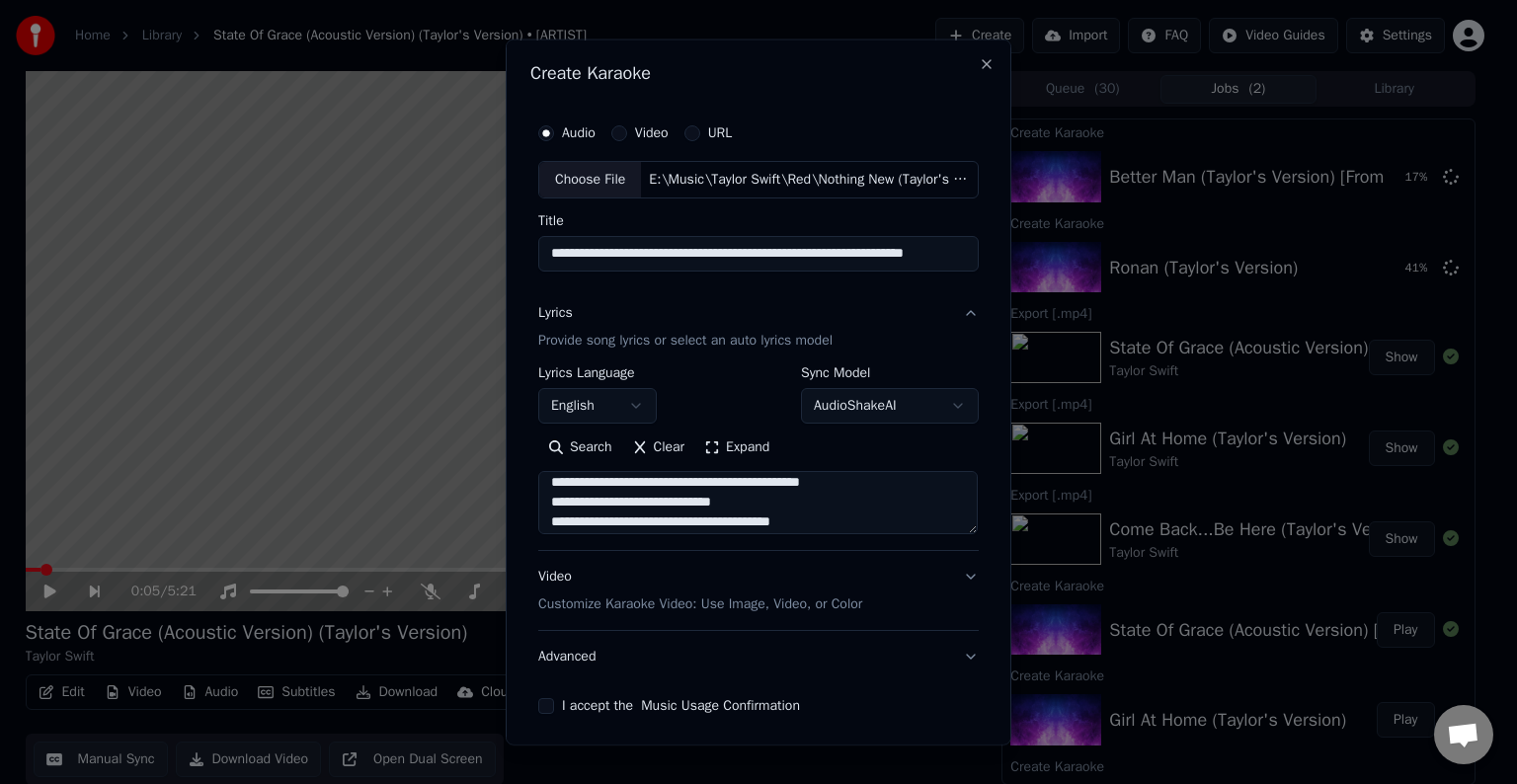 click at bounding box center [758, 503] 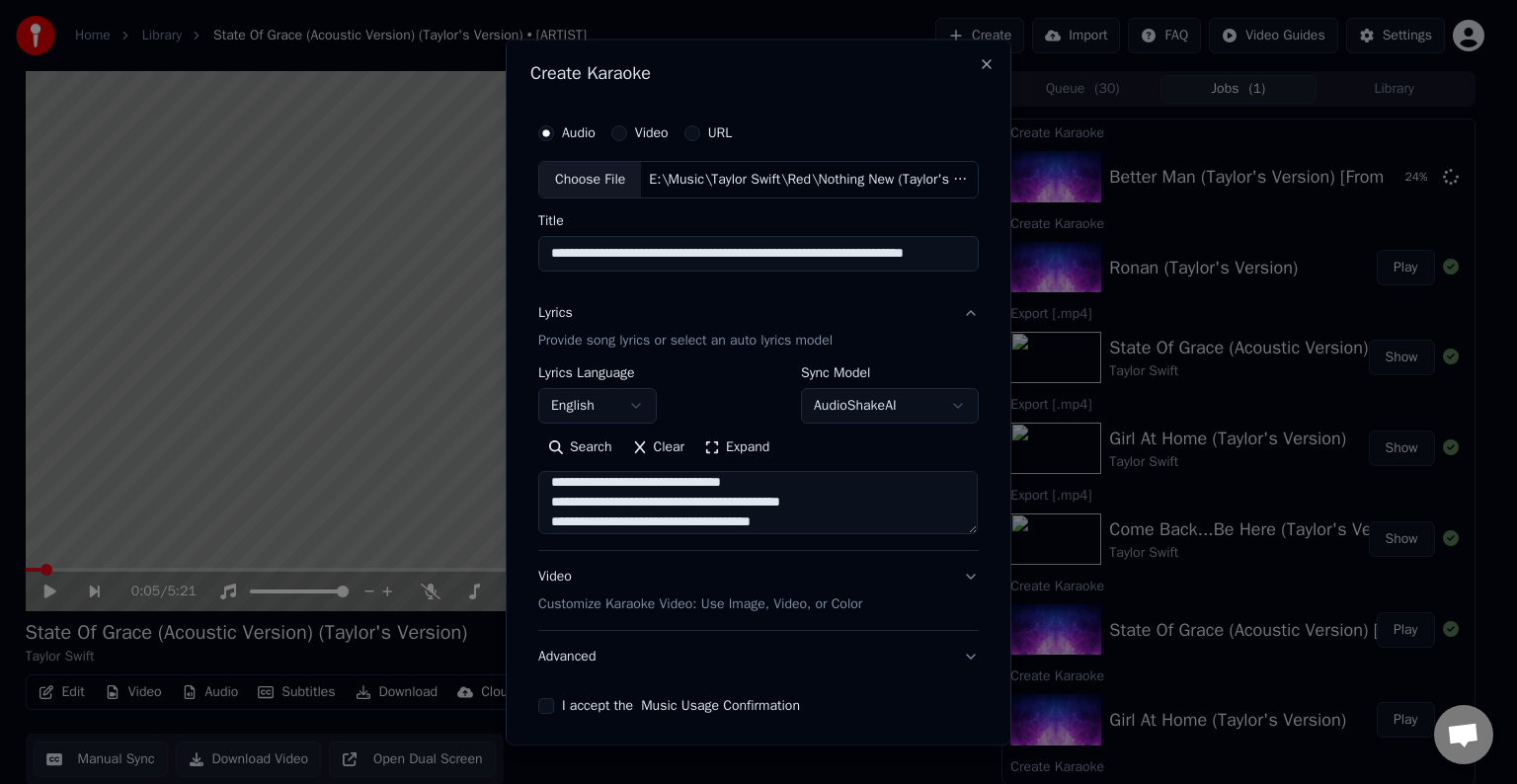 scroll, scrollTop: 624, scrollLeft: 0, axis: vertical 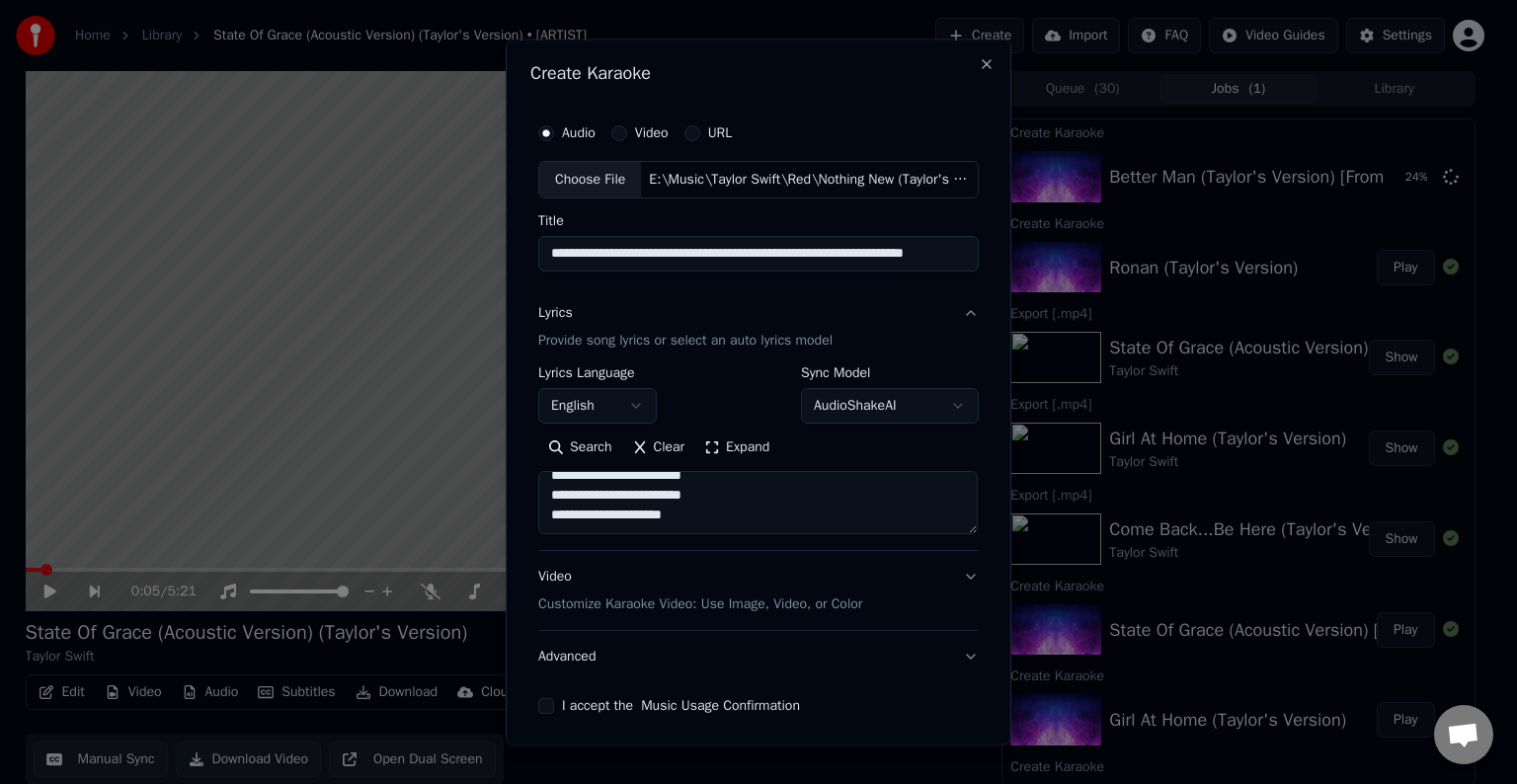 click at bounding box center (758, 503) 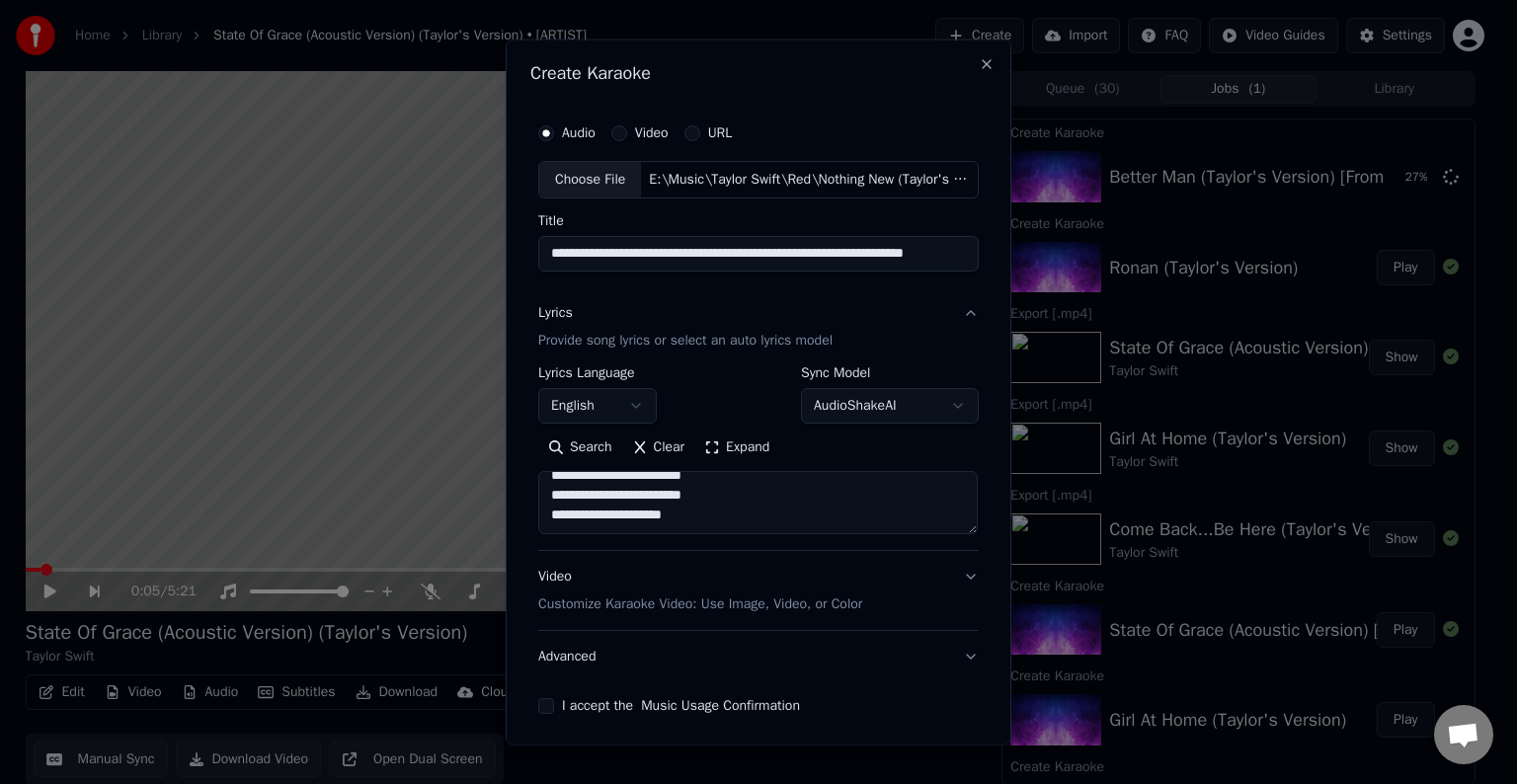 paste on "**********" 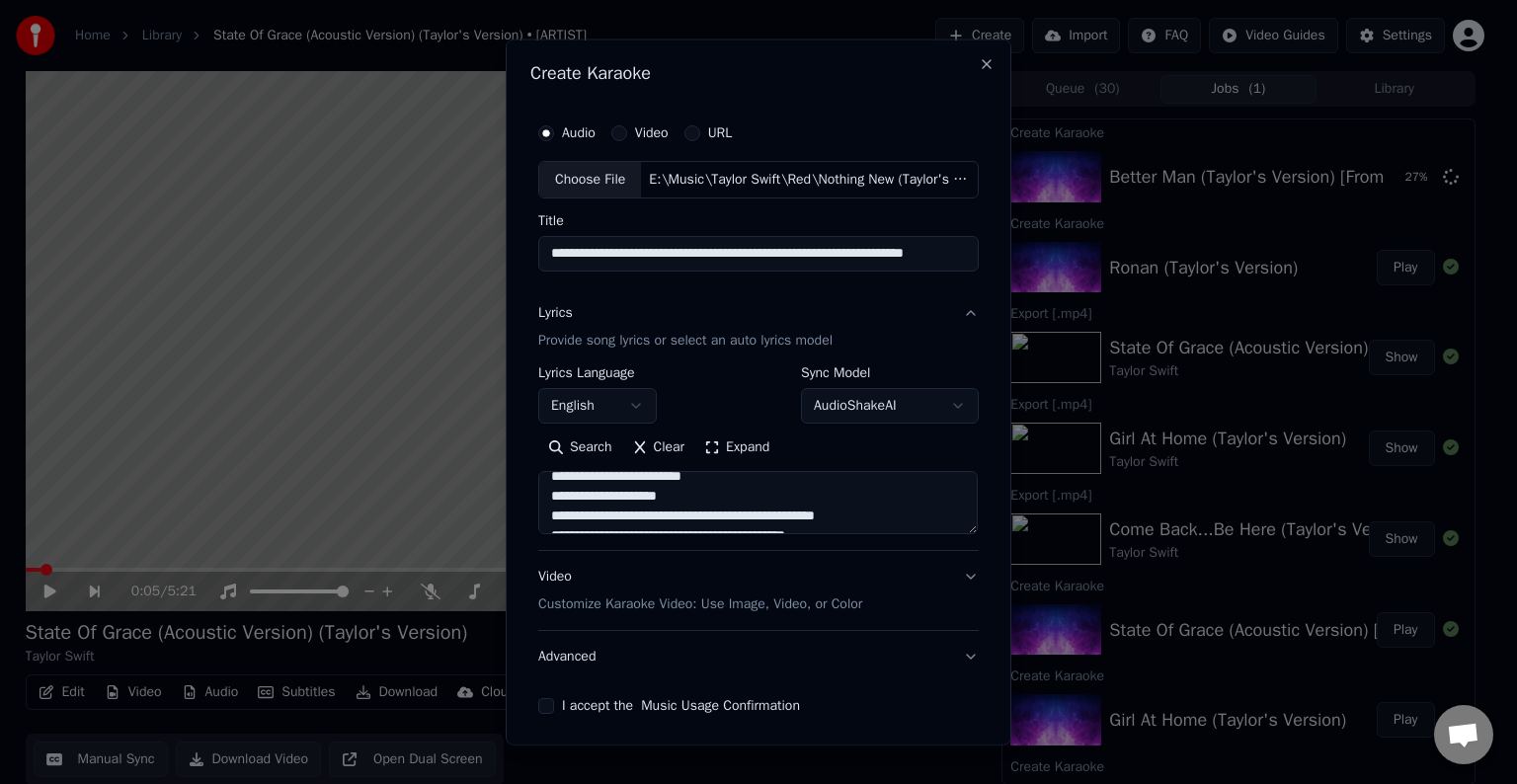 scroll, scrollTop: 715, scrollLeft: 0, axis: vertical 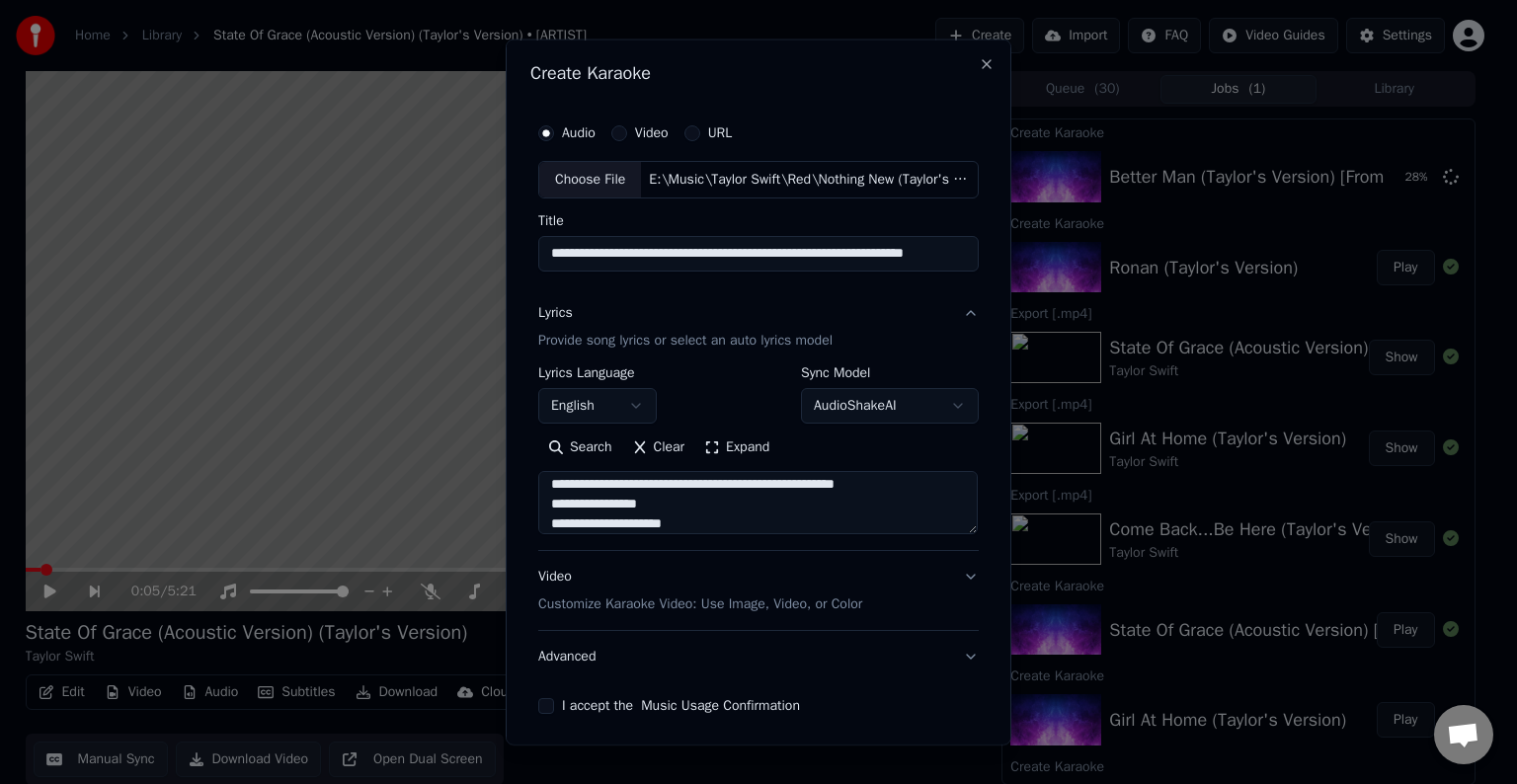 click at bounding box center (758, 503) 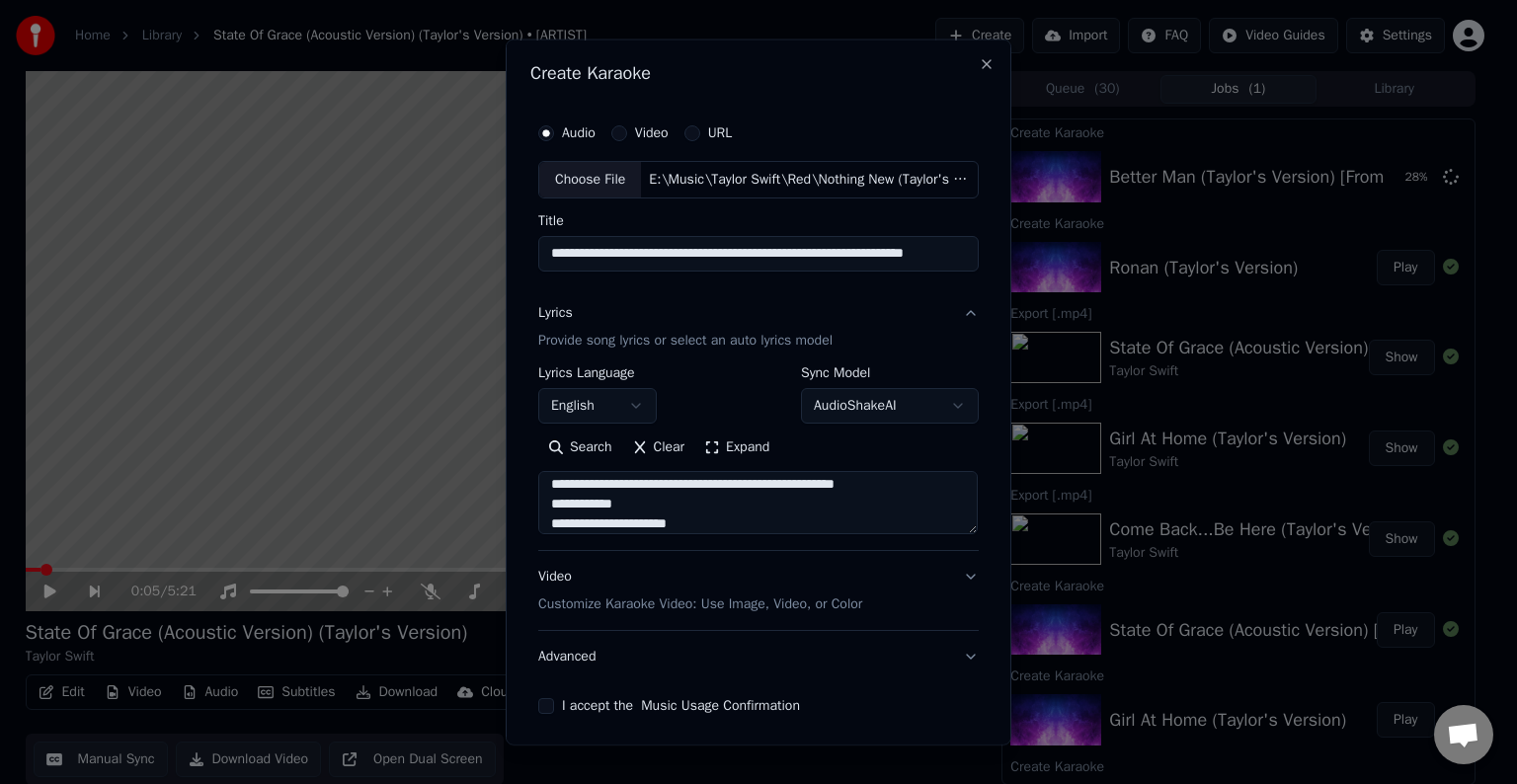 scroll, scrollTop: 735, scrollLeft: 0, axis: vertical 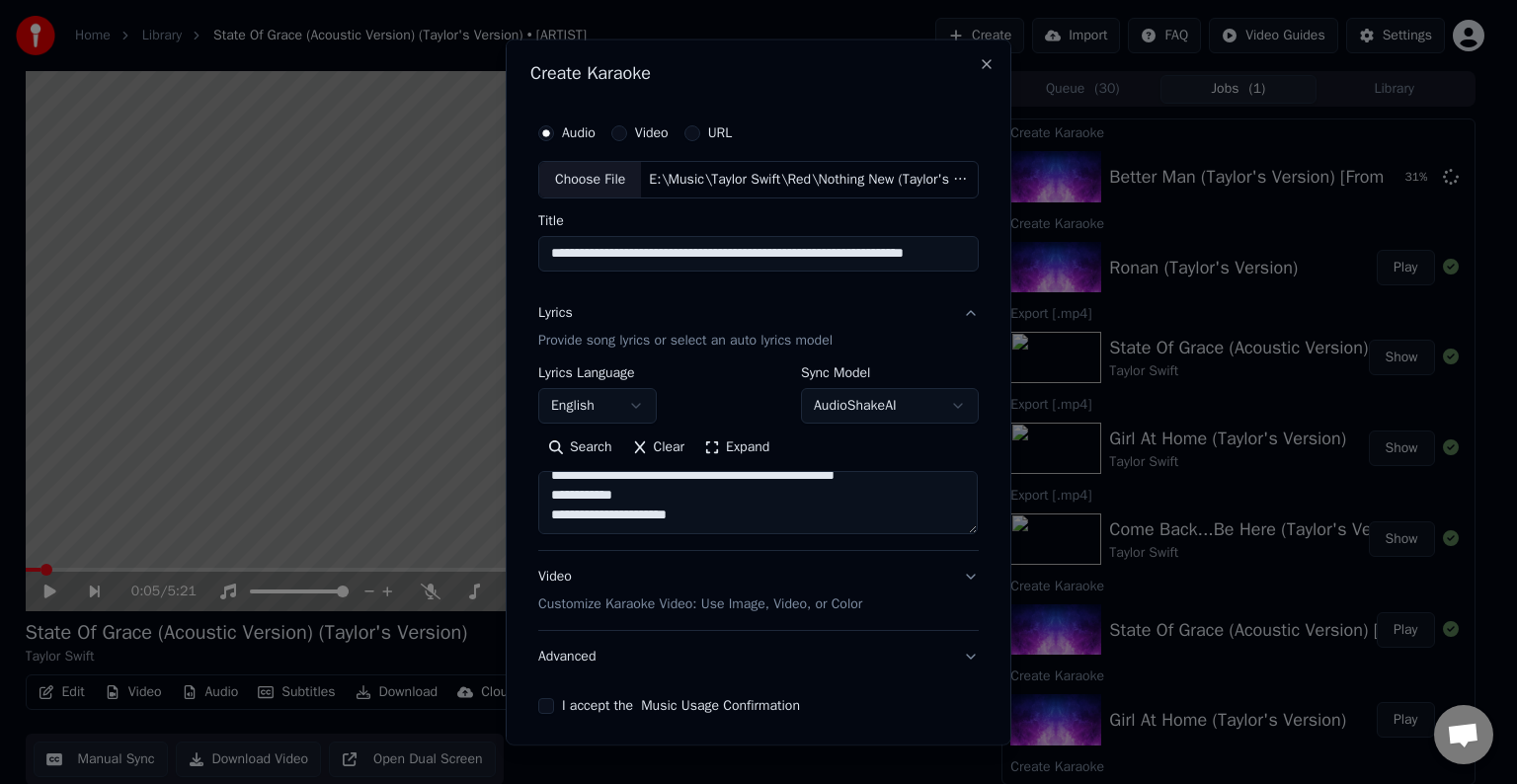paste on "**********" 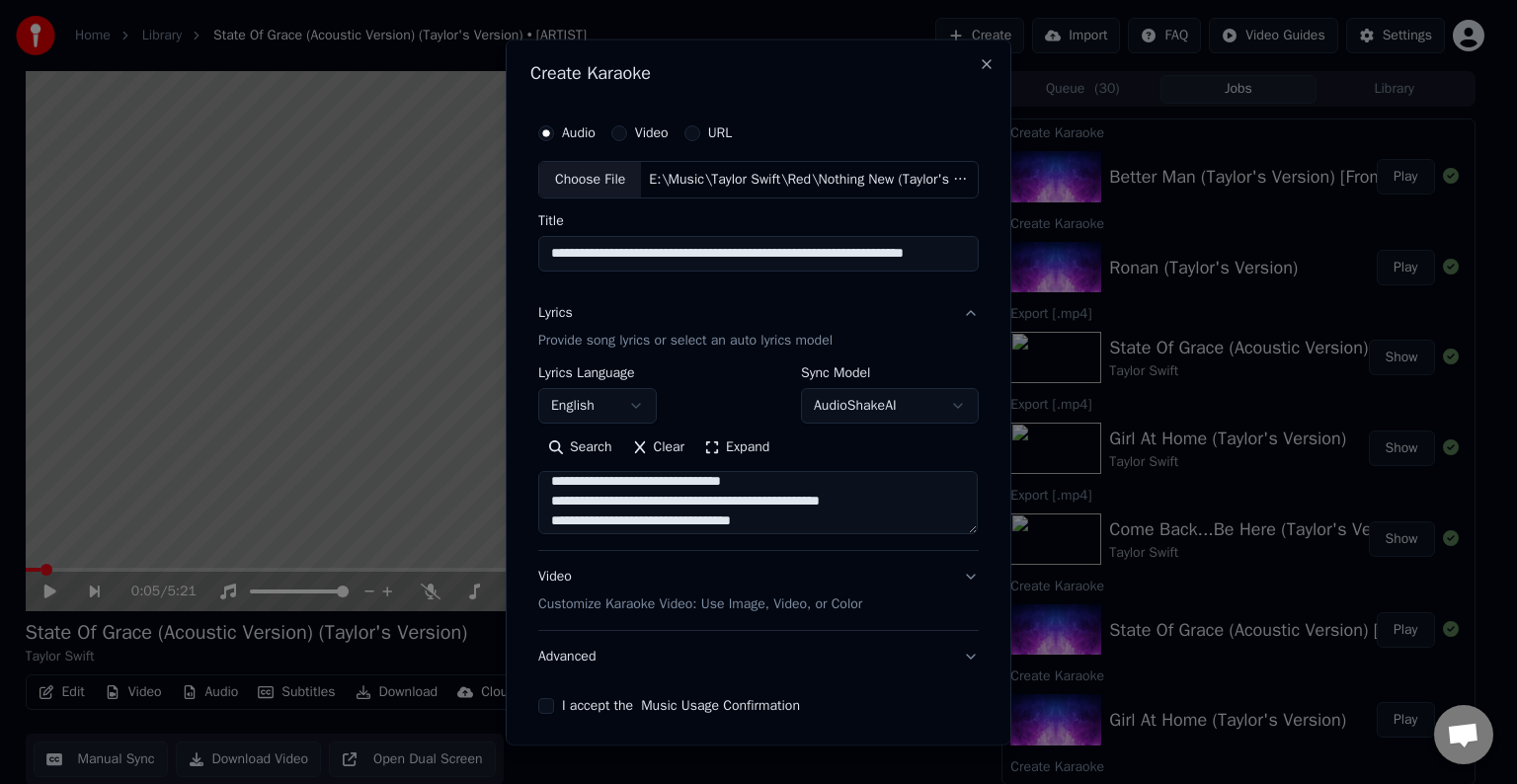 scroll, scrollTop: 920, scrollLeft: 0, axis: vertical 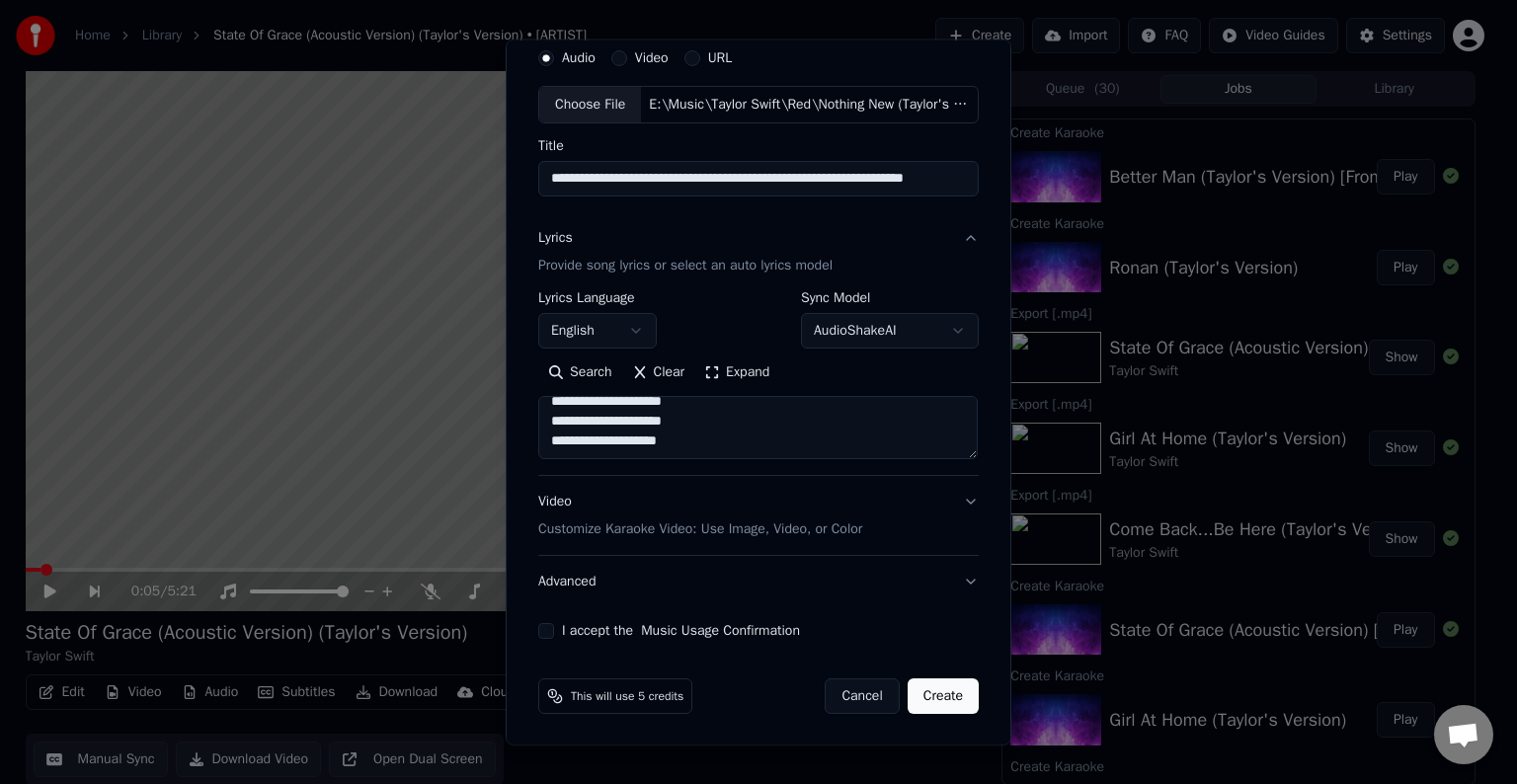type on "**********" 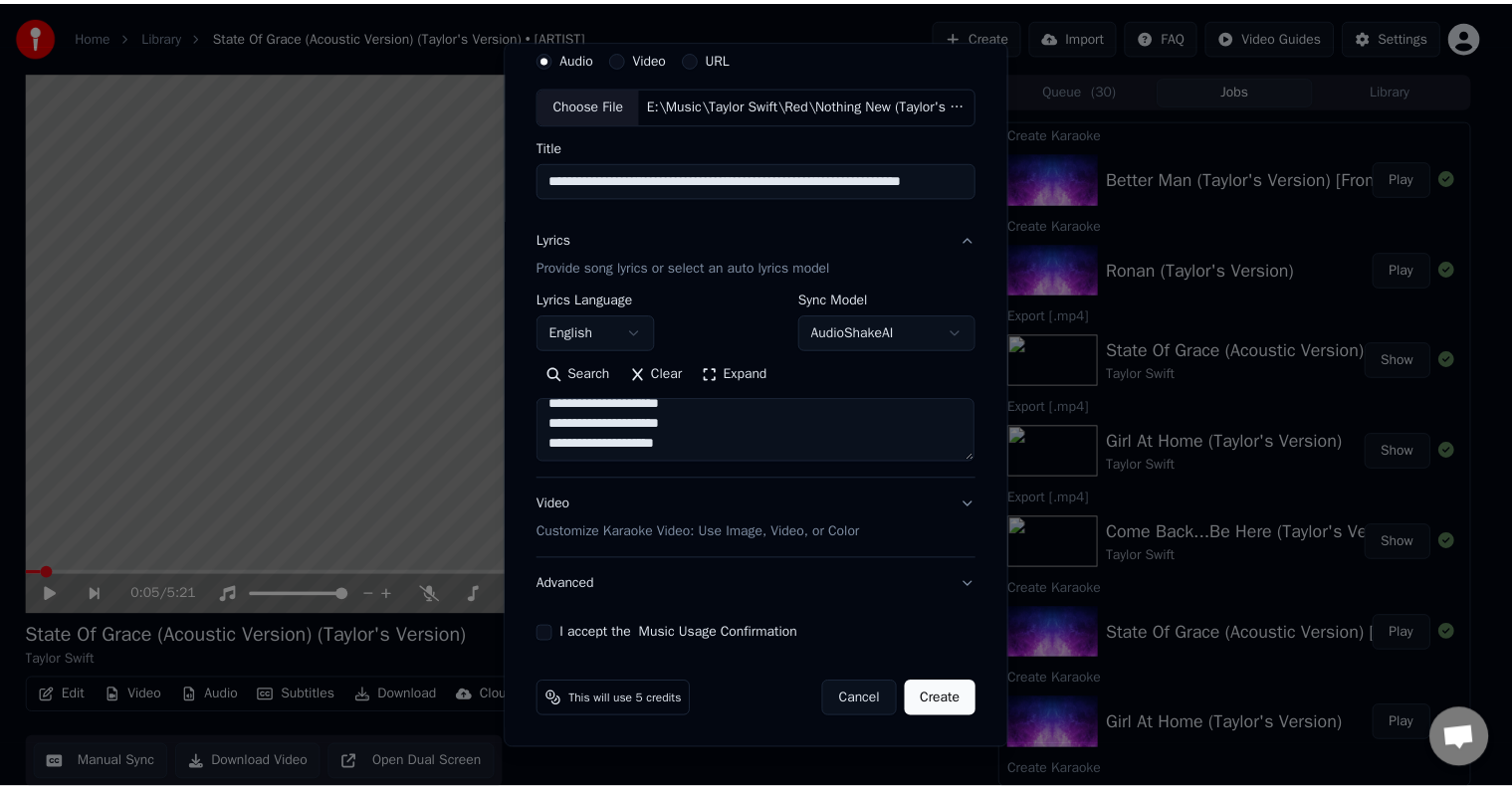 scroll, scrollTop: 0, scrollLeft: 0, axis: both 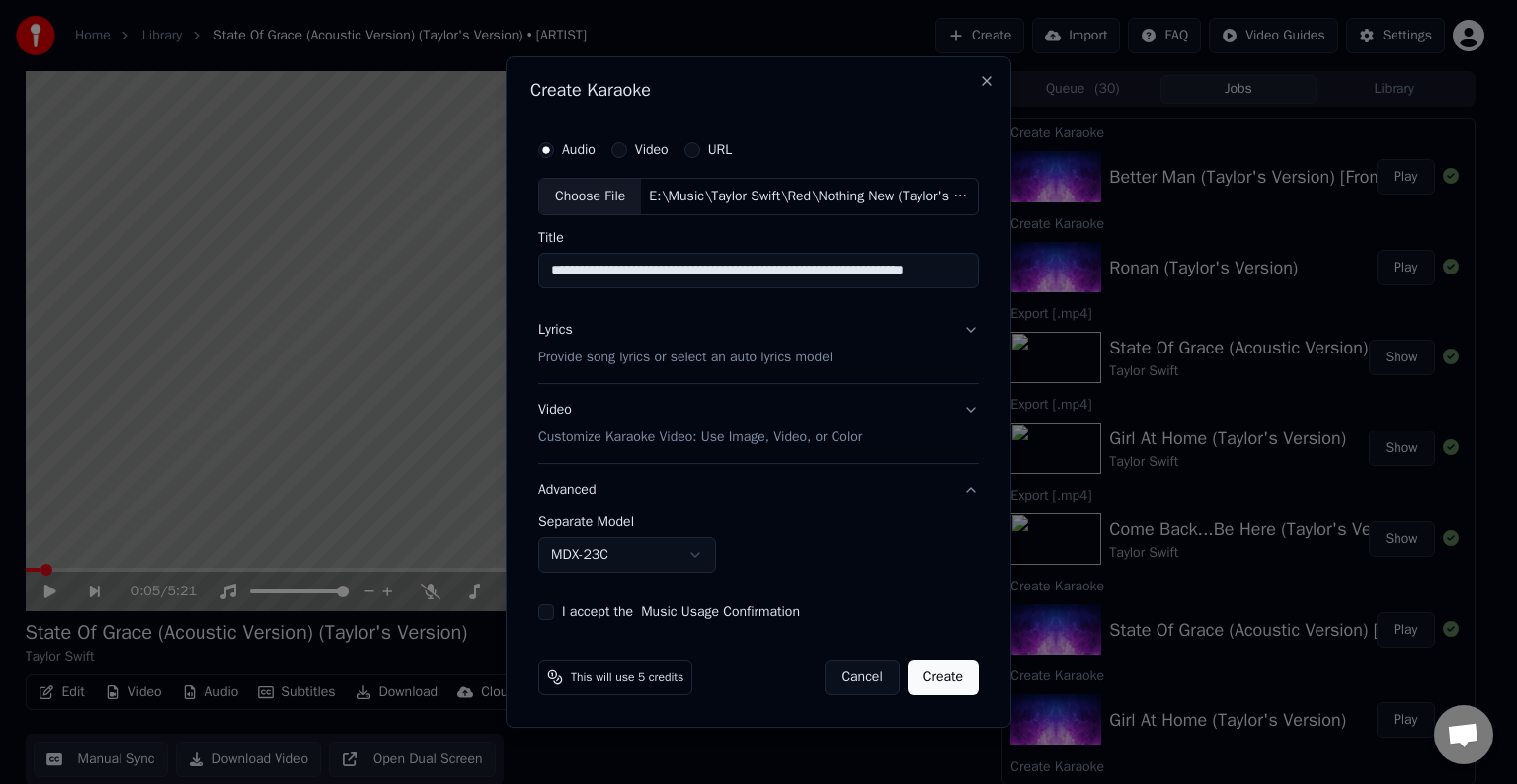 click on "Home Library State Of Grace (Acoustic Version) (Taylor's Version) • Taylor Swift Create Import FAQ Video Guides Settings 0:05  /  5:21 State Of Grace (Acoustic Version) (Taylor's Version) Taylor Swift BPM 140 Key D Edit Video Audio Subtitles Download Cloud Library Manual Sync Download Video Open Dual Screen Queue ( 30 ) Jobs Library Create Karaoke Better Man (Taylor's Version) [From The Vault] Play Create Karaoke Ronan (Taylor's Version) Play Export [.mp4] State Of Grace (Acoustic Version) (Taylor's Version) Taylor Swift Show Export [.mp4] Girl At Home (Taylor's Version) Taylor Swift Show Export [.mp4] Come Back...Be Here (Taylor's Version) Taylor Swift Show Create Karaoke State Of Grace (Acoustic Version) [Taylor's Version] Play Create Karaoke Girl At Home (Taylor's Version) Play Create Karaoke Come Back...Be Here (Taylor's Version) Play Export [.mp4] The Moment I Knew (Taylor's Version) Taylor Swift Show Export [.mp4] Begin Again (Taylor's Version) Taylor Swift Show Export [.mp4] Taylor Swift Show Play" at bounding box center (750, 392) 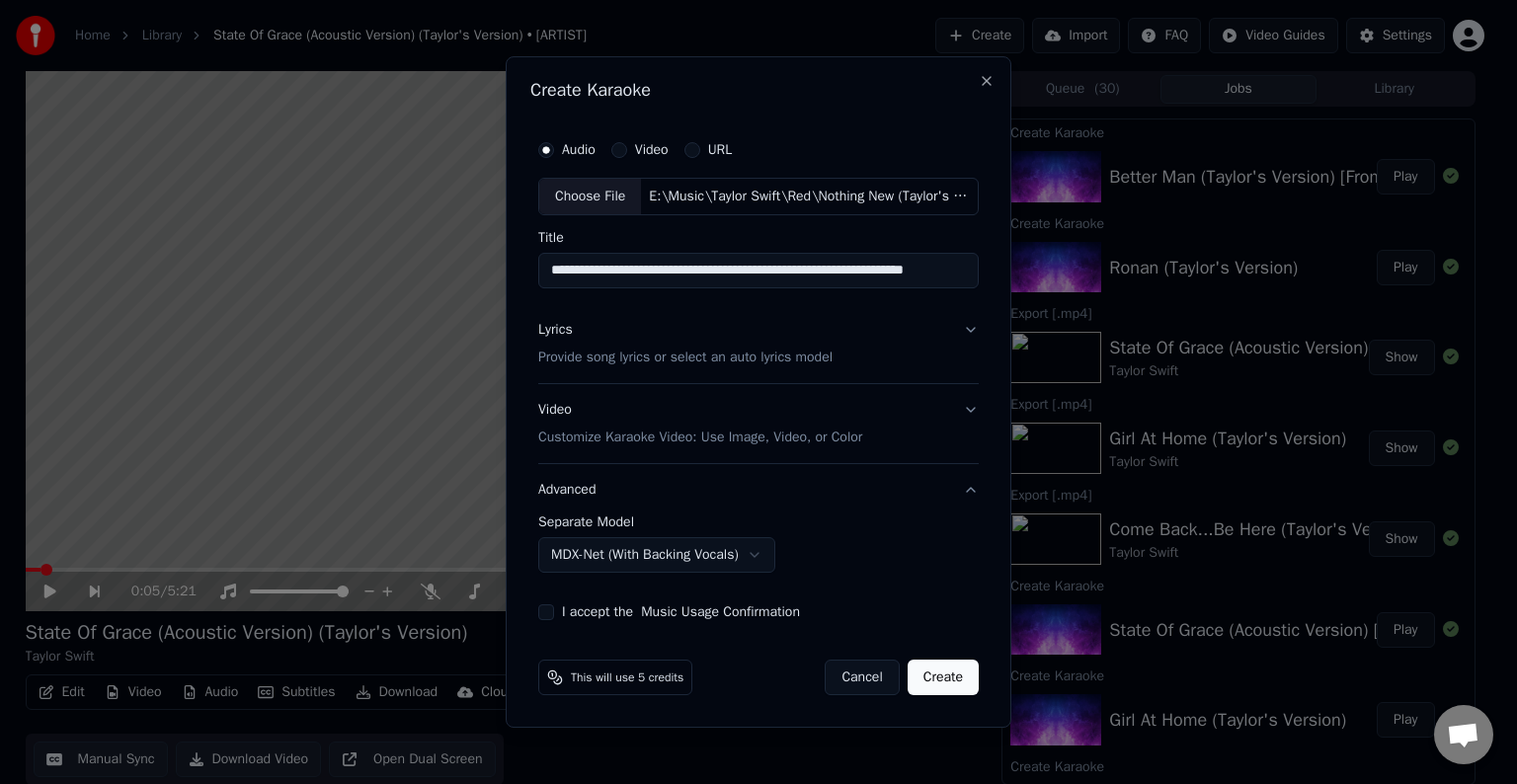click on "I accept the   Music Usage Confirmation" at bounding box center [546, 612] 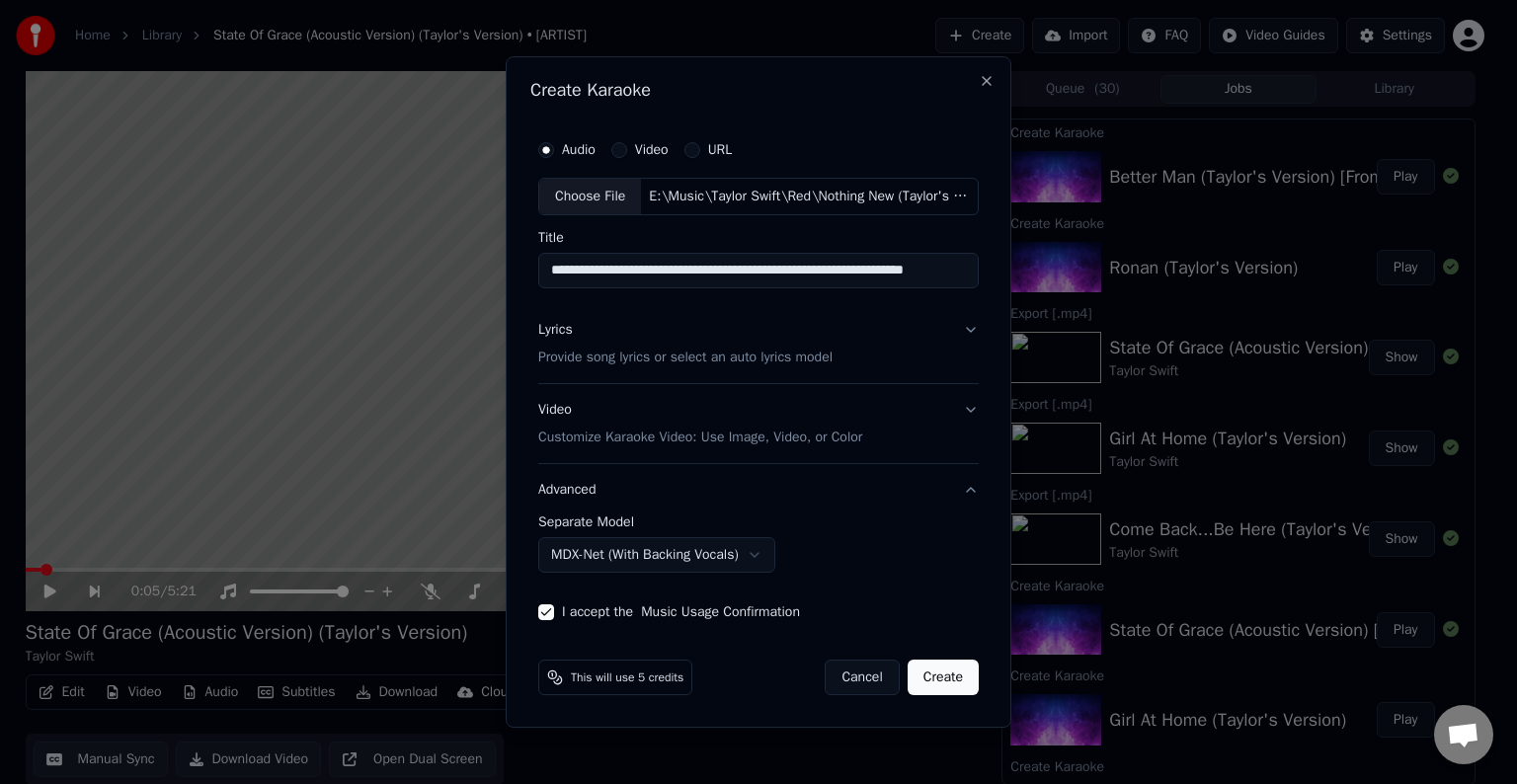 click on "Create" at bounding box center (943, 677) 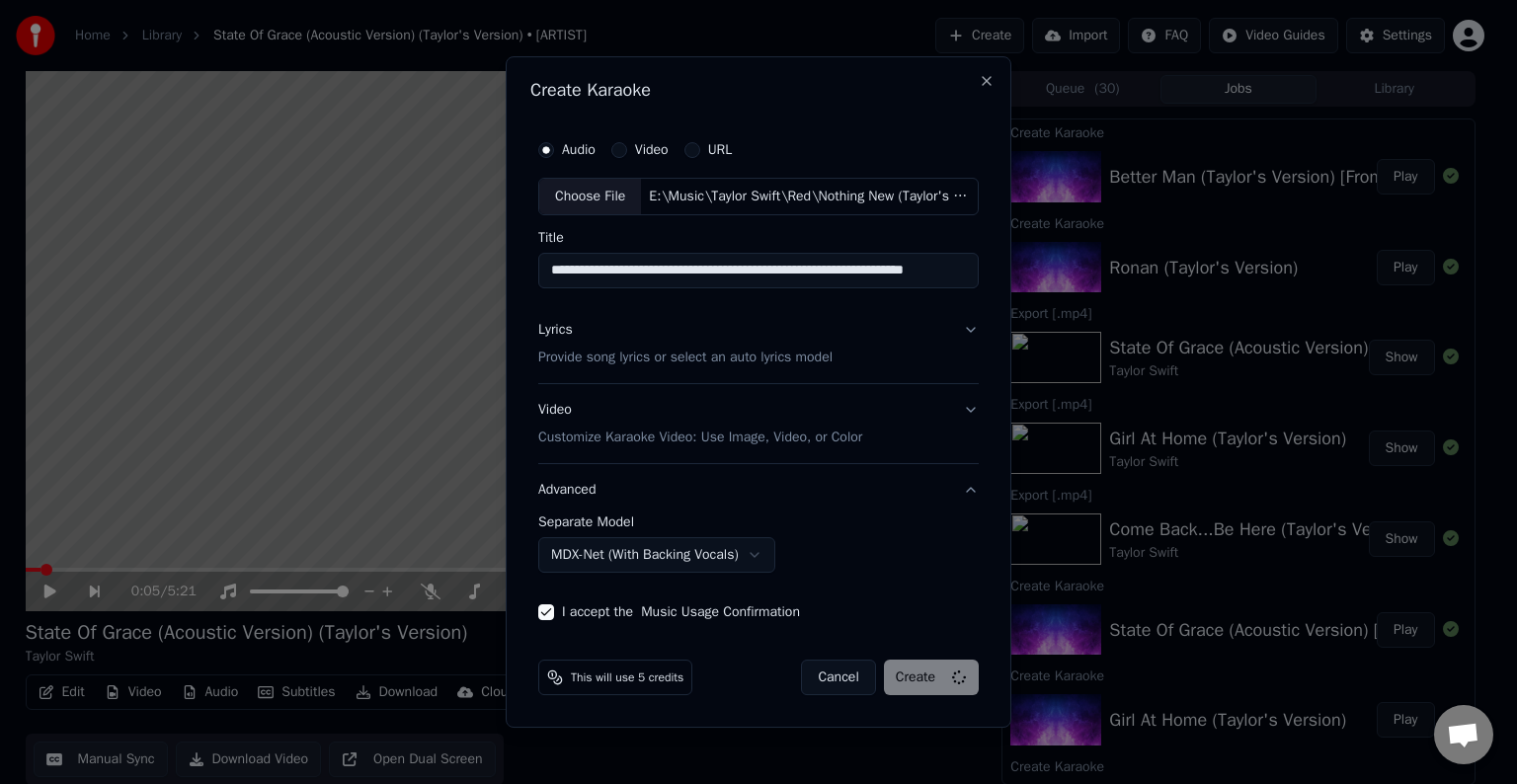 select on "******" 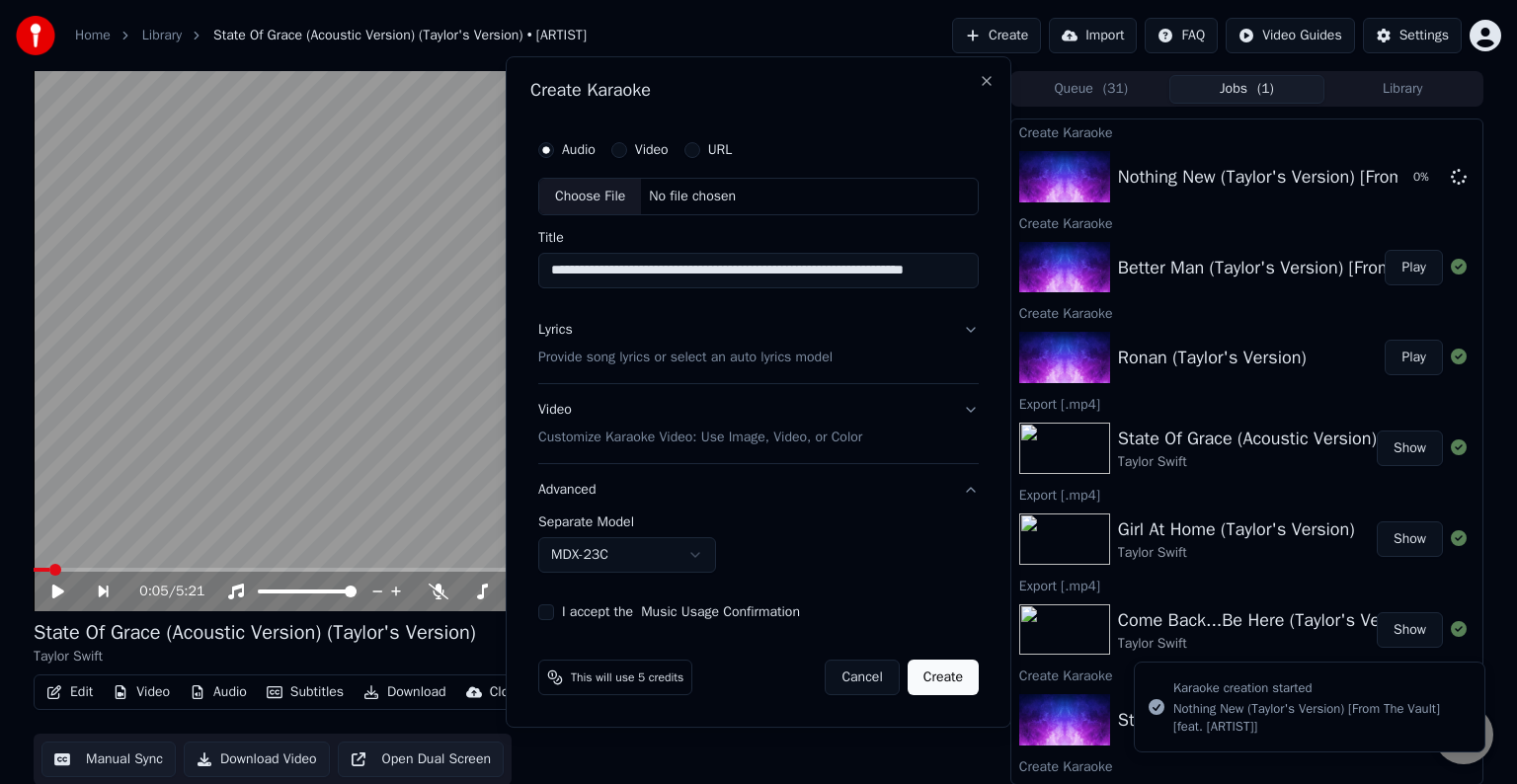 type 